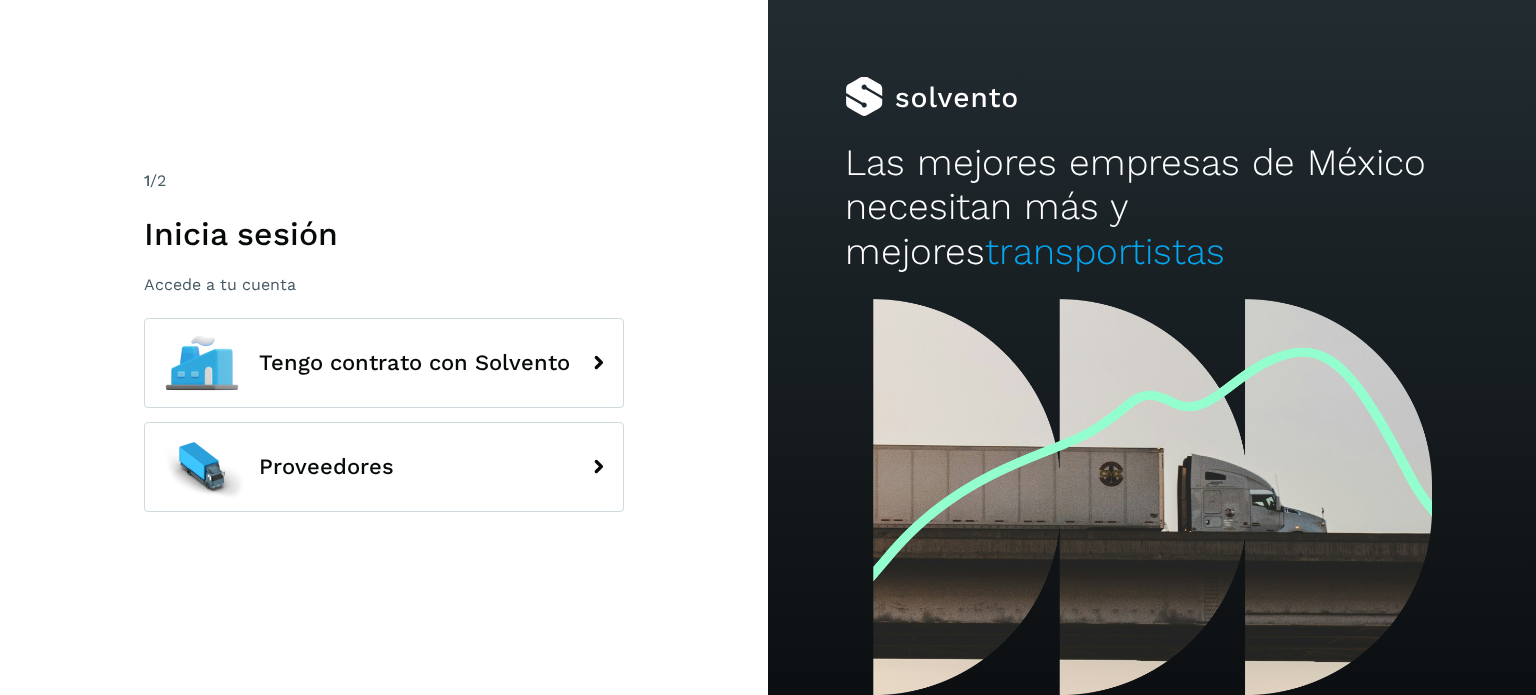 scroll, scrollTop: 0, scrollLeft: 0, axis: both 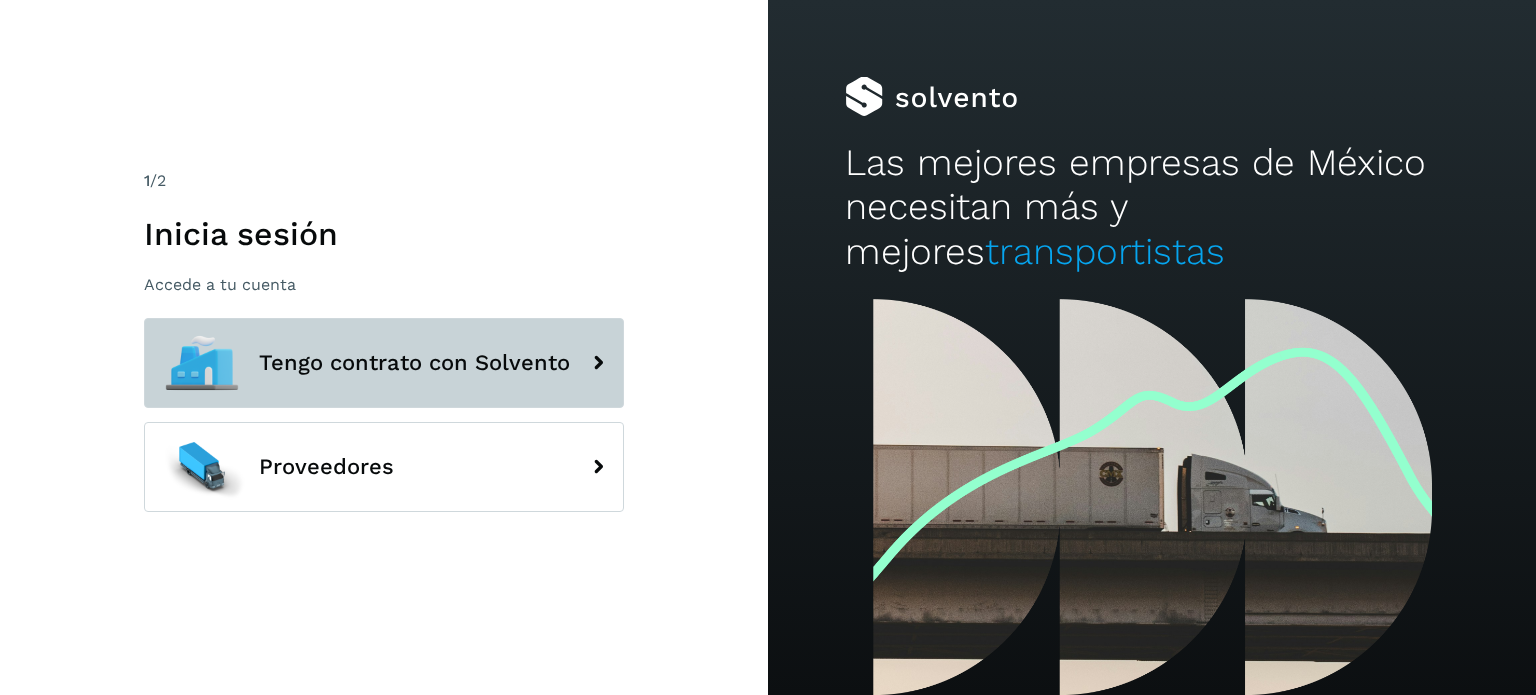 click on "Tengo contrato con Solvento" 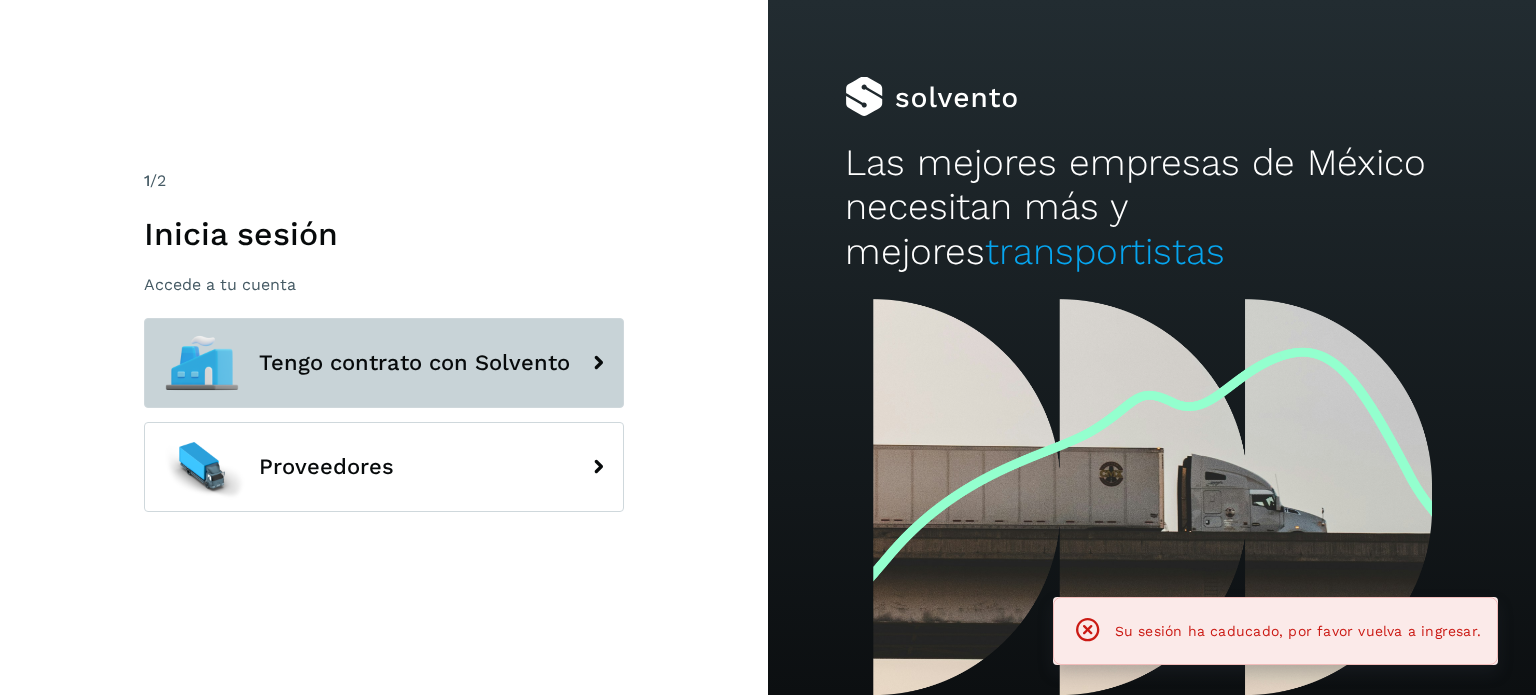 click on "Tengo contrato con Solvento" 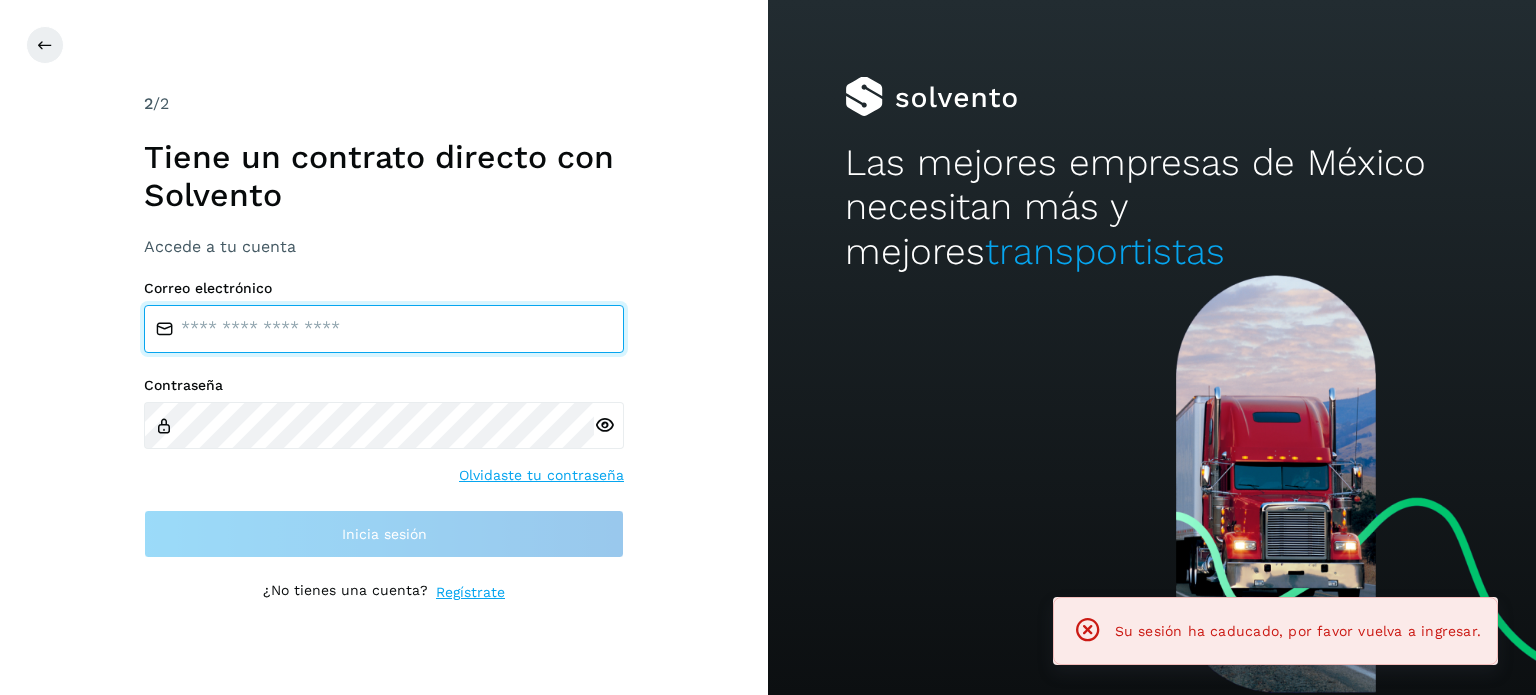 type on "**********" 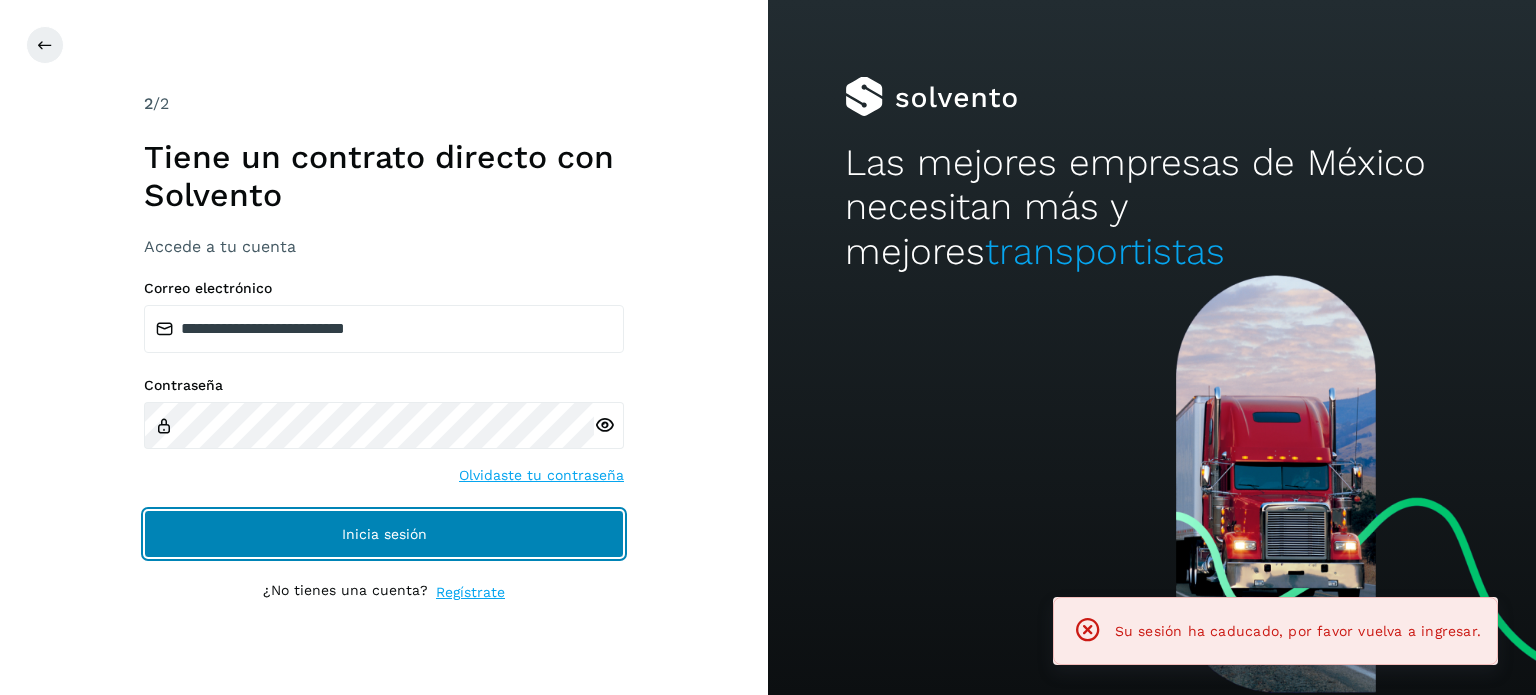 click on "Inicia sesión" at bounding box center [384, 534] 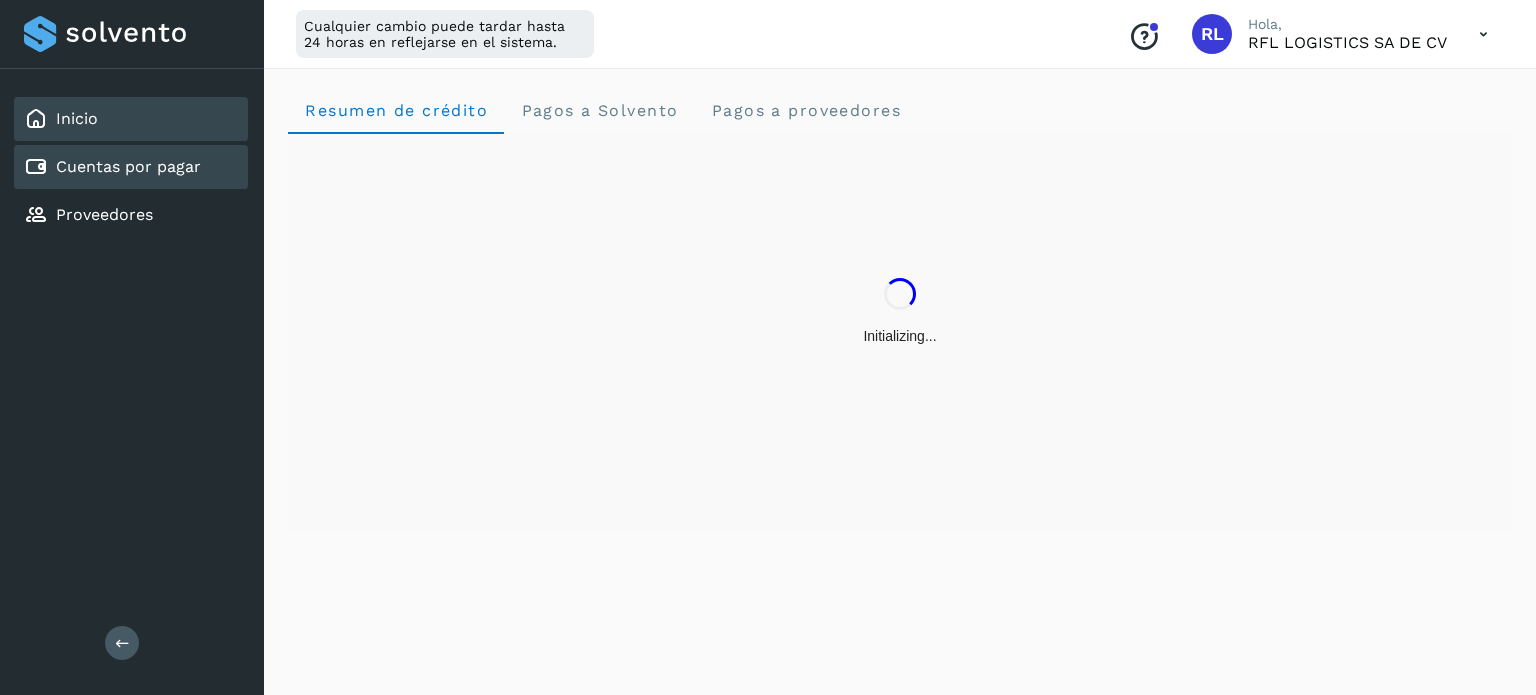 click on "Cuentas por pagar" at bounding box center (128, 166) 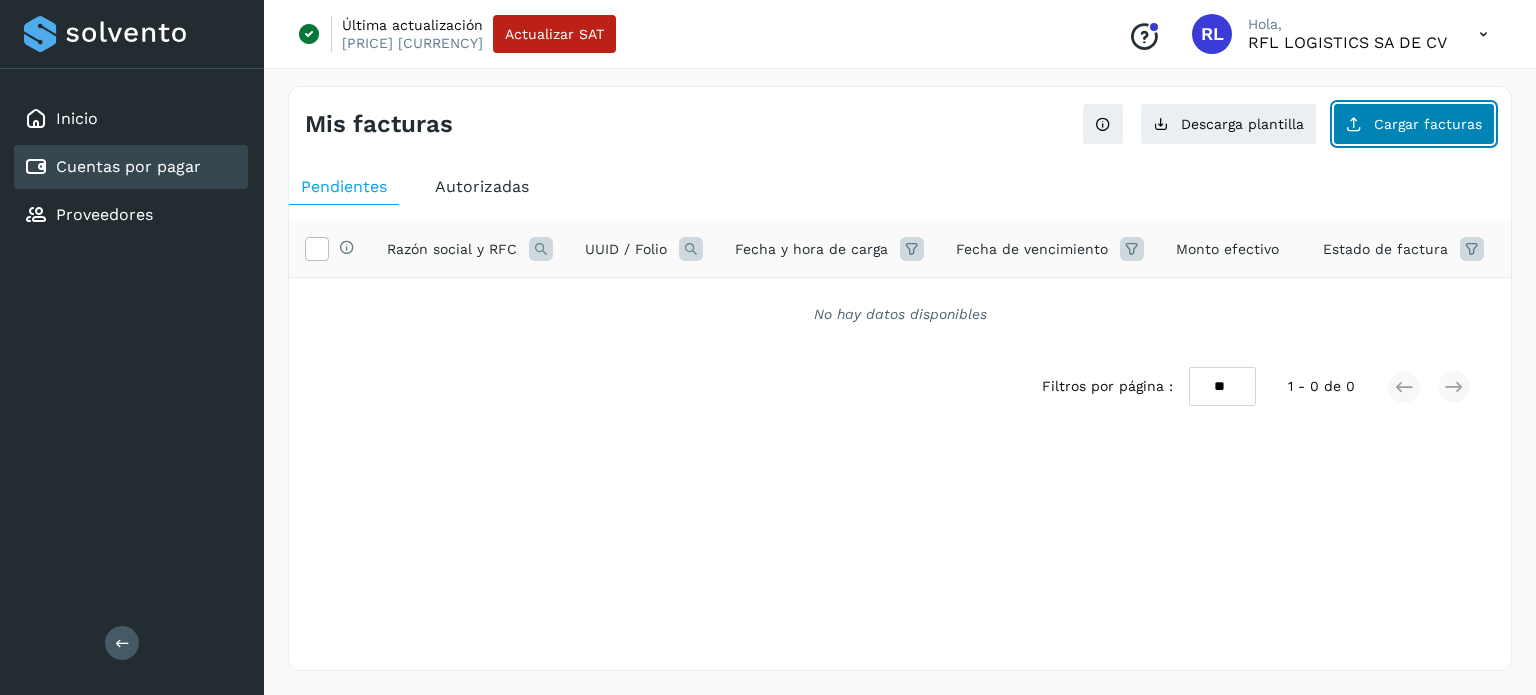click on "Cargar facturas" 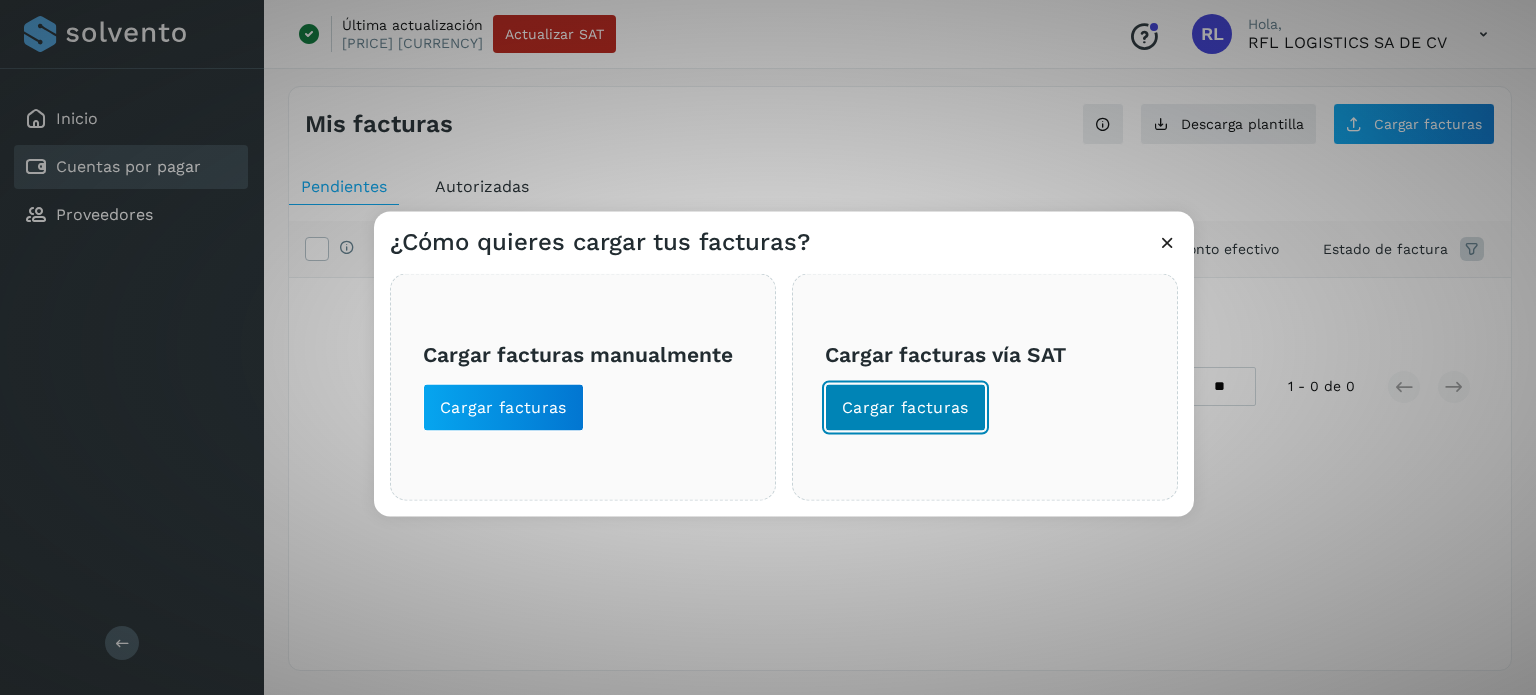 click on "Cargar facturas" 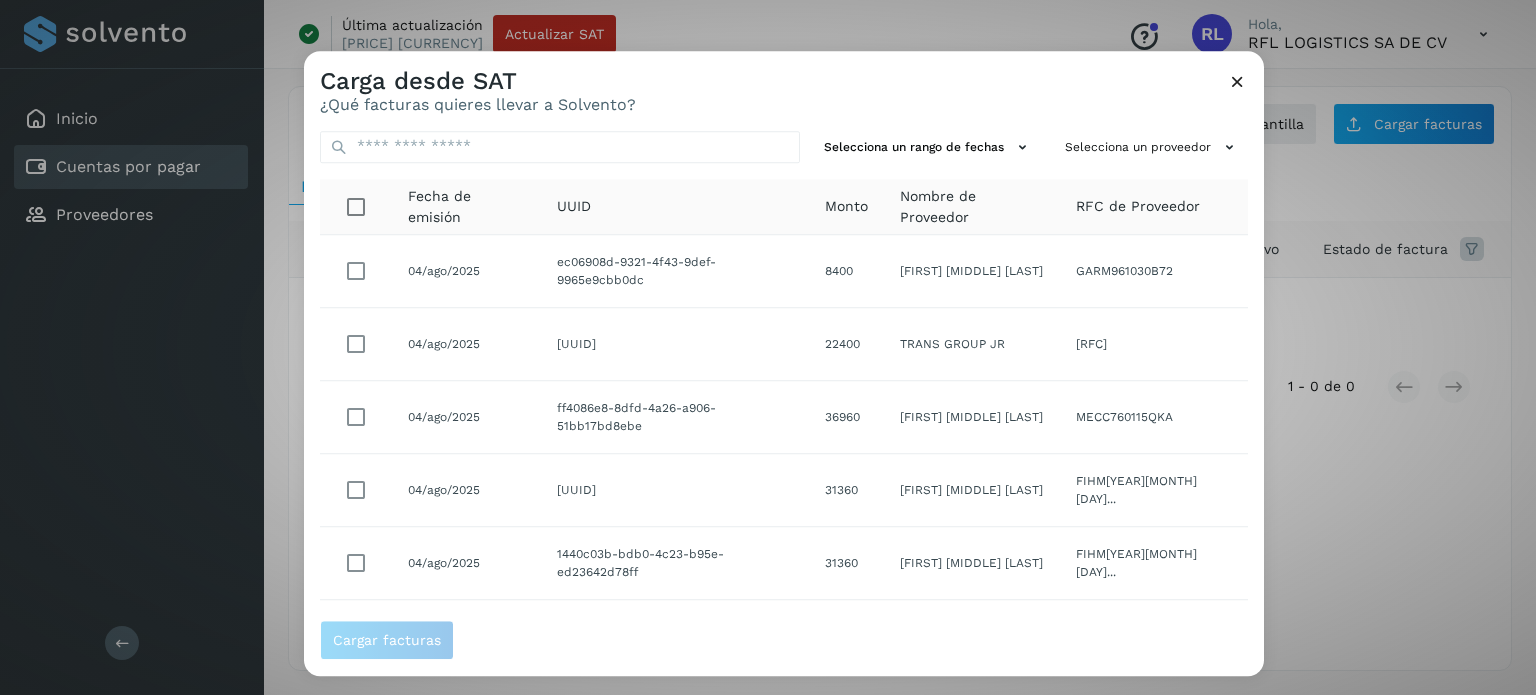 click on "04/ago/2025" 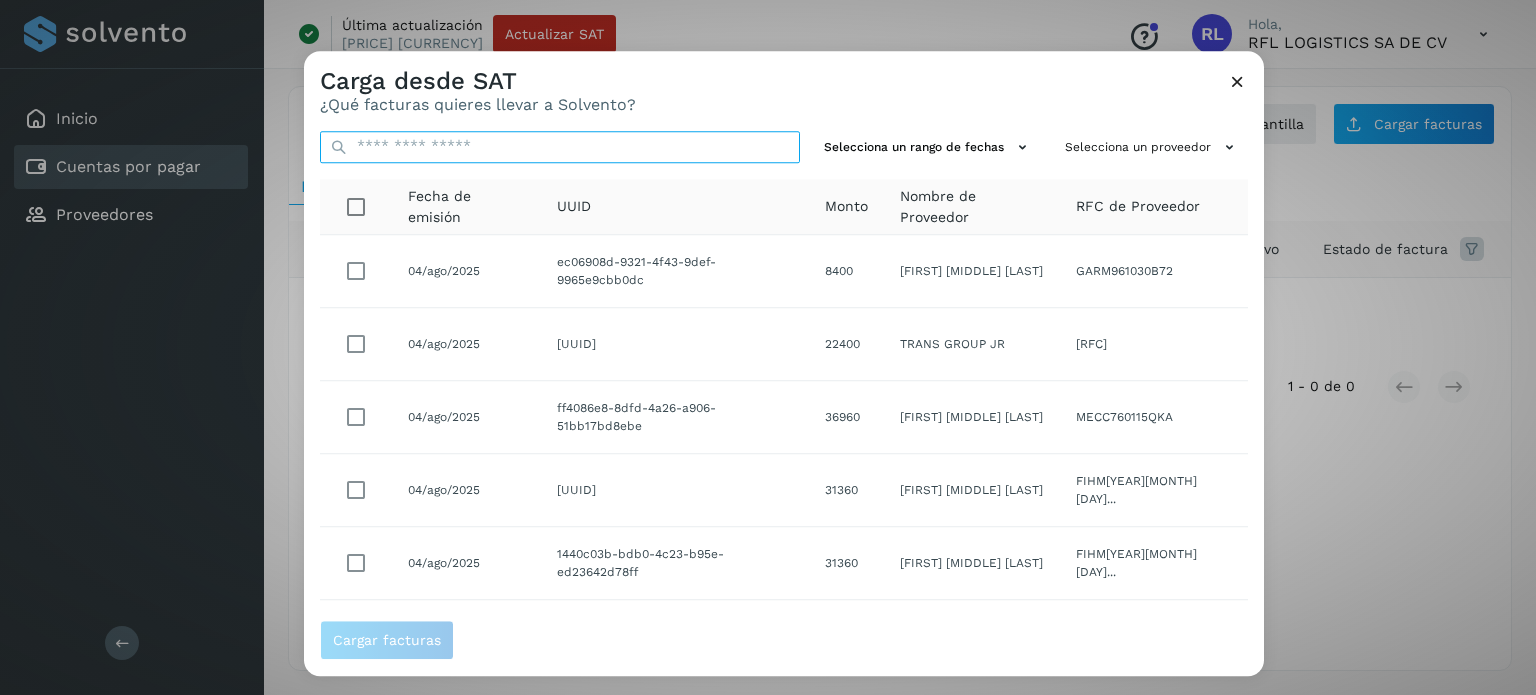 click at bounding box center (560, 147) 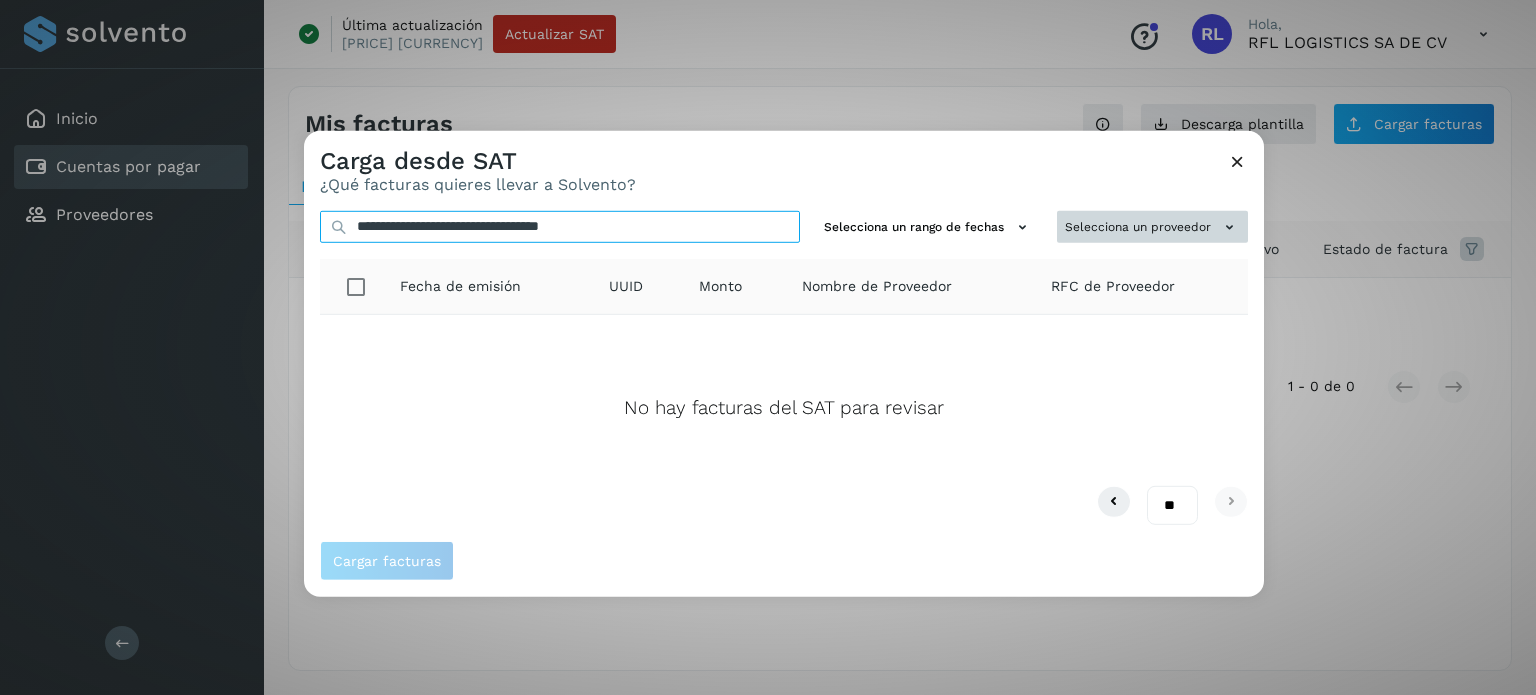 type on "**********" 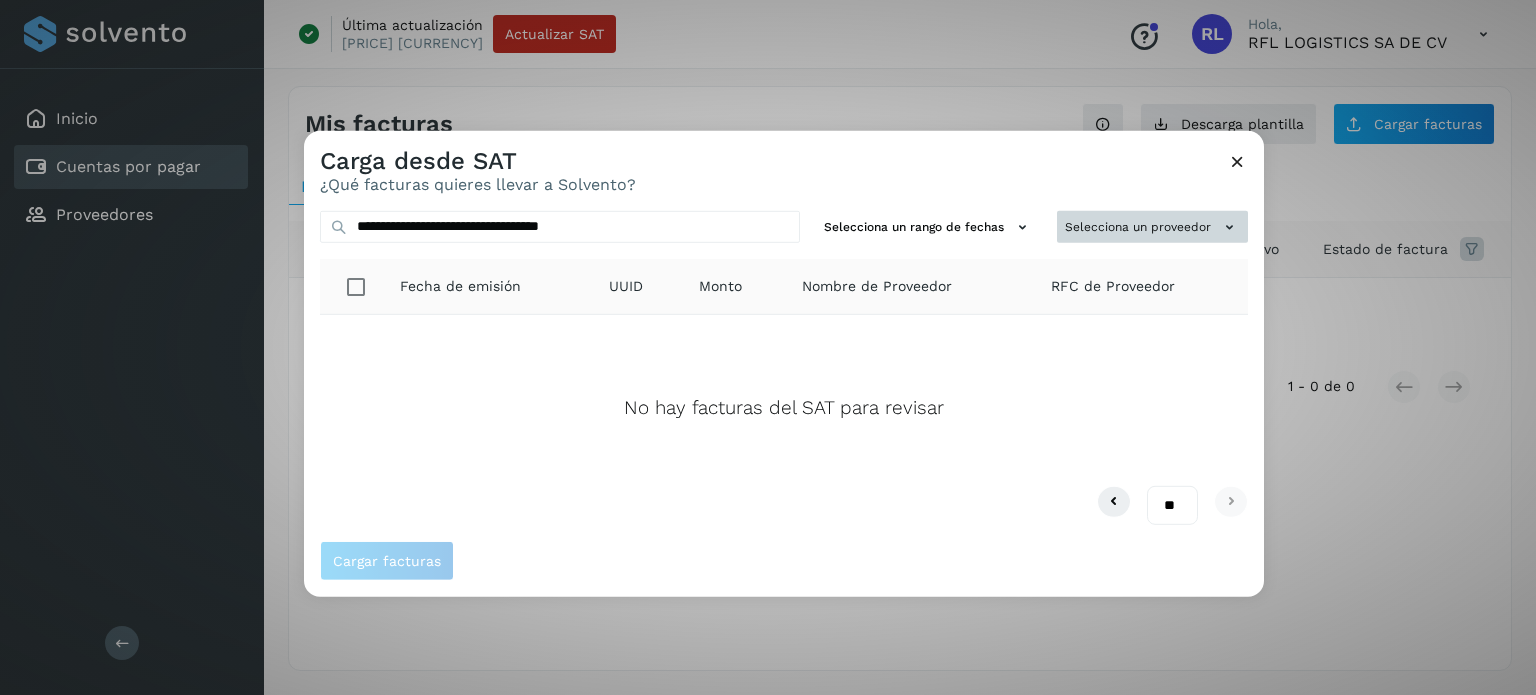 click on "Selecciona un proveedor" at bounding box center [1152, 226] 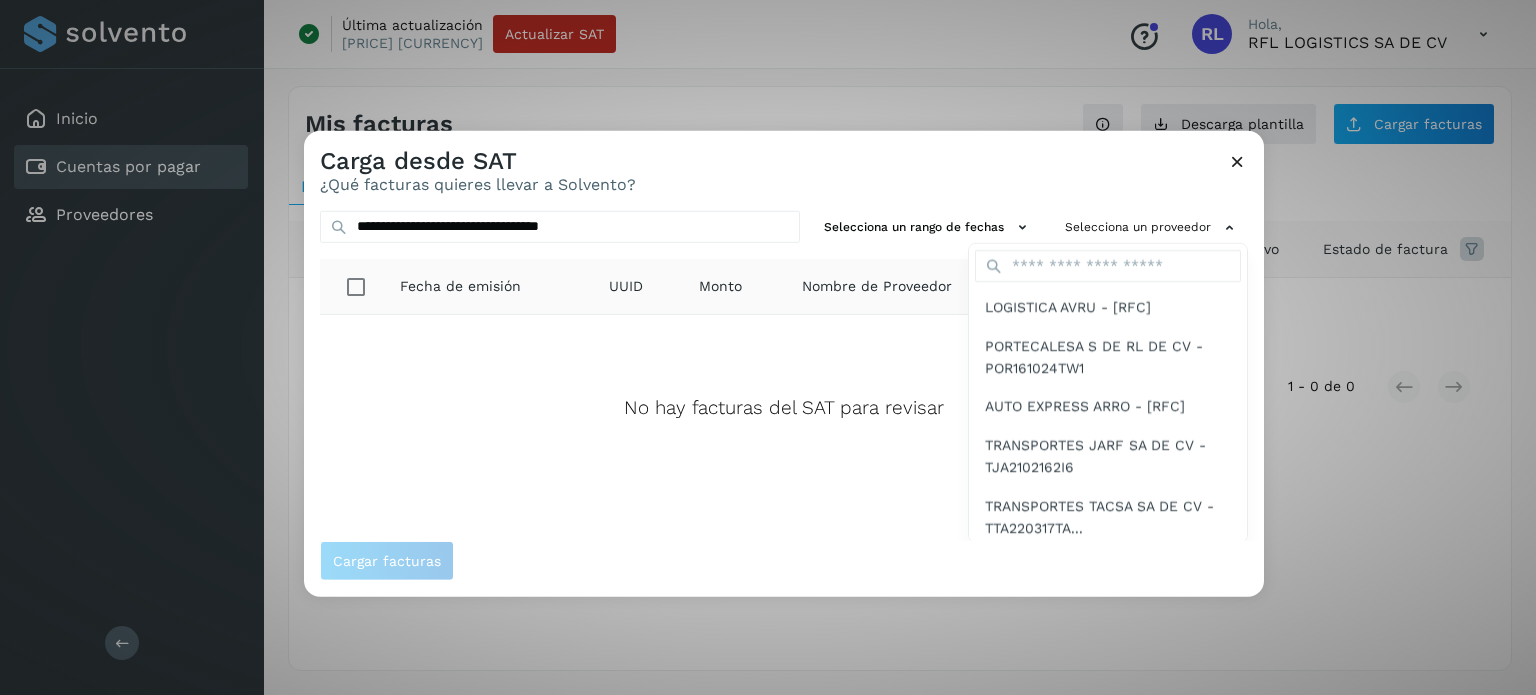 click at bounding box center (1072, 477) 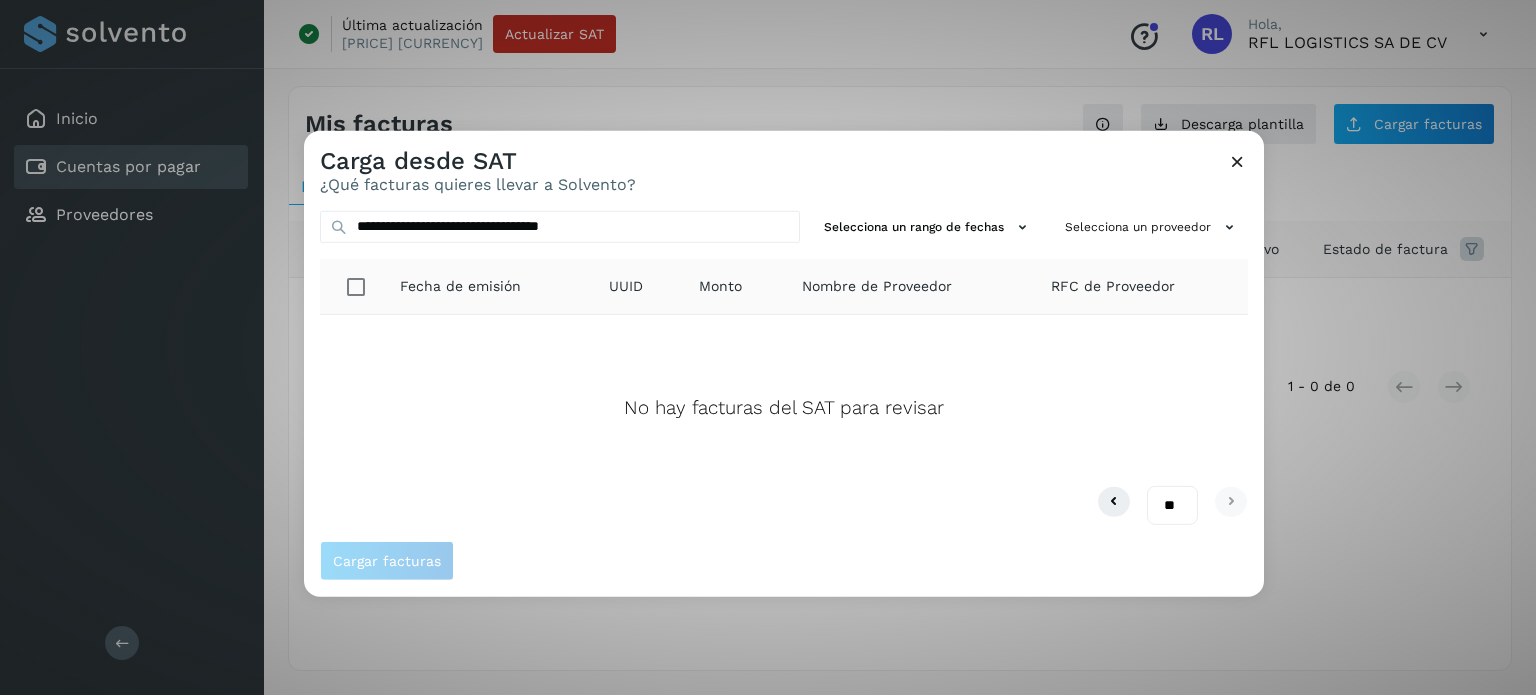 click at bounding box center (1237, 160) 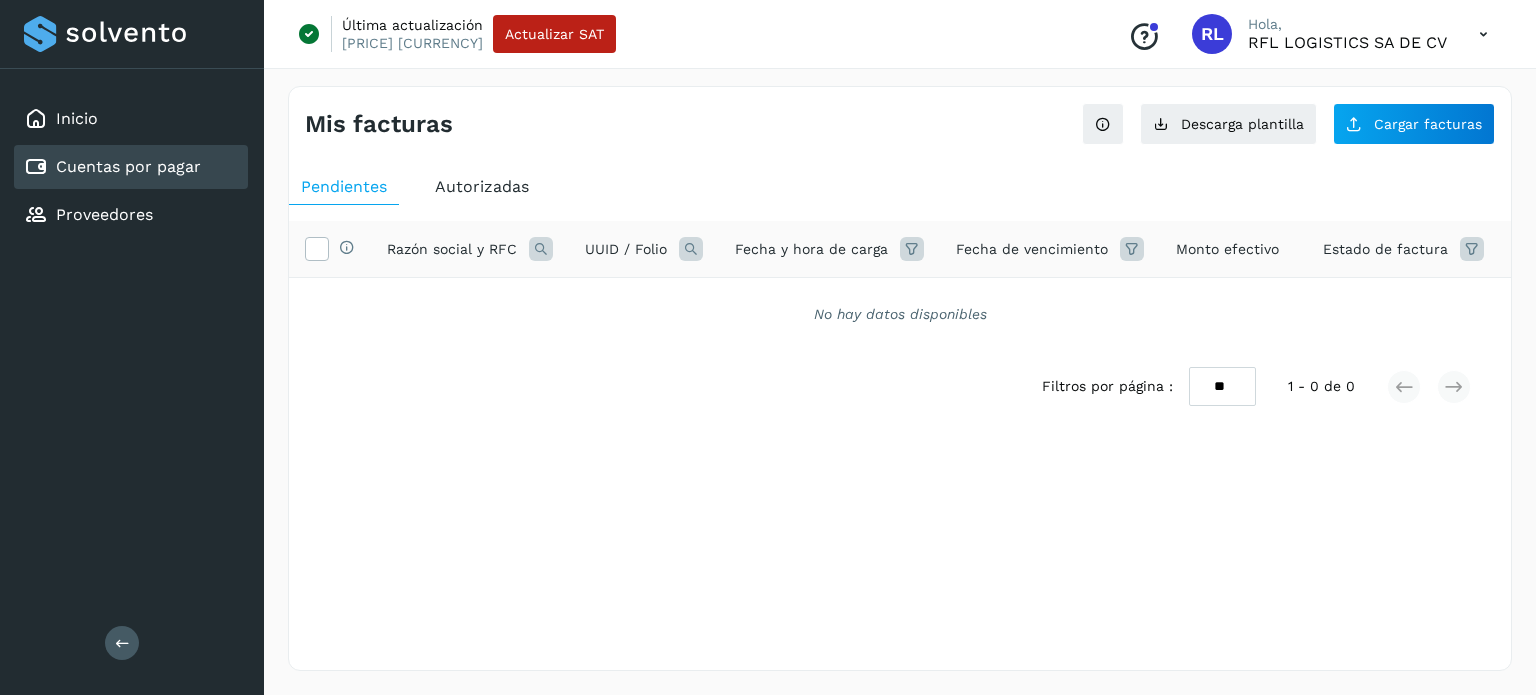 click on "Mis facturas
Ver instrucciones para cargar Facturas
Descarga plantilla Cargar facturas Pendientes Autorizadas Selecciona todas las facturas disponibles para autorización Razón social y RFC UUID / Folio Fecha y hora de carga Fecha de vencimiento Monto efectivo Estado de factura Acciones Selecciona todas las facturas disponibles para autorización Razón social y RFC Monto efectivo Estado de factura Acciones No hay datos disponibles Filtros por página : ** ** ** 1 - 0 de 0 Selecciona una fecha  Selecciona una fecha" at bounding box center (900, 378) 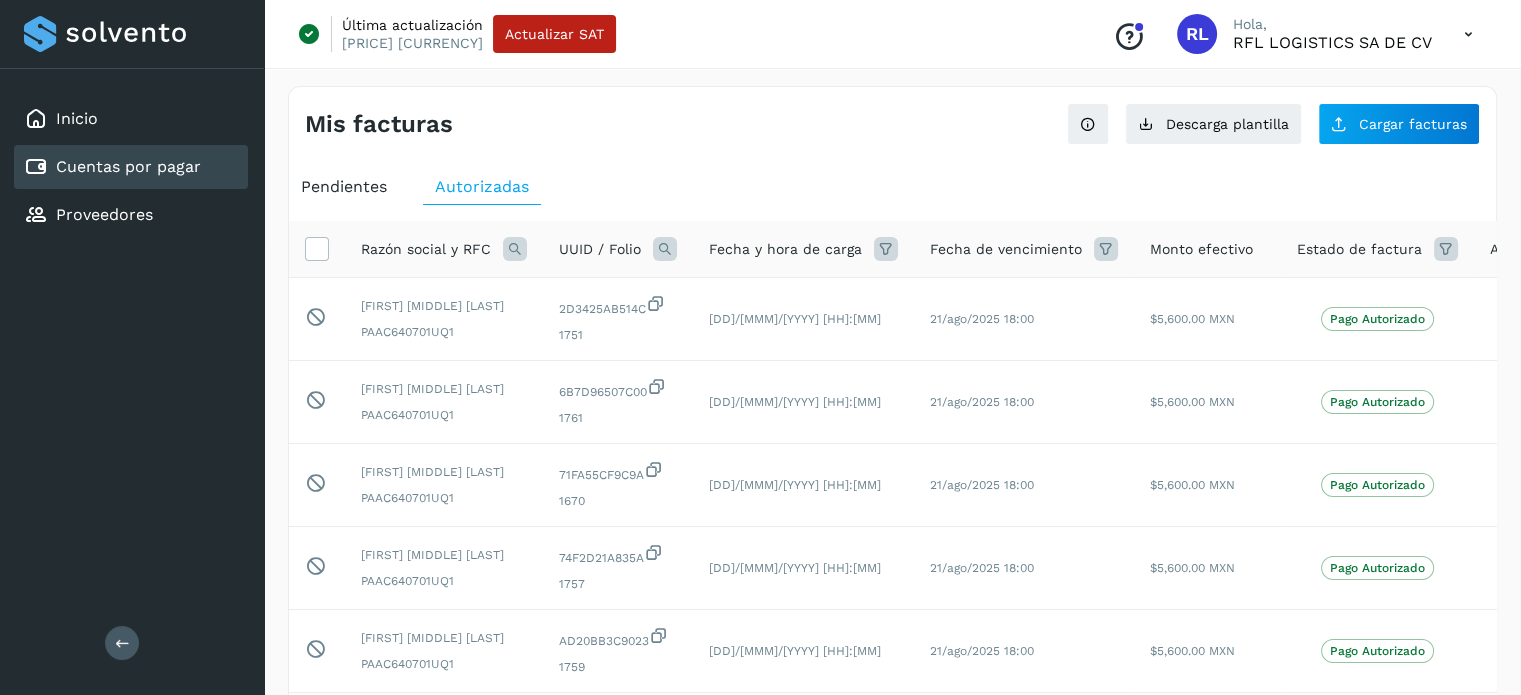 click on "Pendientes" at bounding box center (344, 186) 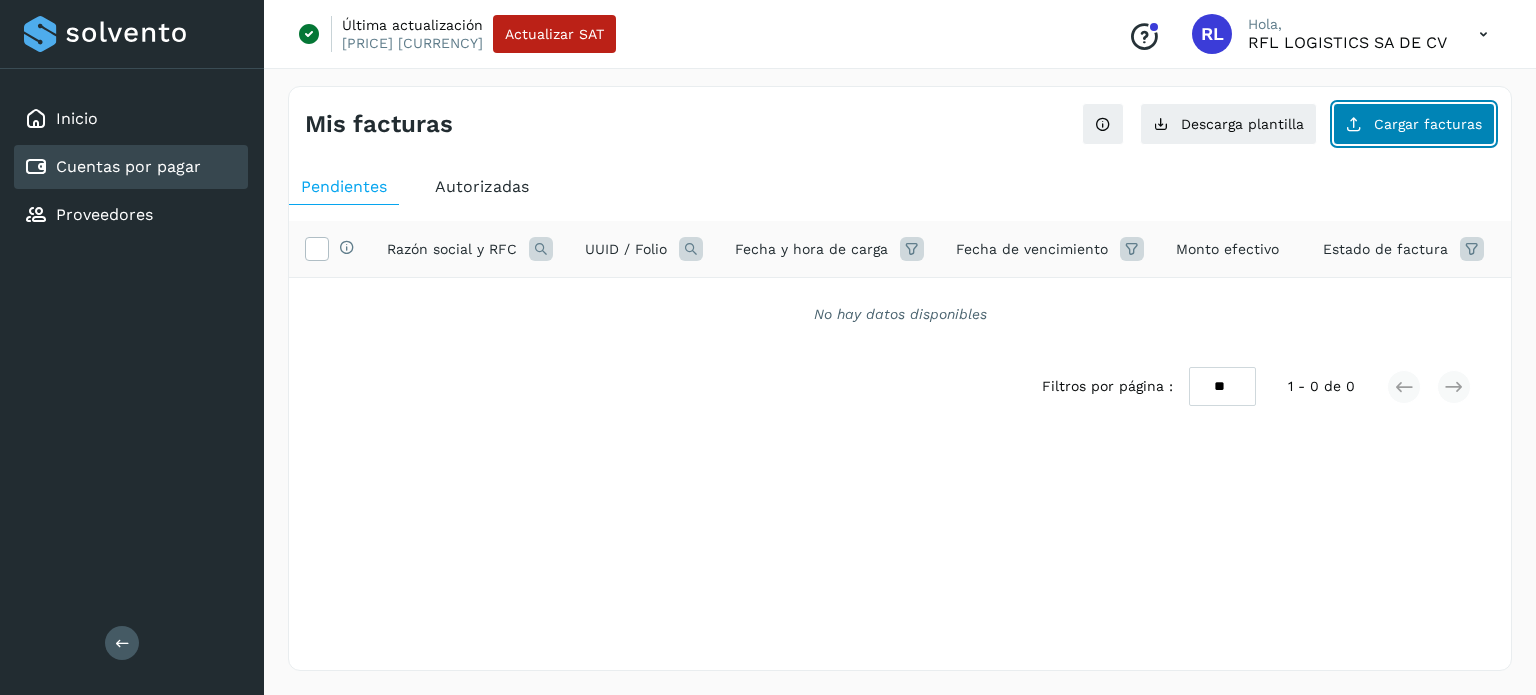 click on "Cargar facturas" 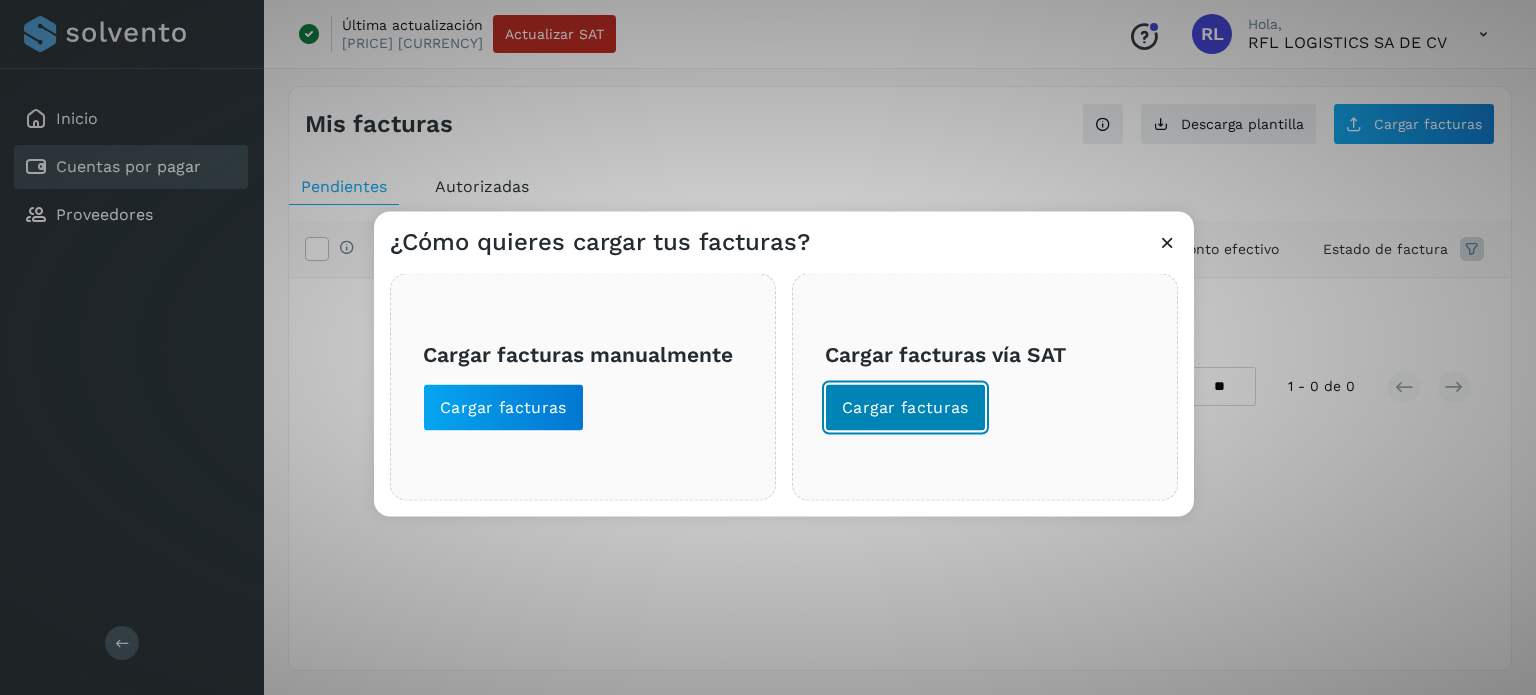 click on "Cargar facturas" 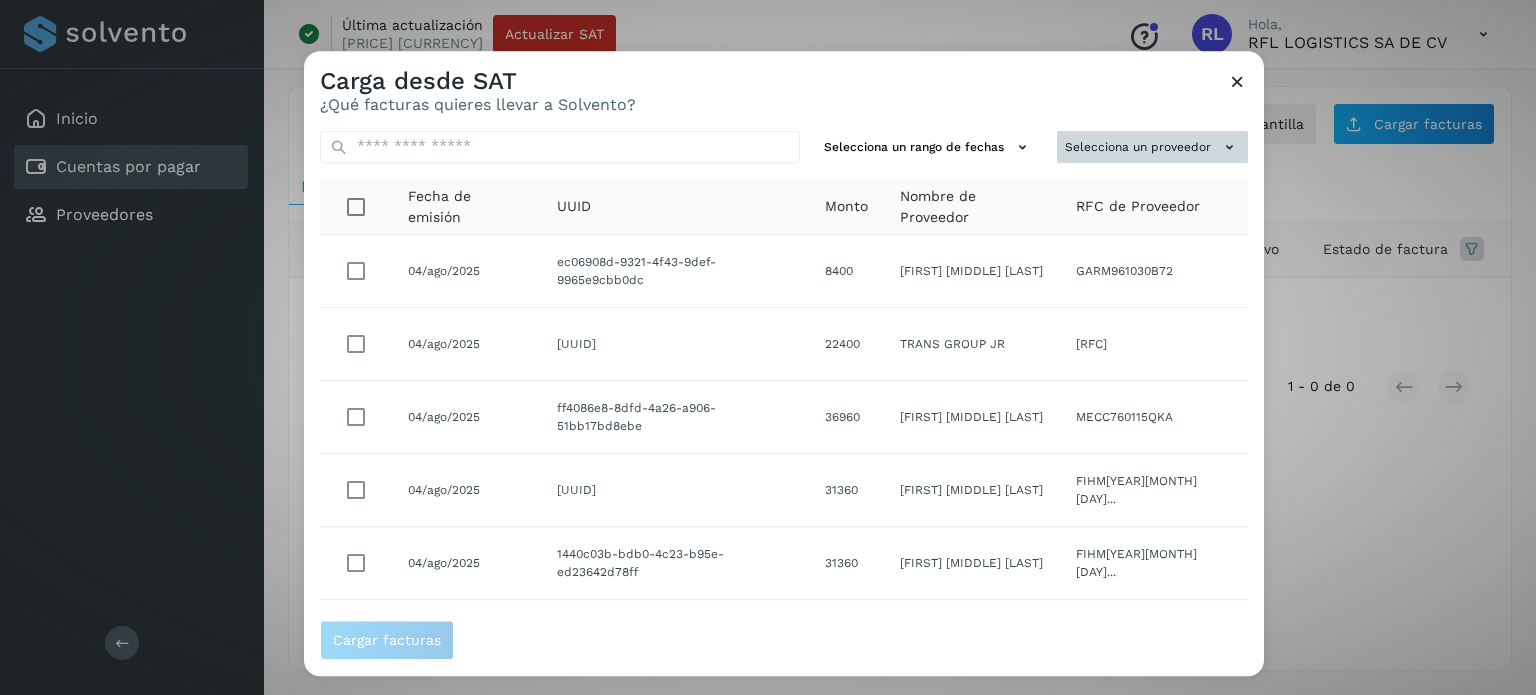 click on "Selecciona un proveedor" at bounding box center [1152, 147] 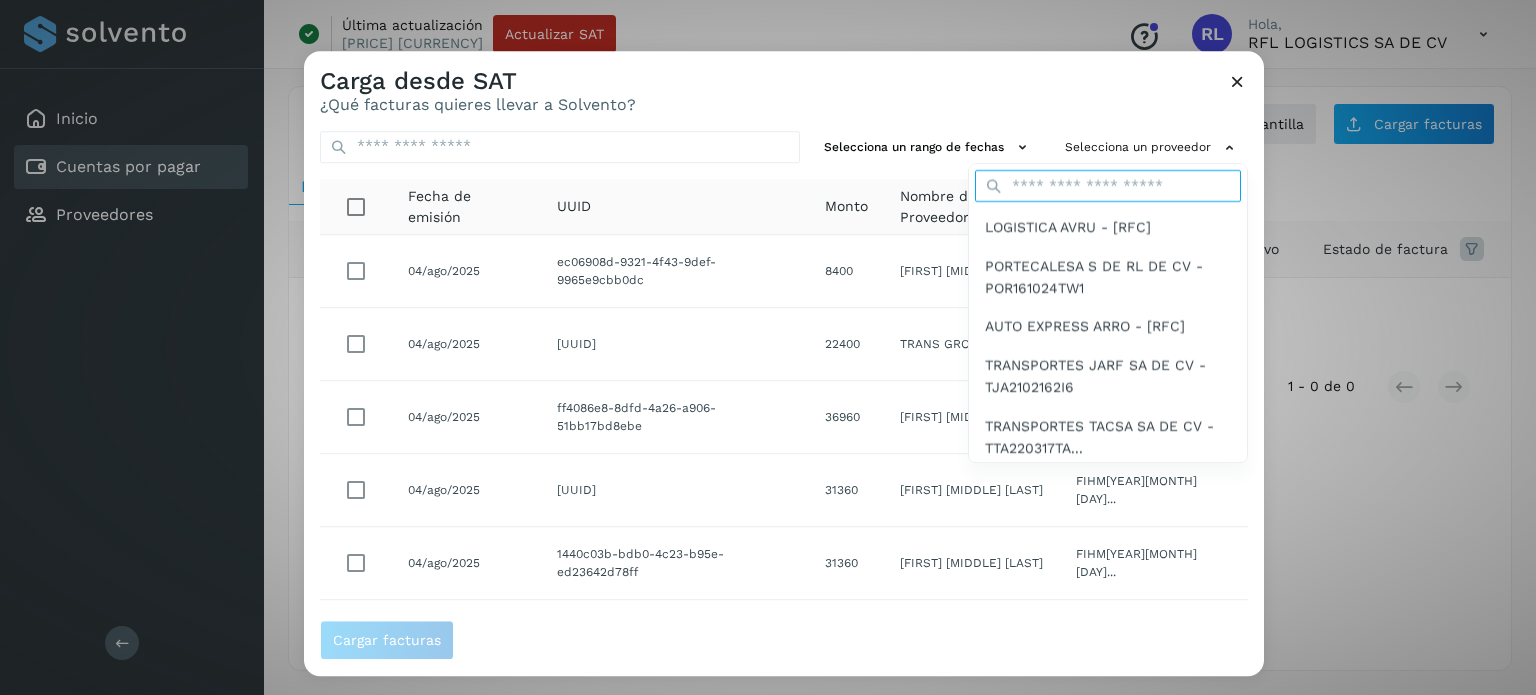 click at bounding box center [1108, 187] 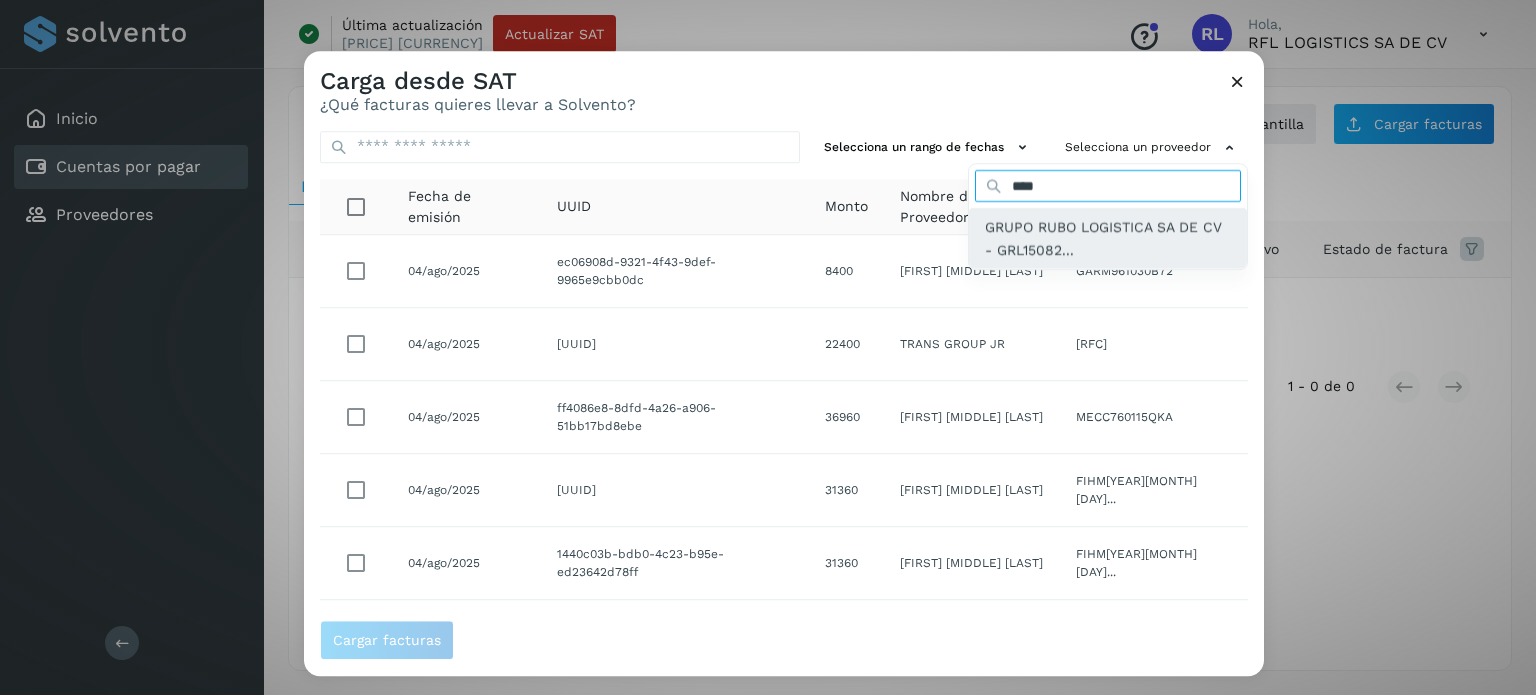 type on "****" 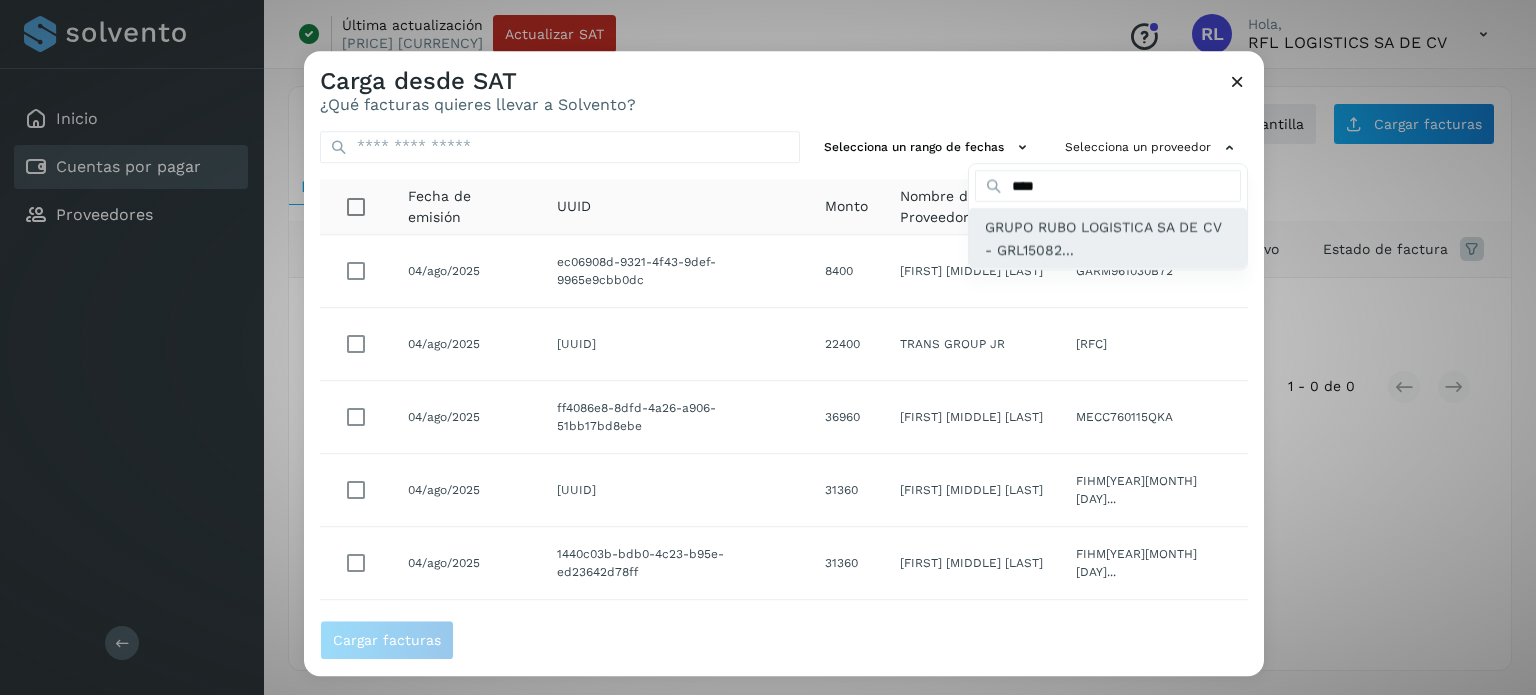 click on "GRUPO RUBO LOGISTICA SA DE CV - GRL15082..." at bounding box center [1108, 239] 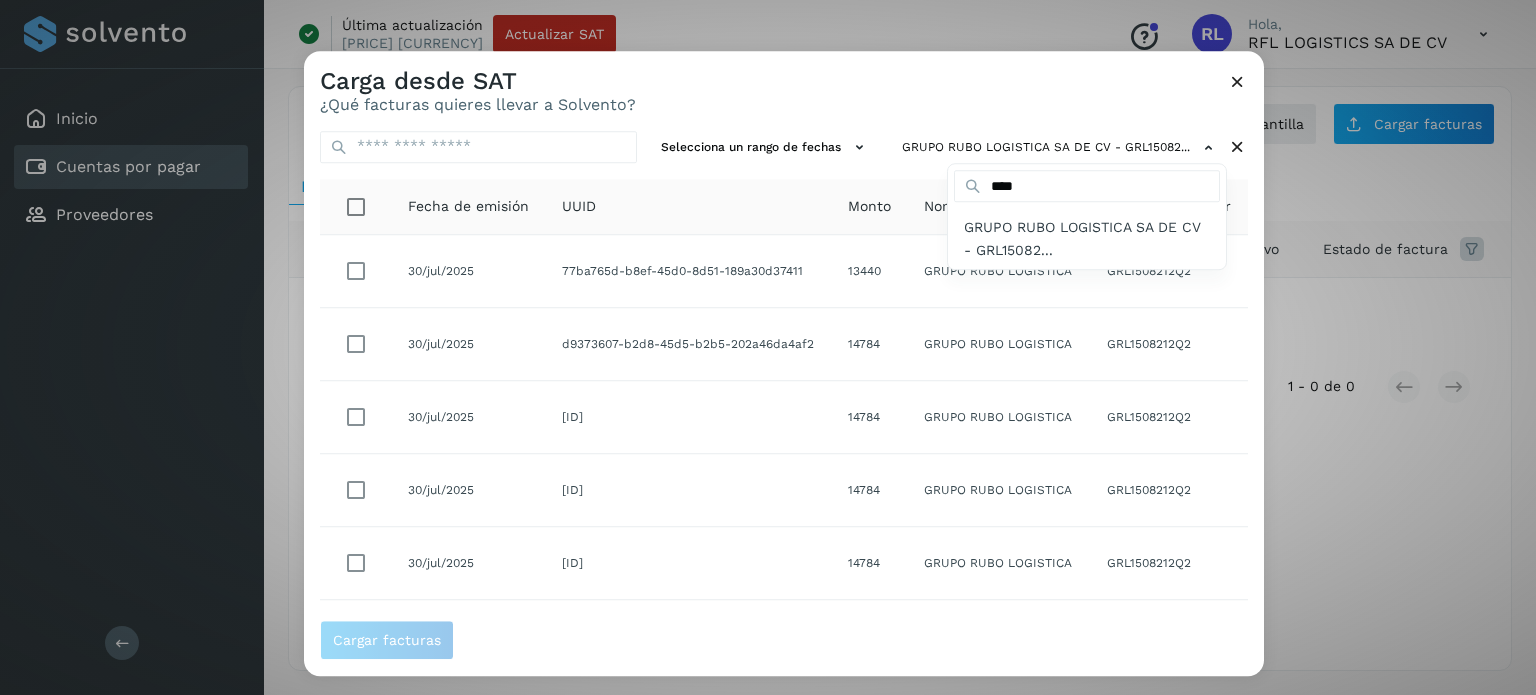 click at bounding box center [1072, 398] 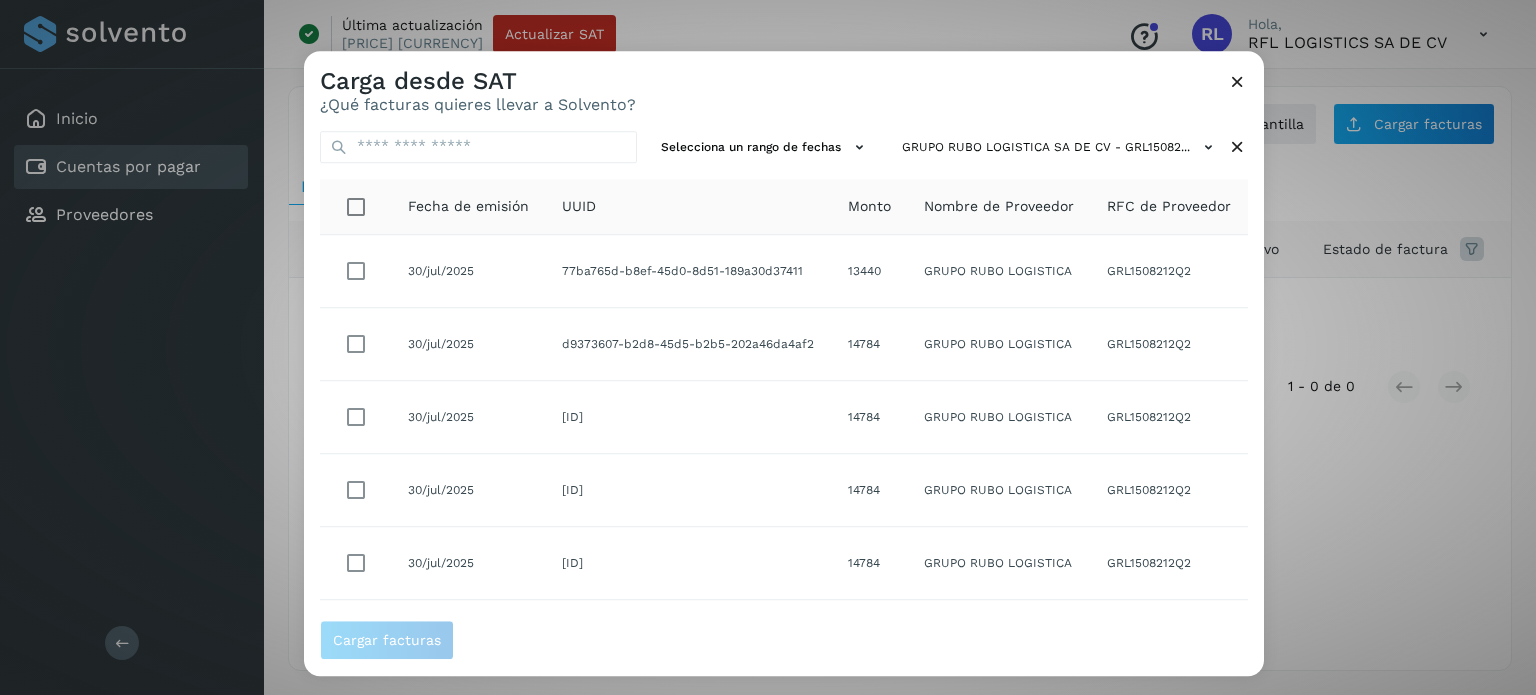 click at bounding box center [1072, 398] 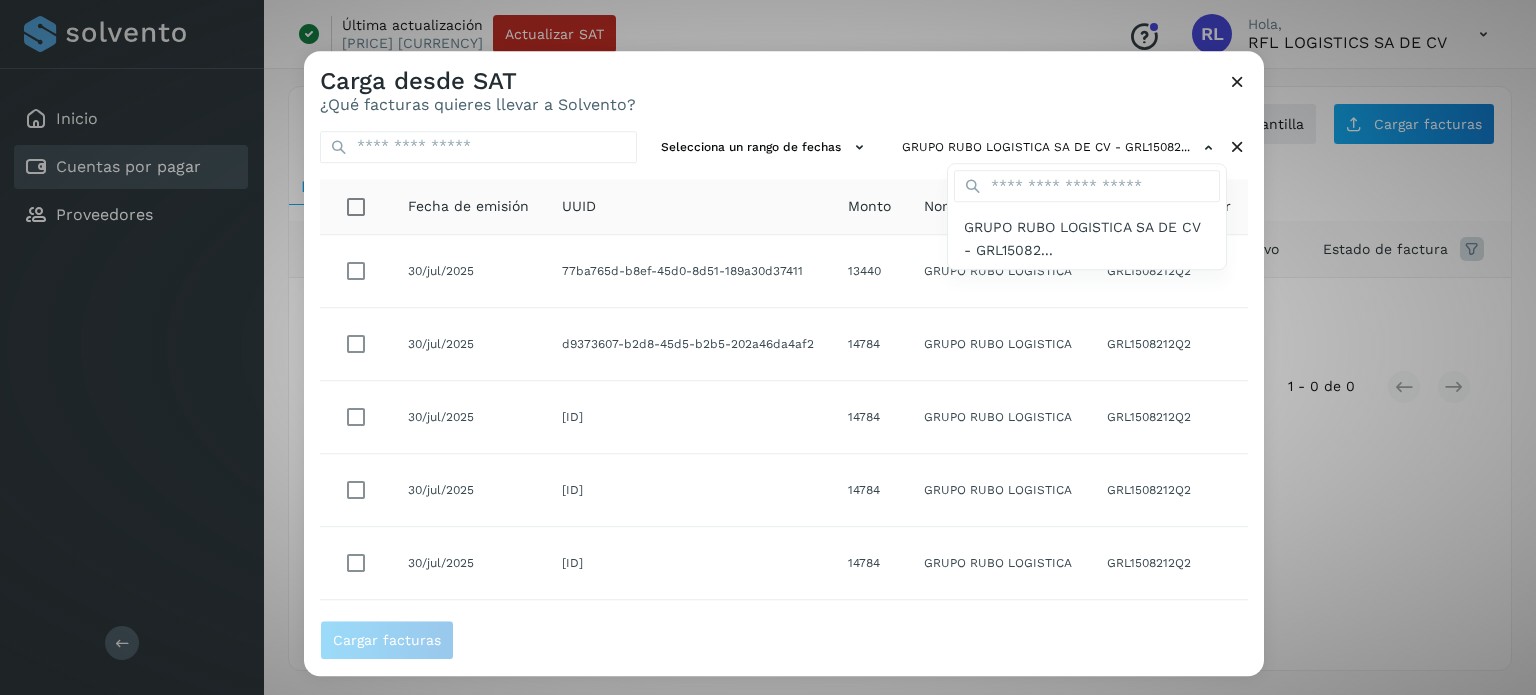 click at bounding box center [1072, 398] 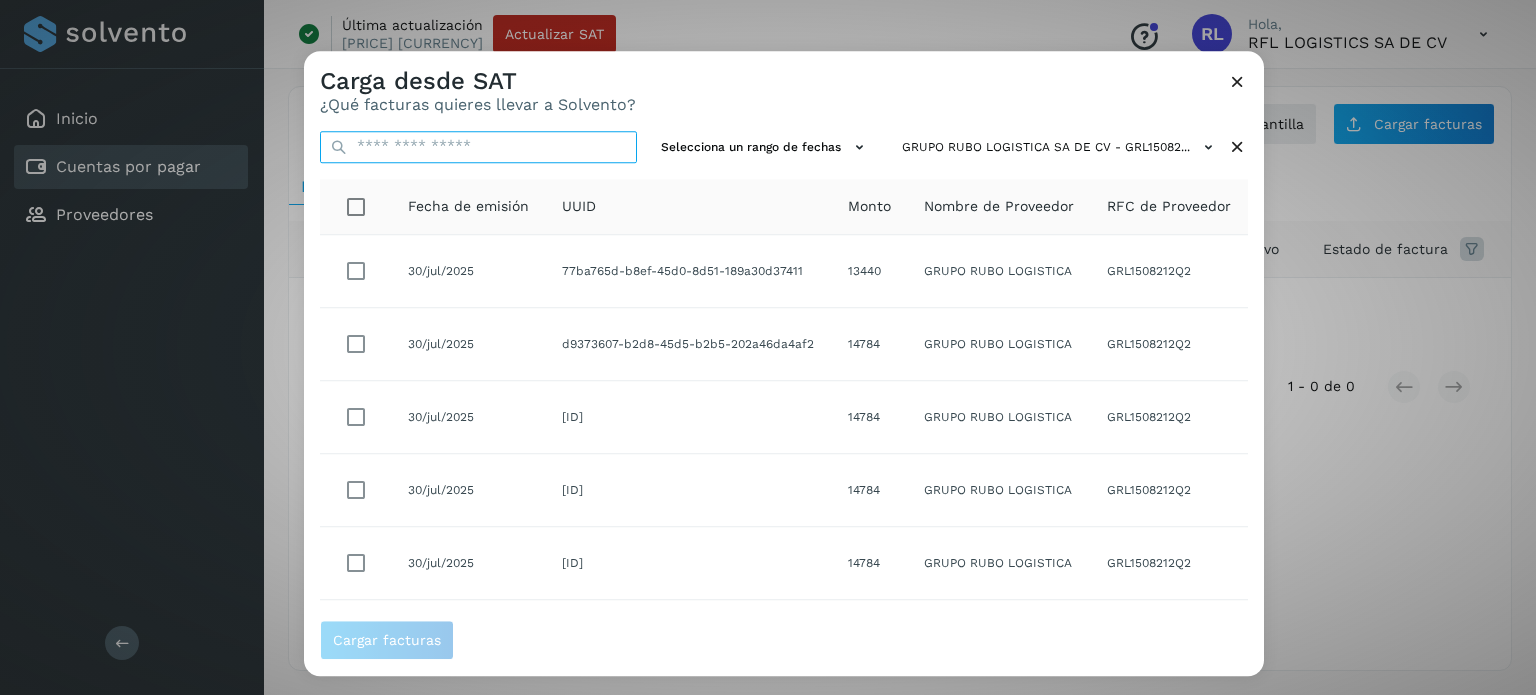 click at bounding box center (478, 147) 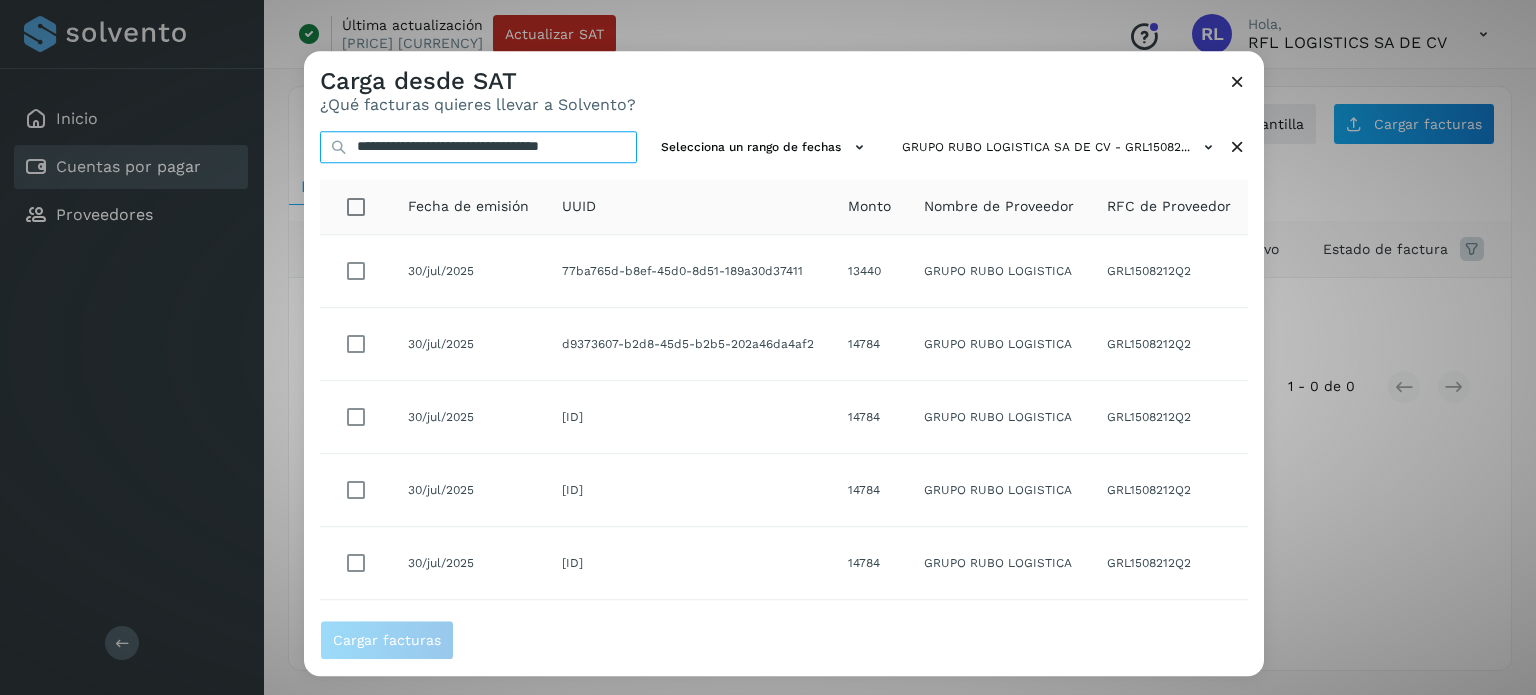 scroll, scrollTop: 0, scrollLeft: 3, axis: horizontal 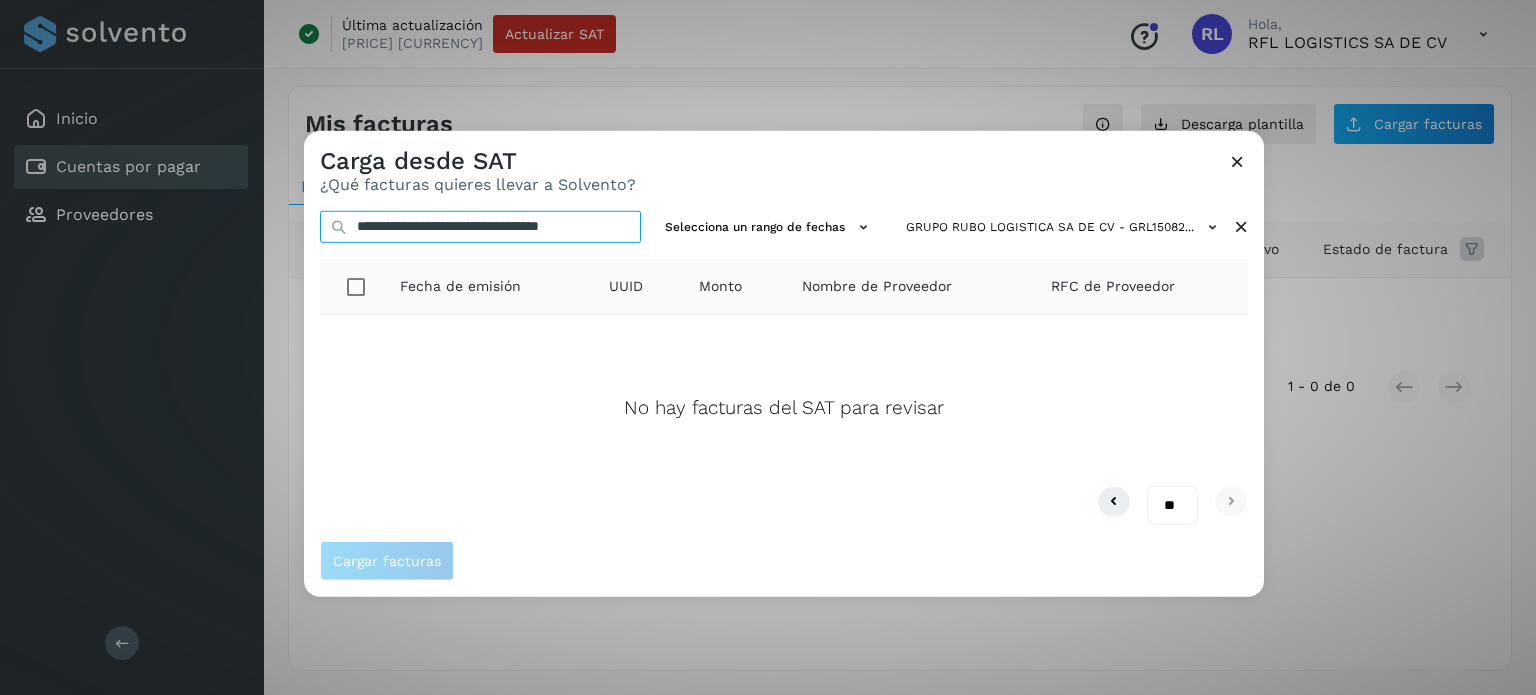 type on "**********" 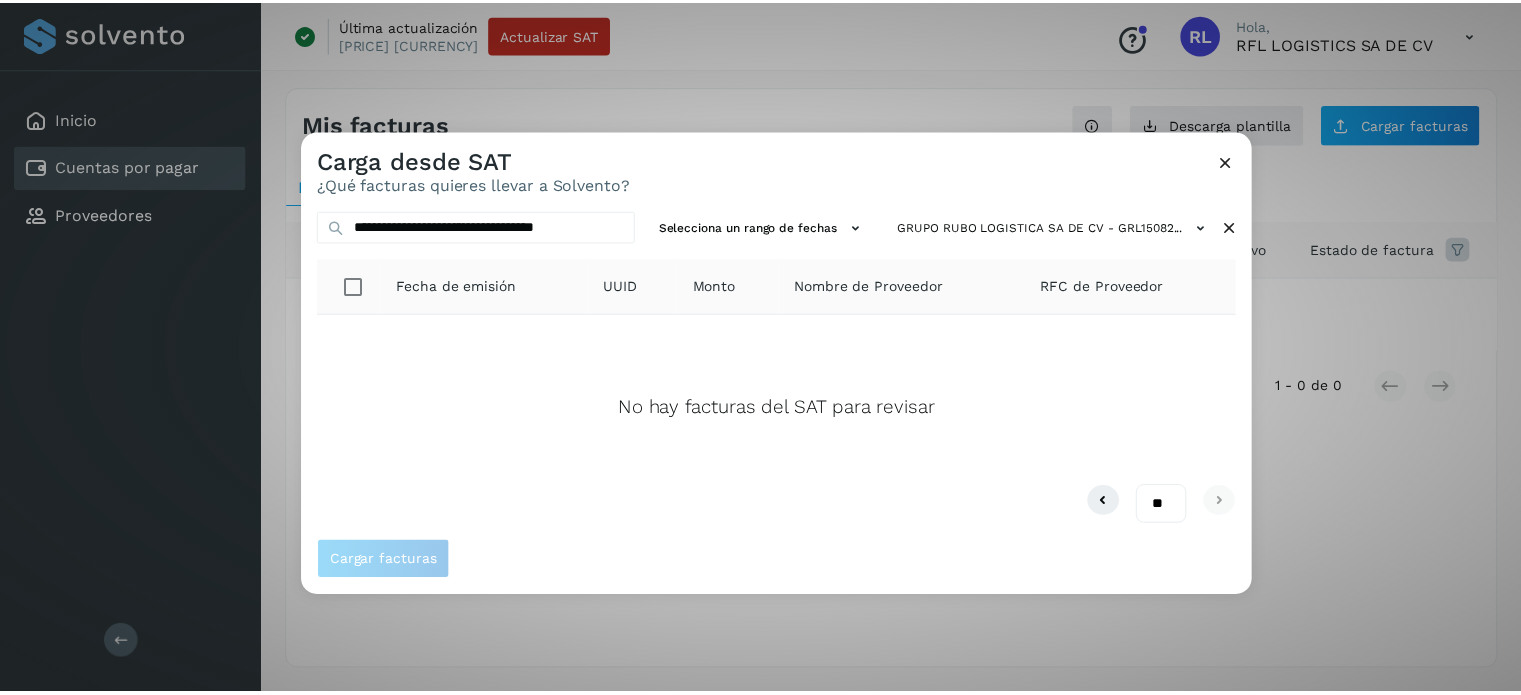 scroll, scrollTop: 0, scrollLeft: 0, axis: both 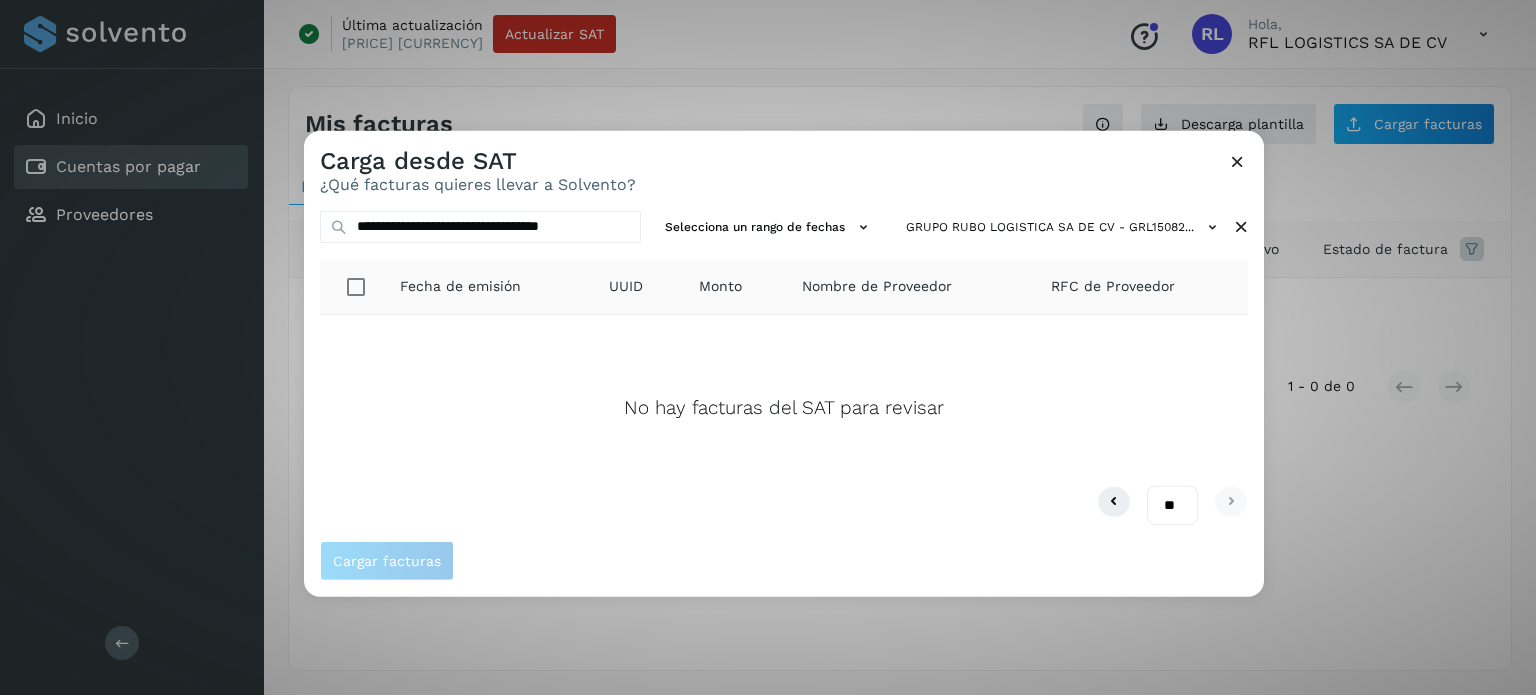 click at bounding box center (1237, 160) 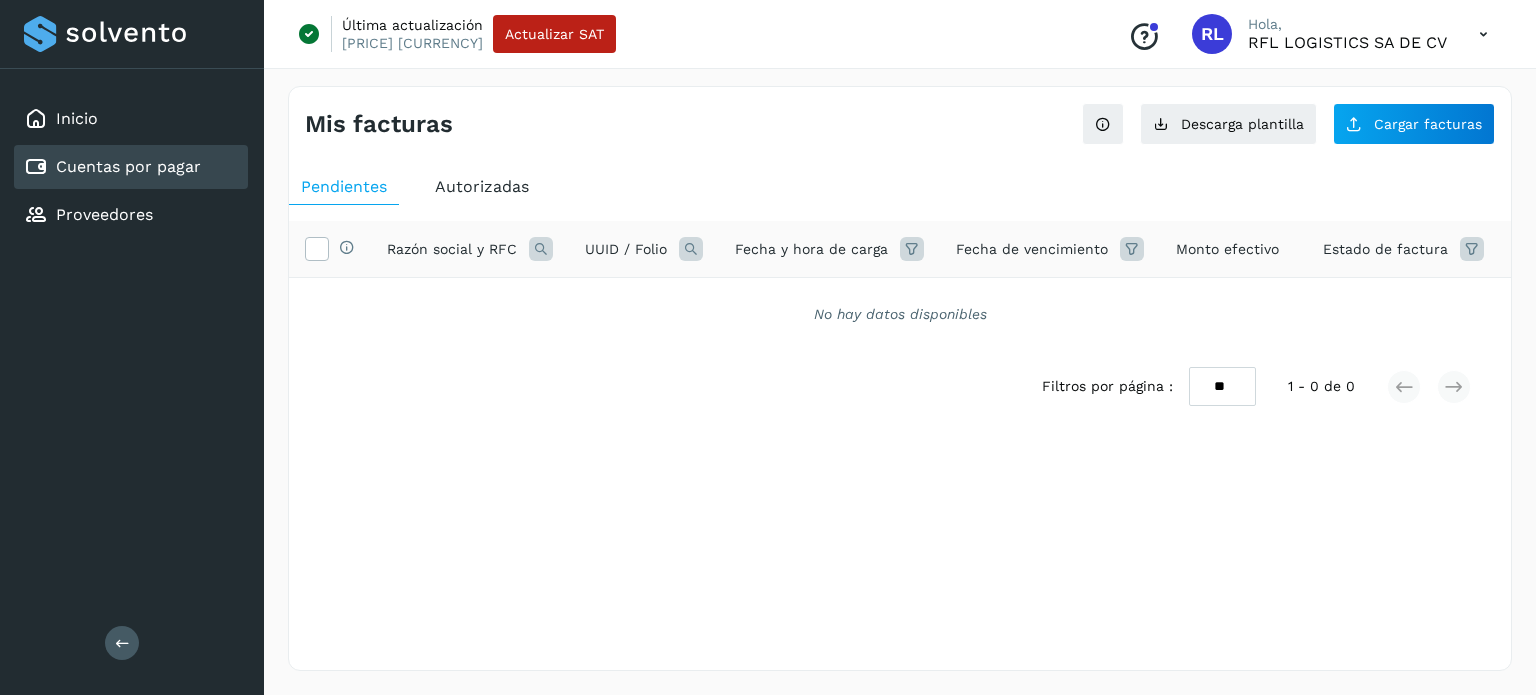 click on "Cuentas por pagar" at bounding box center [128, 166] 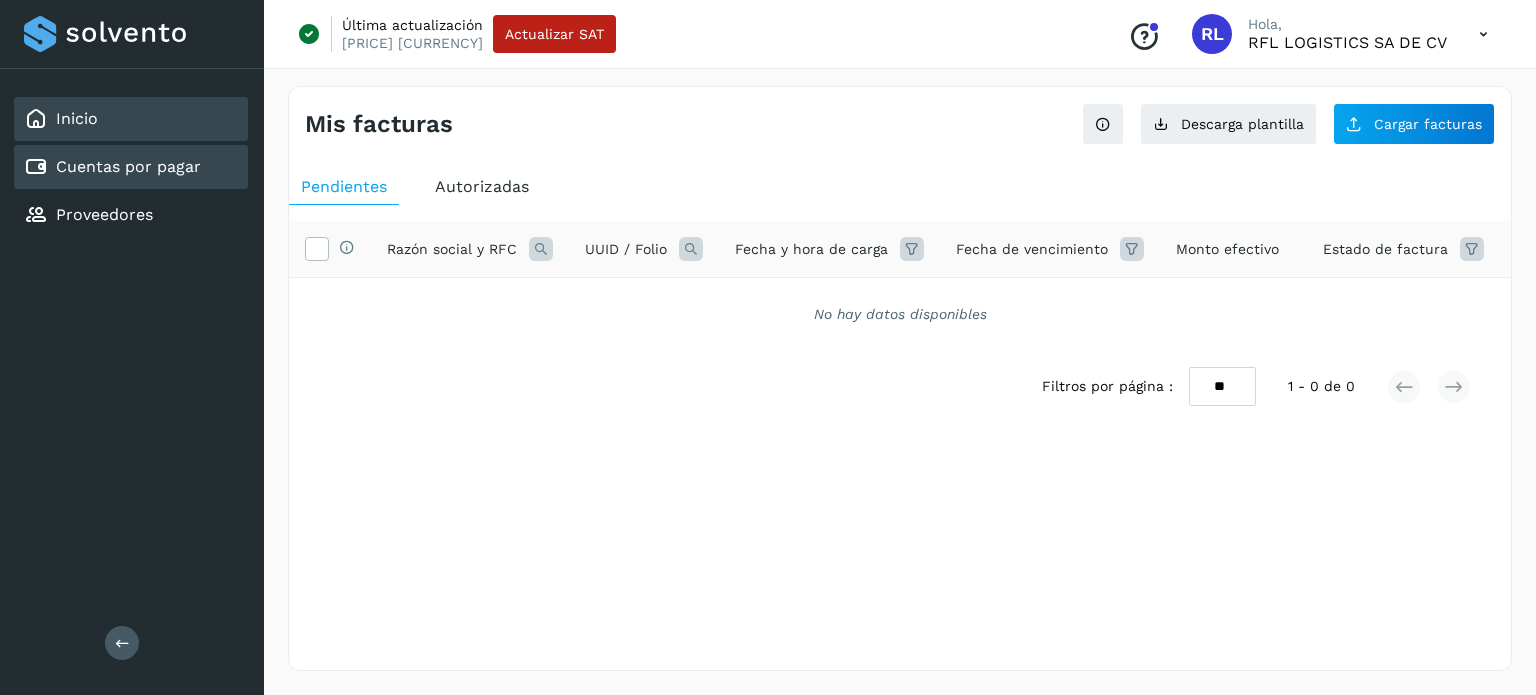 click on "Inicio" 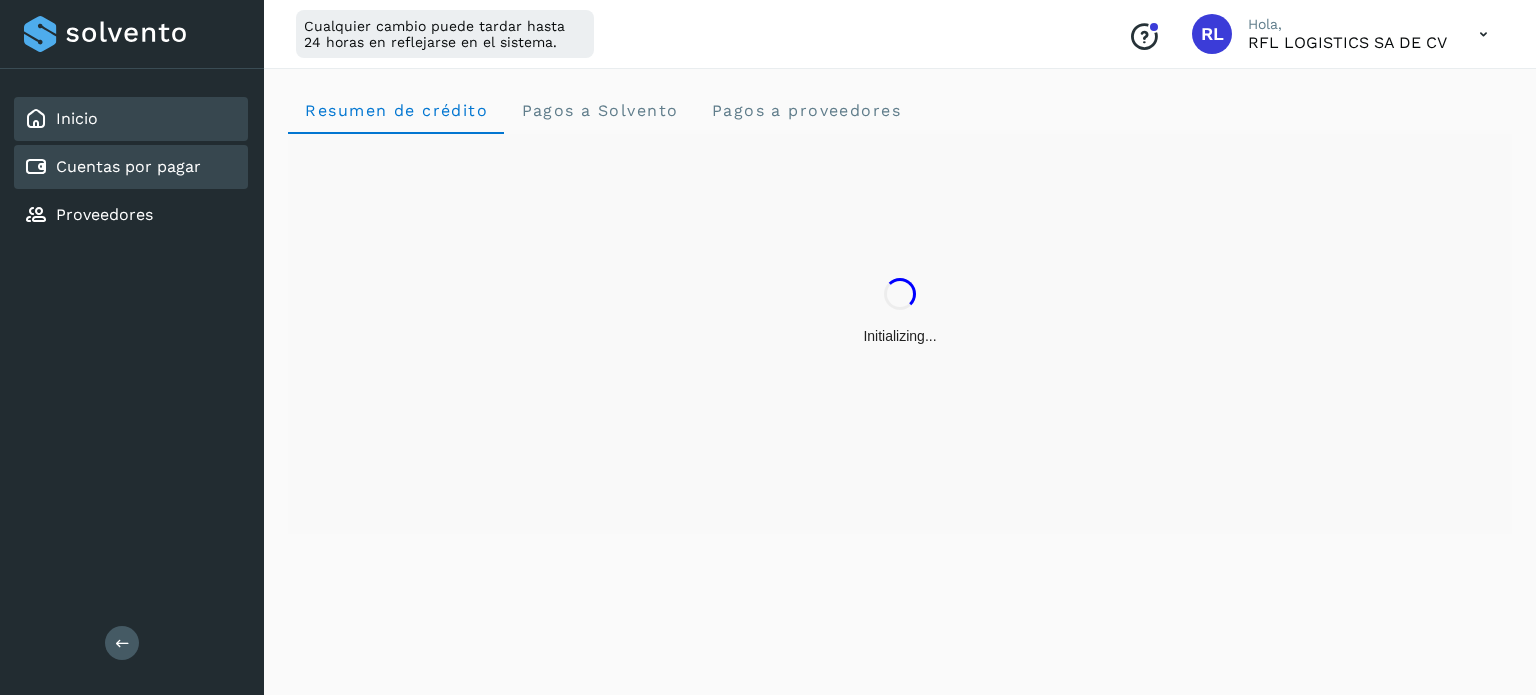 click on "Cuentas por pagar" at bounding box center [128, 166] 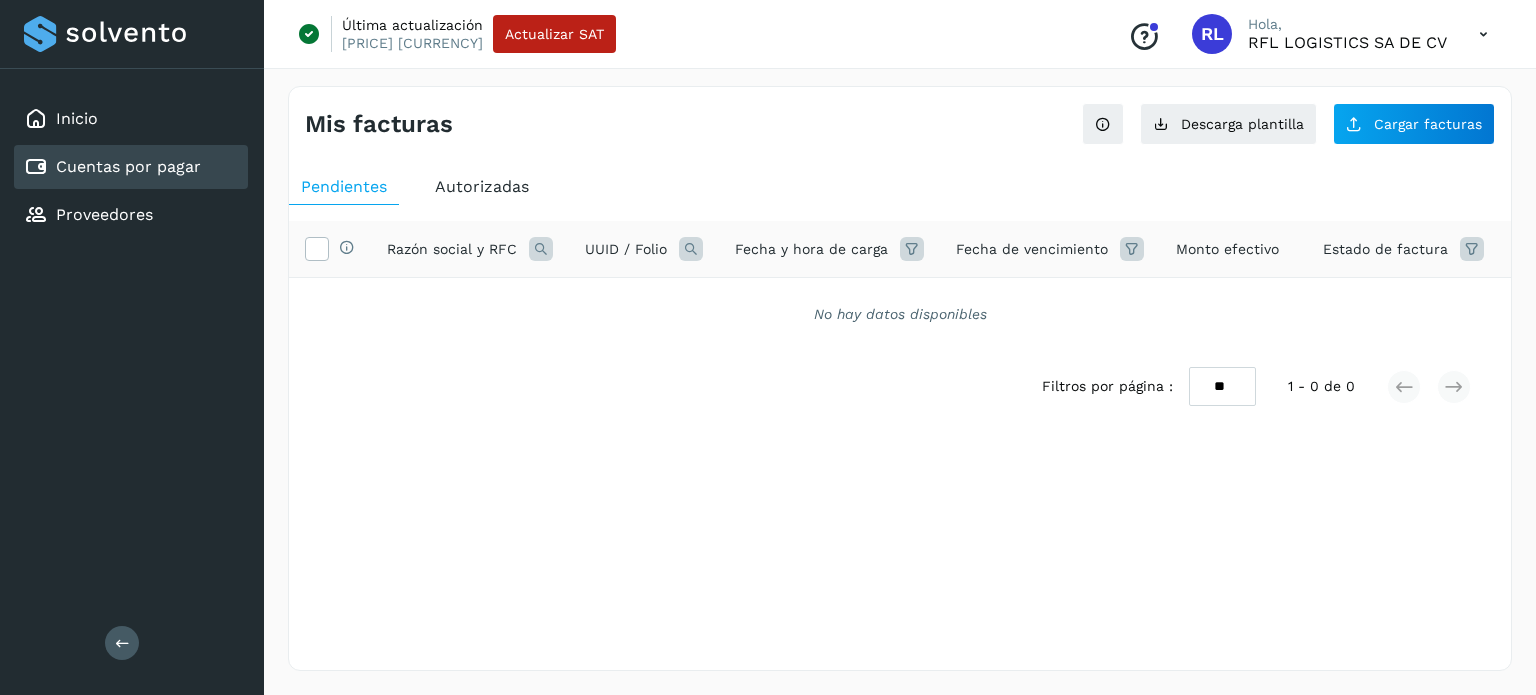 click on "Autorizadas" at bounding box center [482, 187] 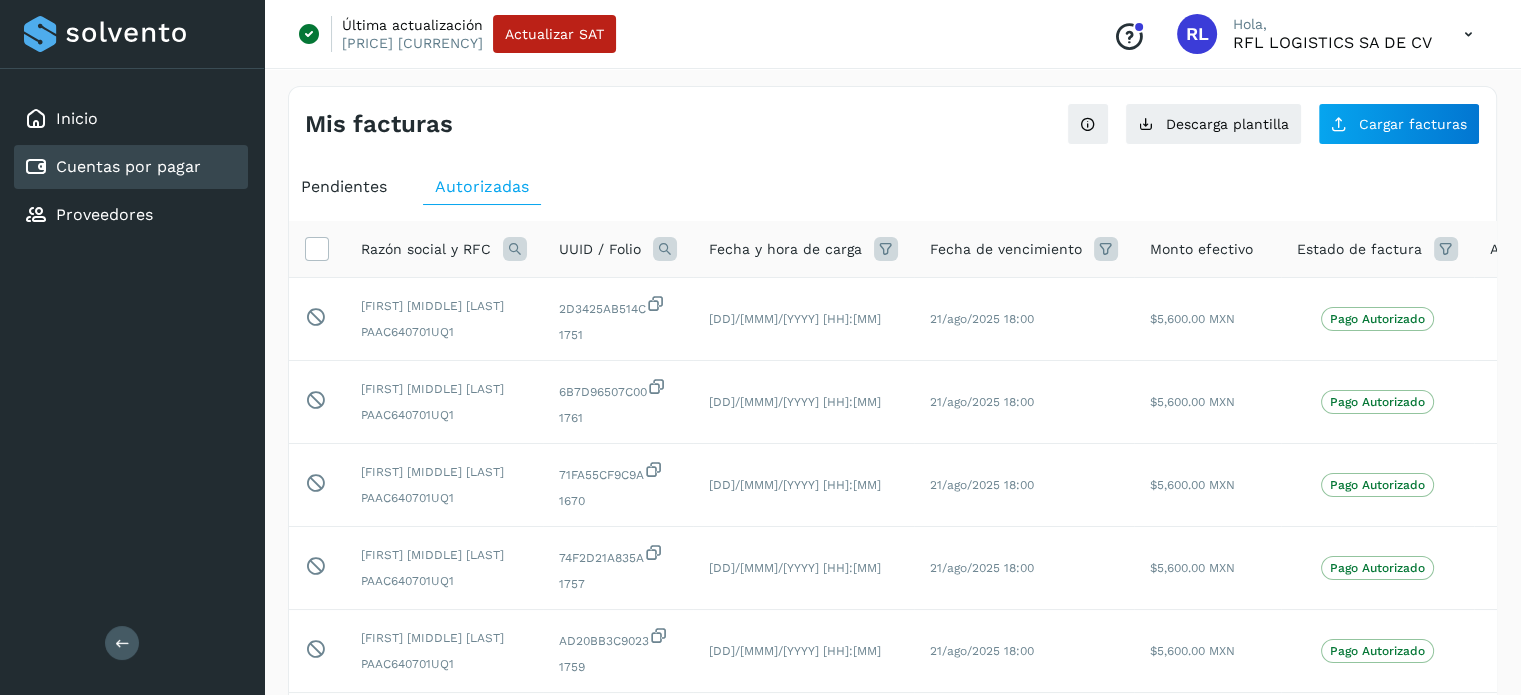 click at bounding box center (665, 249) 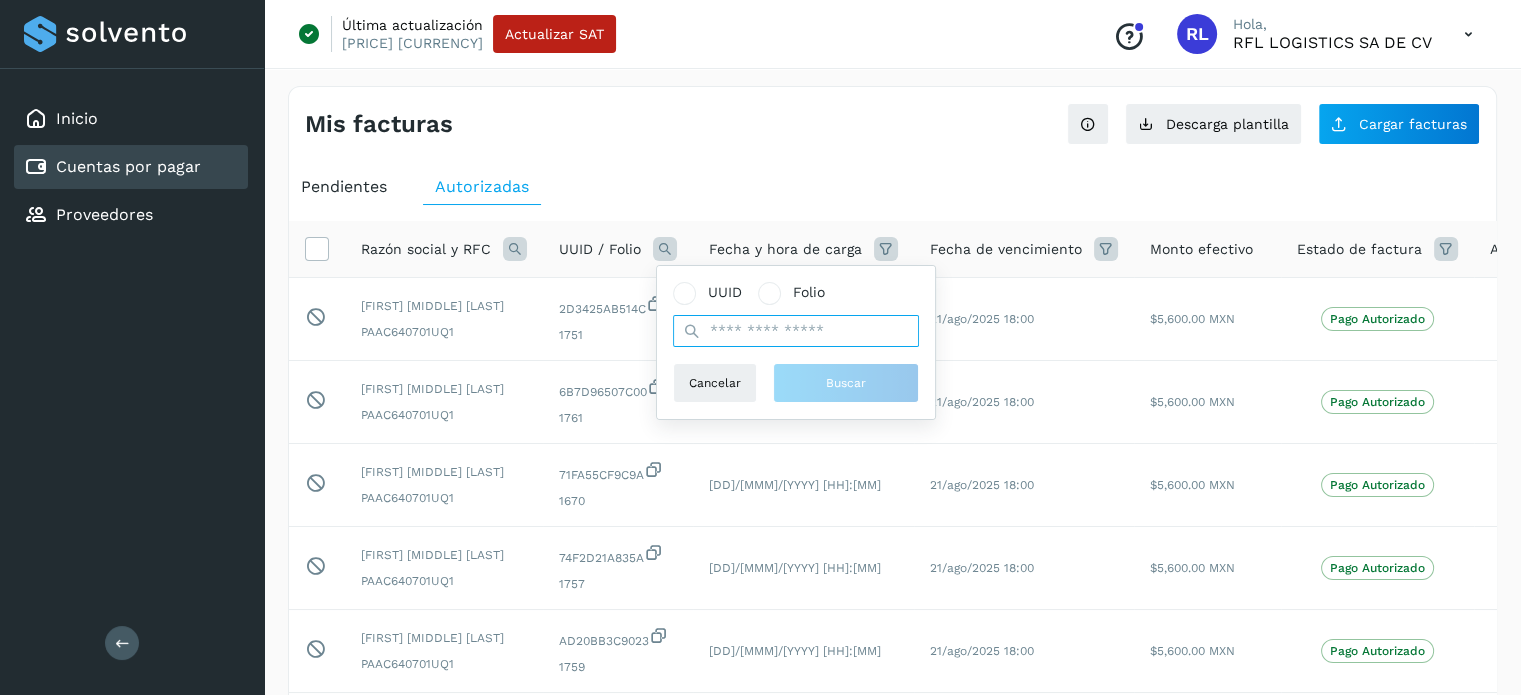 click at bounding box center (796, 331) 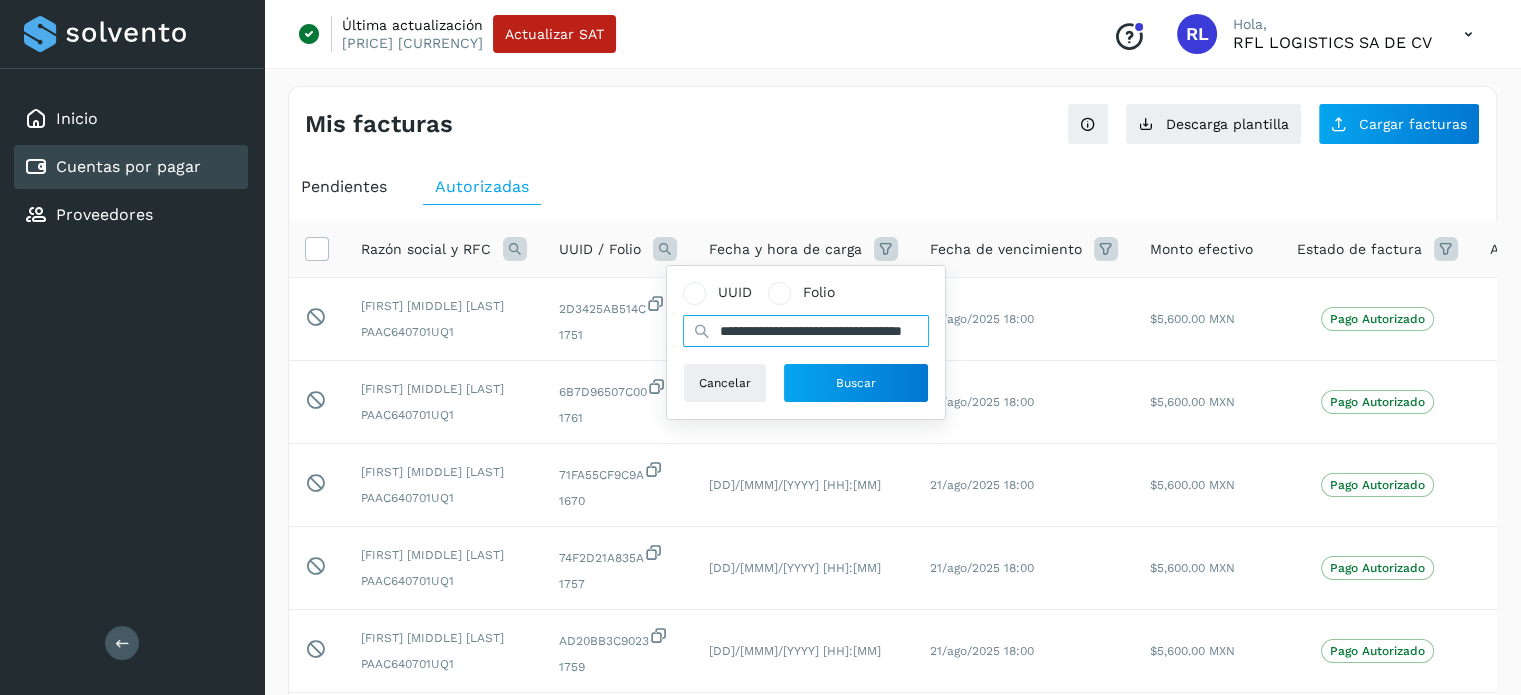 scroll, scrollTop: 0, scrollLeft: 77, axis: horizontal 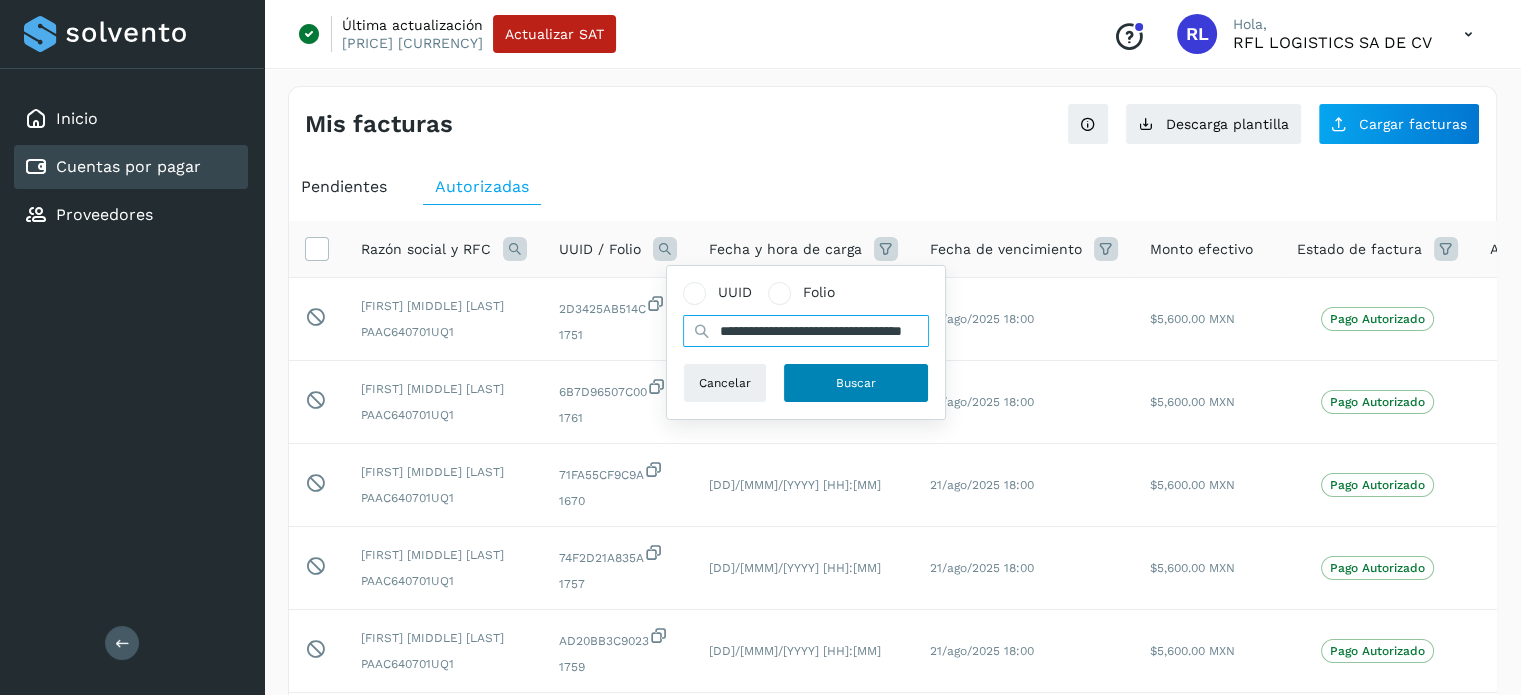 type on "**********" 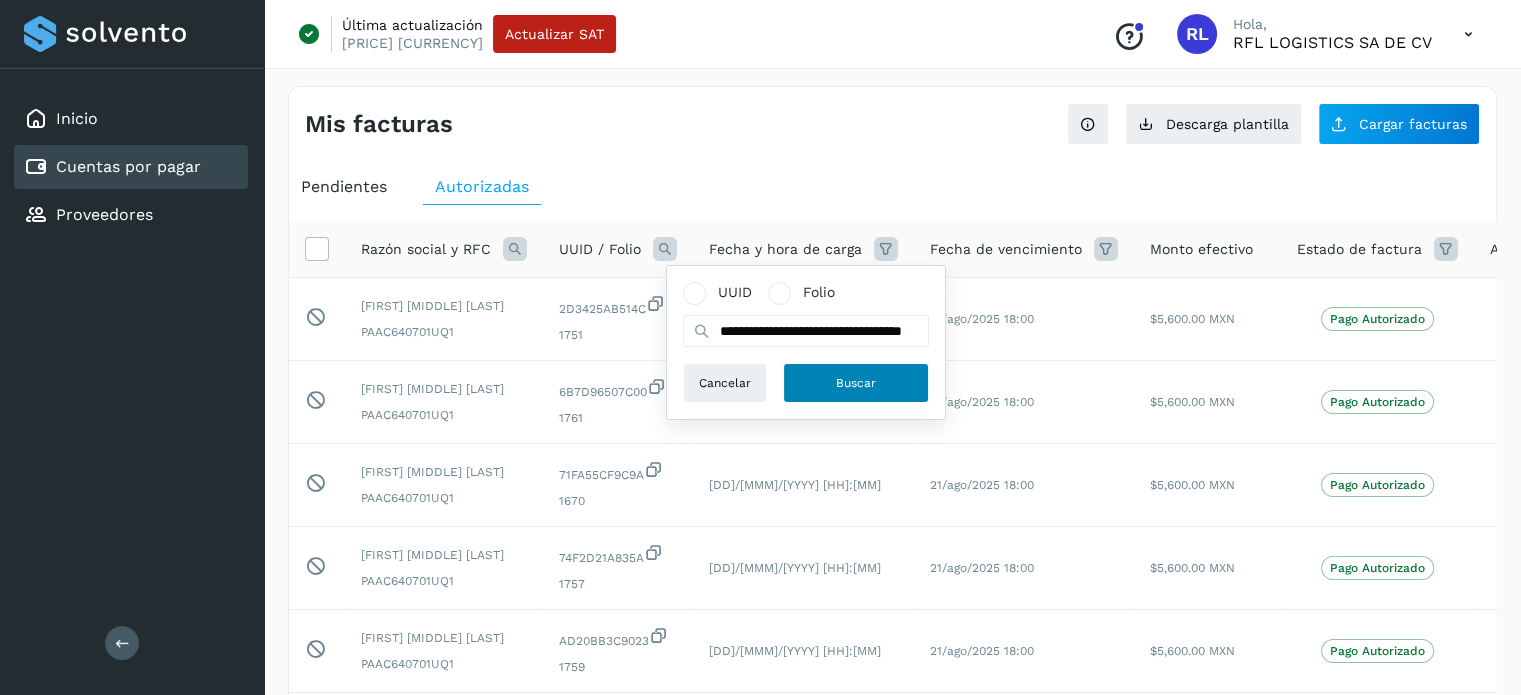 click on "Buscar" at bounding box center (856, 383) 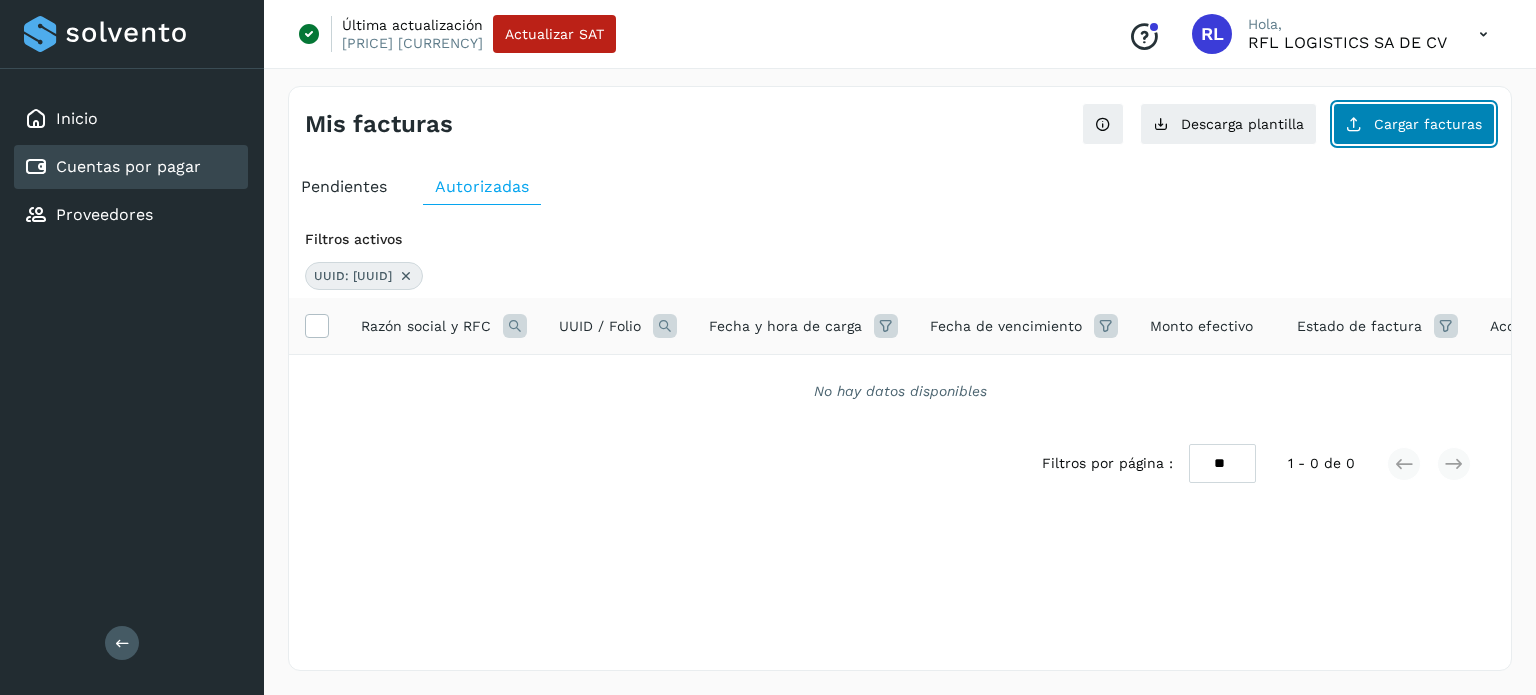 click on "Cargar facturas" 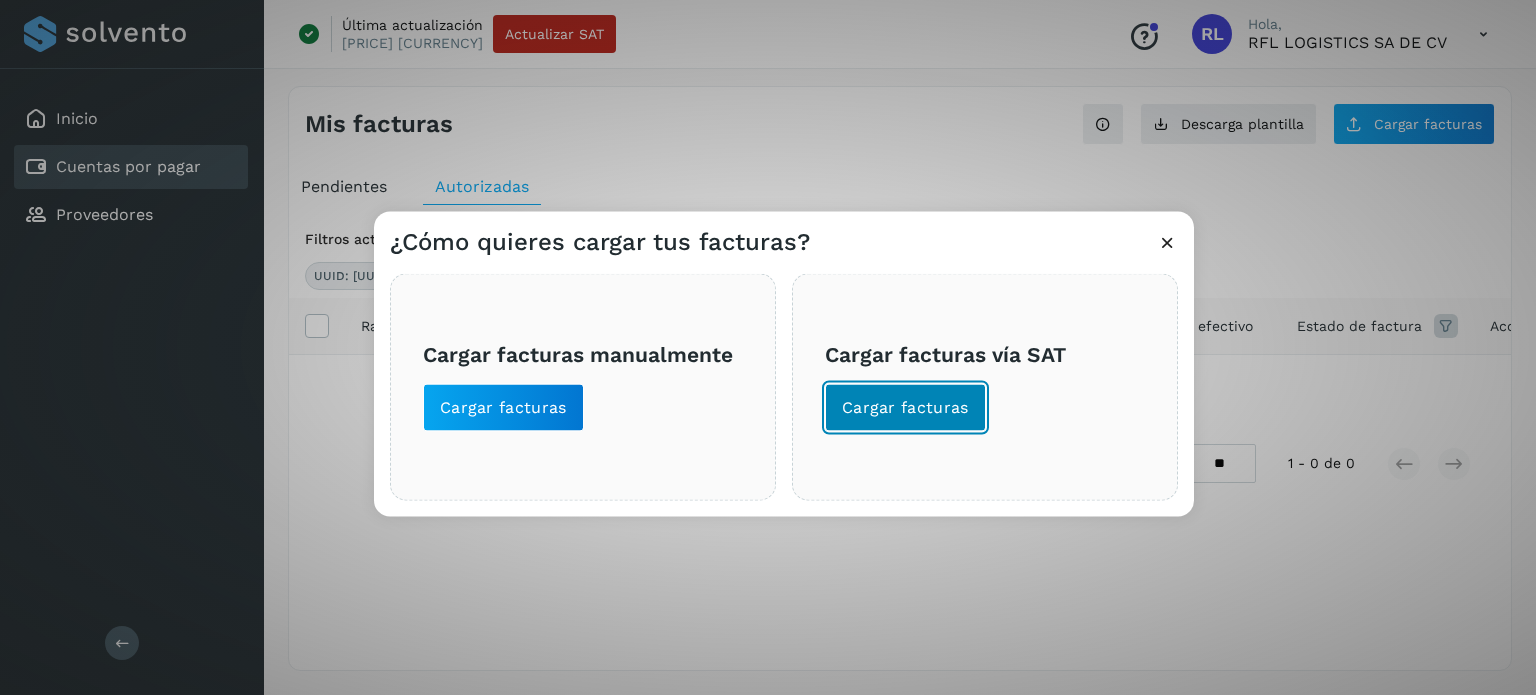 click on "Cargar facturas" 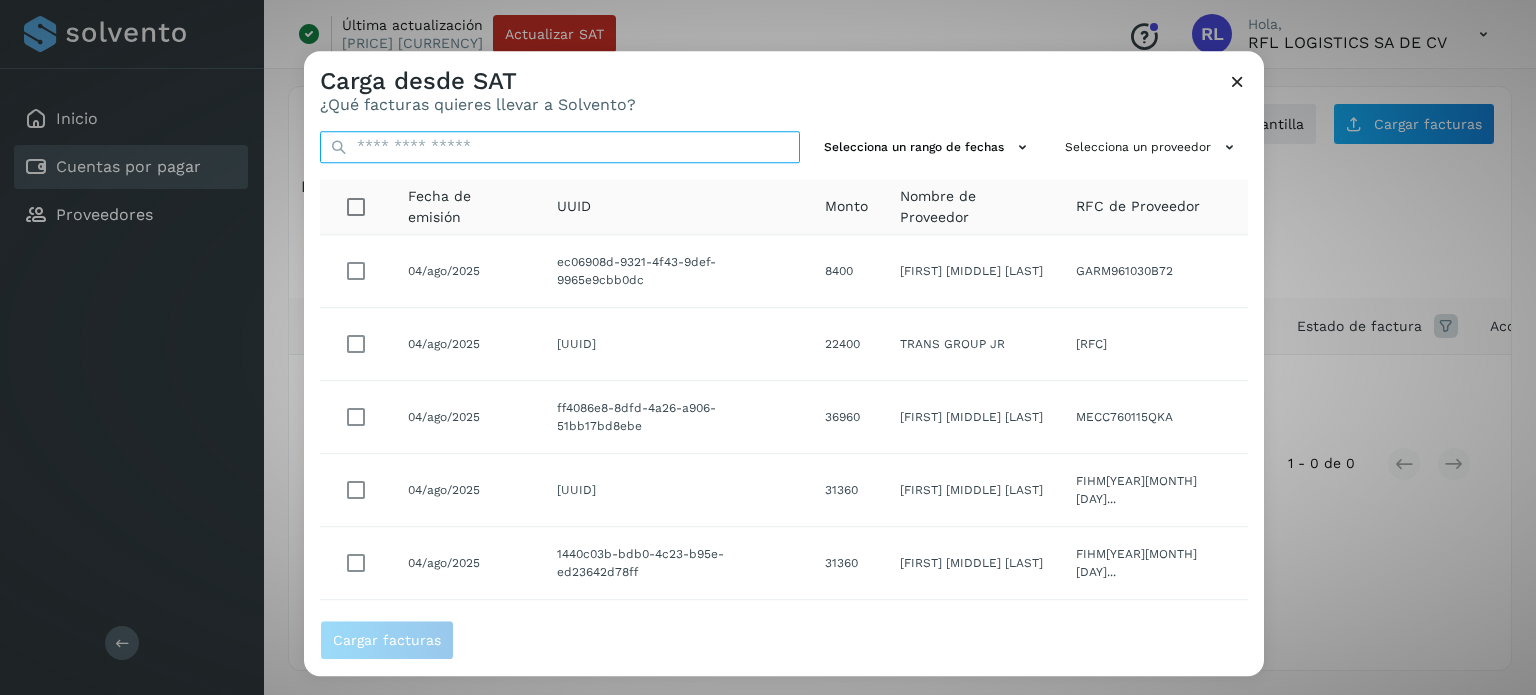 click at bounding box center (560, 147) 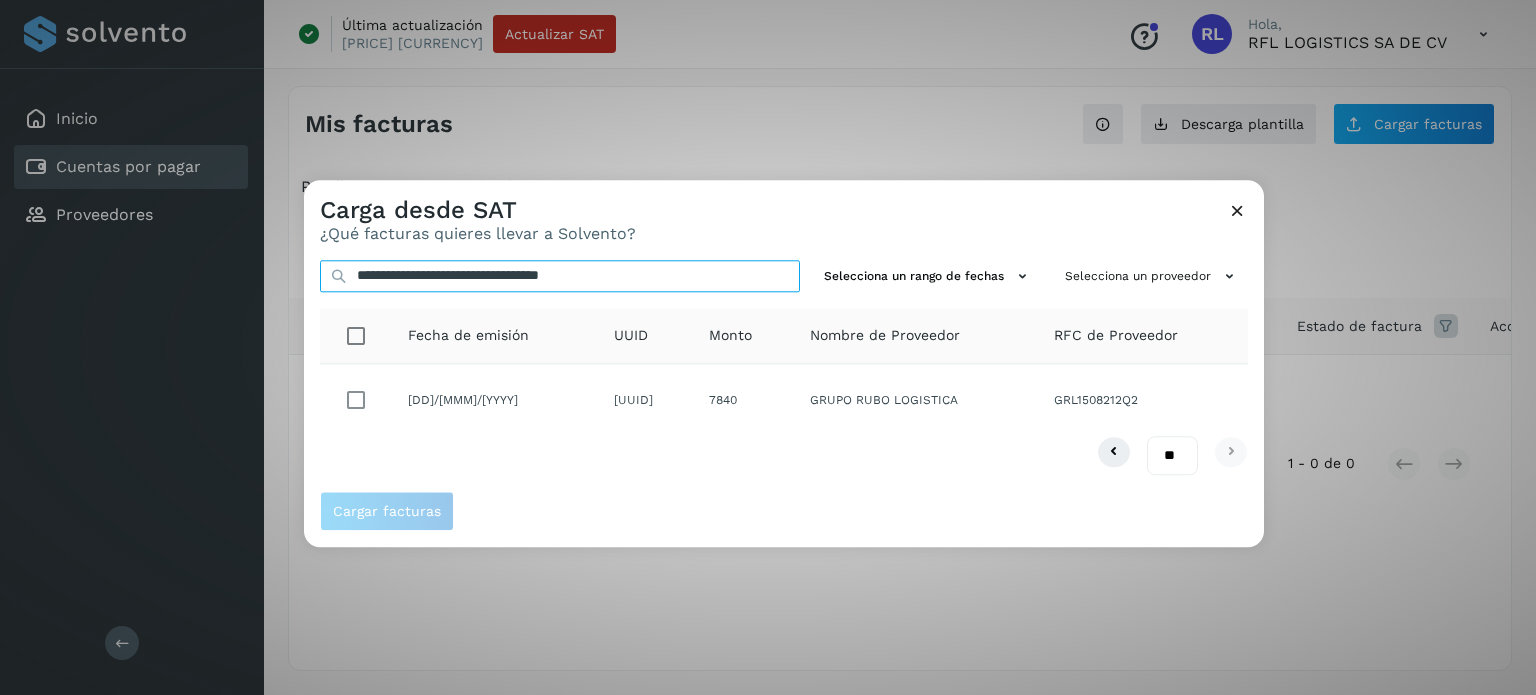 type on "**********" 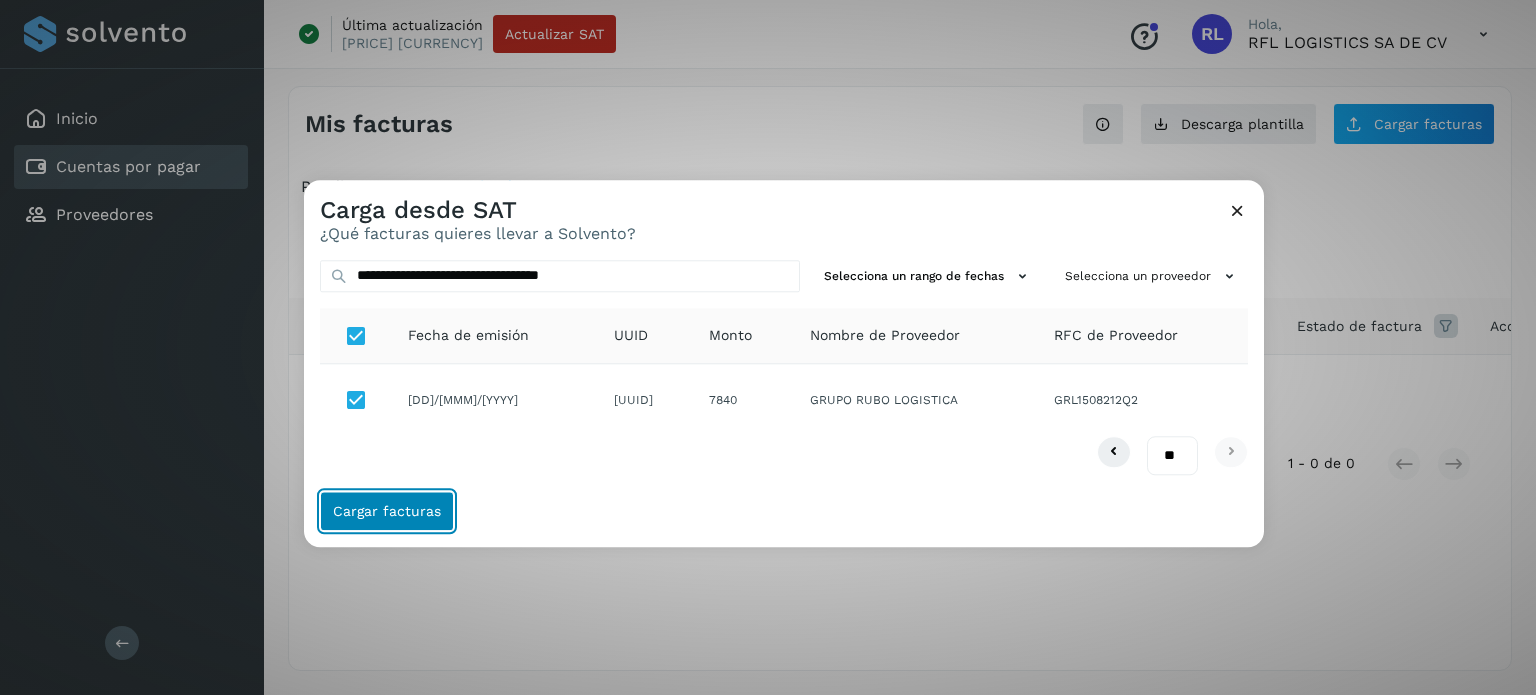 click on "Cargar facturas" 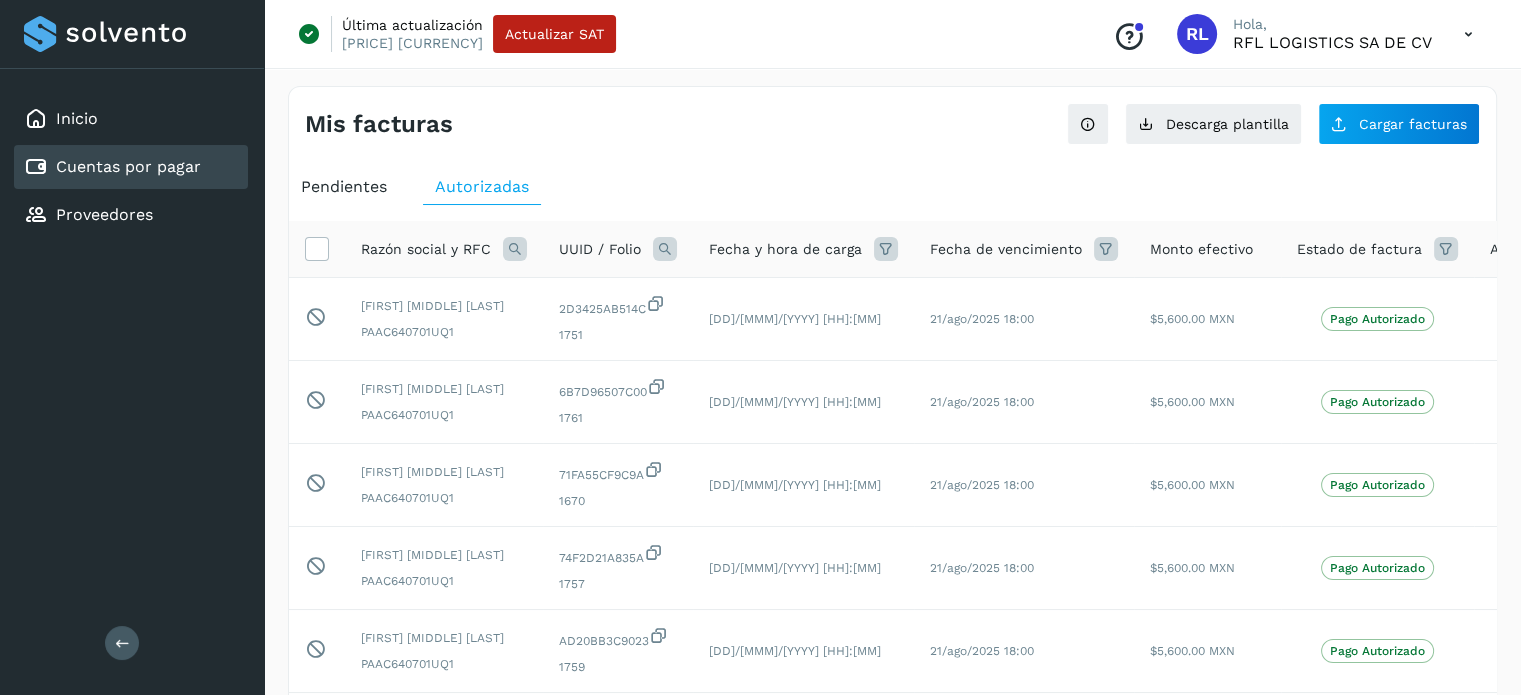 click on "Pendientes" at bounding box center (344, 186) 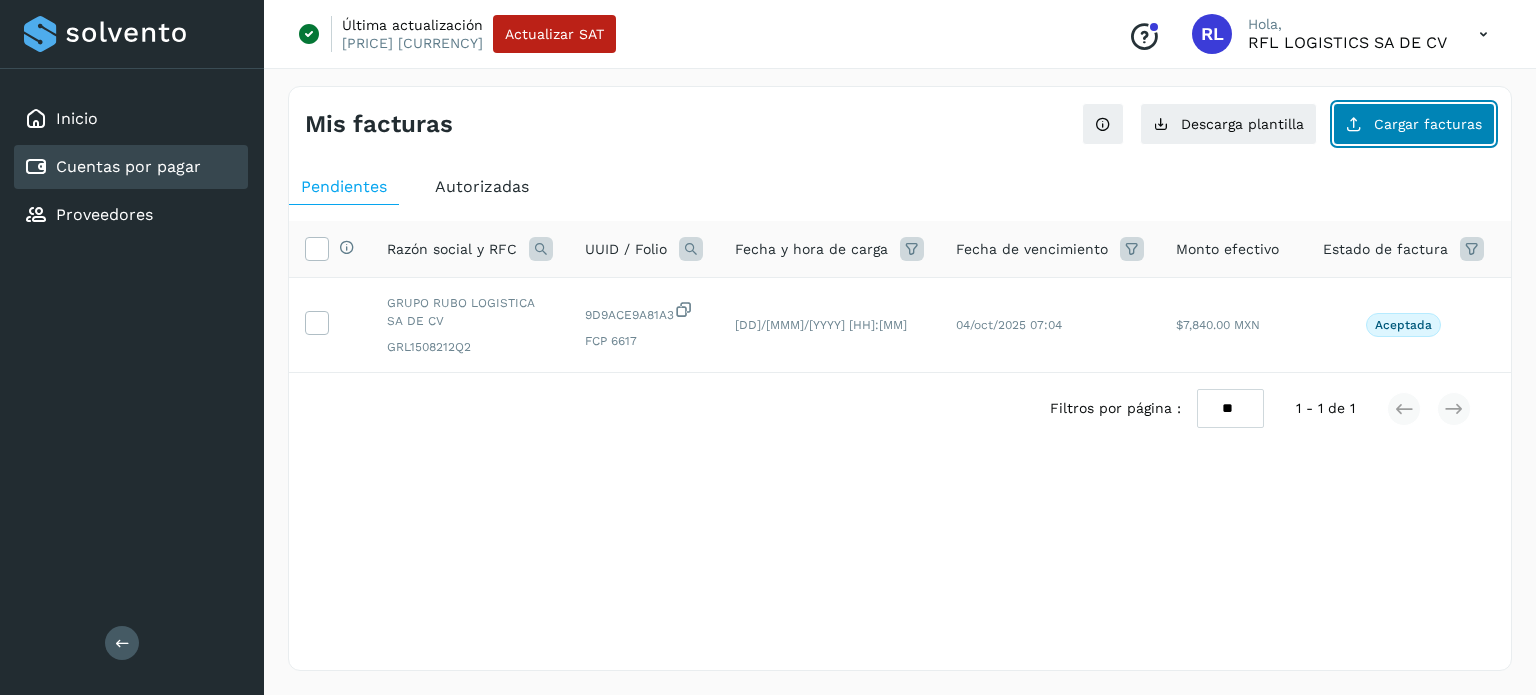 click on "Cargar facturas" 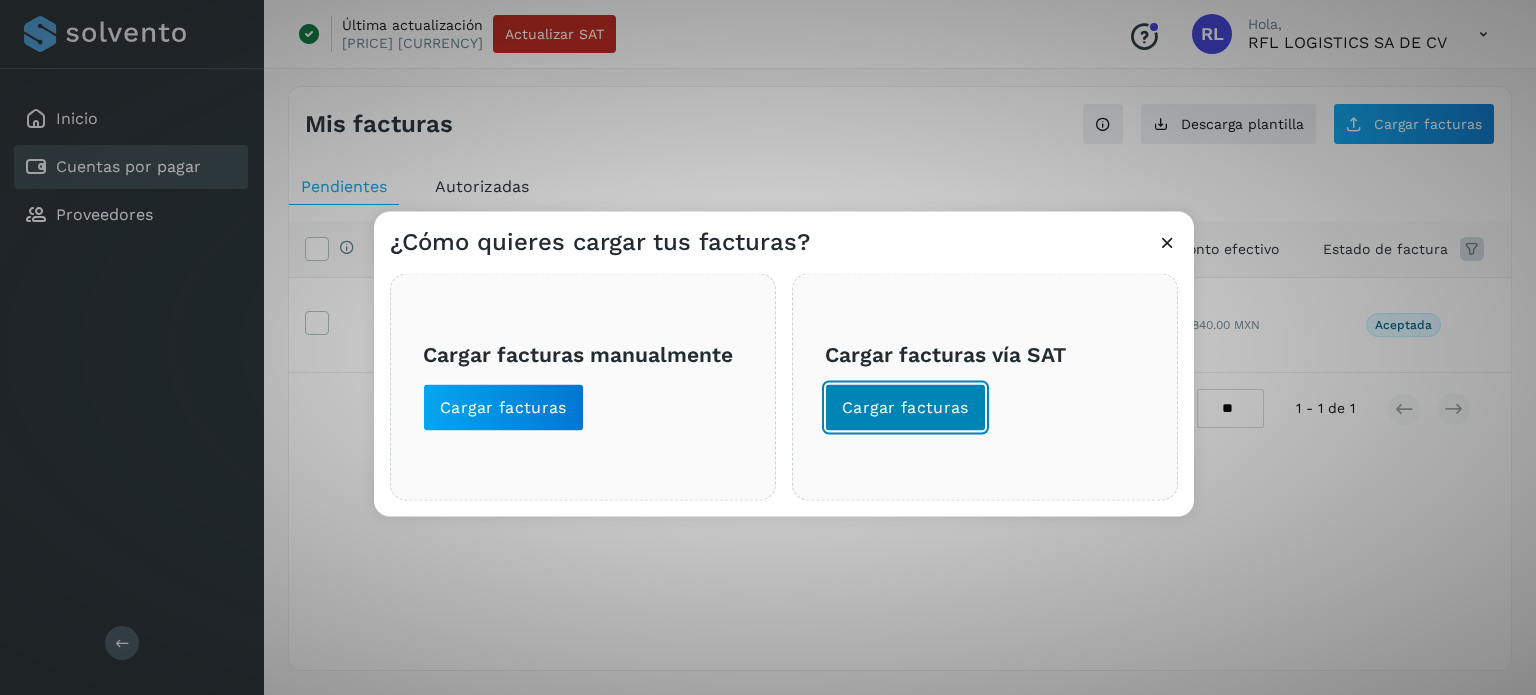 click on "Cargar facturas" at bounding box center [905, 407] 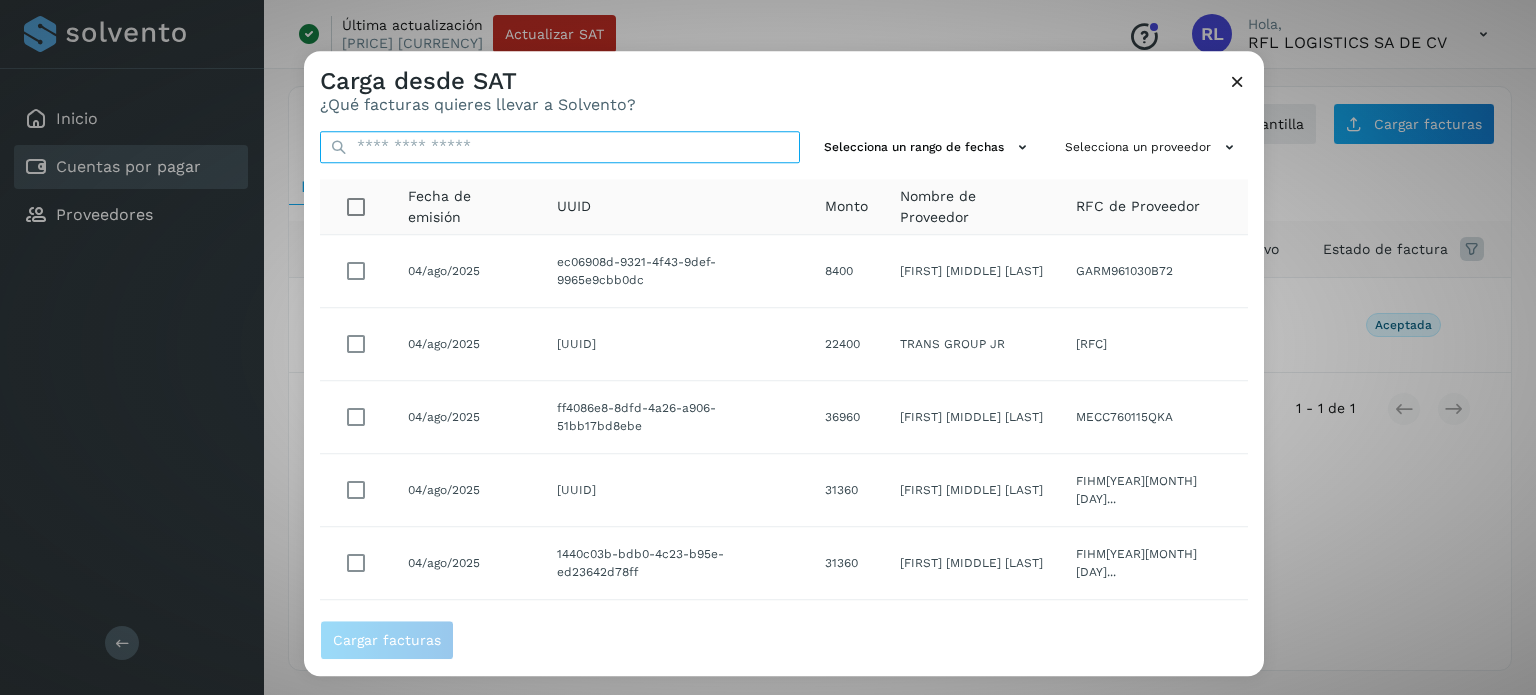 click at bounding box center [560, 147] 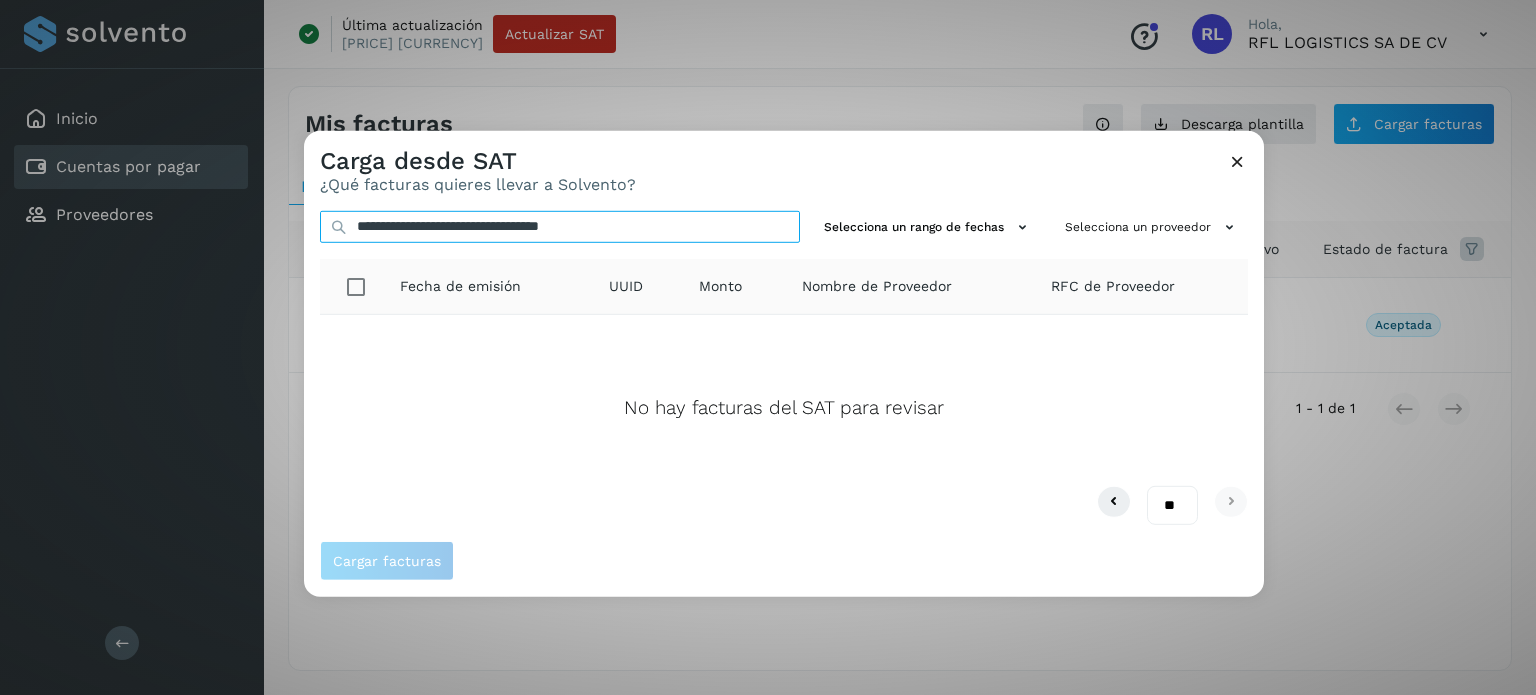 type on "**********" 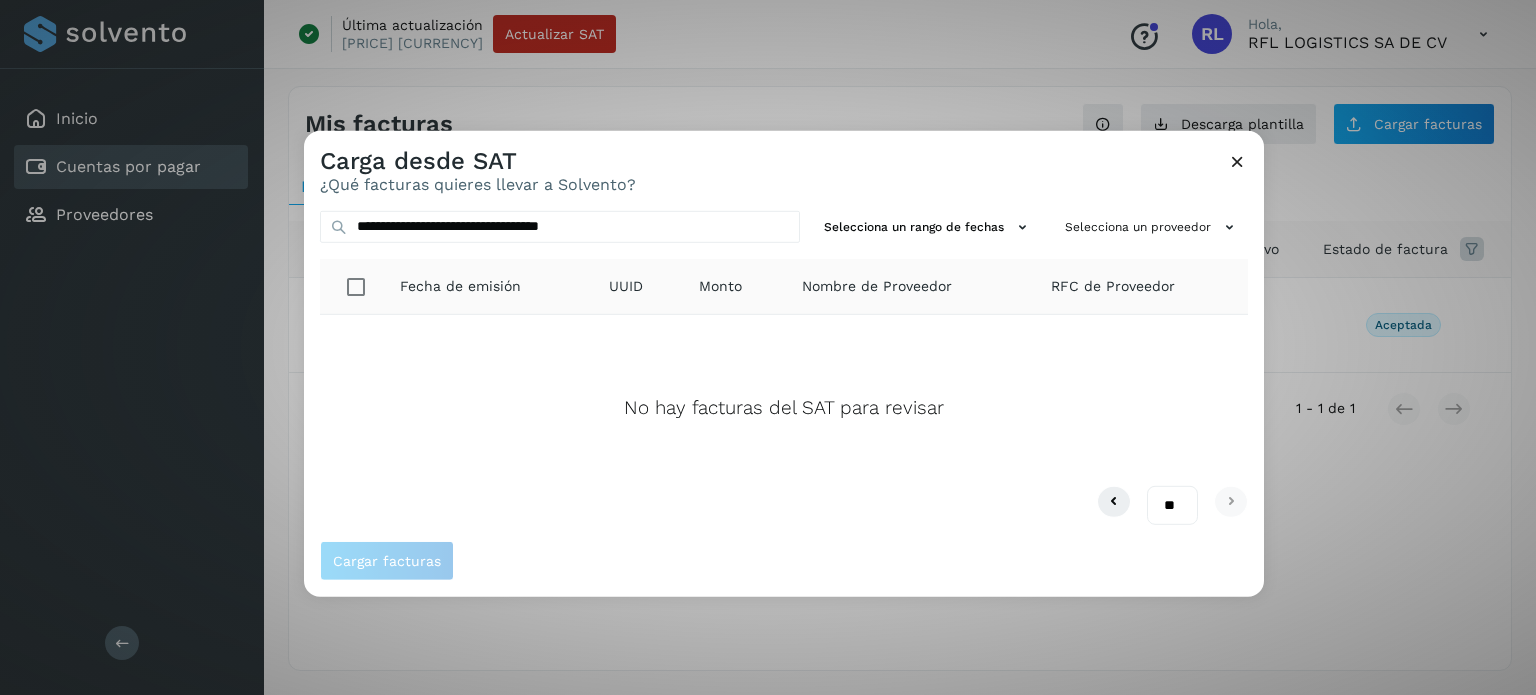 click at bounding box center [1237, 160] 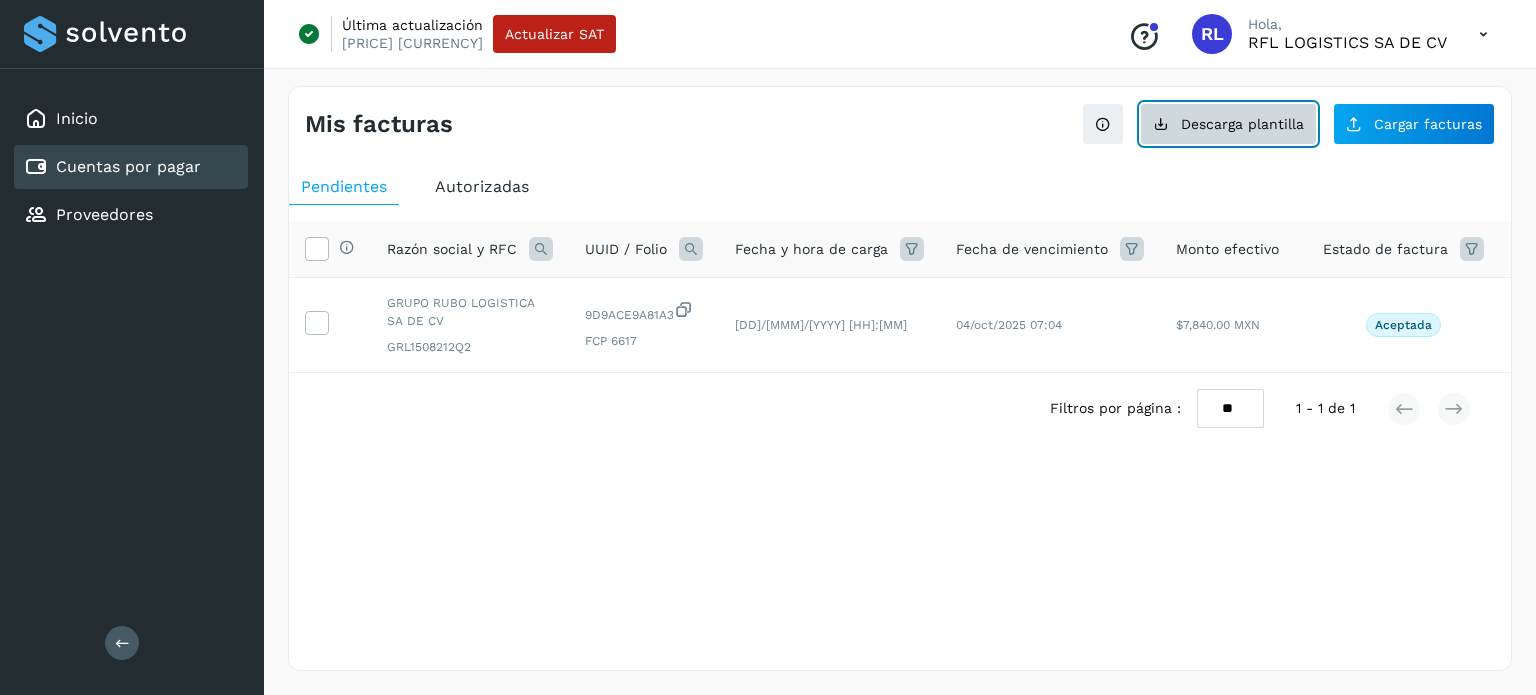 click on "Descarga plantilla" at bounding box center (1228, 124) 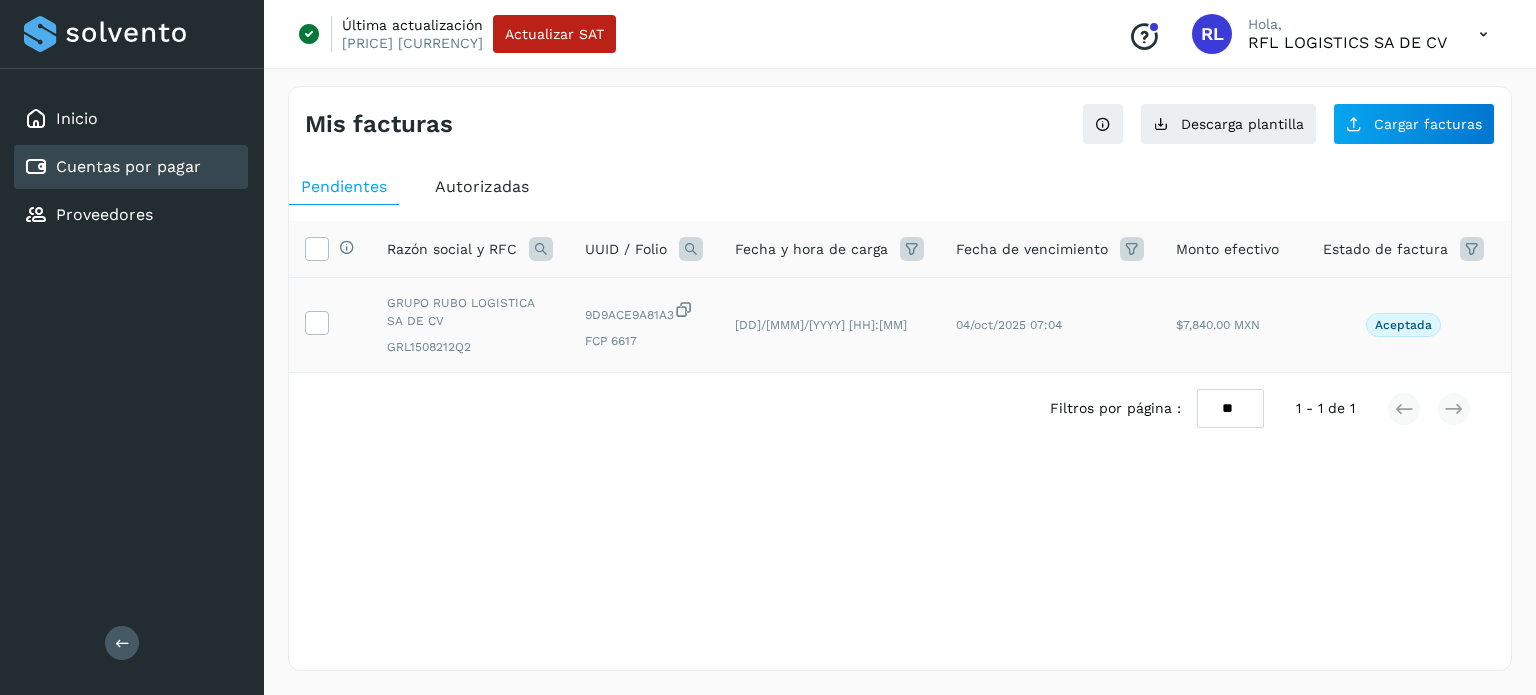 click at bounding box center (330, 325) 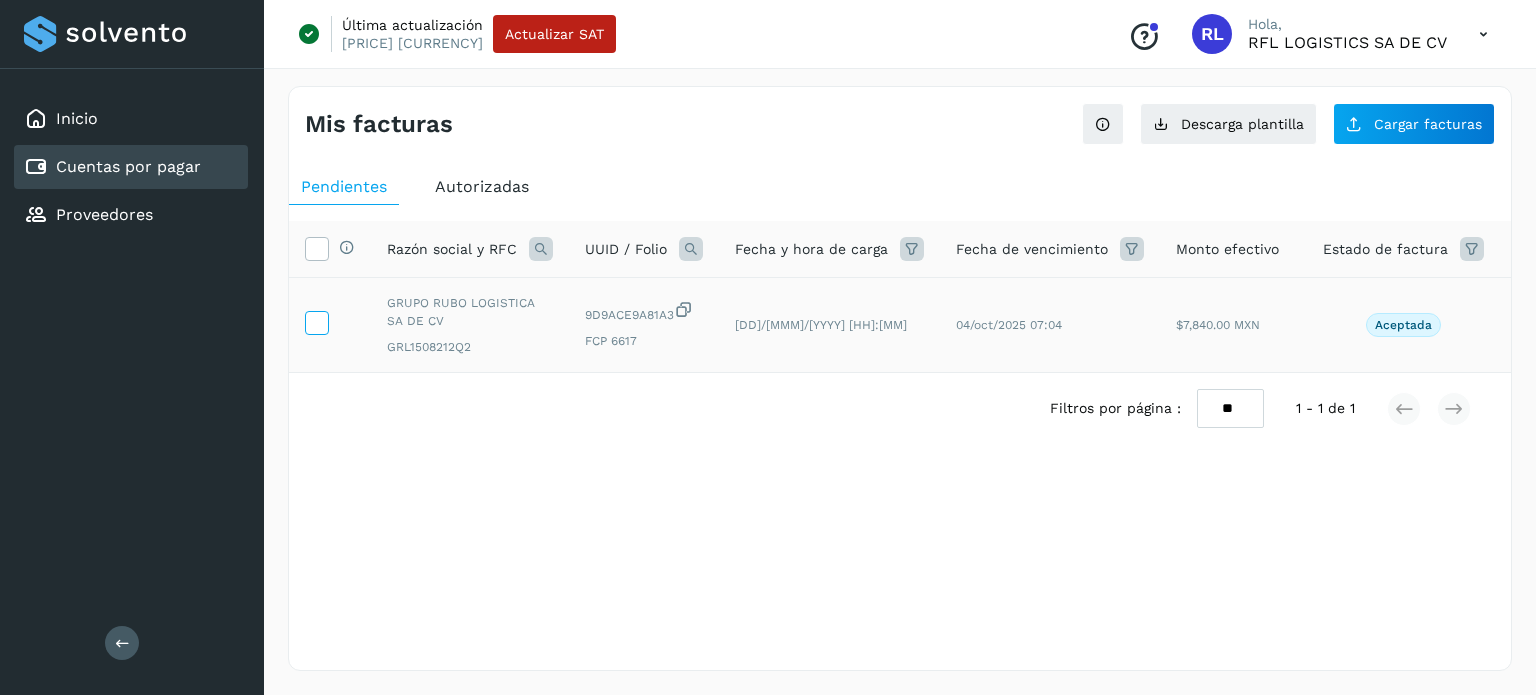 click at bounding box center (316, 321) 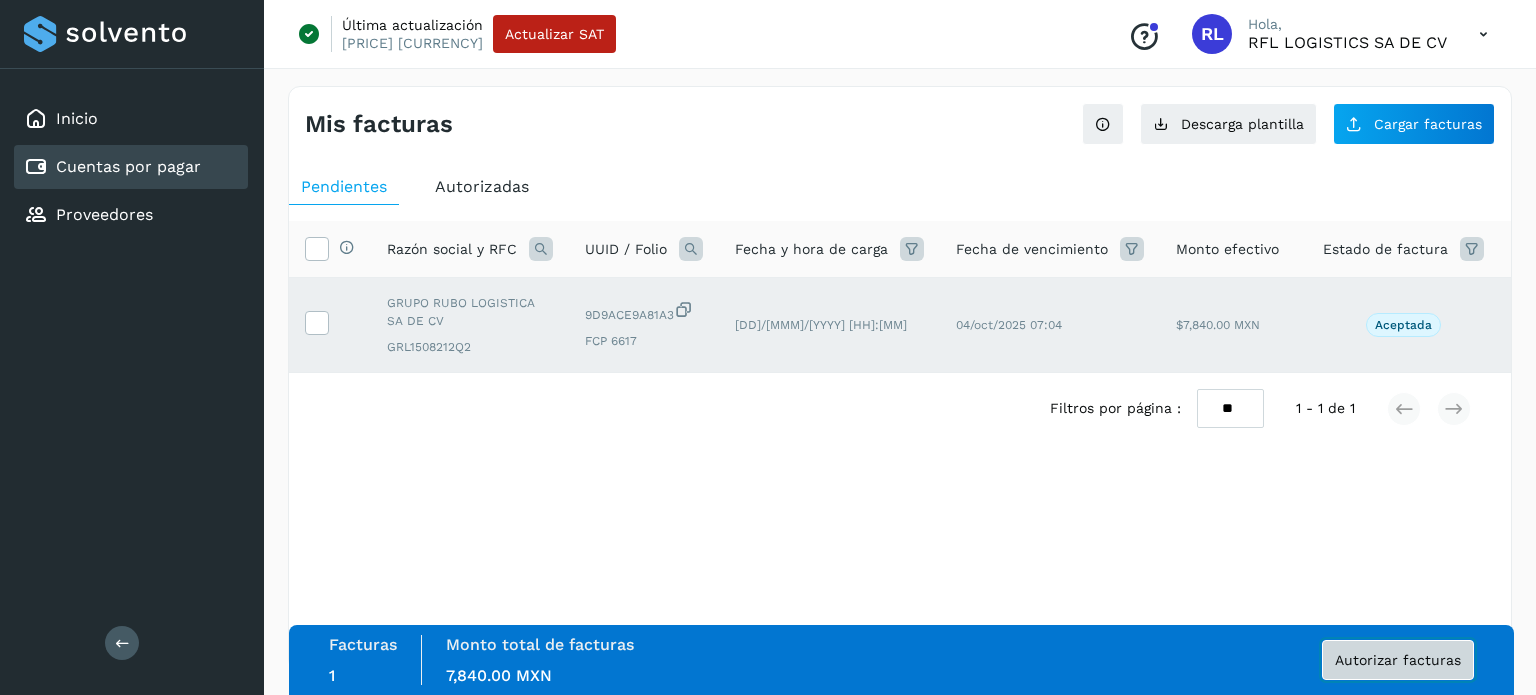 click on "Autorizar facturas" 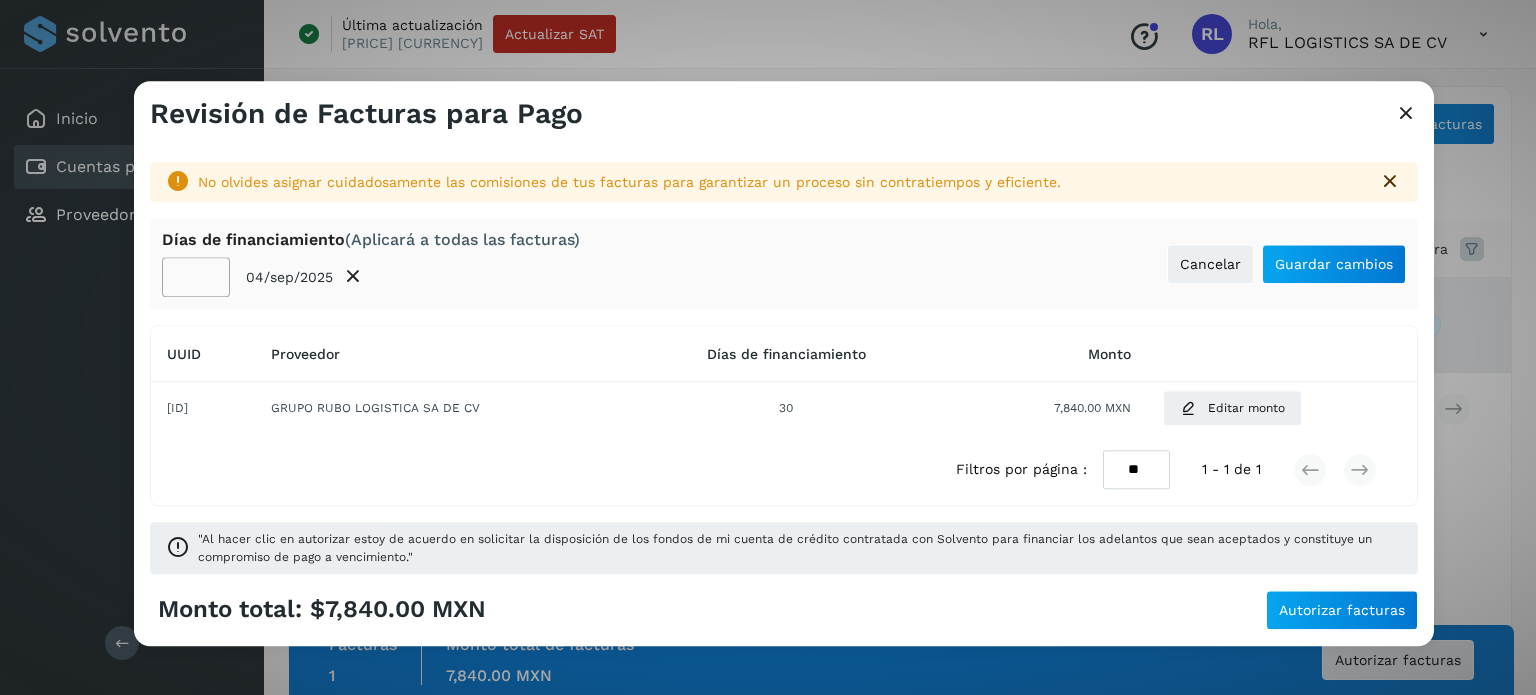click on "**" 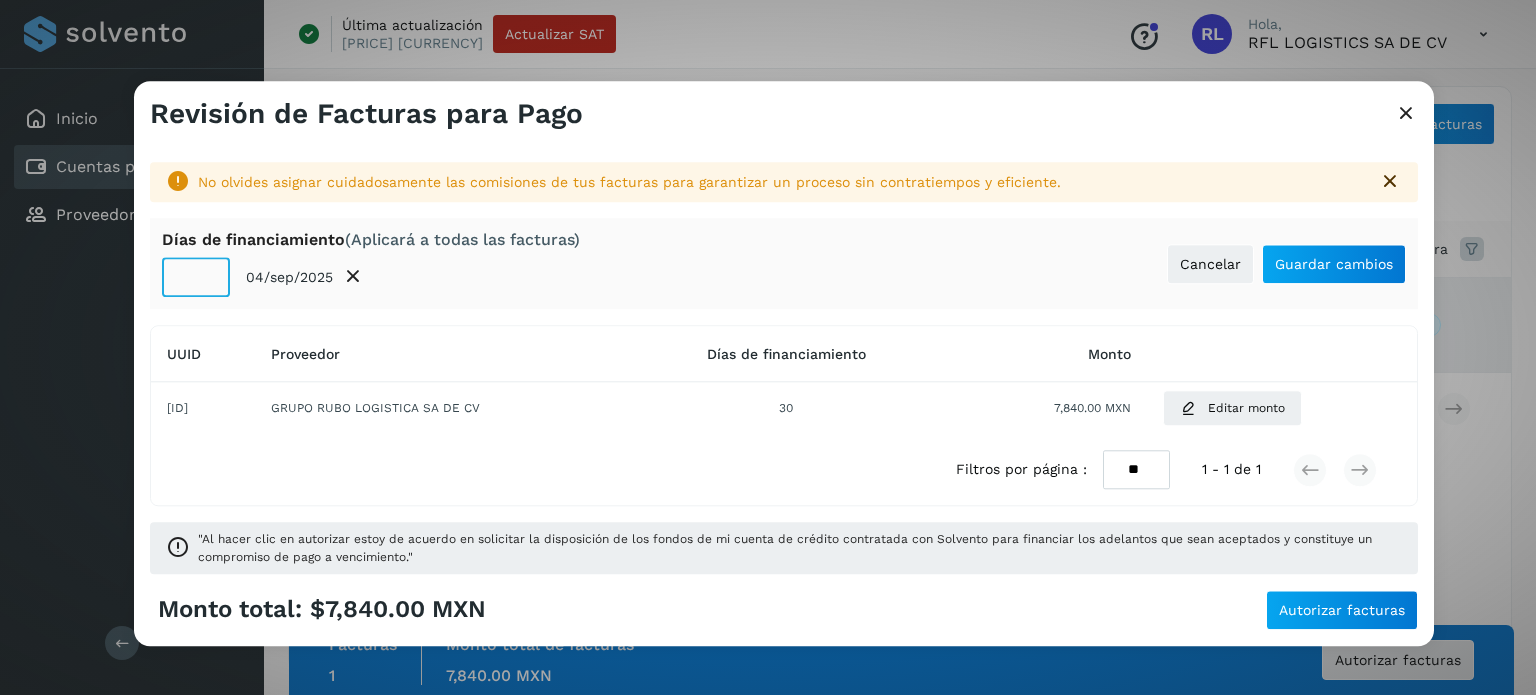 click on "**" 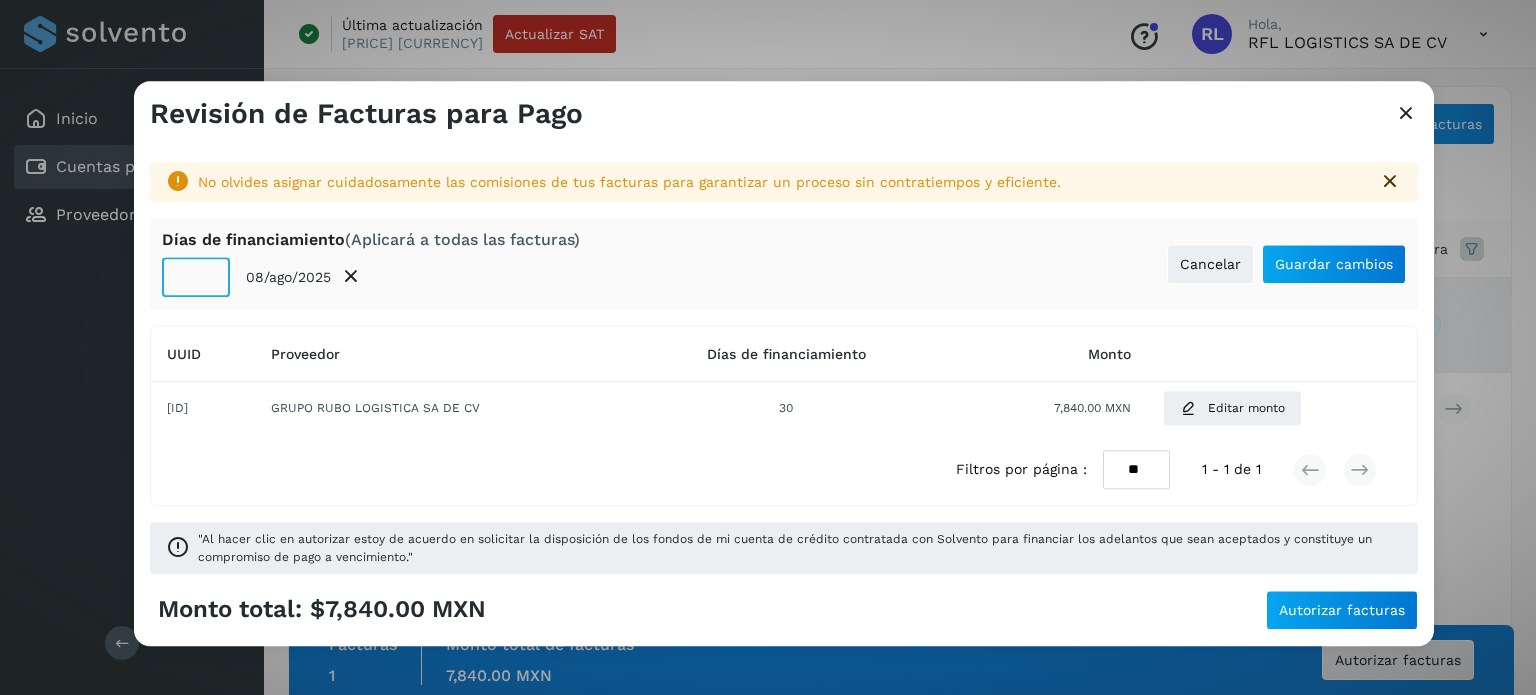 type on "*" 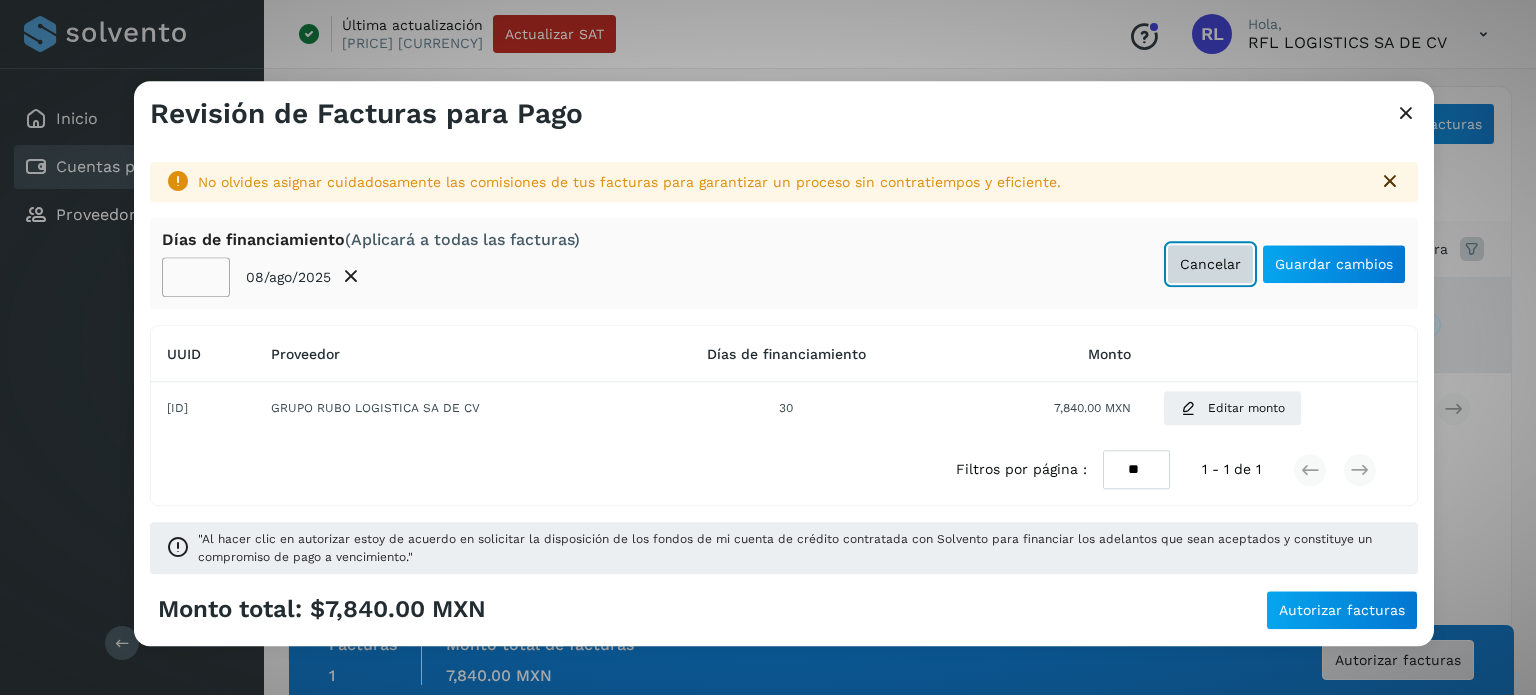 type 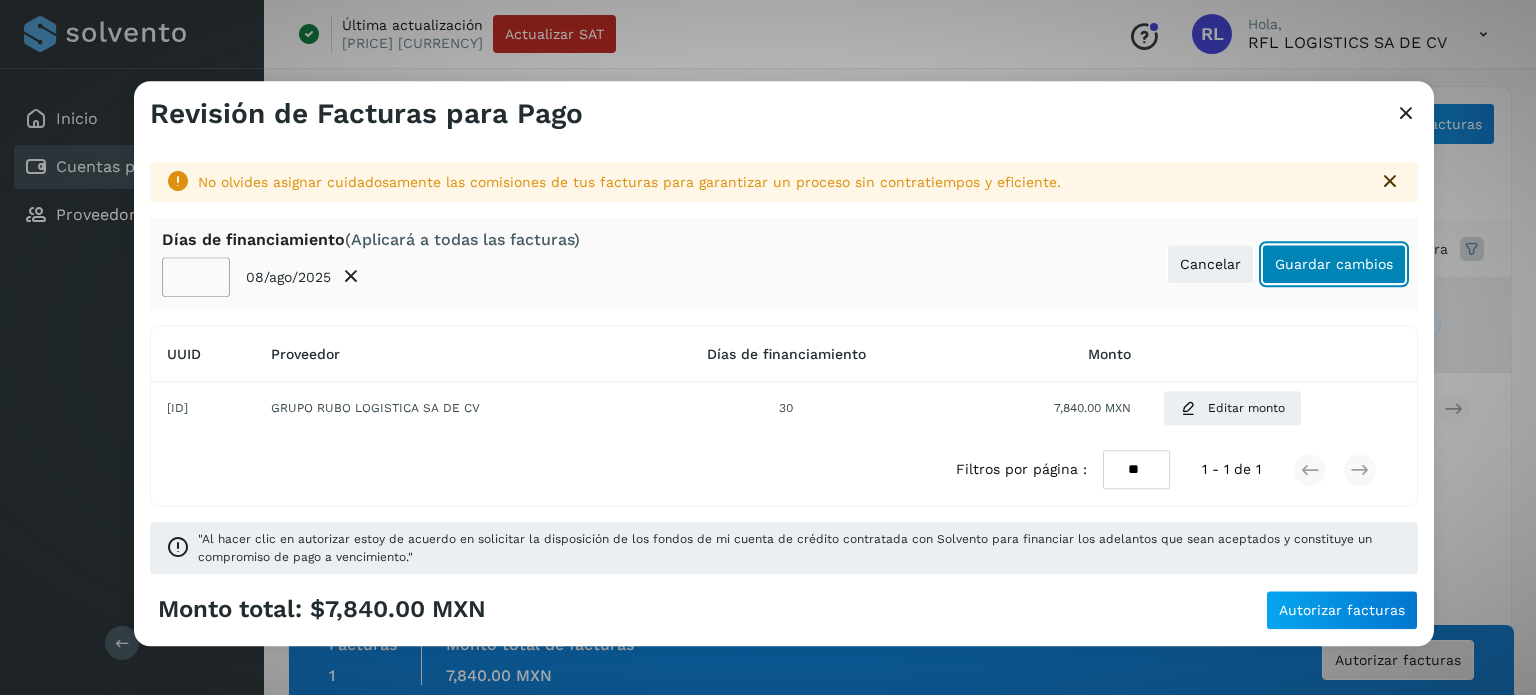 click on "Guardar cambios" 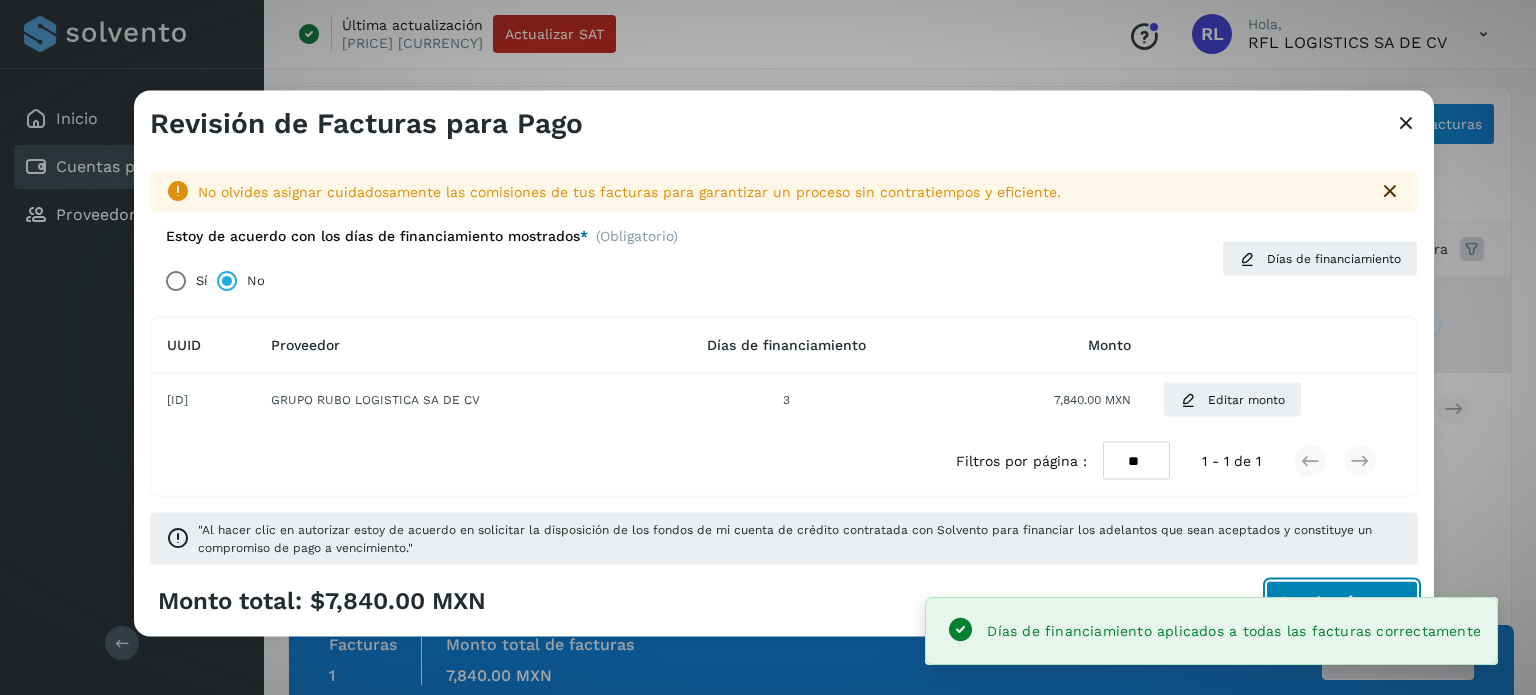 click on "Autorizar facturas" 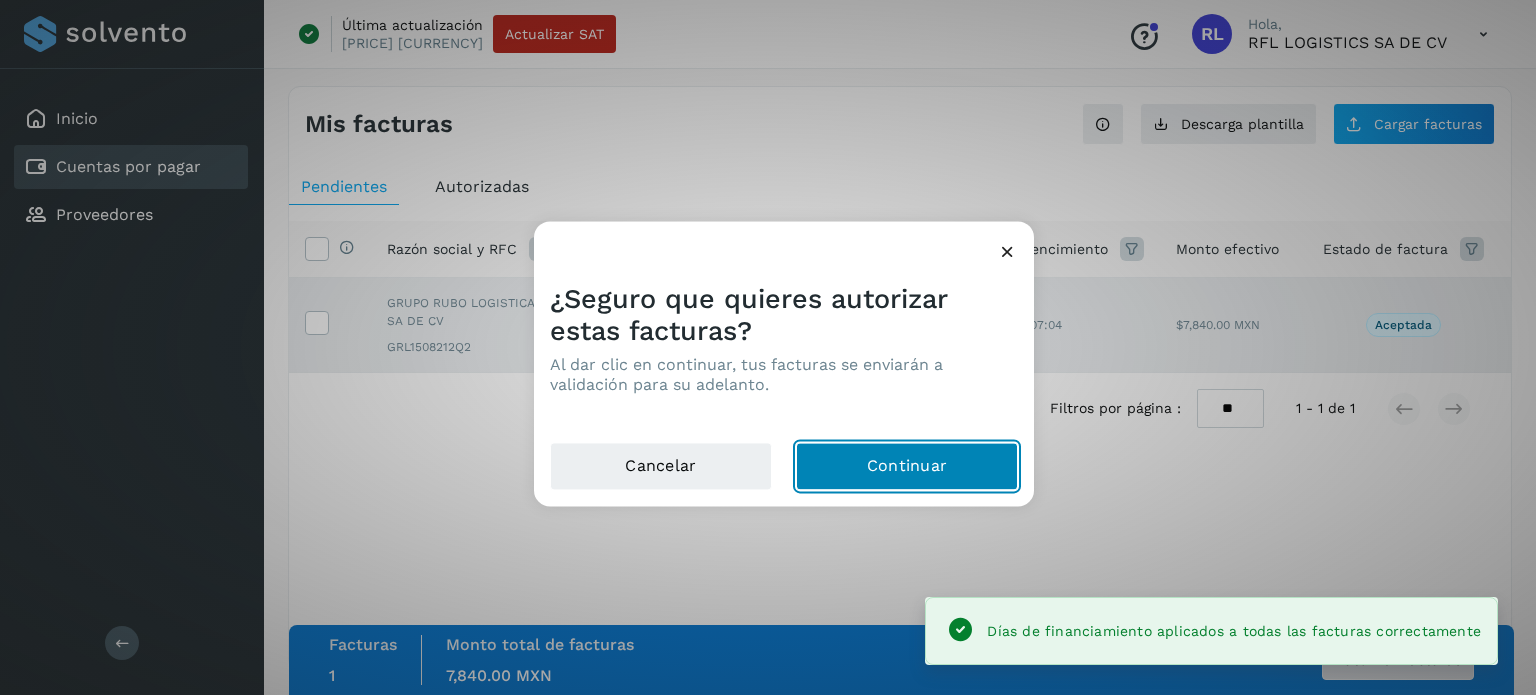 click on "Continuar" 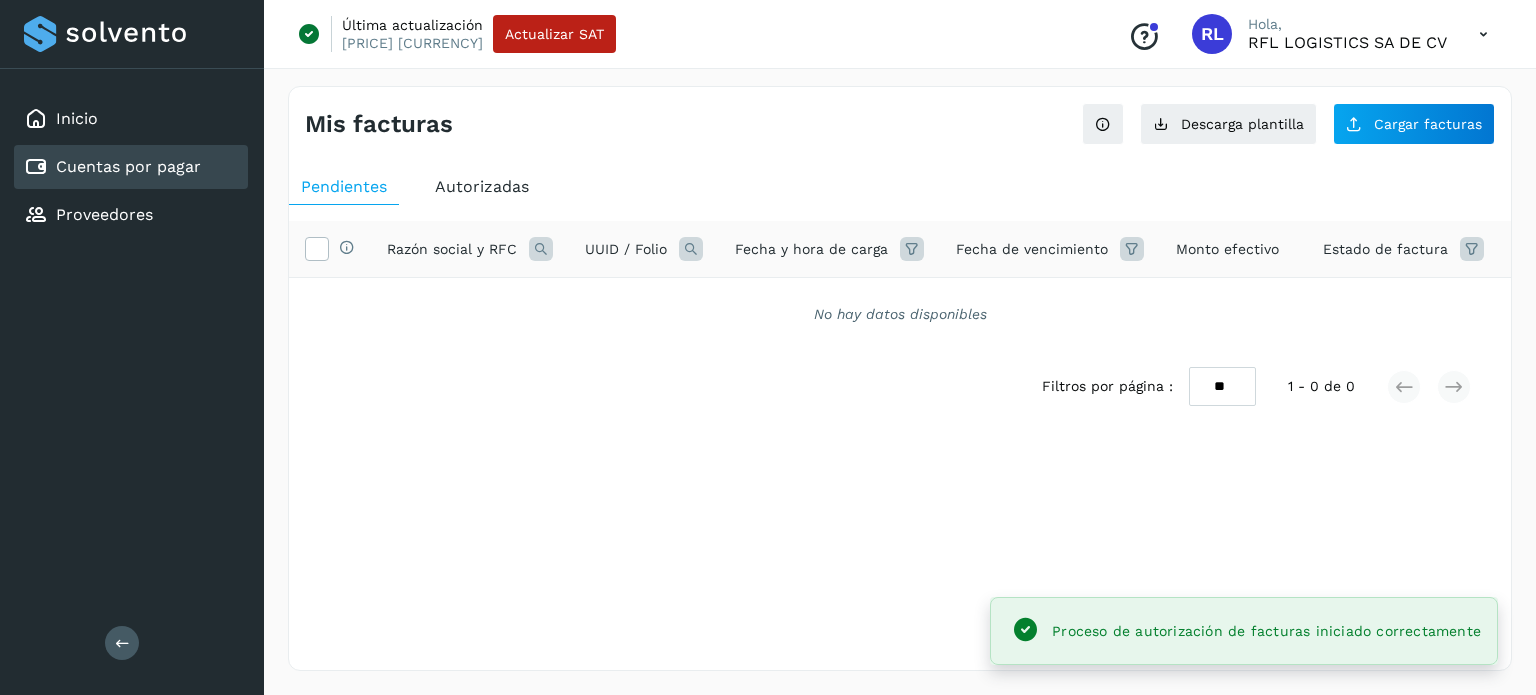 click on "Autorizadas" at bounding box center [482, 186] 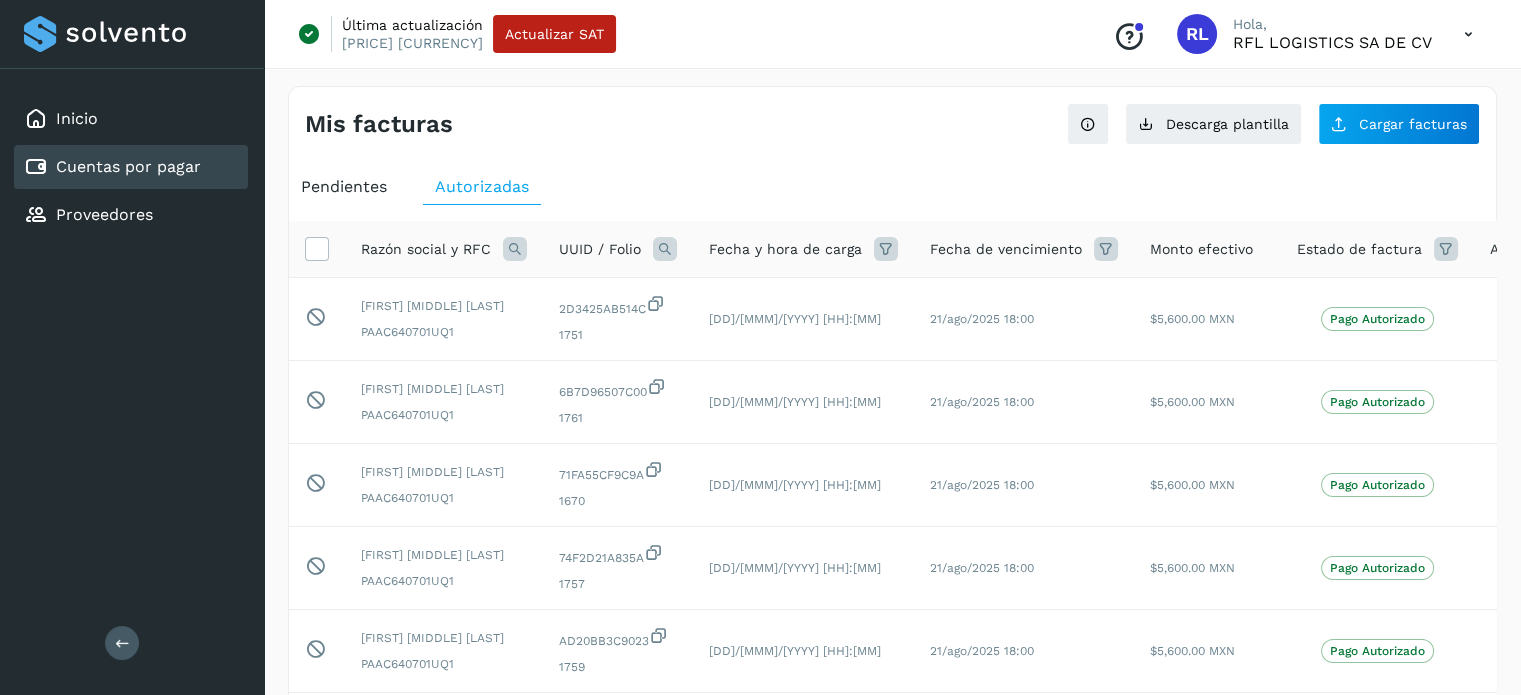 click at bounding box center [515, 249] 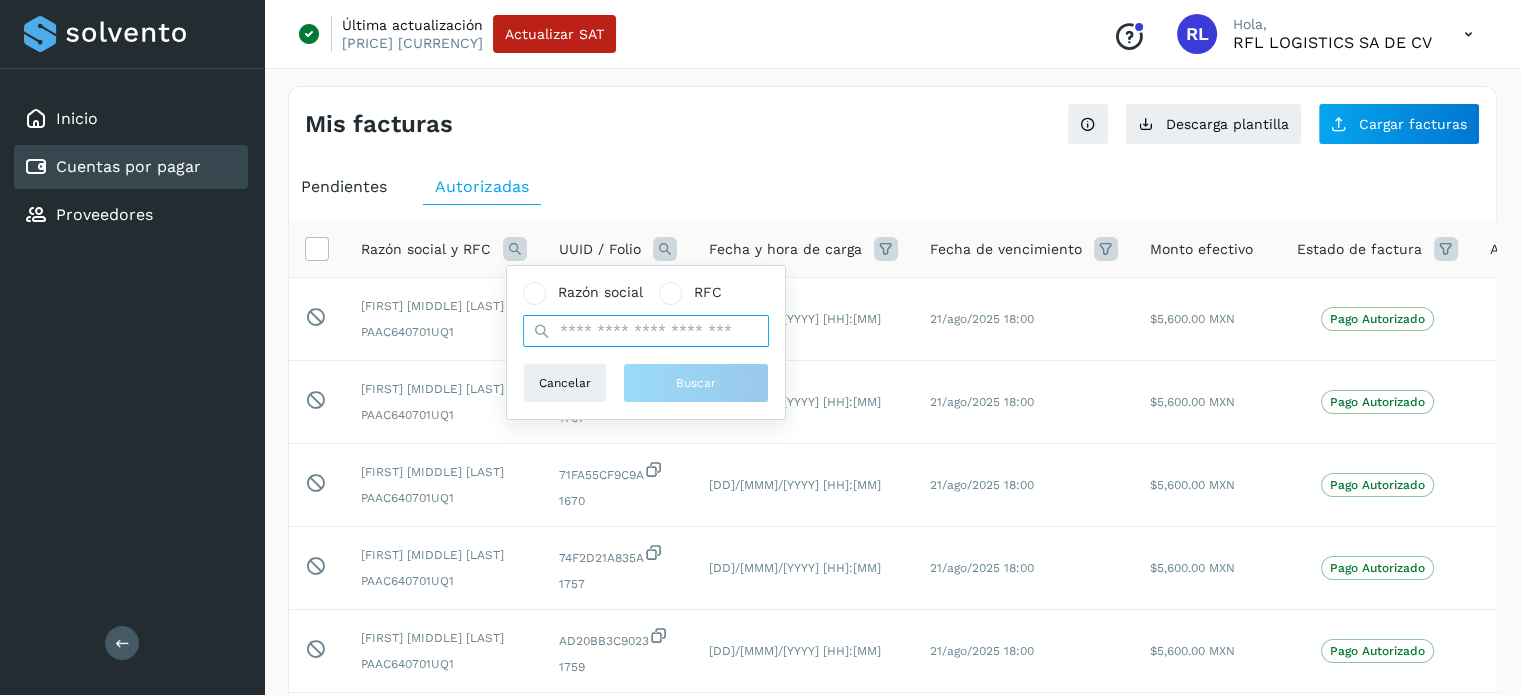click at bounding box center (646, 331) 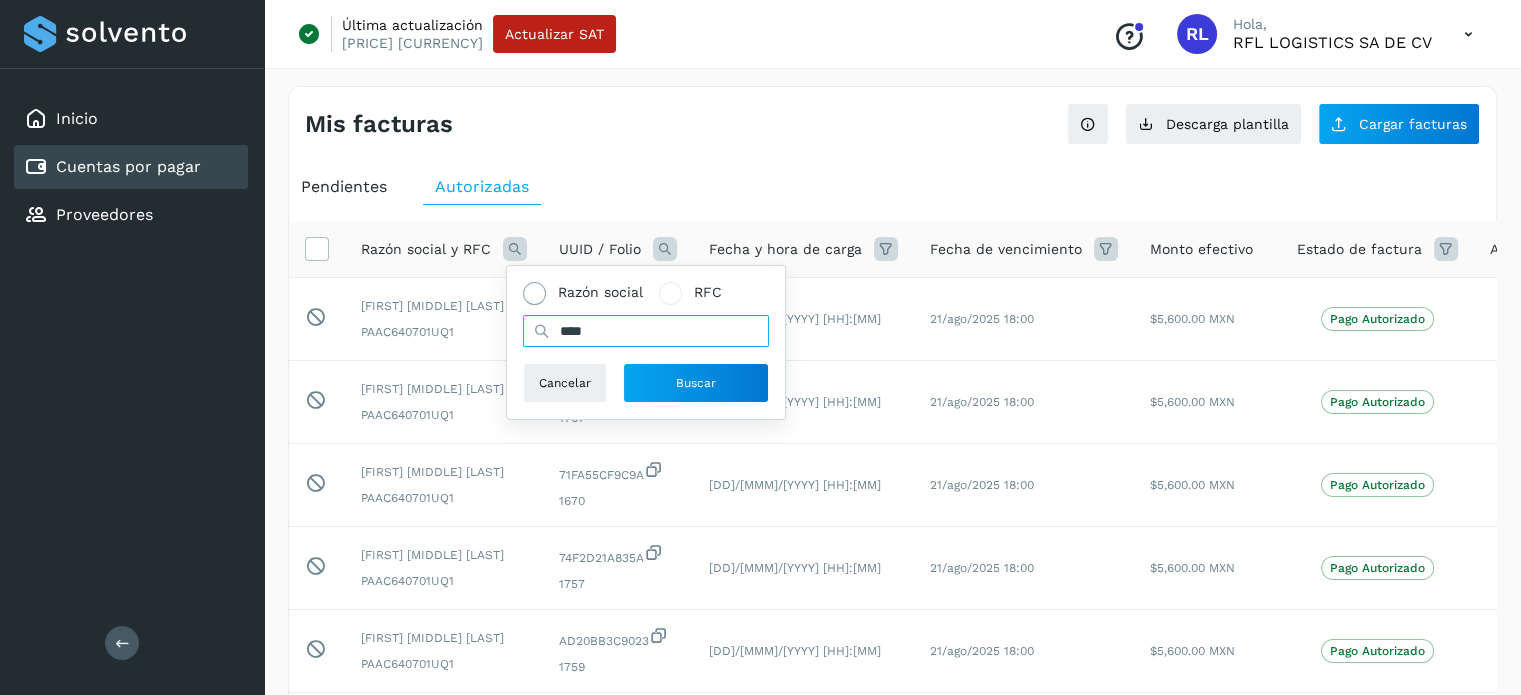 type on "****" 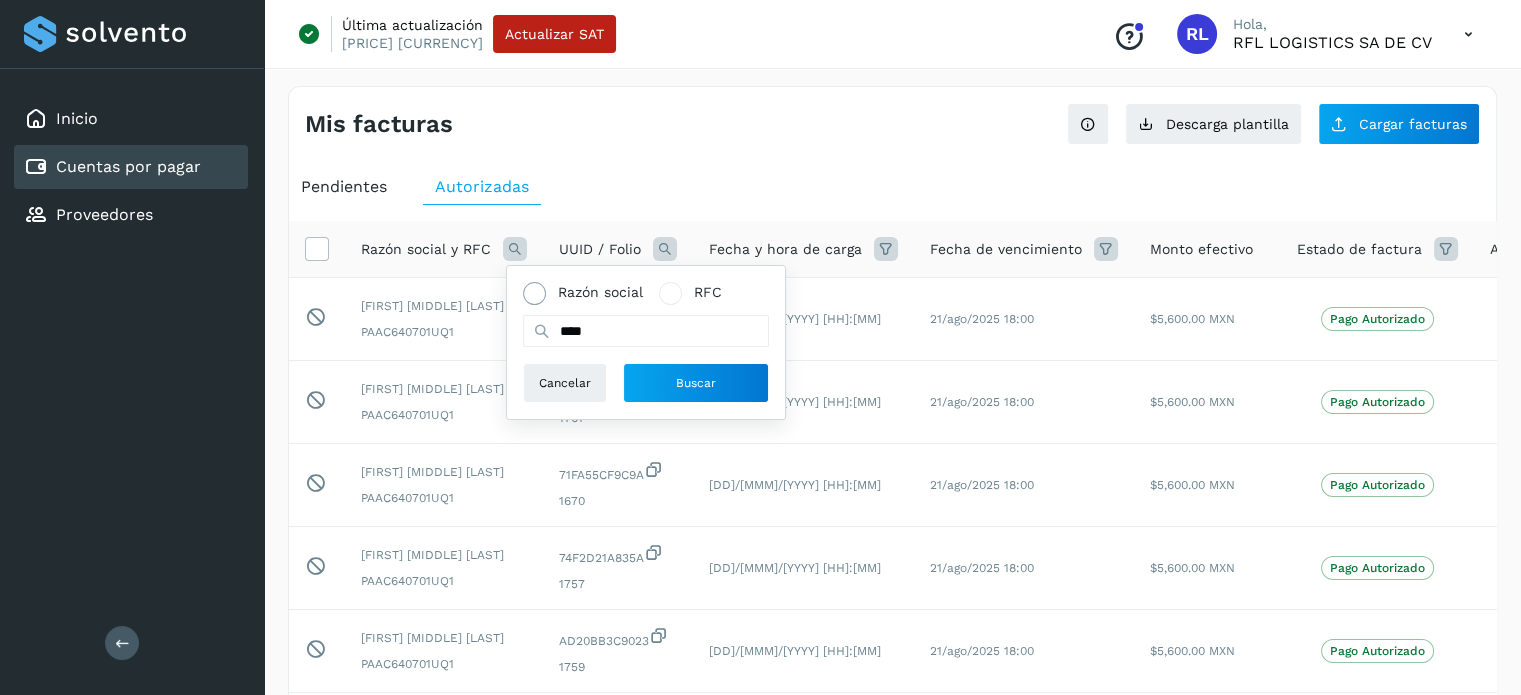 click at bounding box center [534, 293] 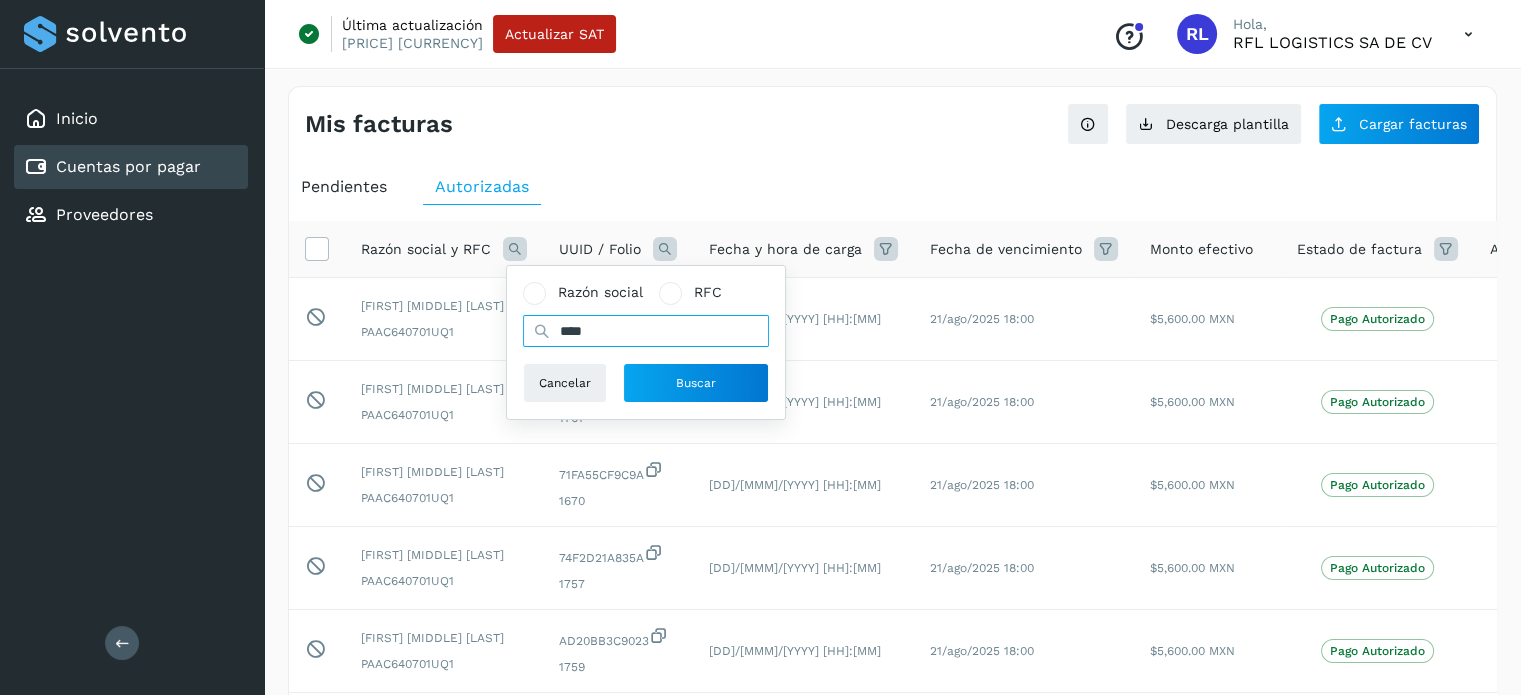 click on "****" at bounding box center (646, 331) 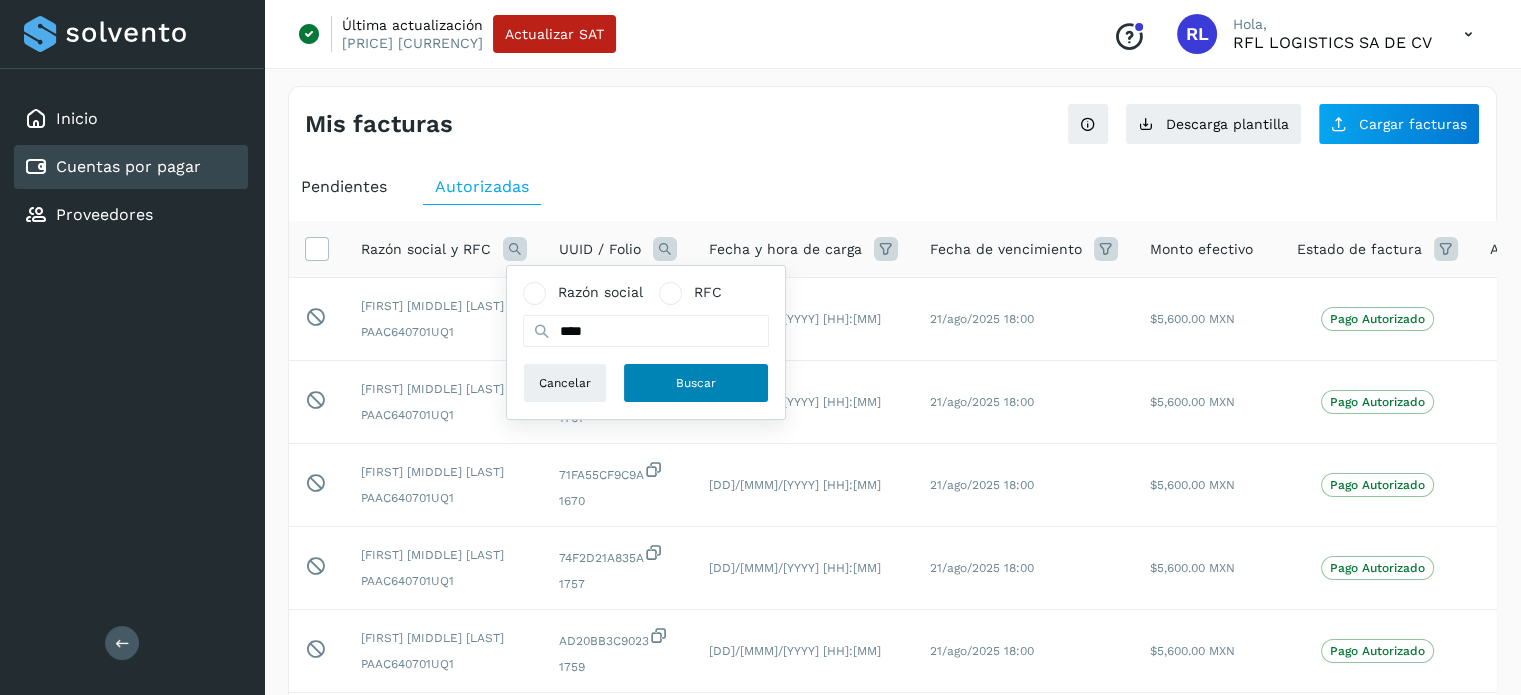 click on "Buscar" at bounding box center (696, 383) 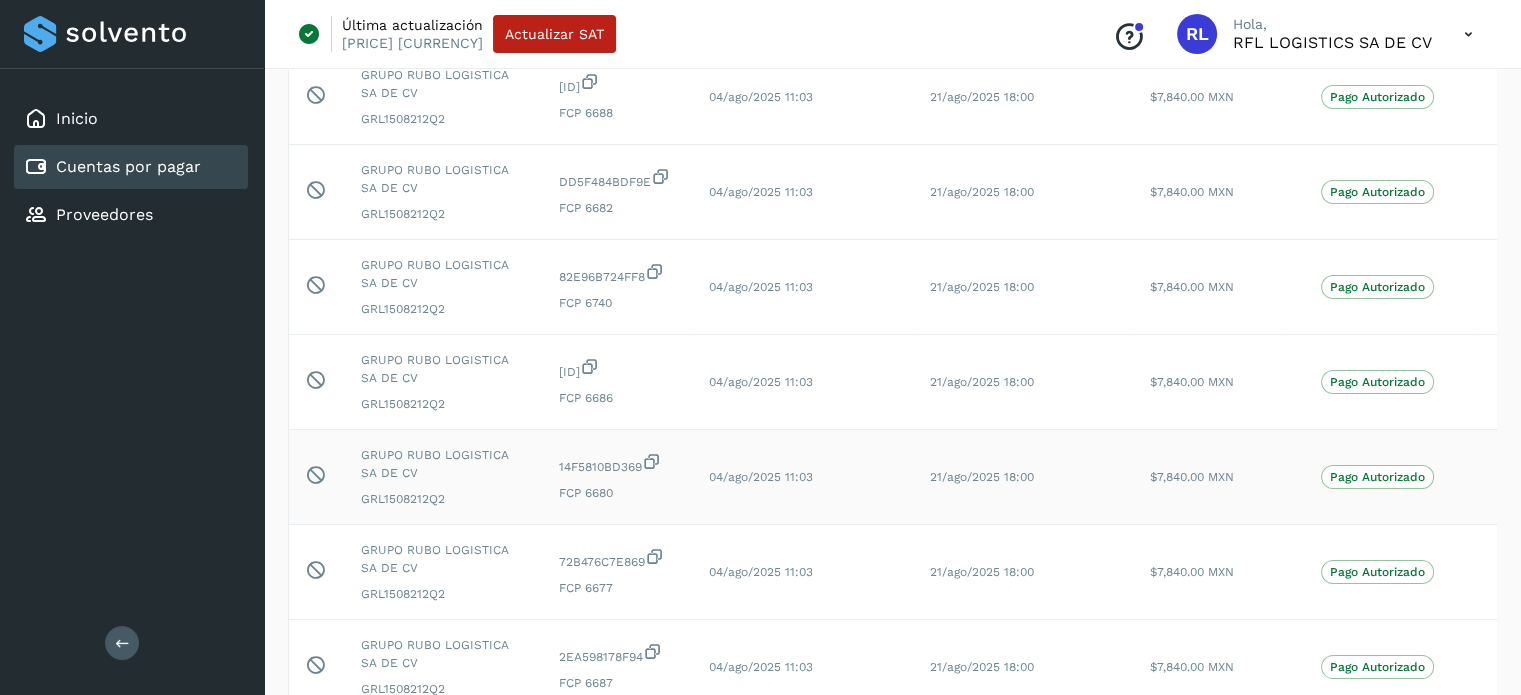 scroll, scrollTop: 0, scrollLeft: 0, axis: both 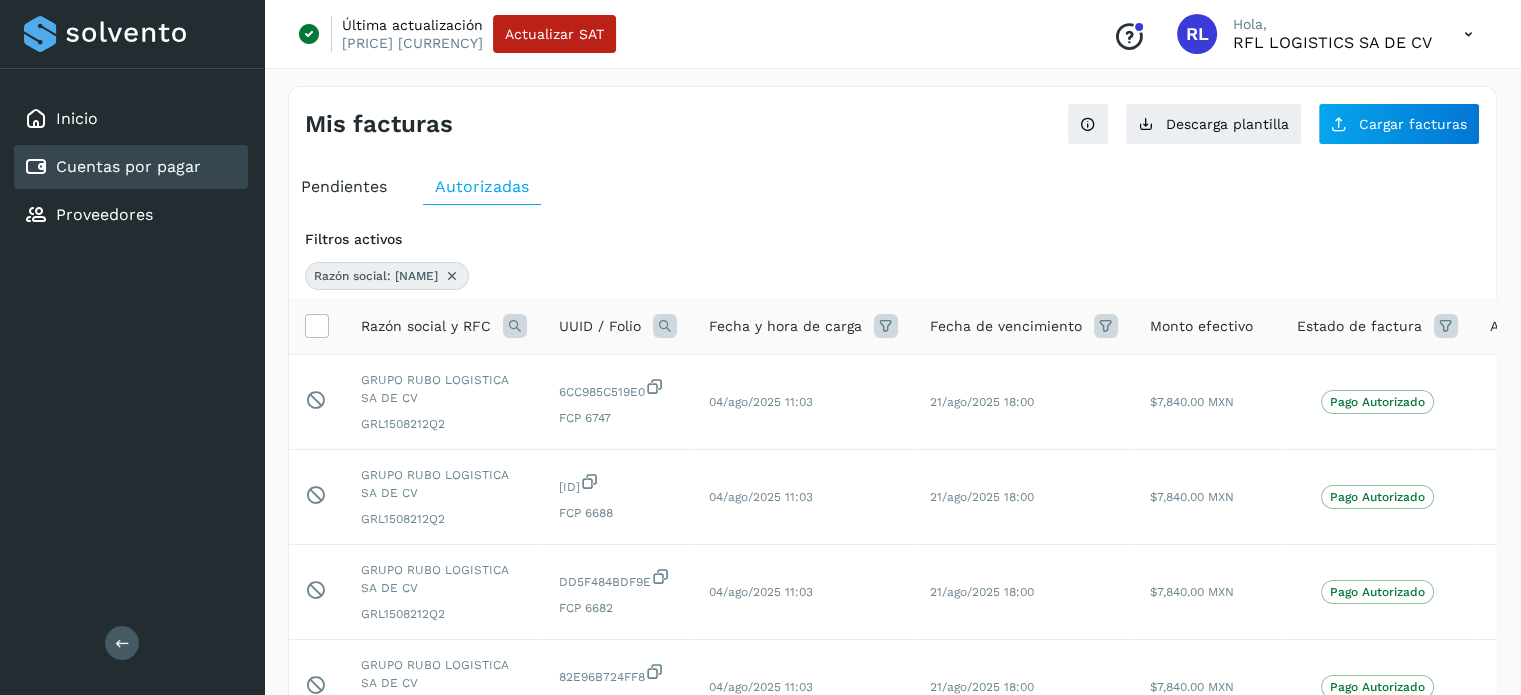 click at bounding box center [665, 326] 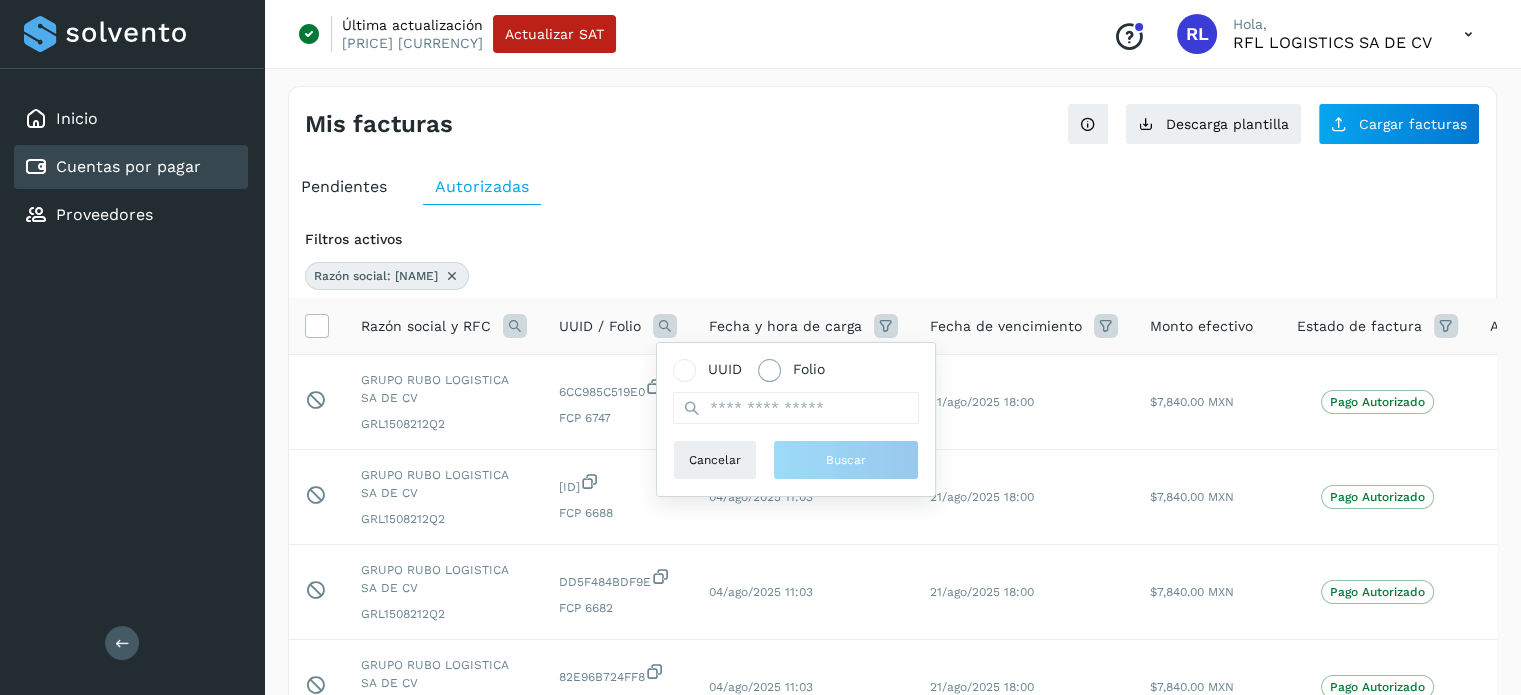 click on "Folio" at bounding box center (791, 369) 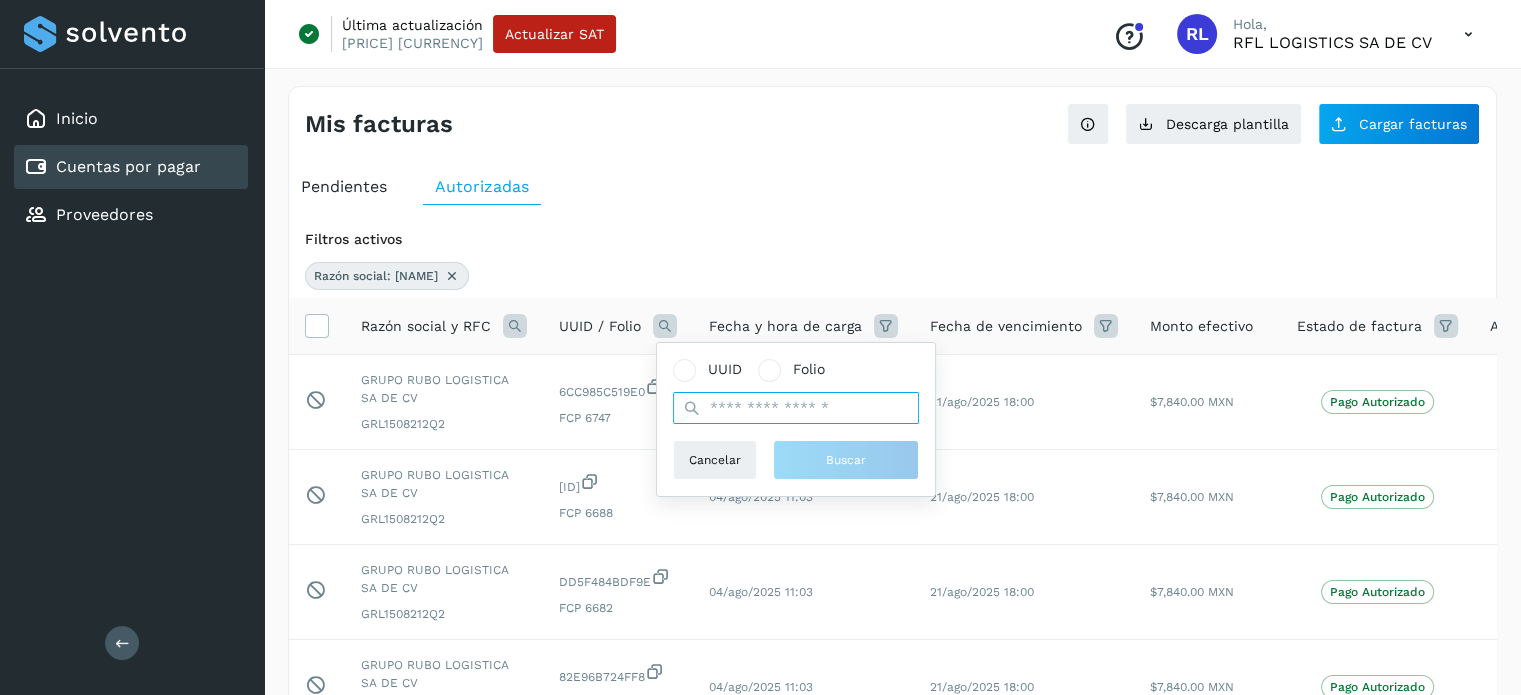 click at bounding box center [796, 408] 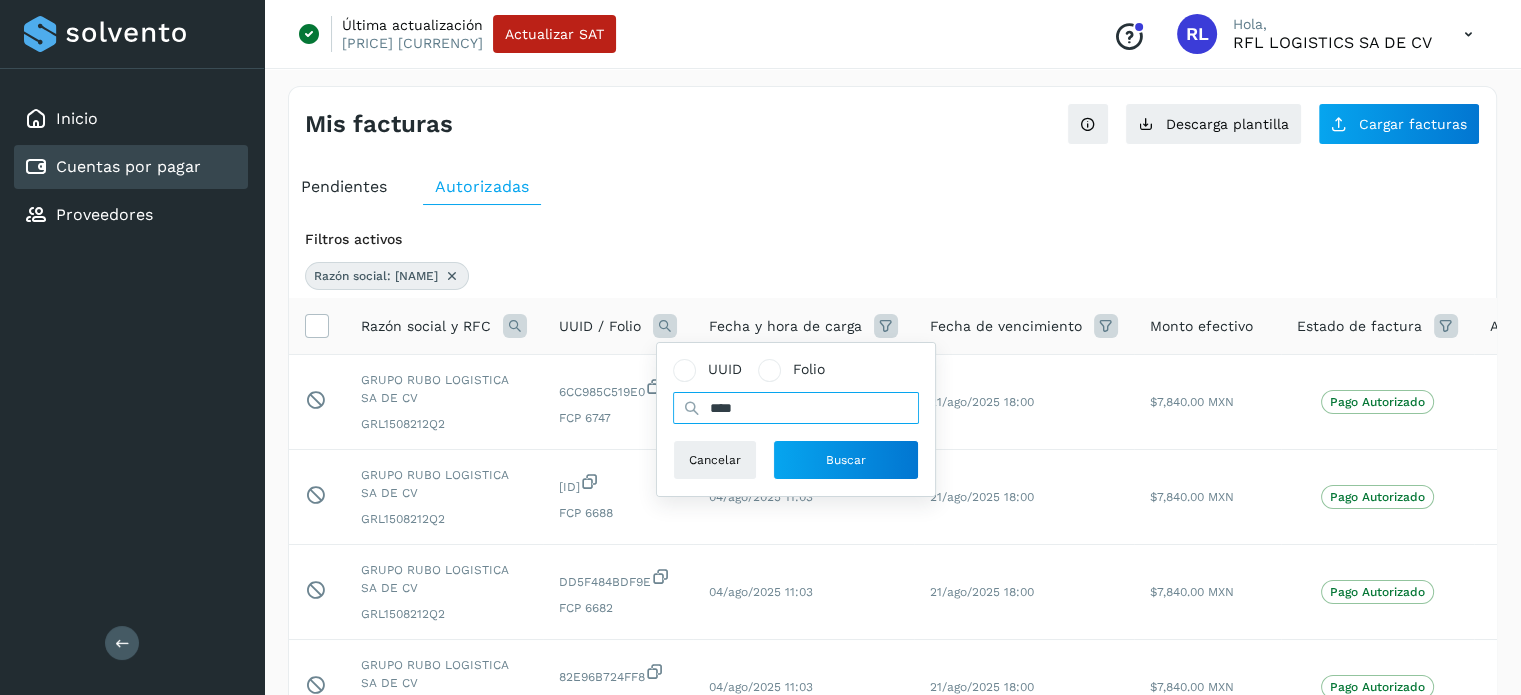 type on "****" 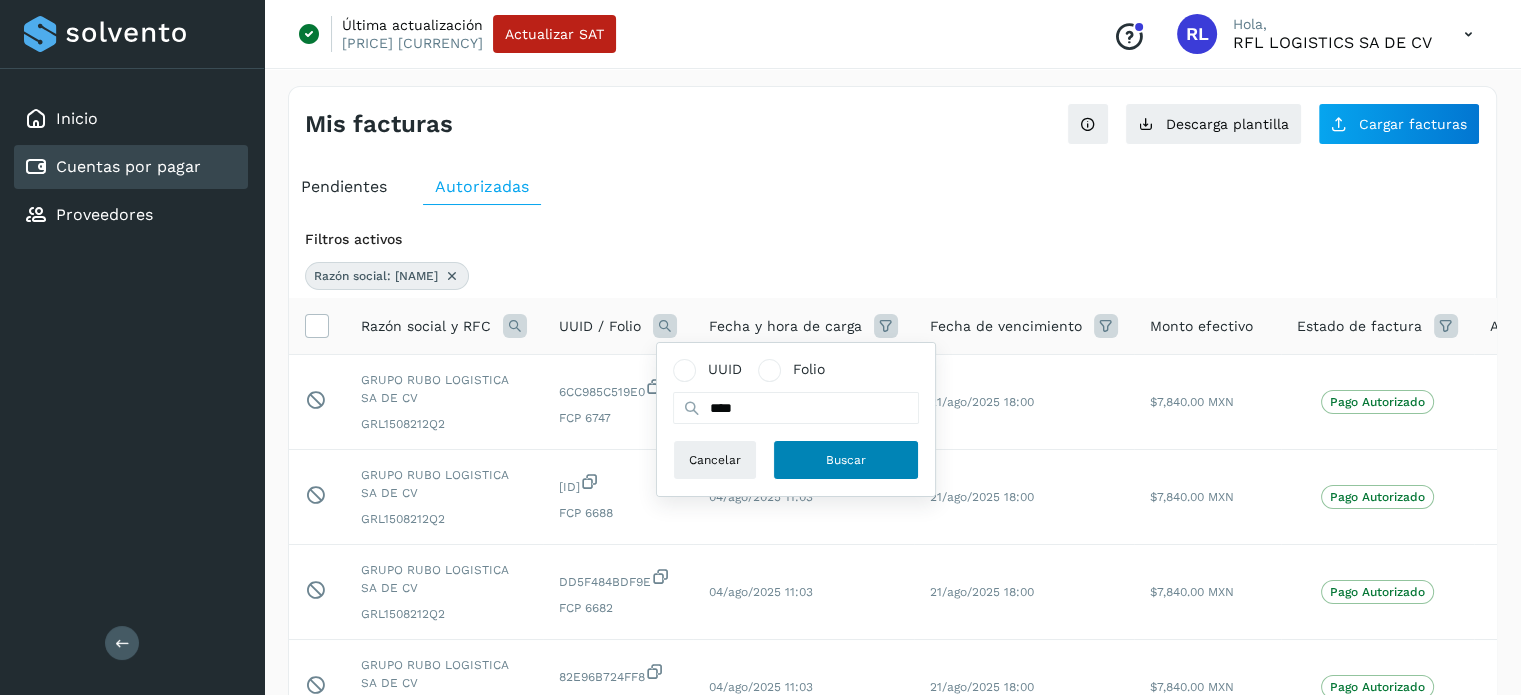 click on "Buscar" at bounding box center (846, 460) 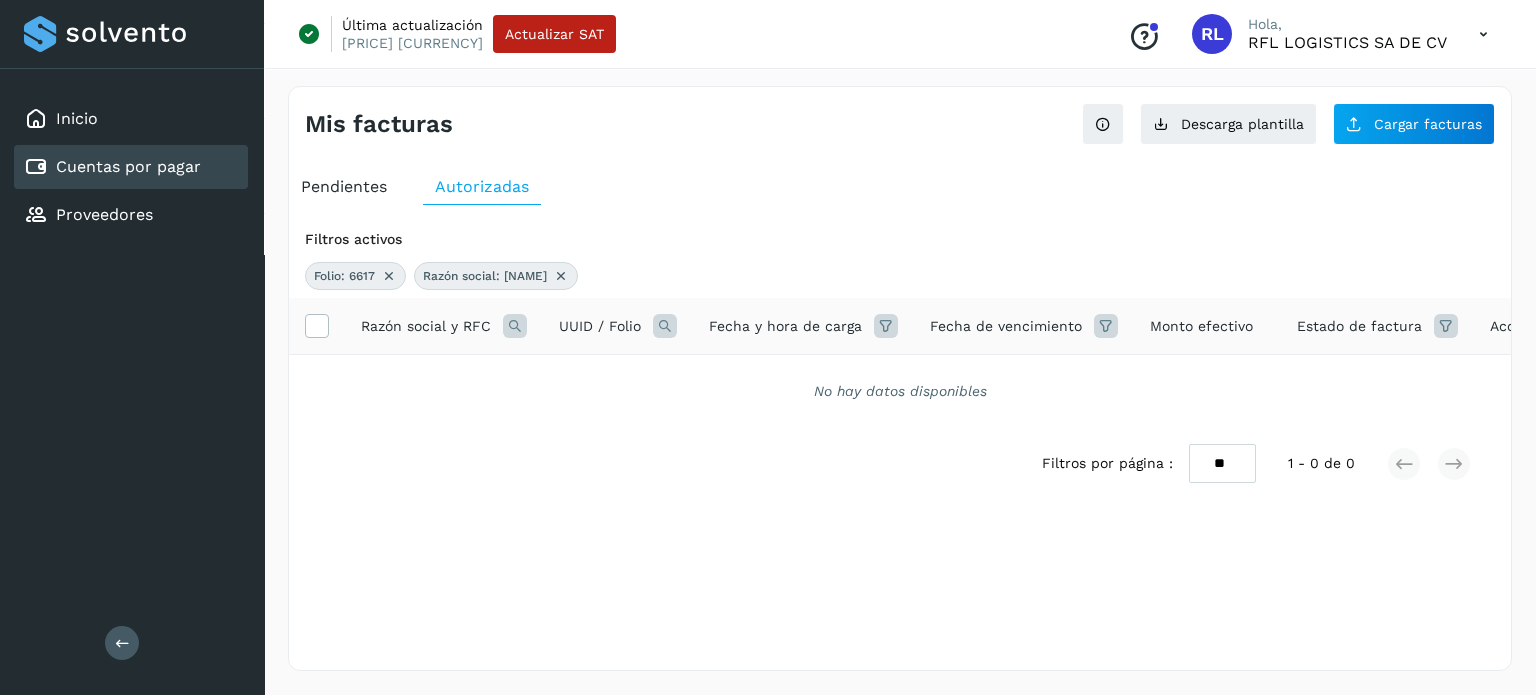 click at bounding box center (561, 276) 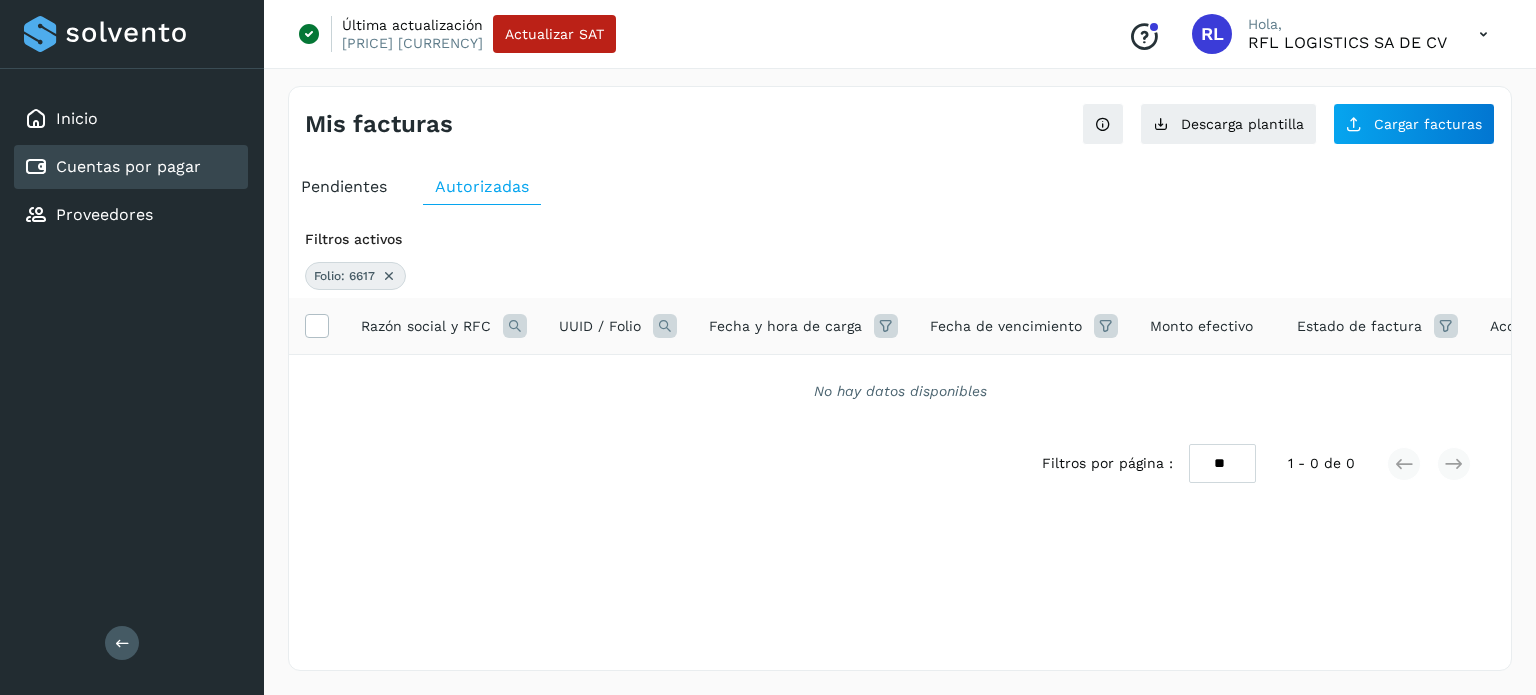 click on "Pendientes" at bounding box center [344, 186] 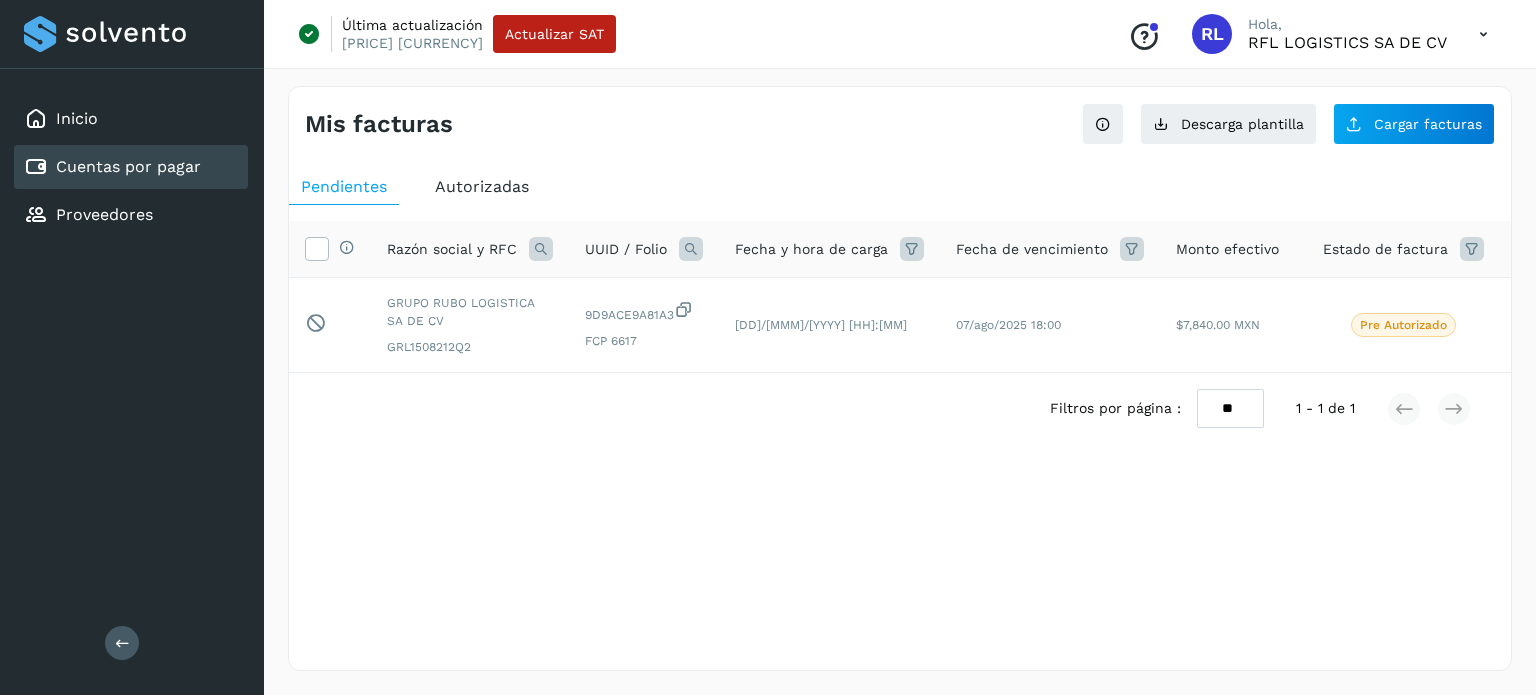 click on "Selecciona una fecha" at bounding box center [900, 460] 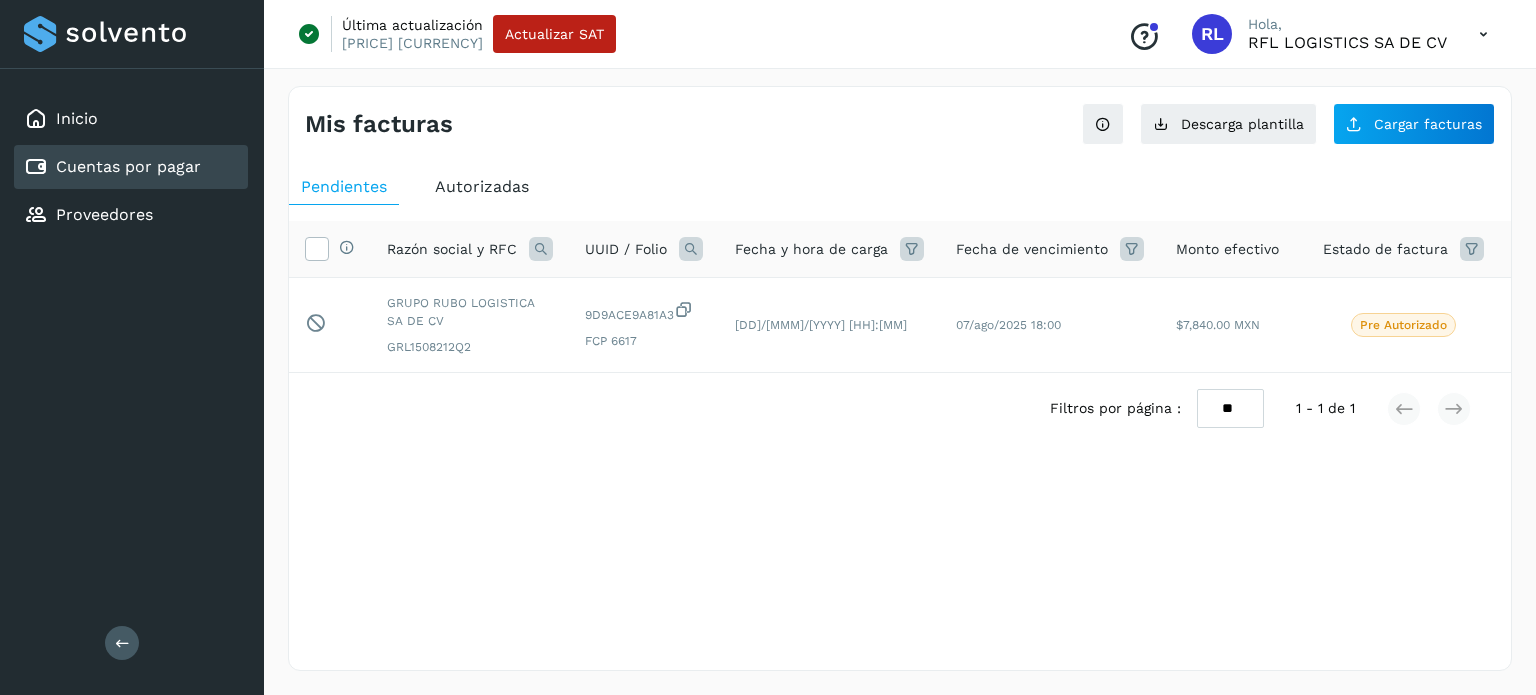 click on "Selecciona una fecha" at bounding box center [900, 493] 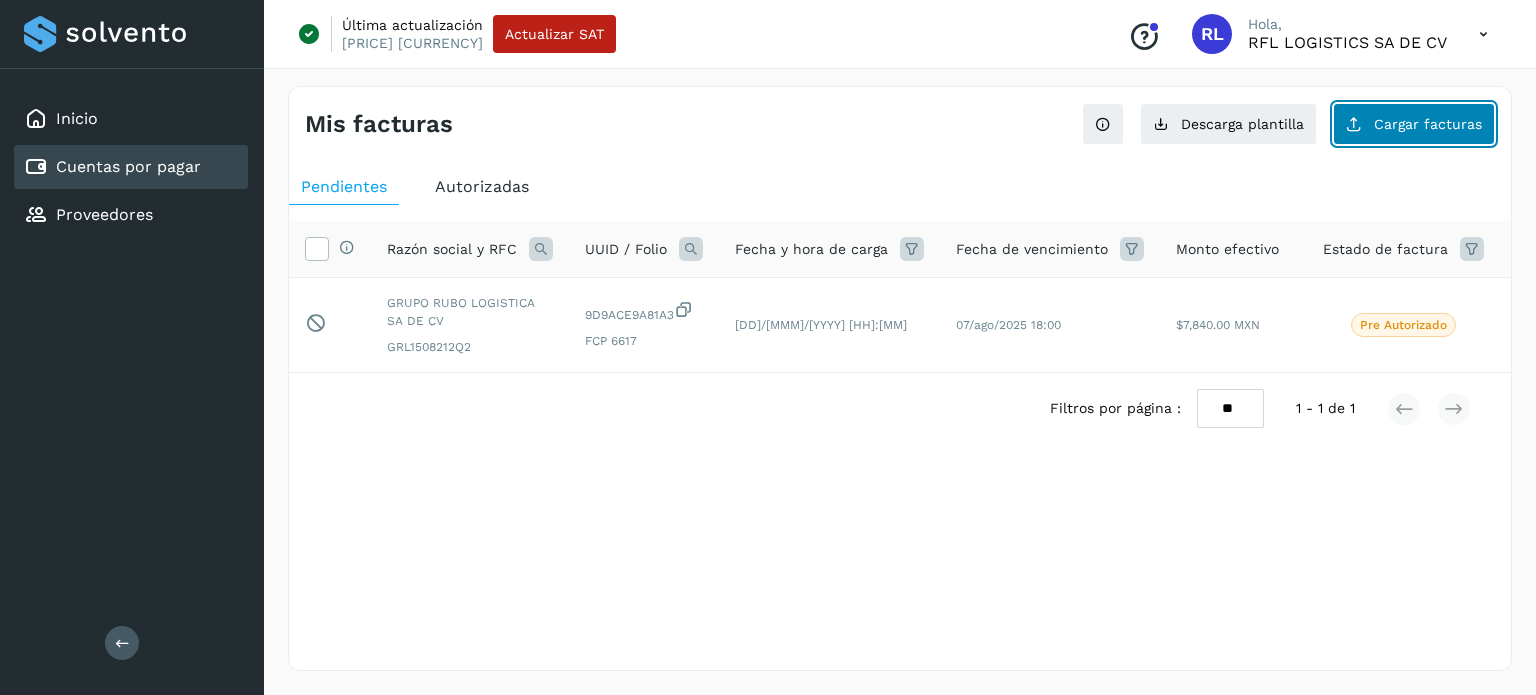 click on "Cargar facturas" 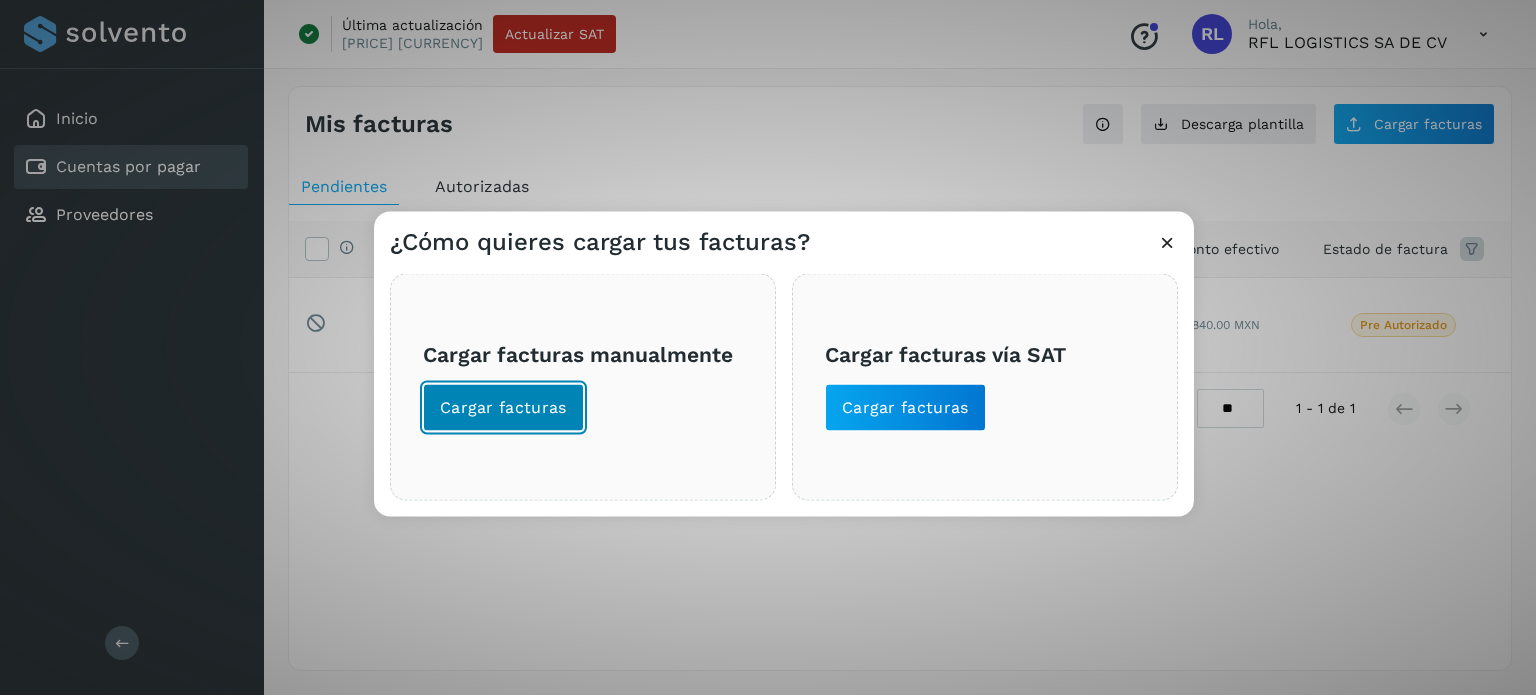 click on "Cargar facturas" 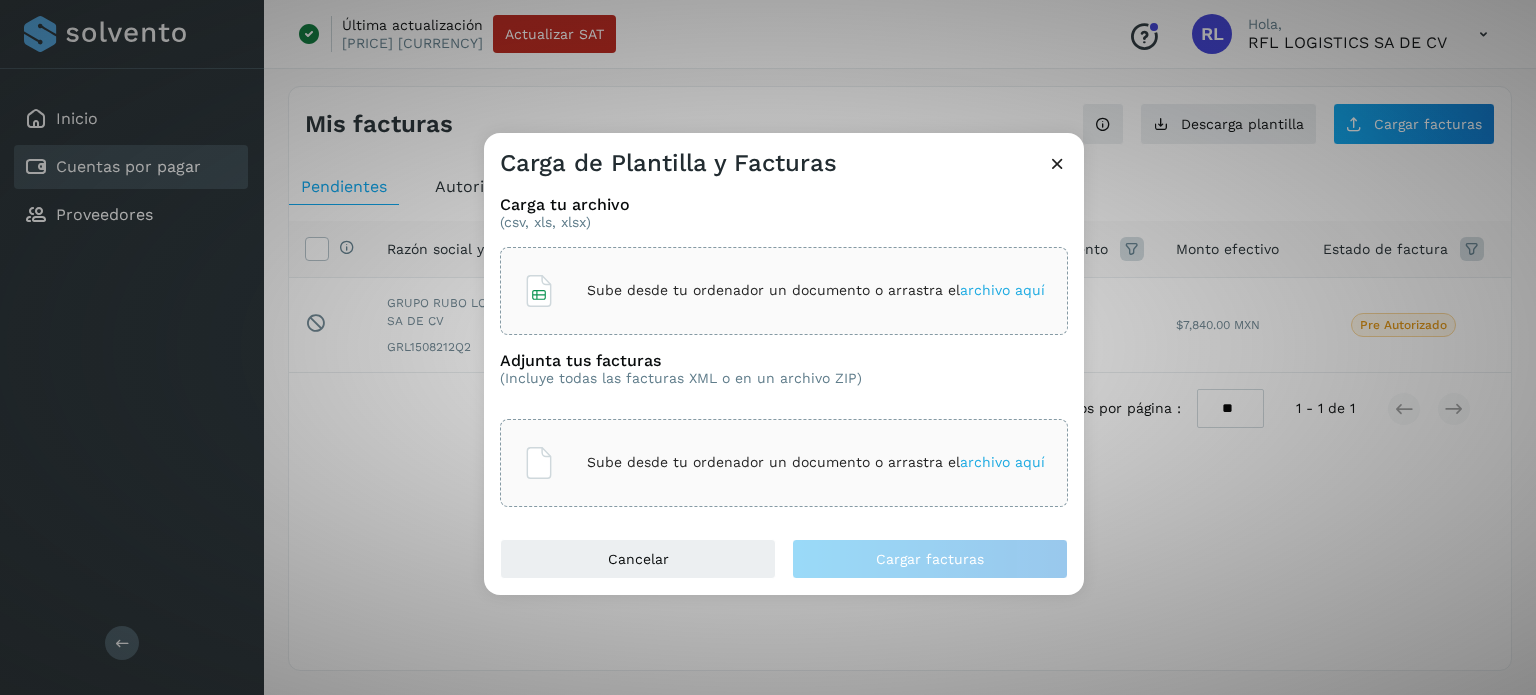 click on "archivo aquí" at bounding box center (1002, 290) 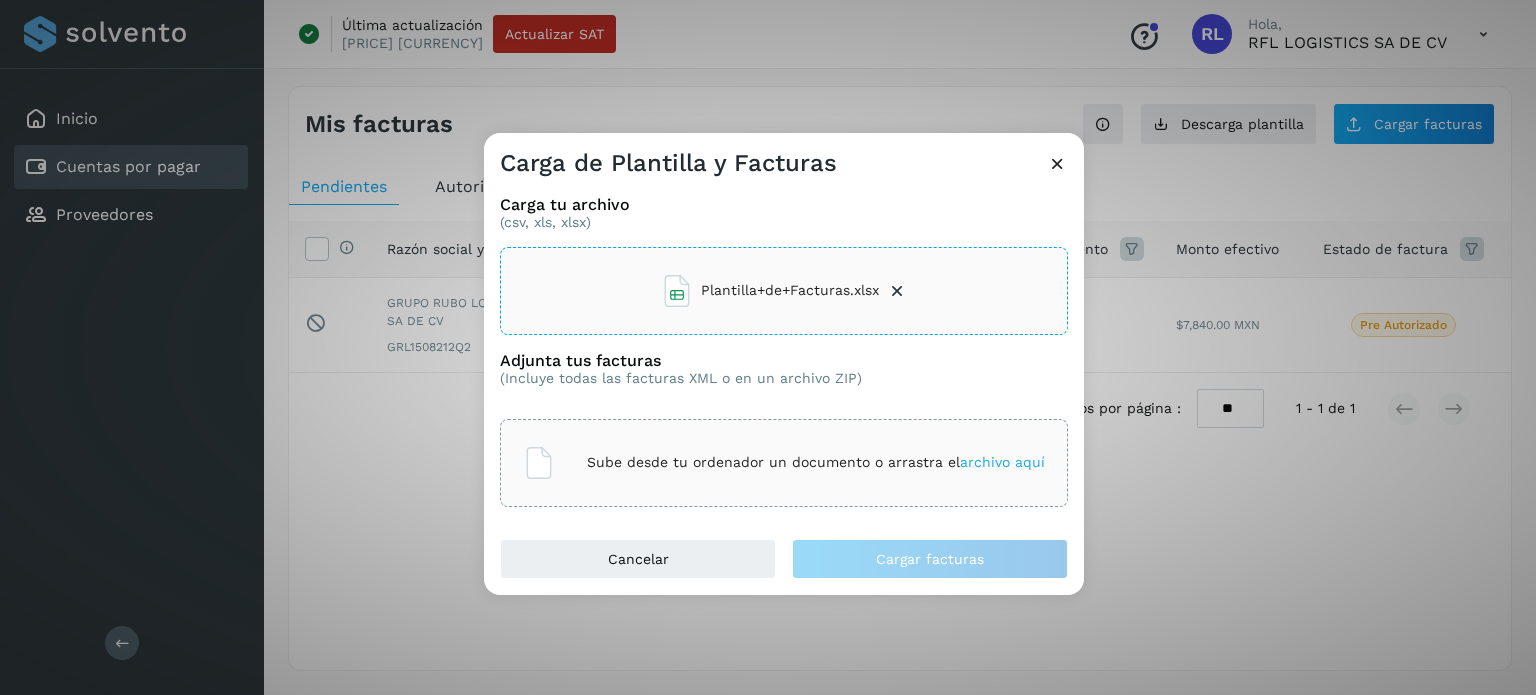 click on "Sube desde tu ordenador un documento o arrastra el  archivo aquí" 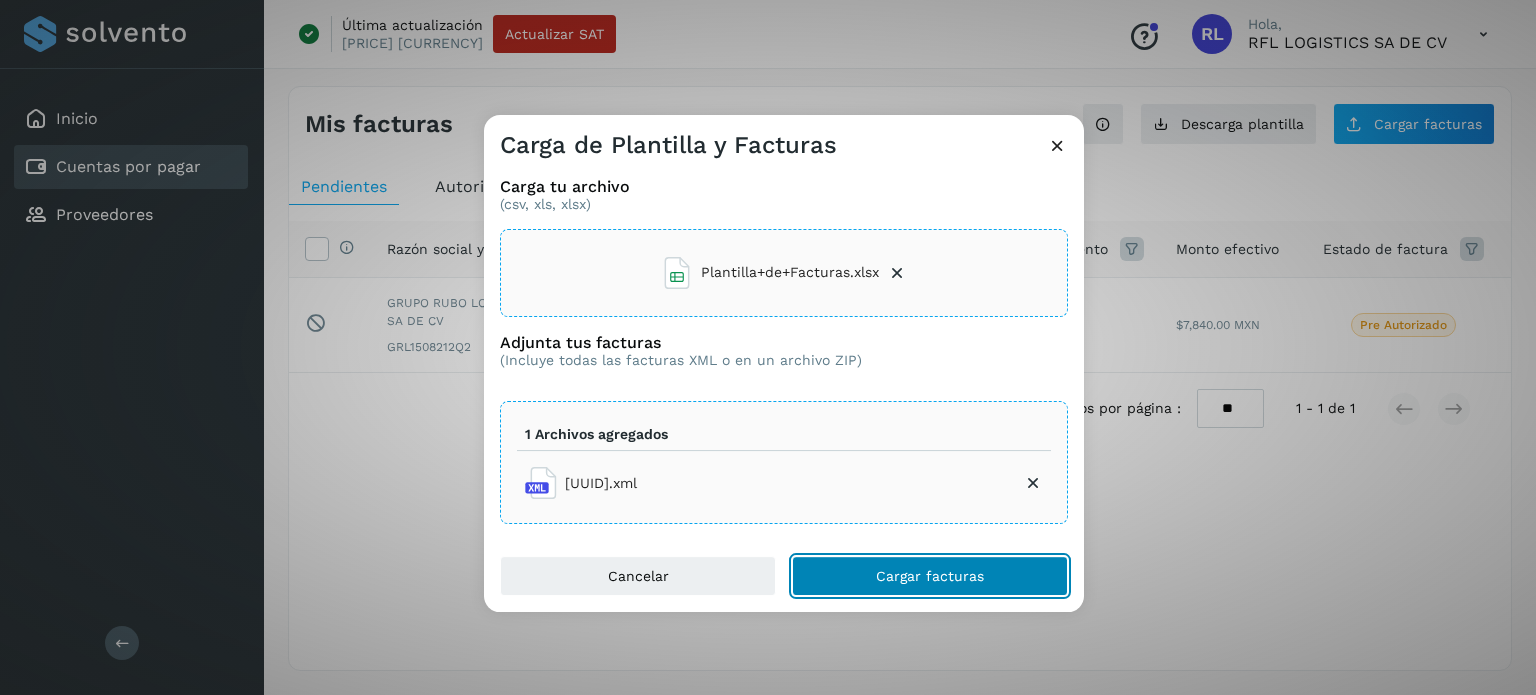 click on "Cargar facturas" 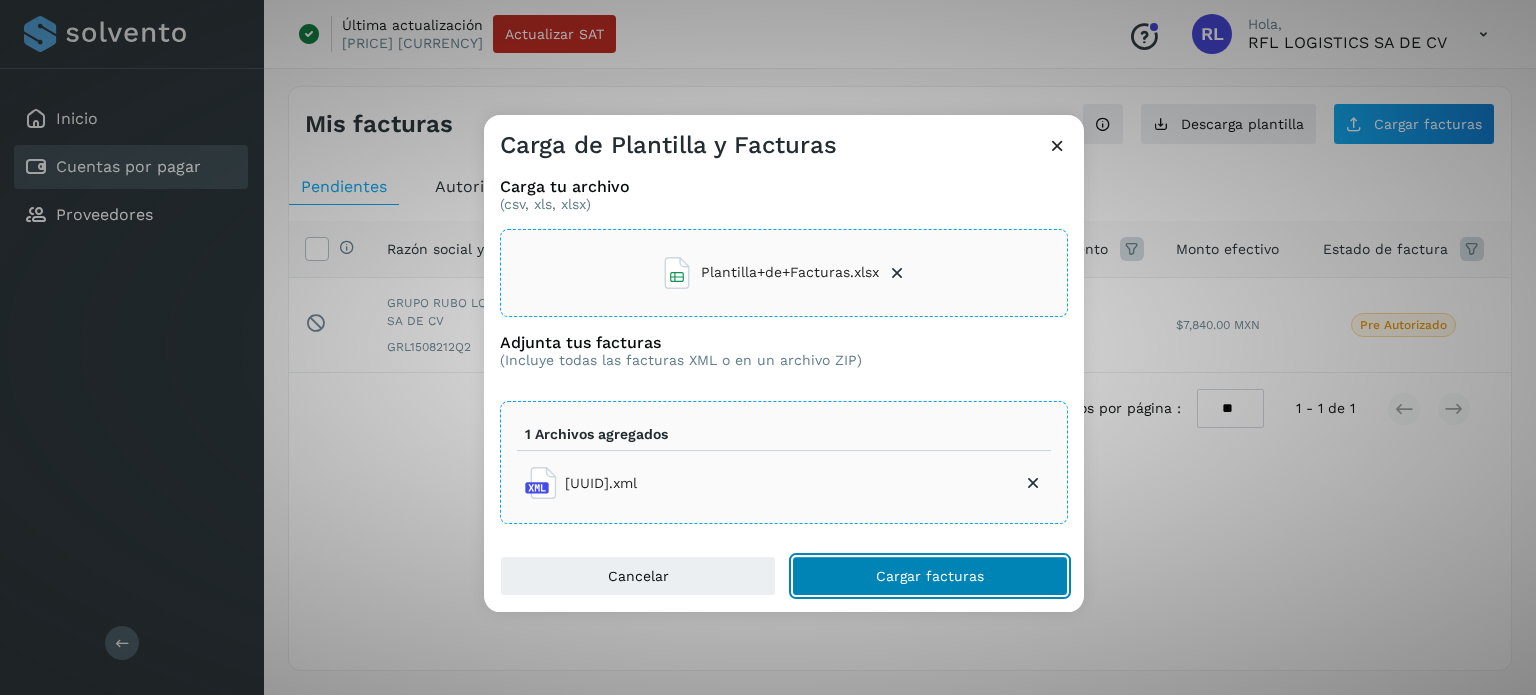 click on "Cargar facturas" 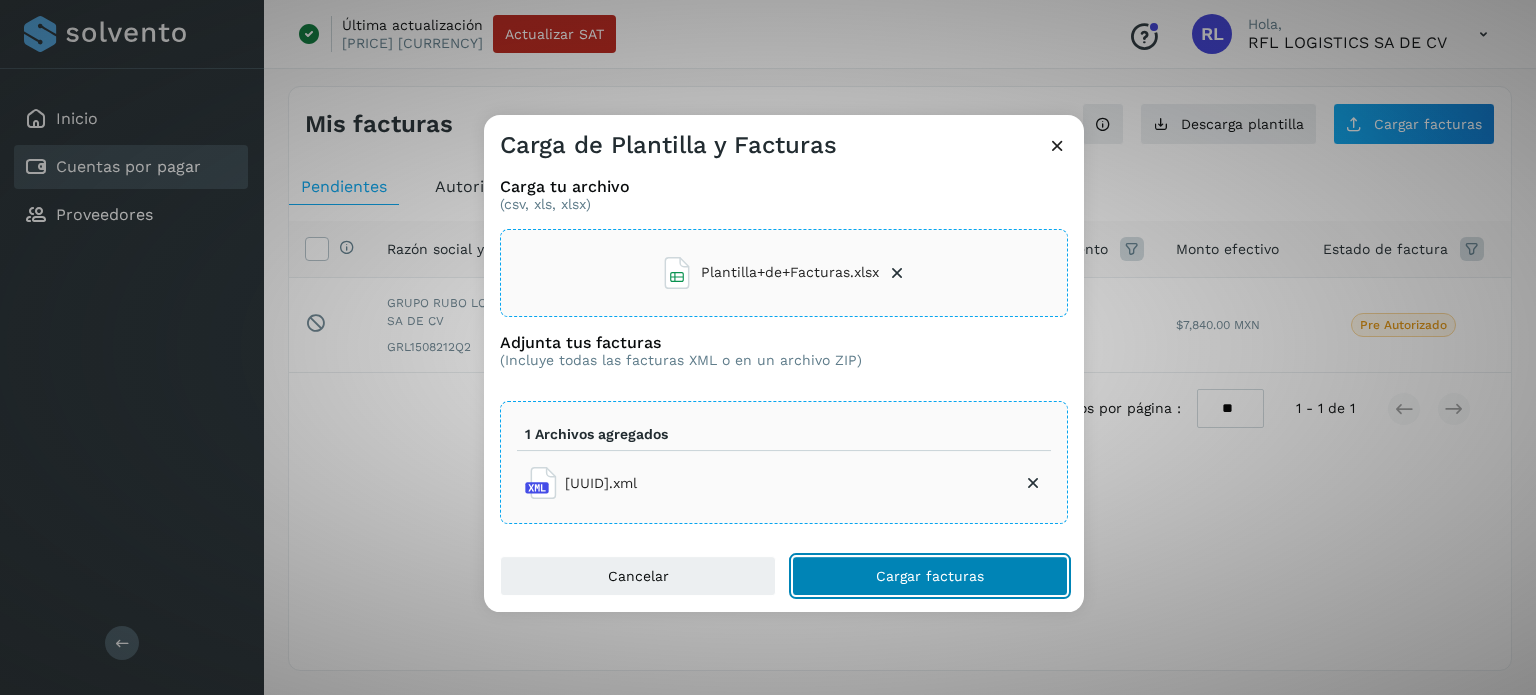 click on "Cargar facturas" 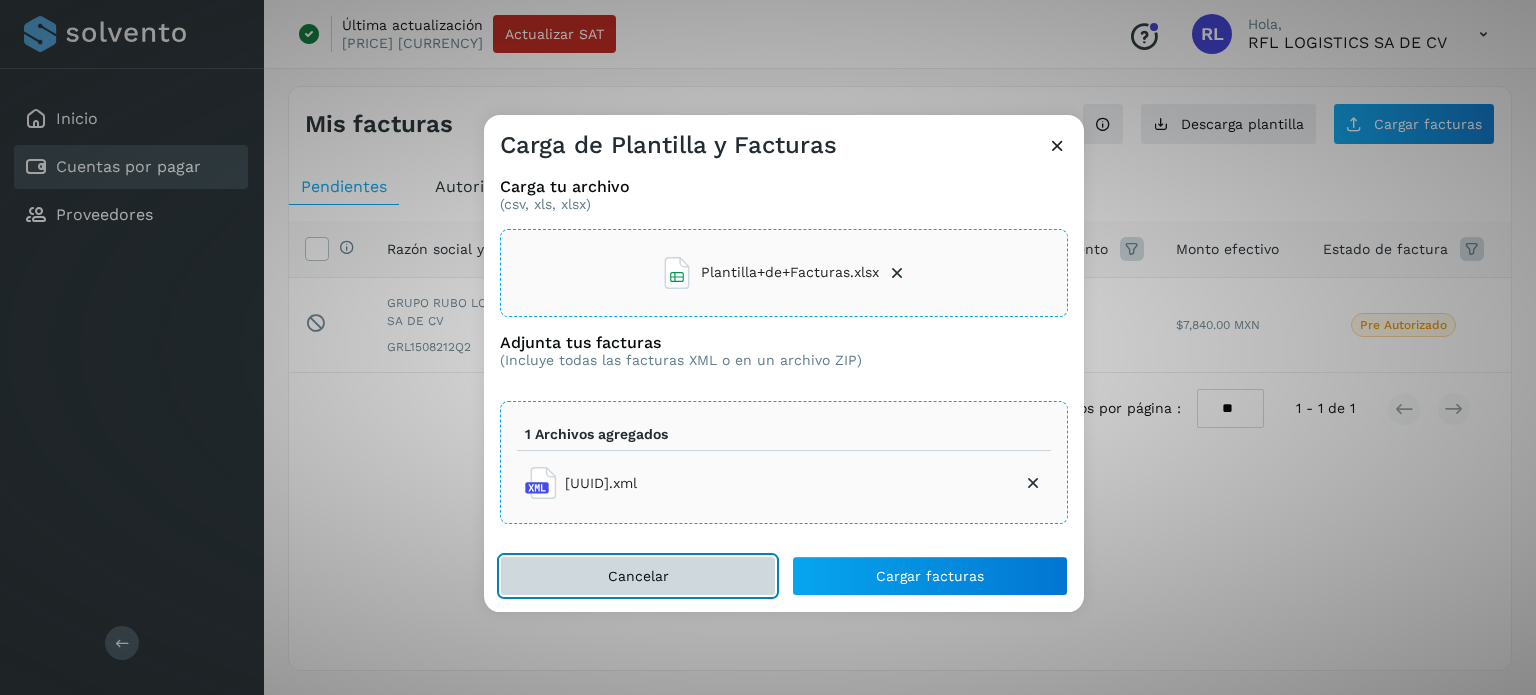 click on "Cancelar" 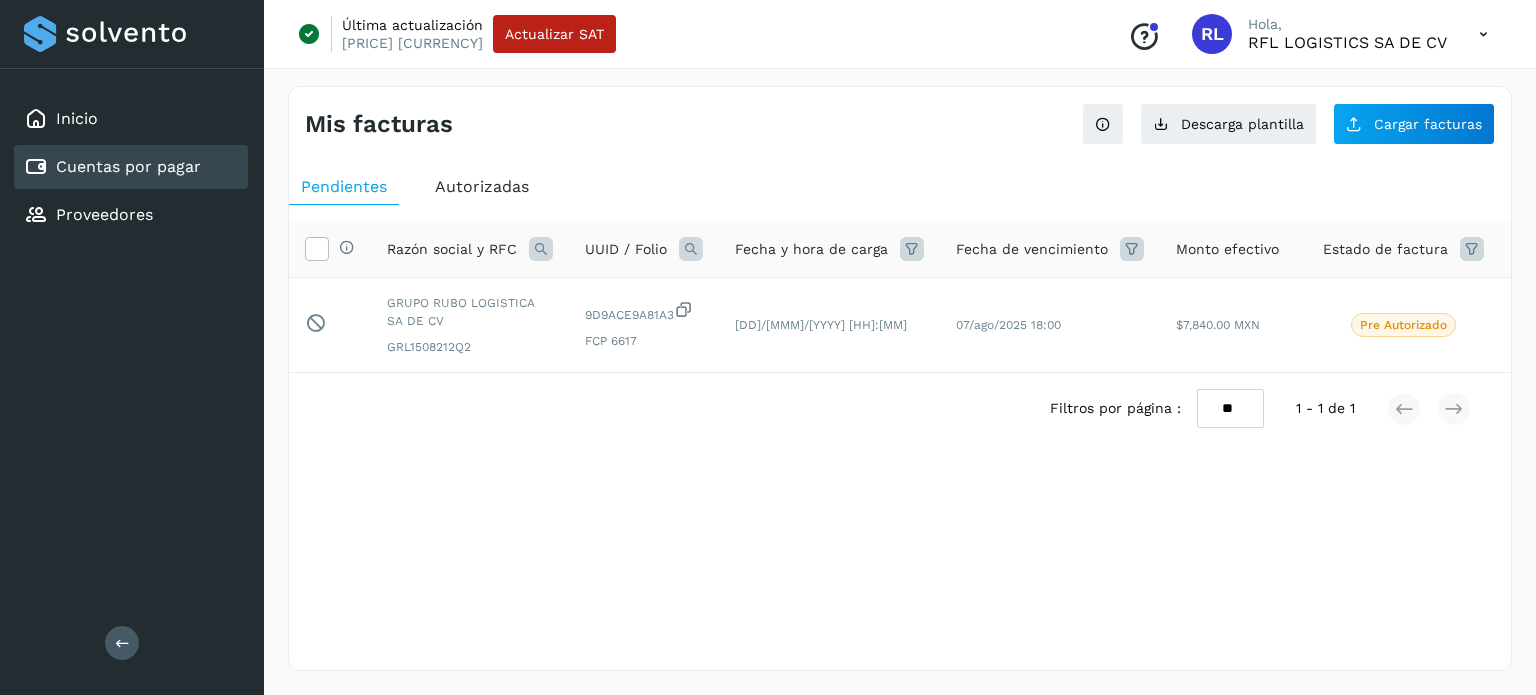 click on "Selecciona una fecha" at bounding box center [900, 493] 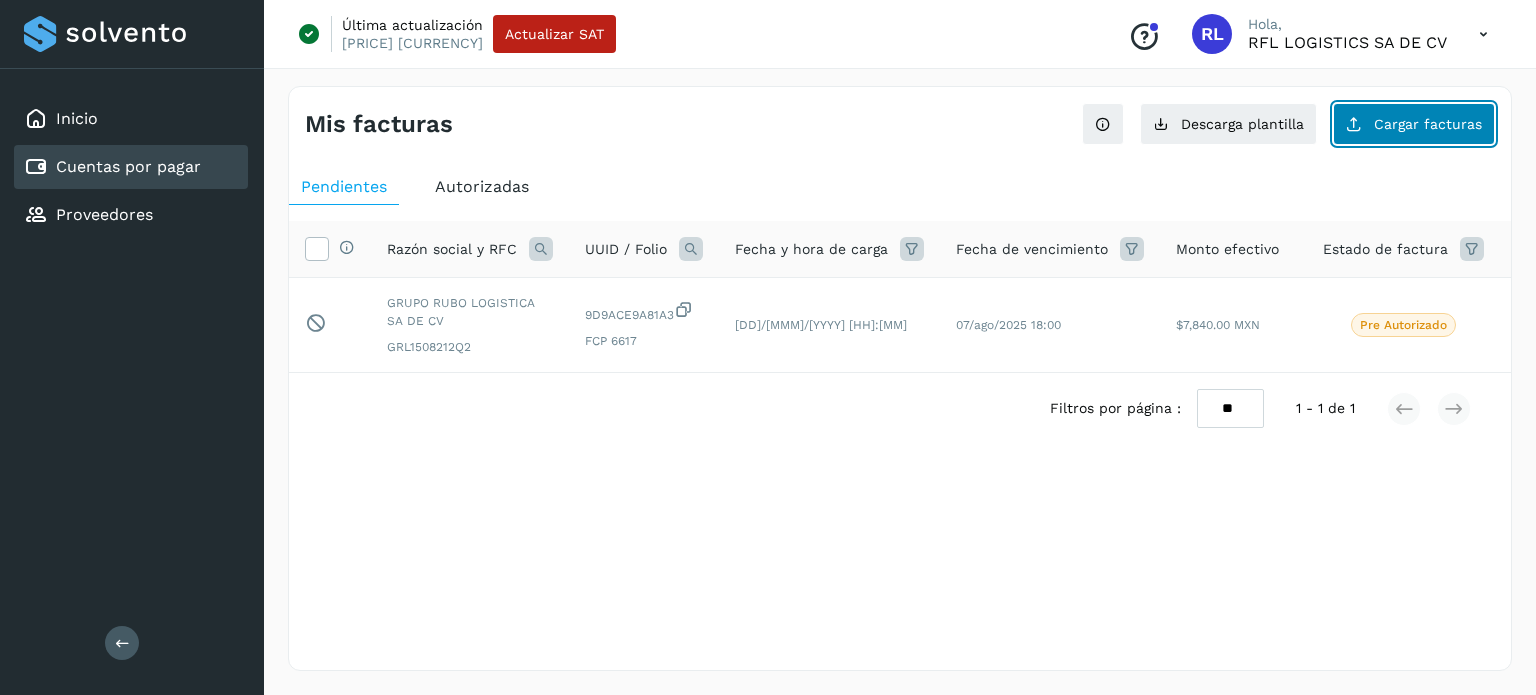 click on "Cargar facturas" 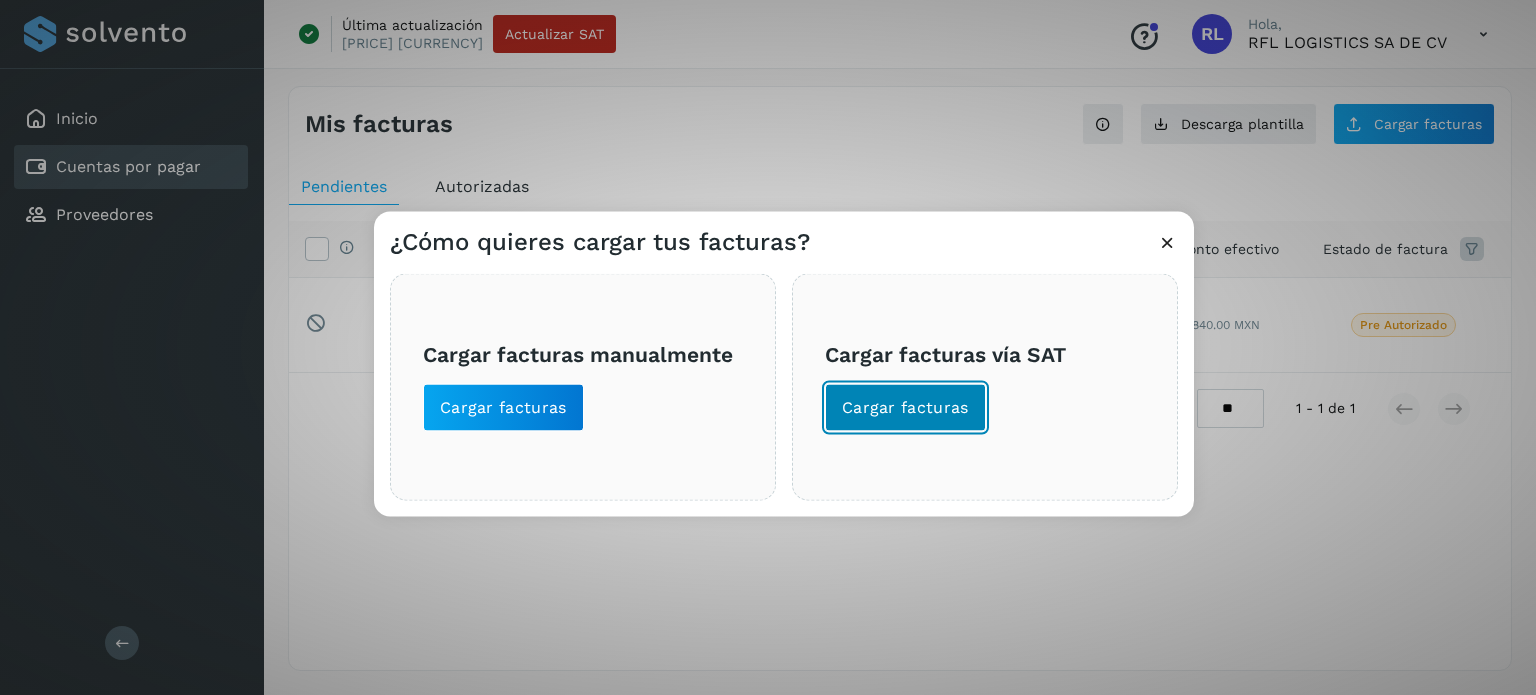 click on "Cargar facturas" at bounding box center [905, 407] 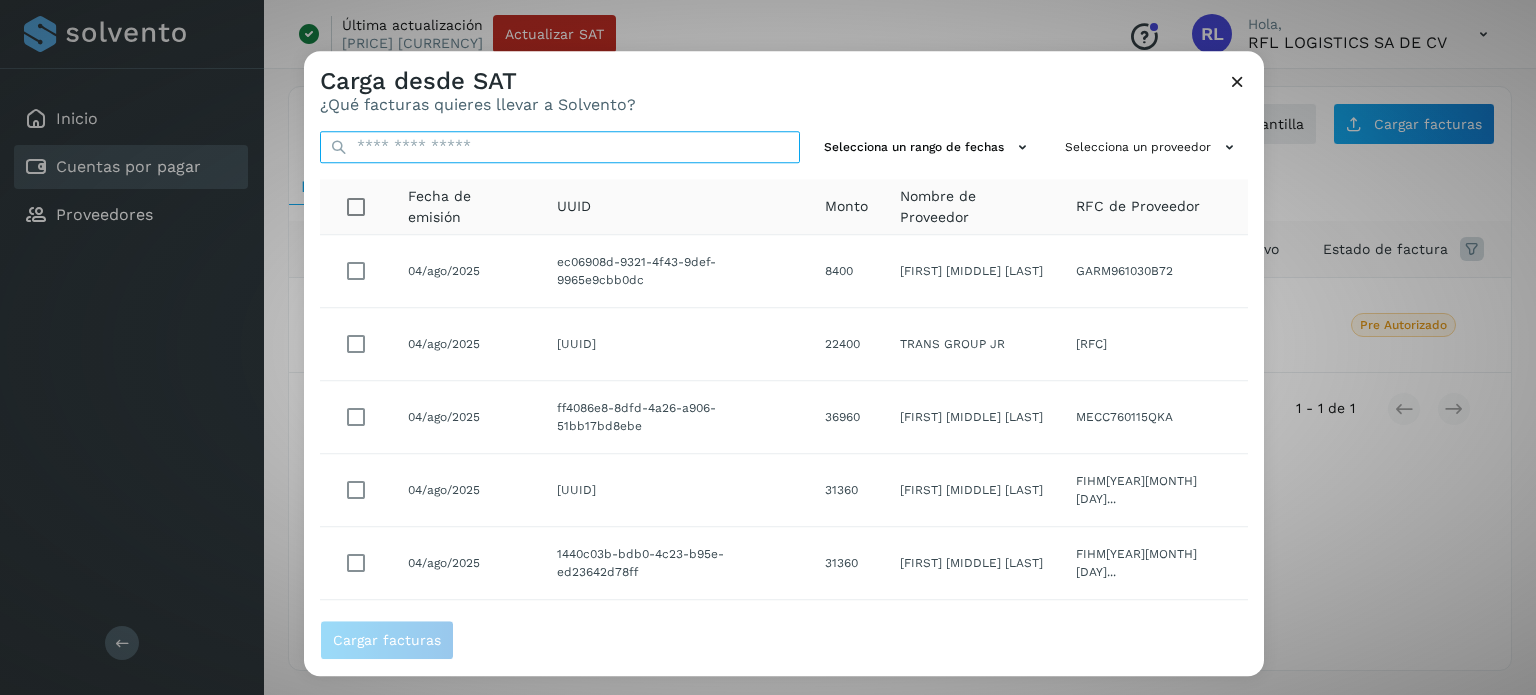click at bounding box center [560, 147] 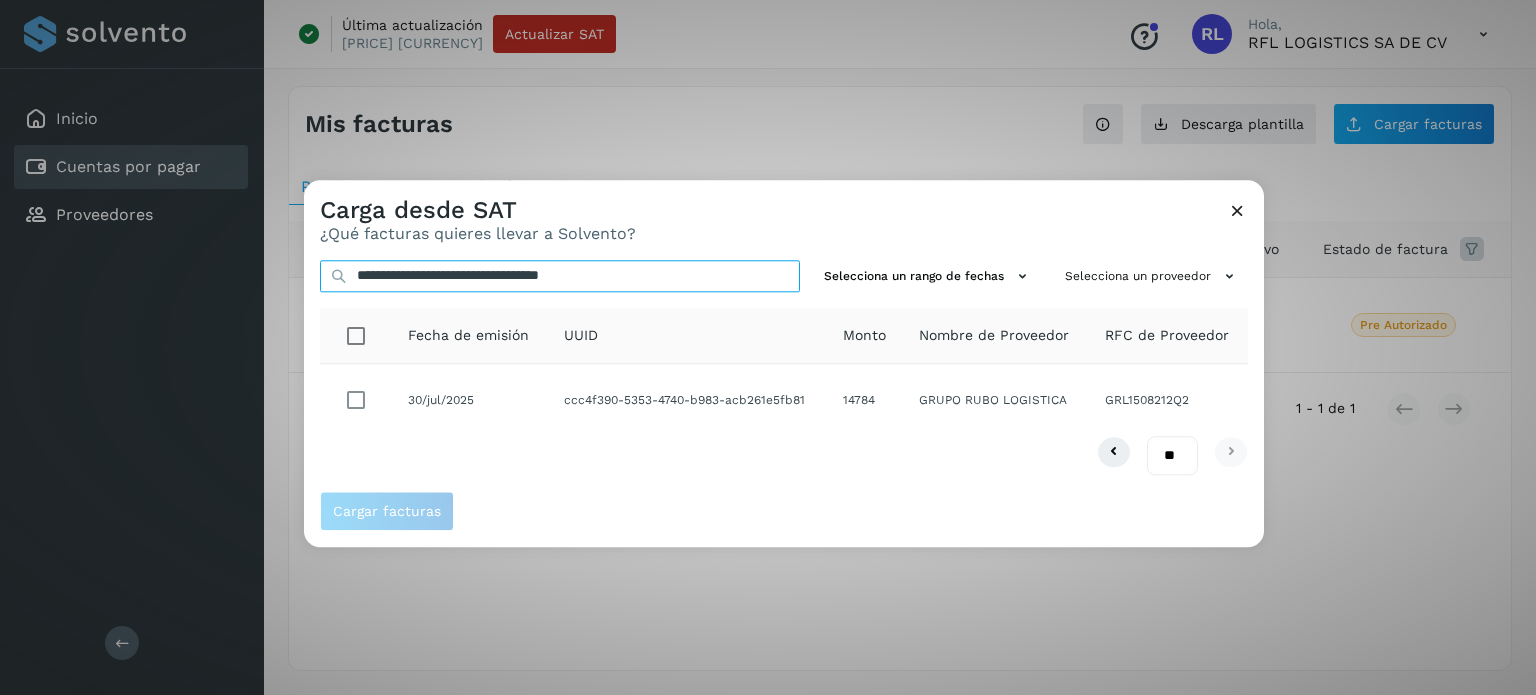 type on "**********" 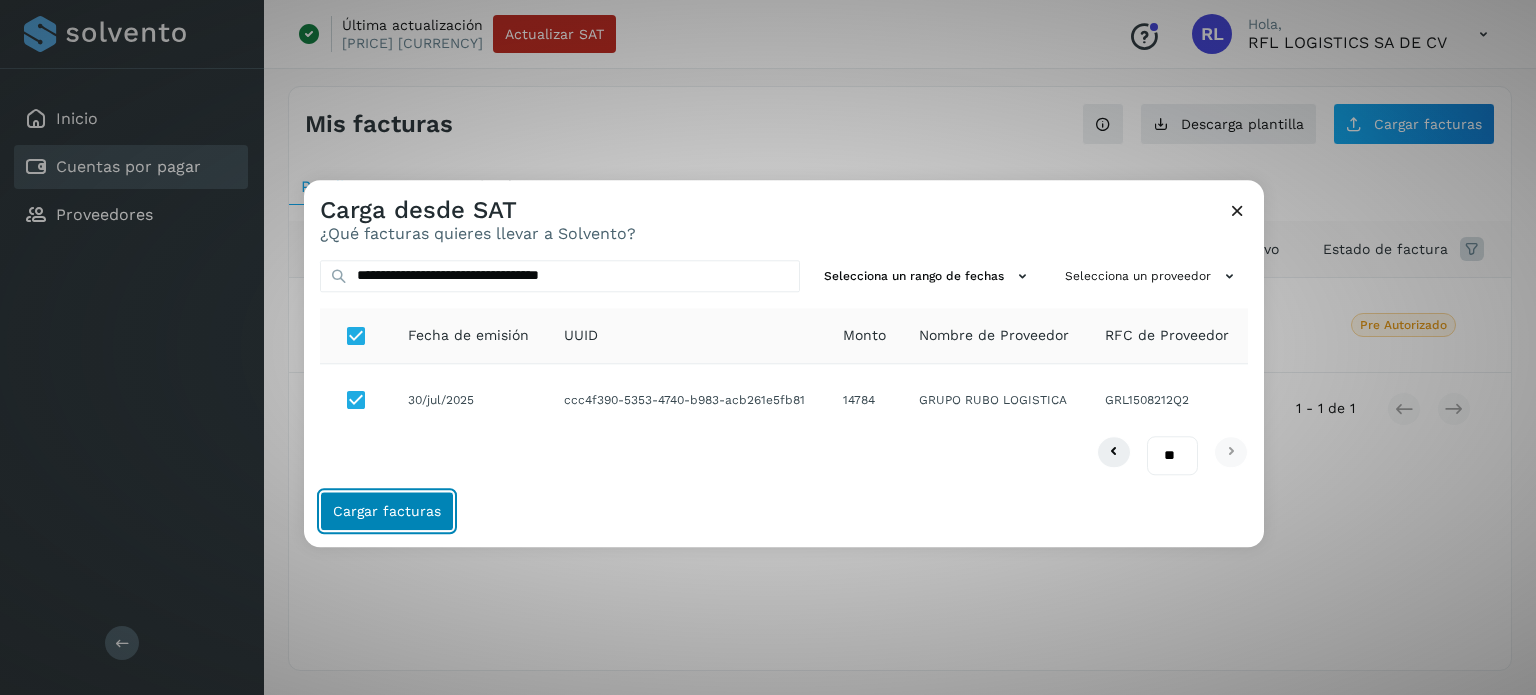 click on "Cargar facturas" at bounding box center [387, 511] 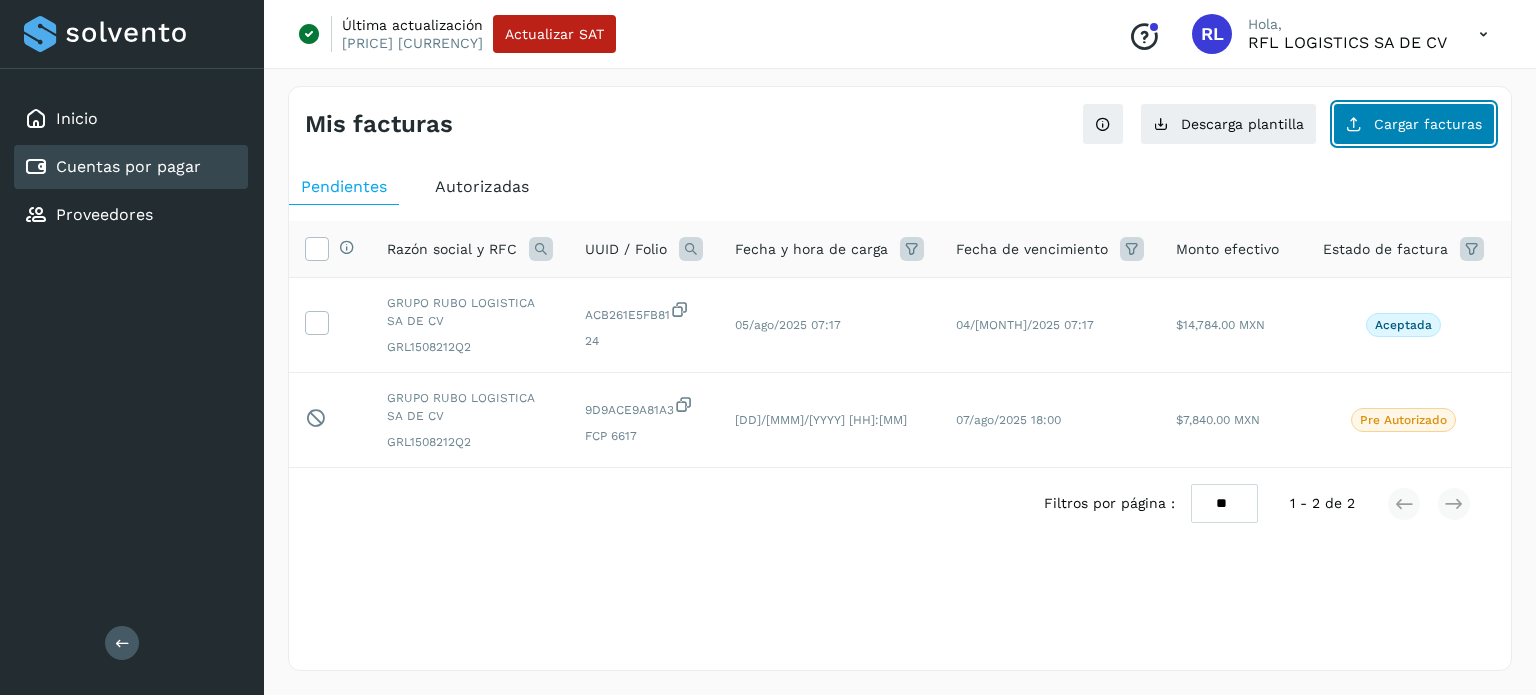 click on "Cargar facturas" 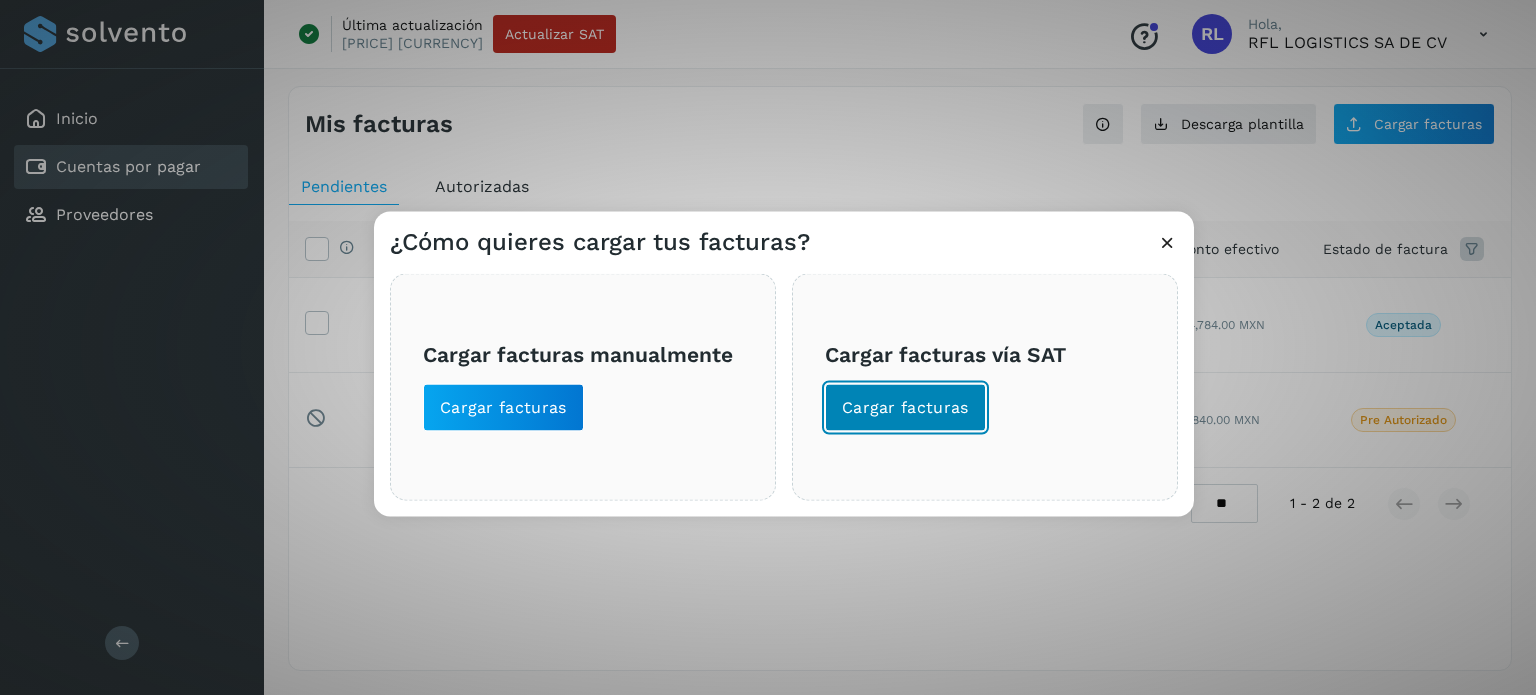 click on "Cargar facturas" at bounding box center [905, 407] 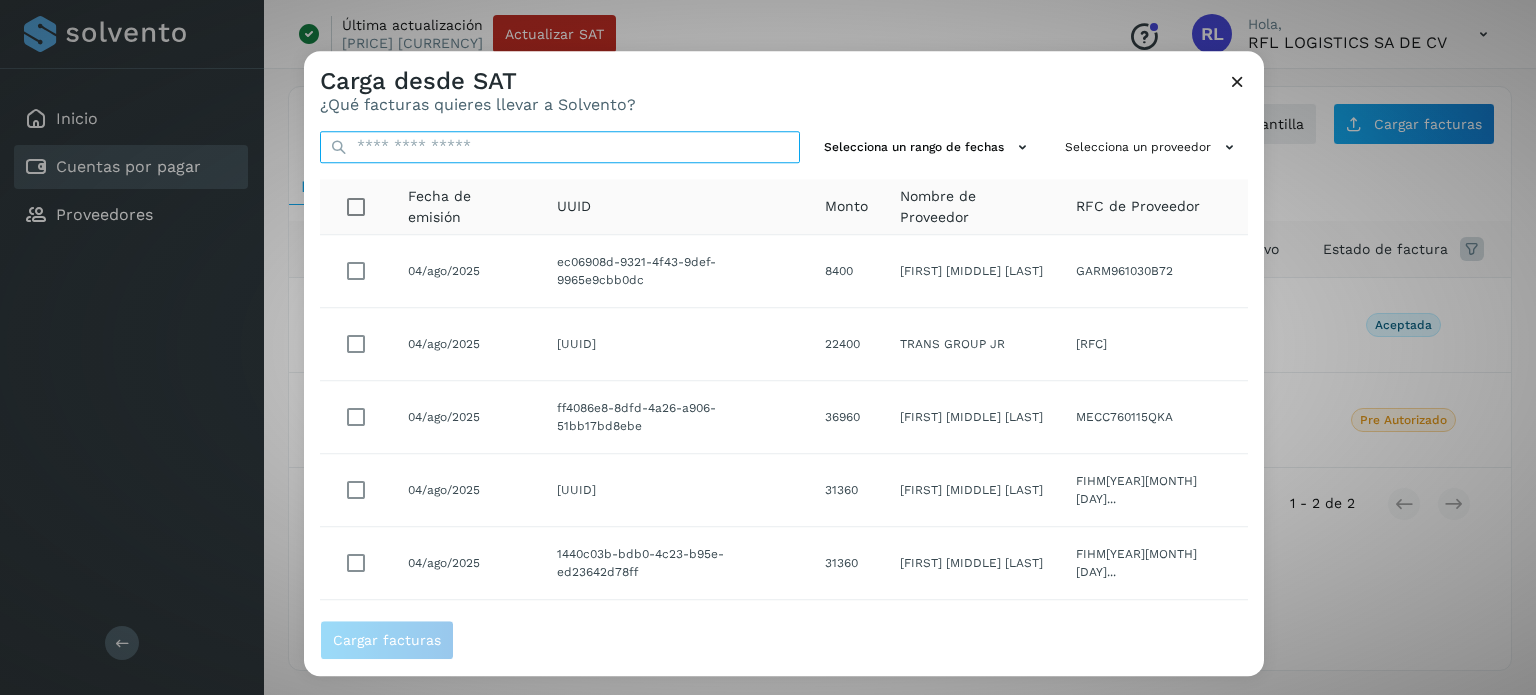 click at bounding box center (560, 147) 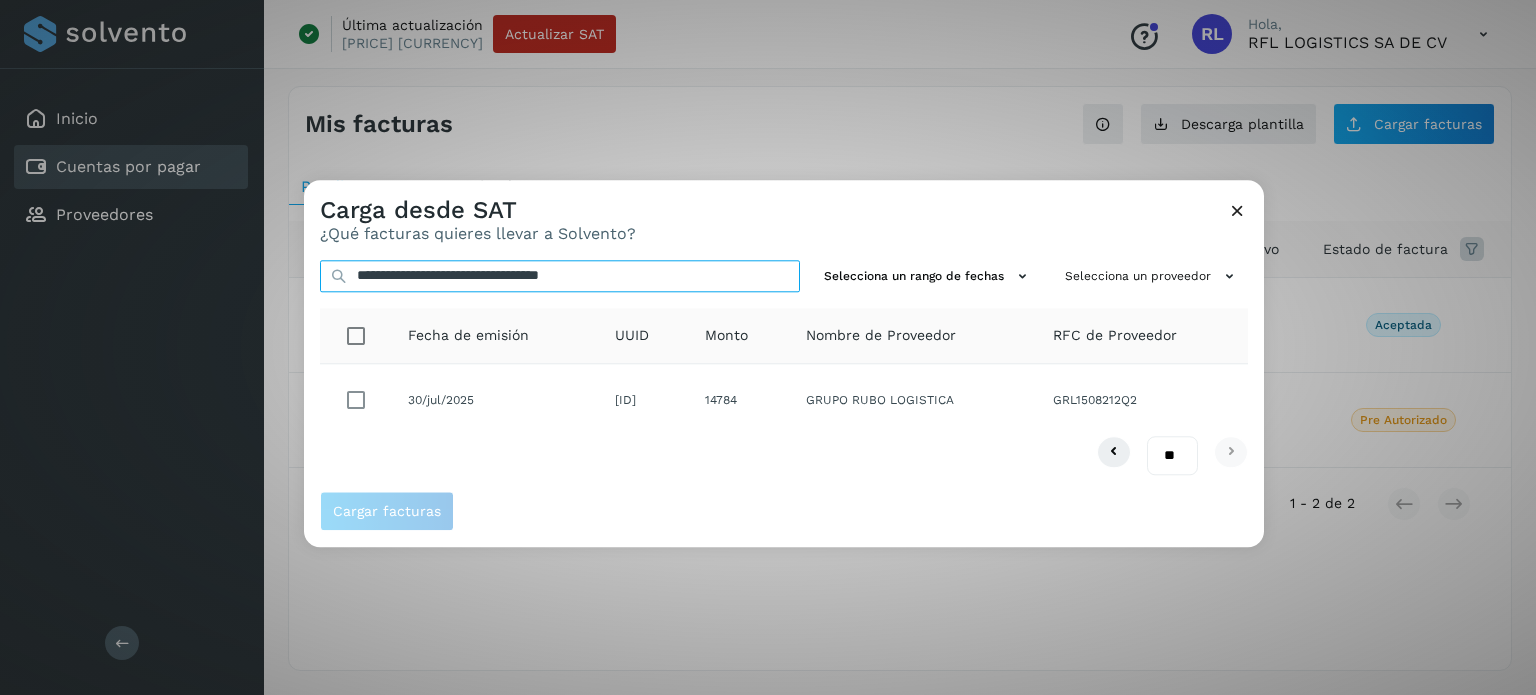 type on "**********" 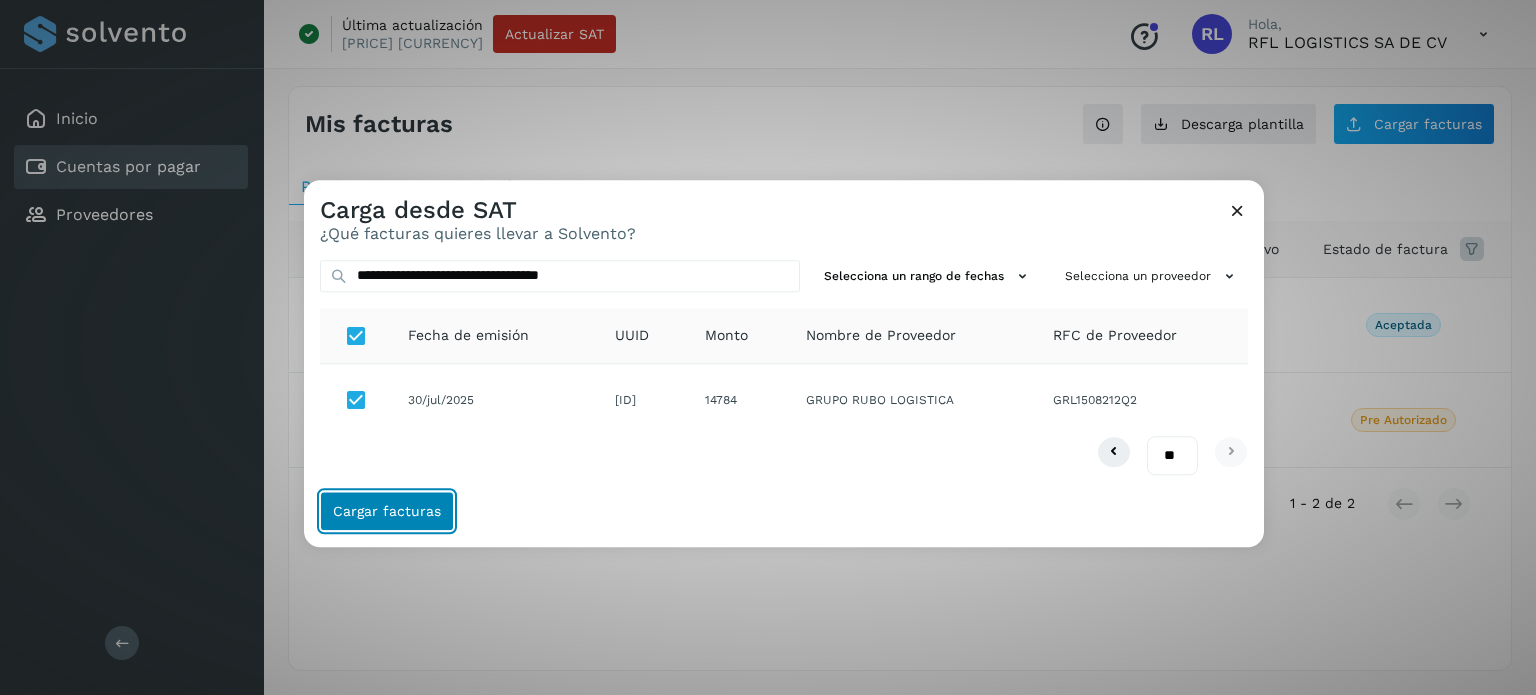 click on "Cargar facturas" 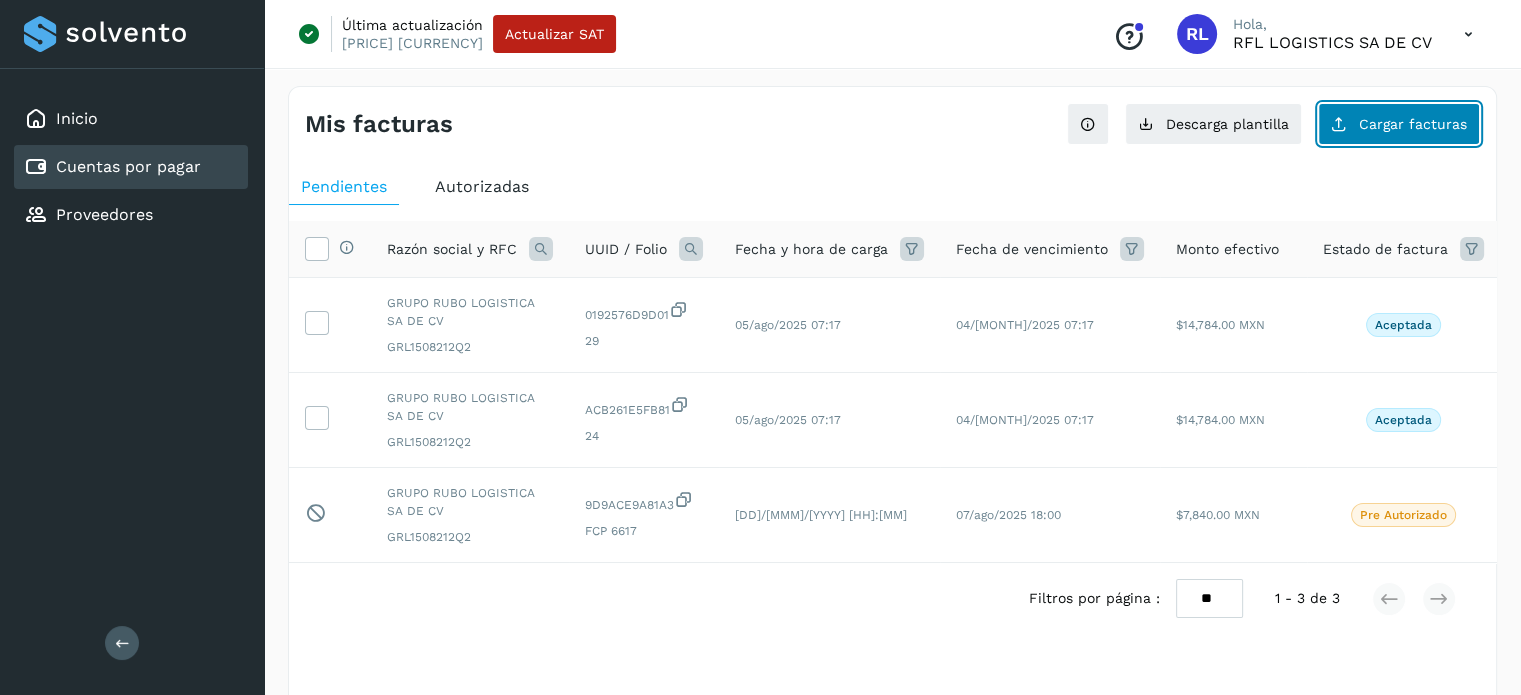 click on "Cargar facturas" 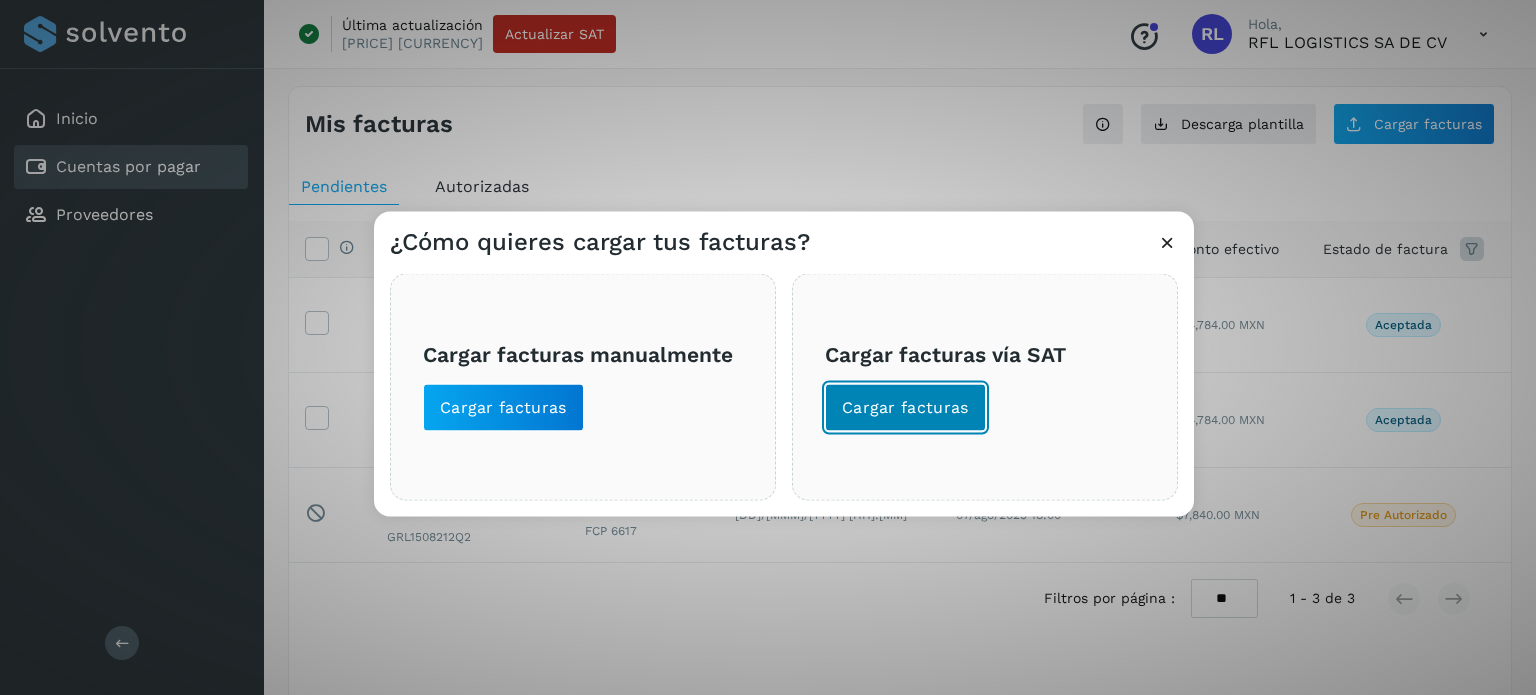 click on "Cargar facturas" 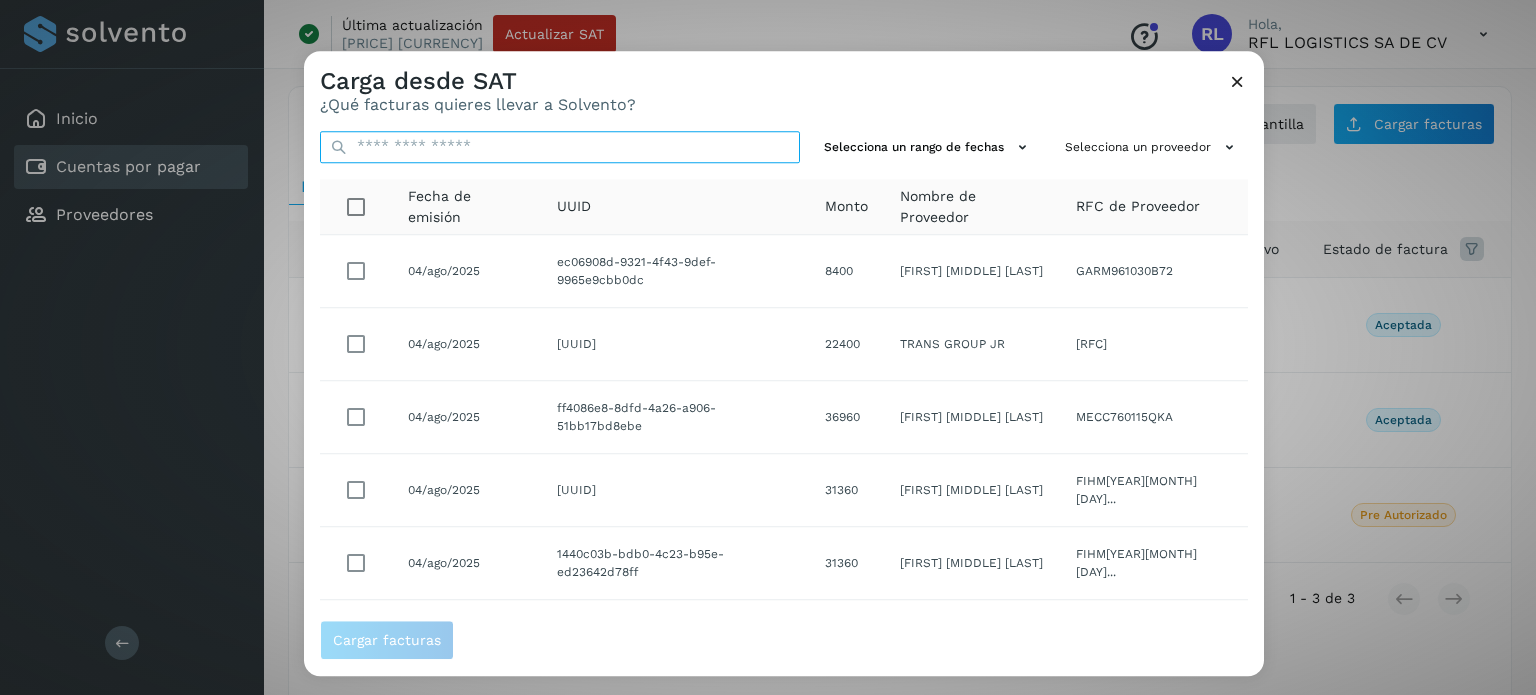 click at bounding box center [560, 147] 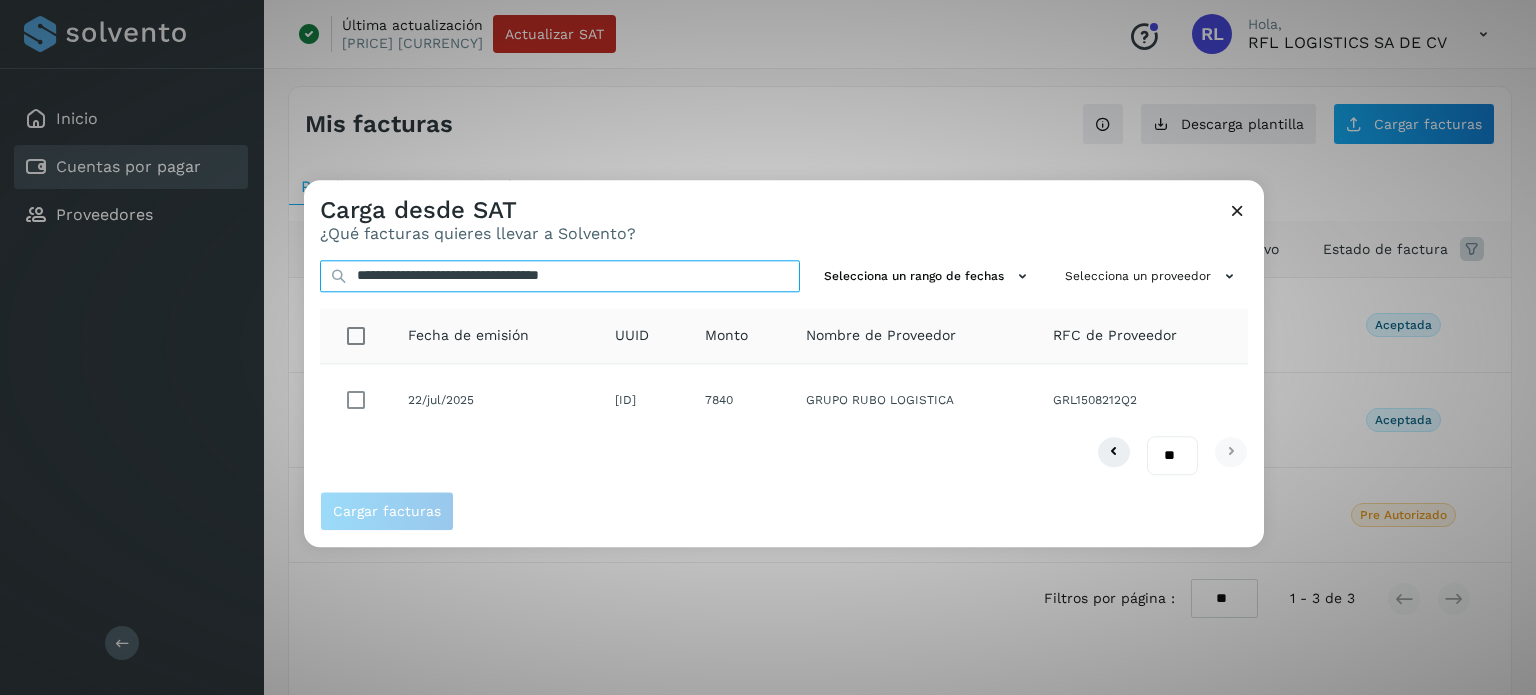 type on "**********" 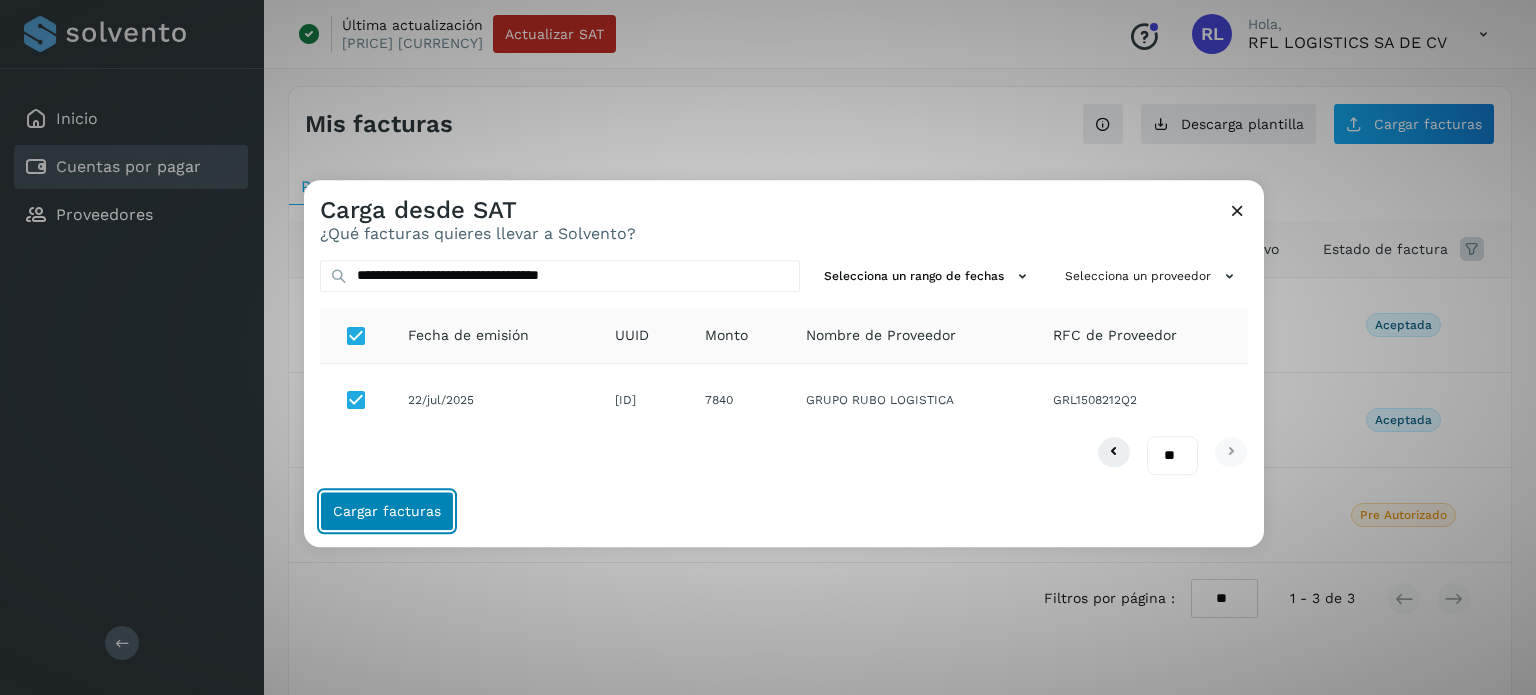 click on "Cargar facturas" 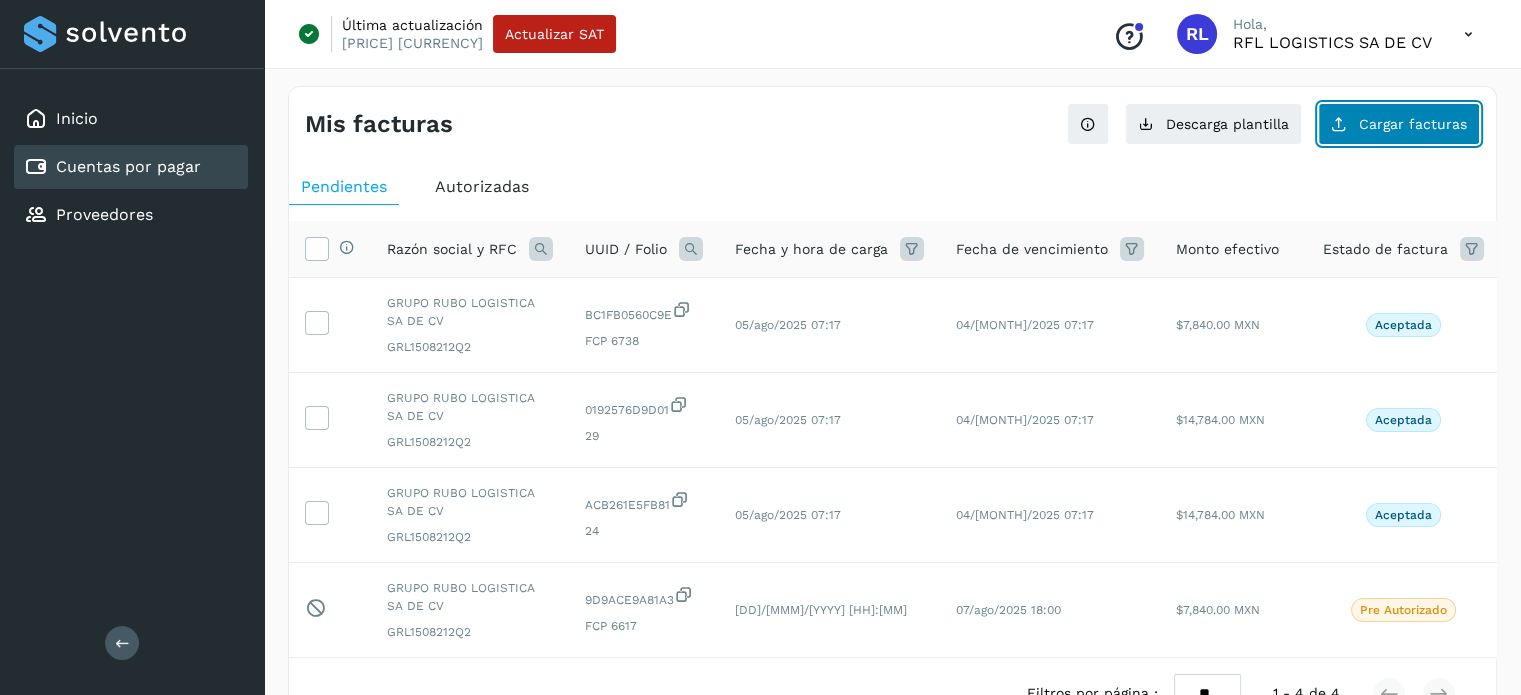 click on "Cargar facturas" 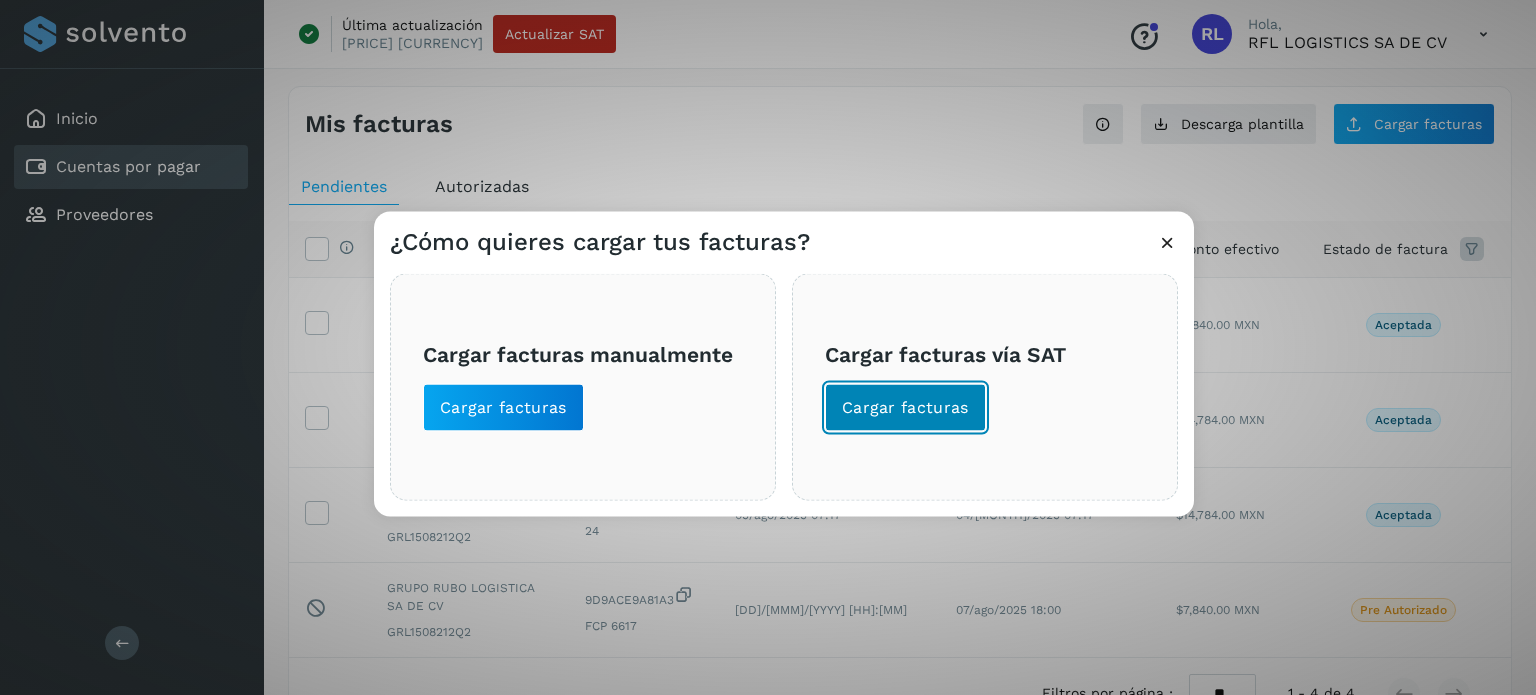 click on "Cargar facturas" at bounding box center (905, 407) 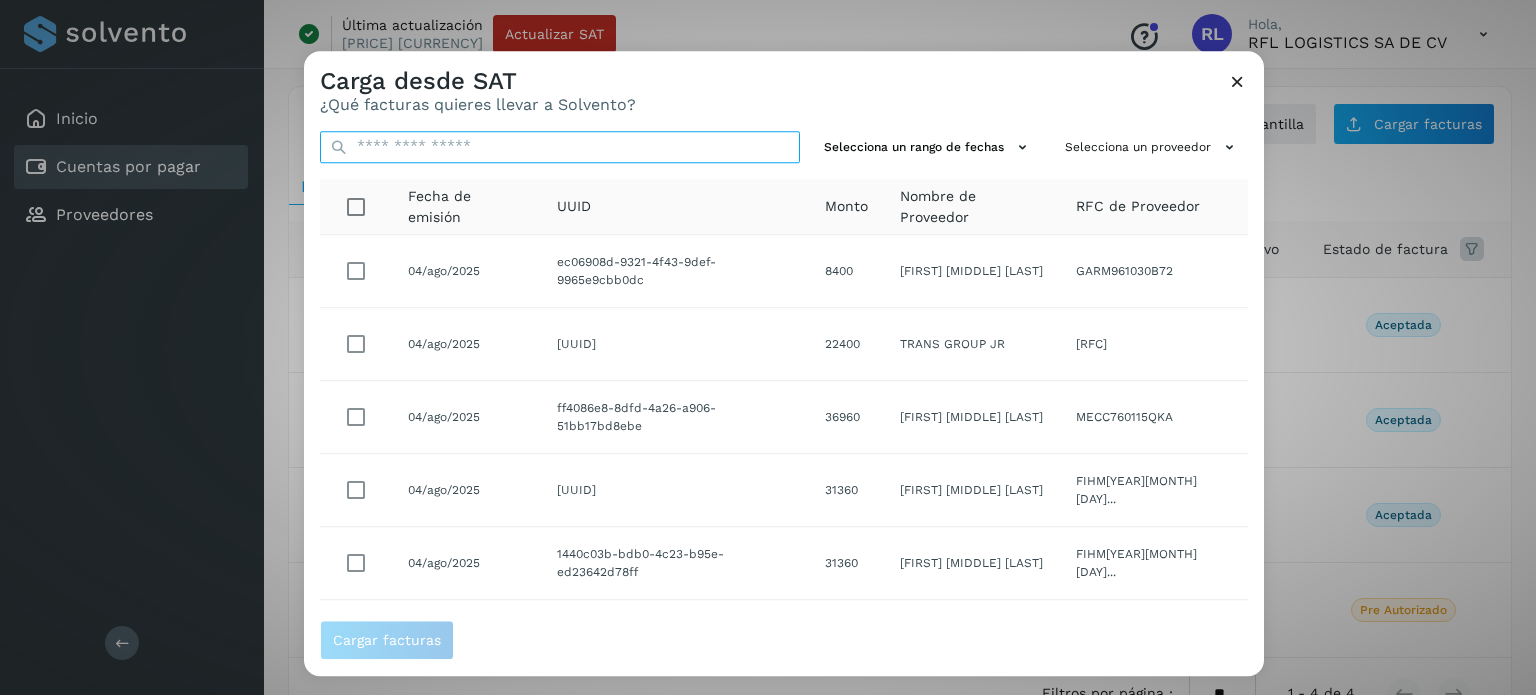 click at bounding box center [560, 147] 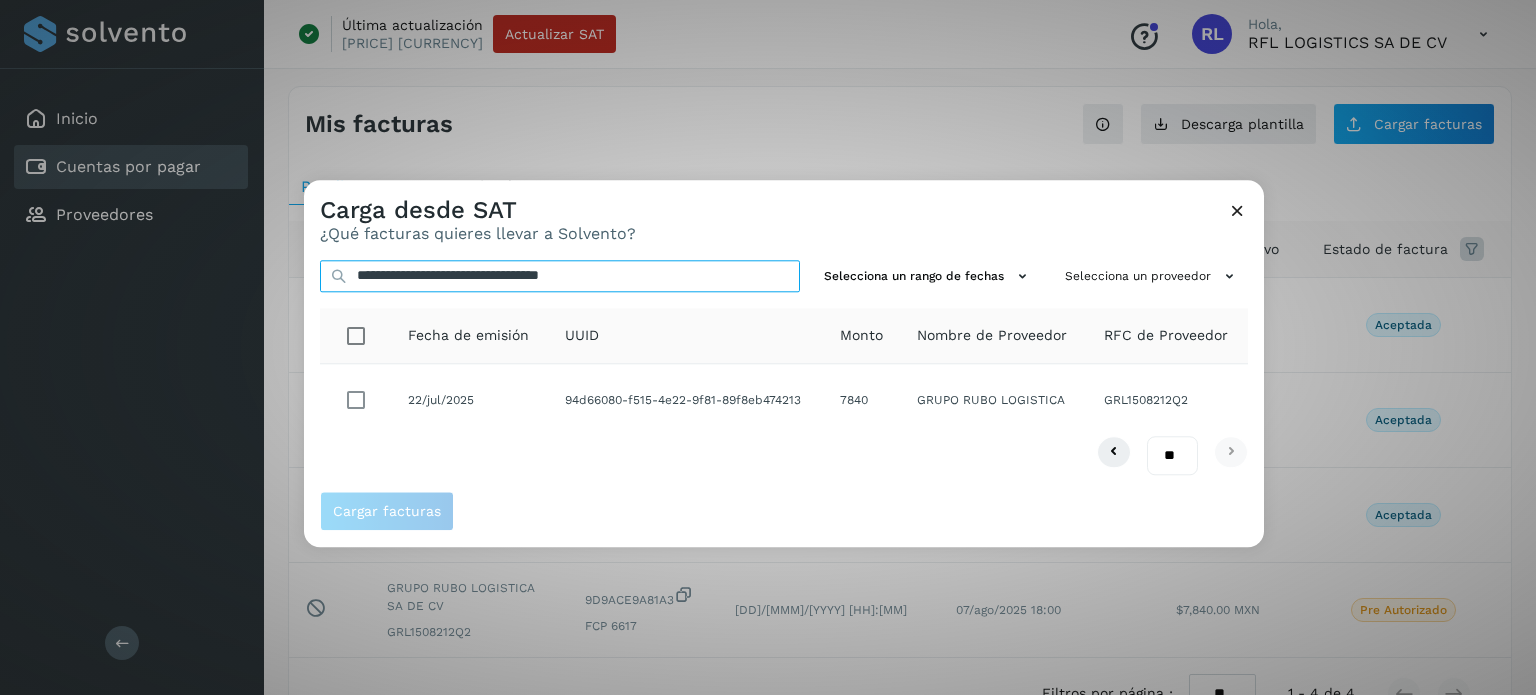 type on "**********" 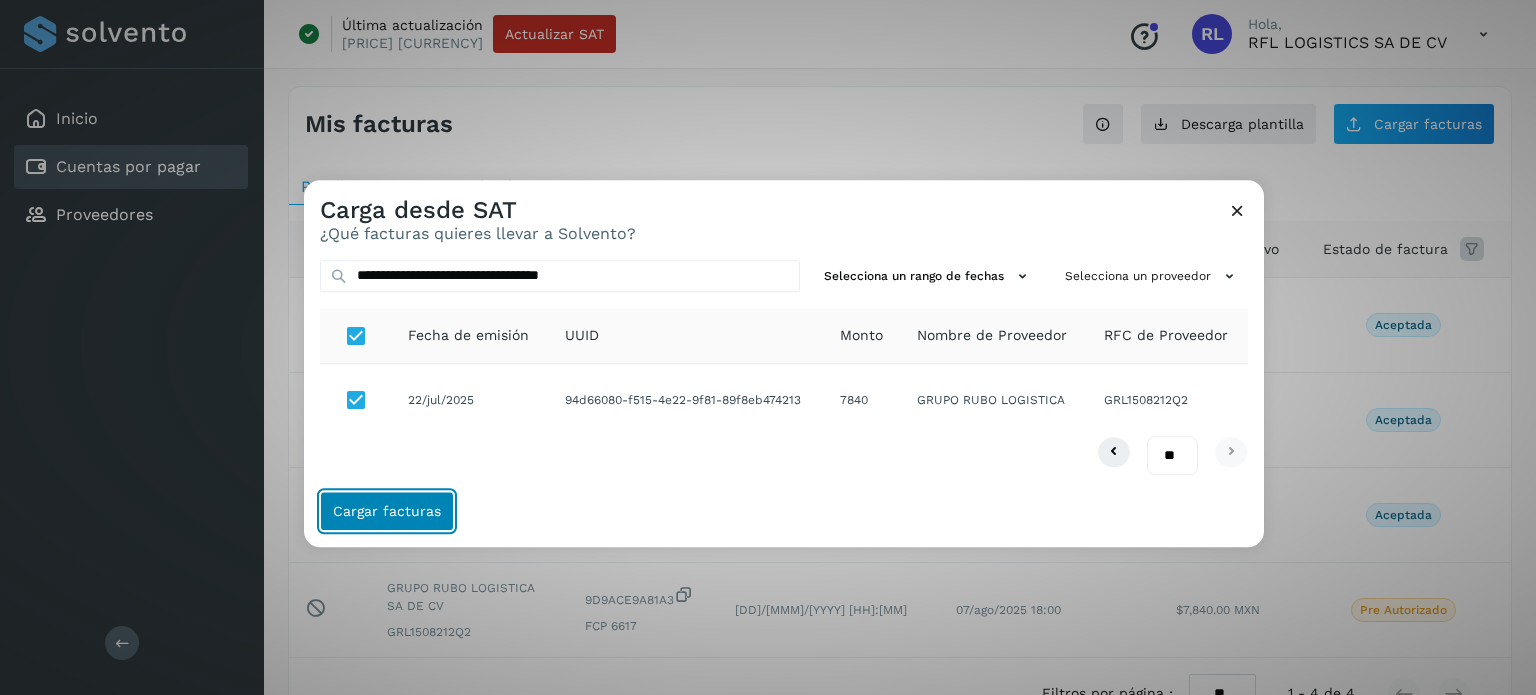 click on "Cargar facturas" at bounding box center (387, 511) 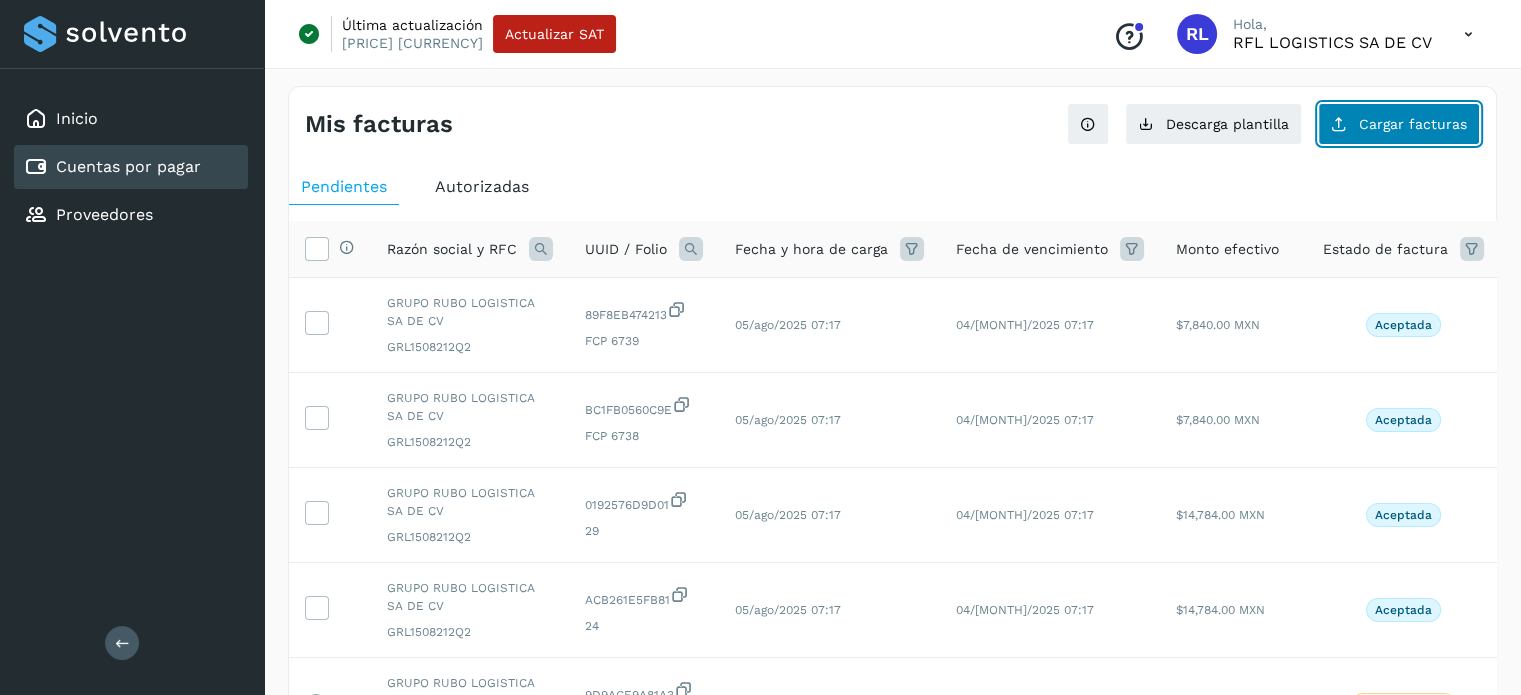 click on "Cargar facturas" 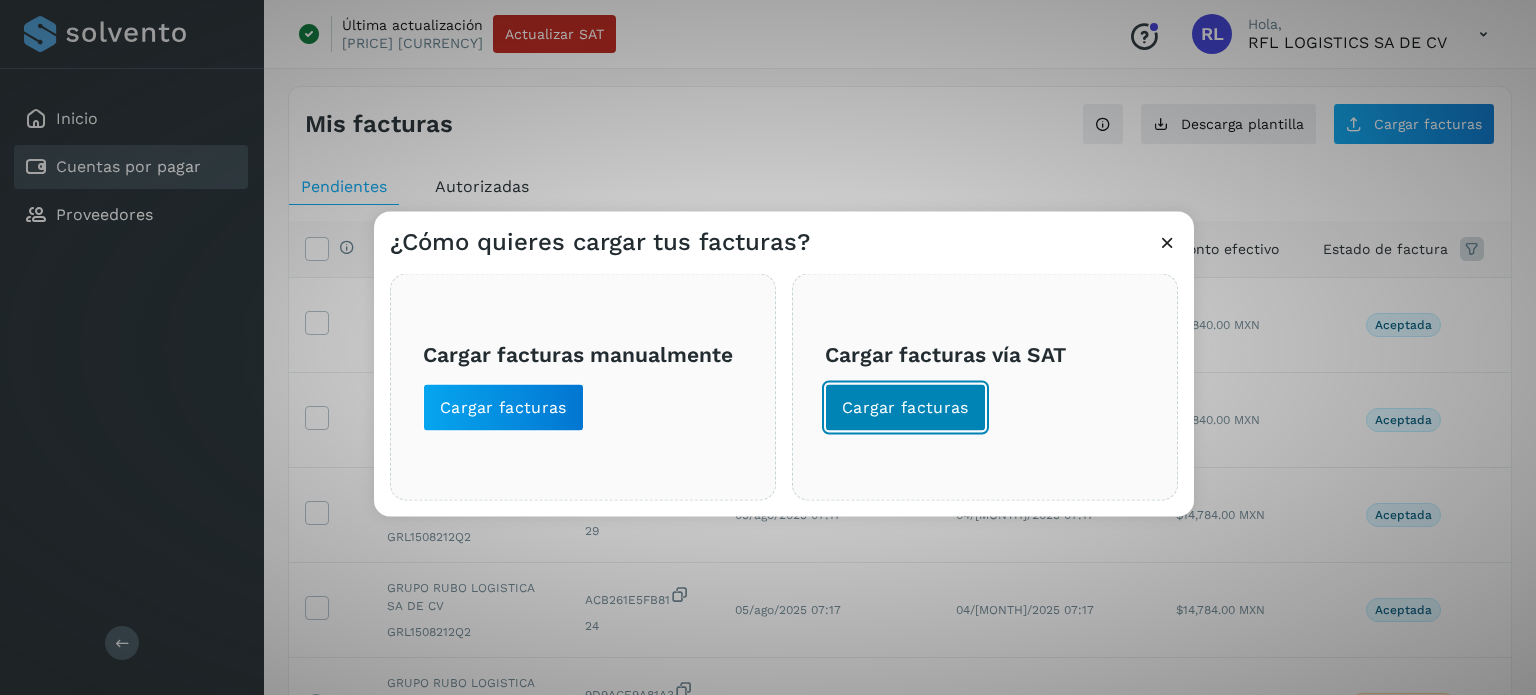 click on "Cargar facturas" 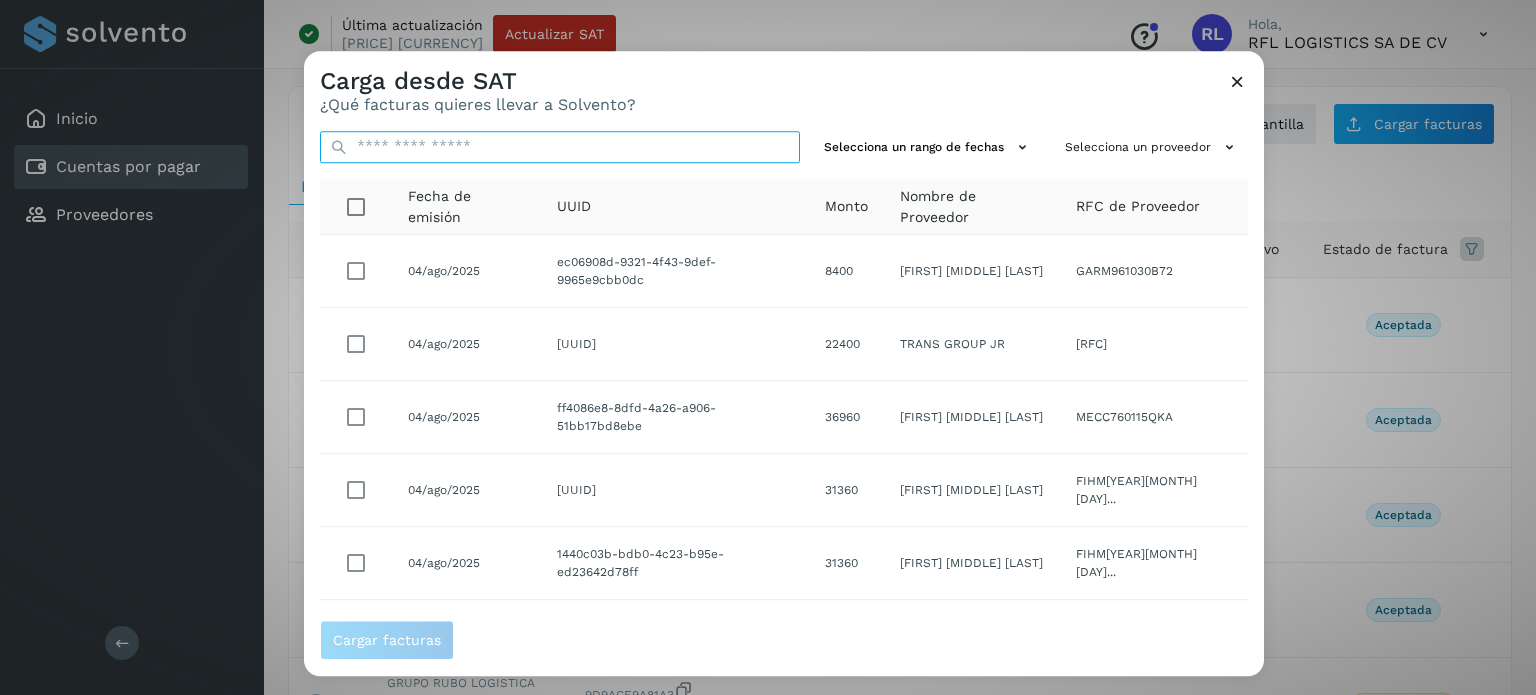click at bounding box center (560, 147) 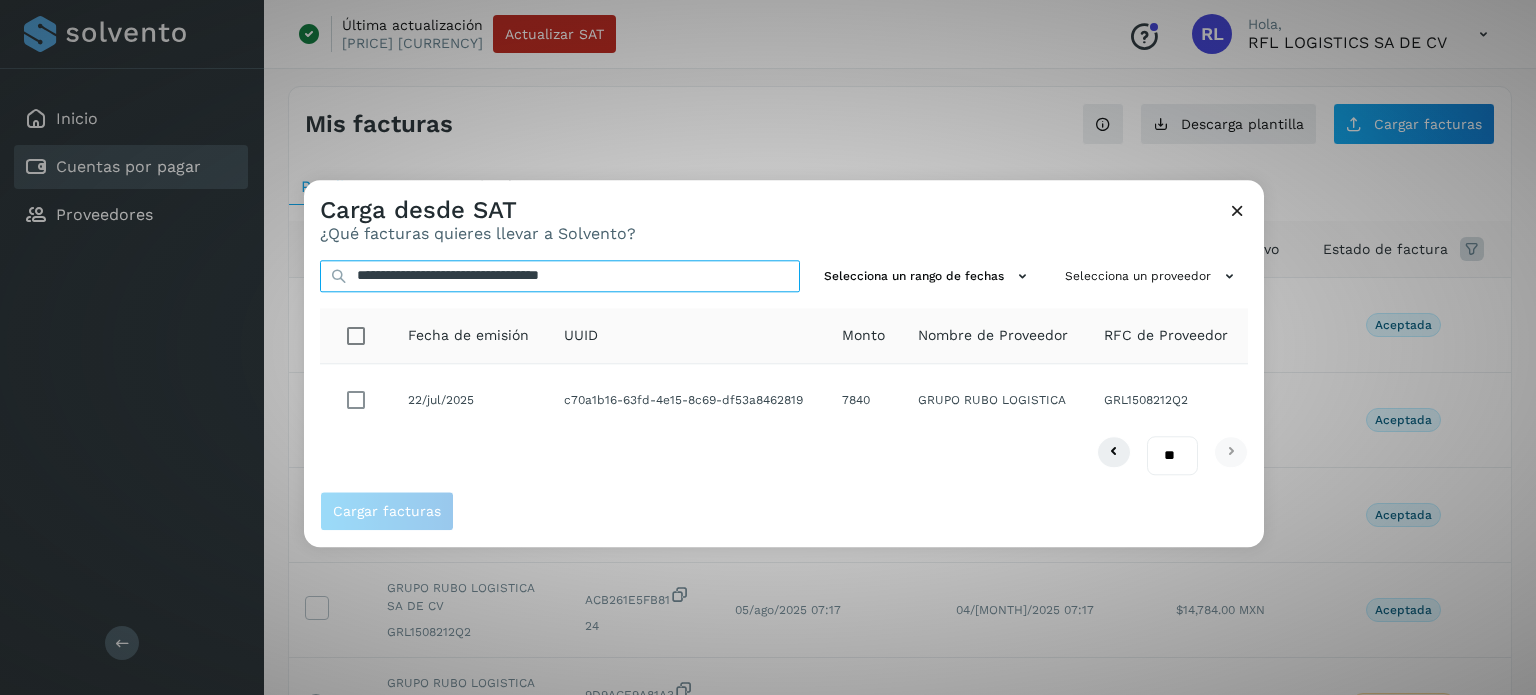 type on "**********" 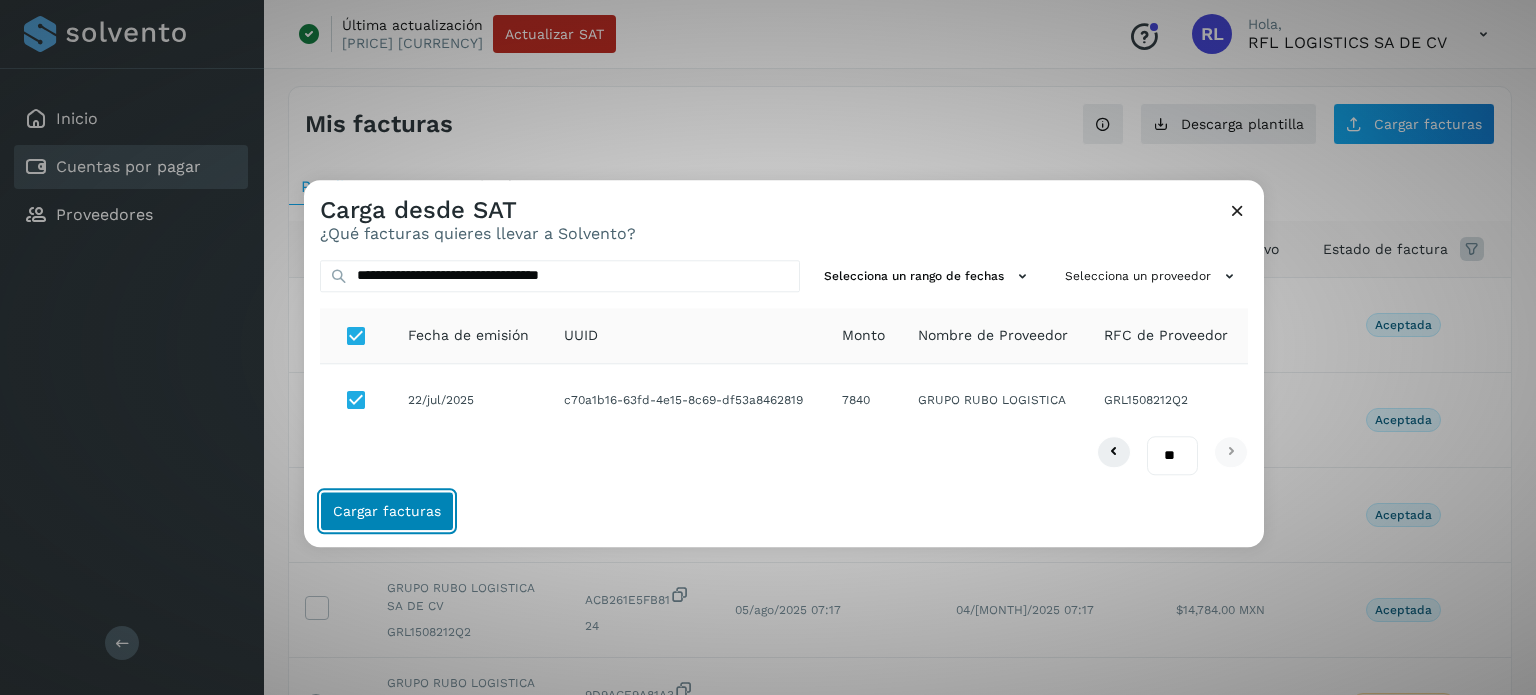 click on "Cargar facturas" 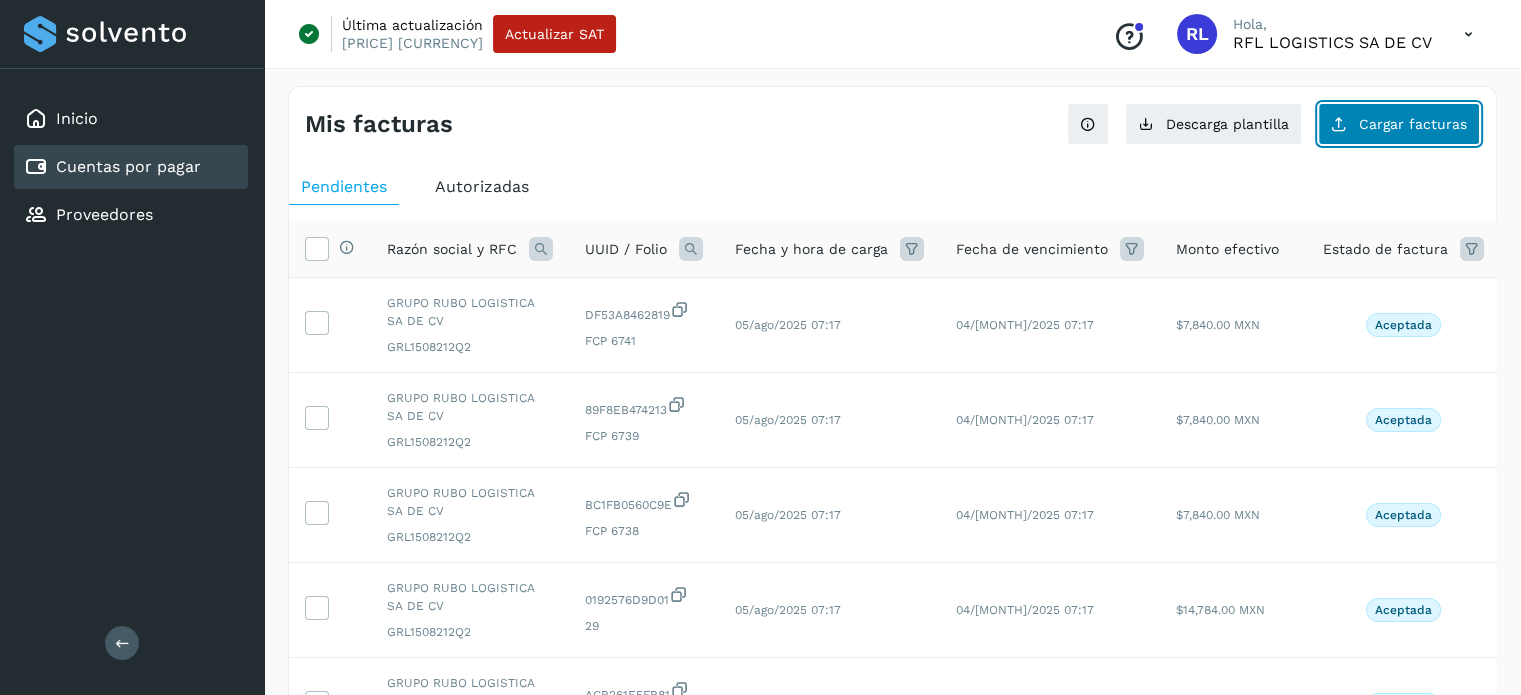 click on "Cargar facturas" 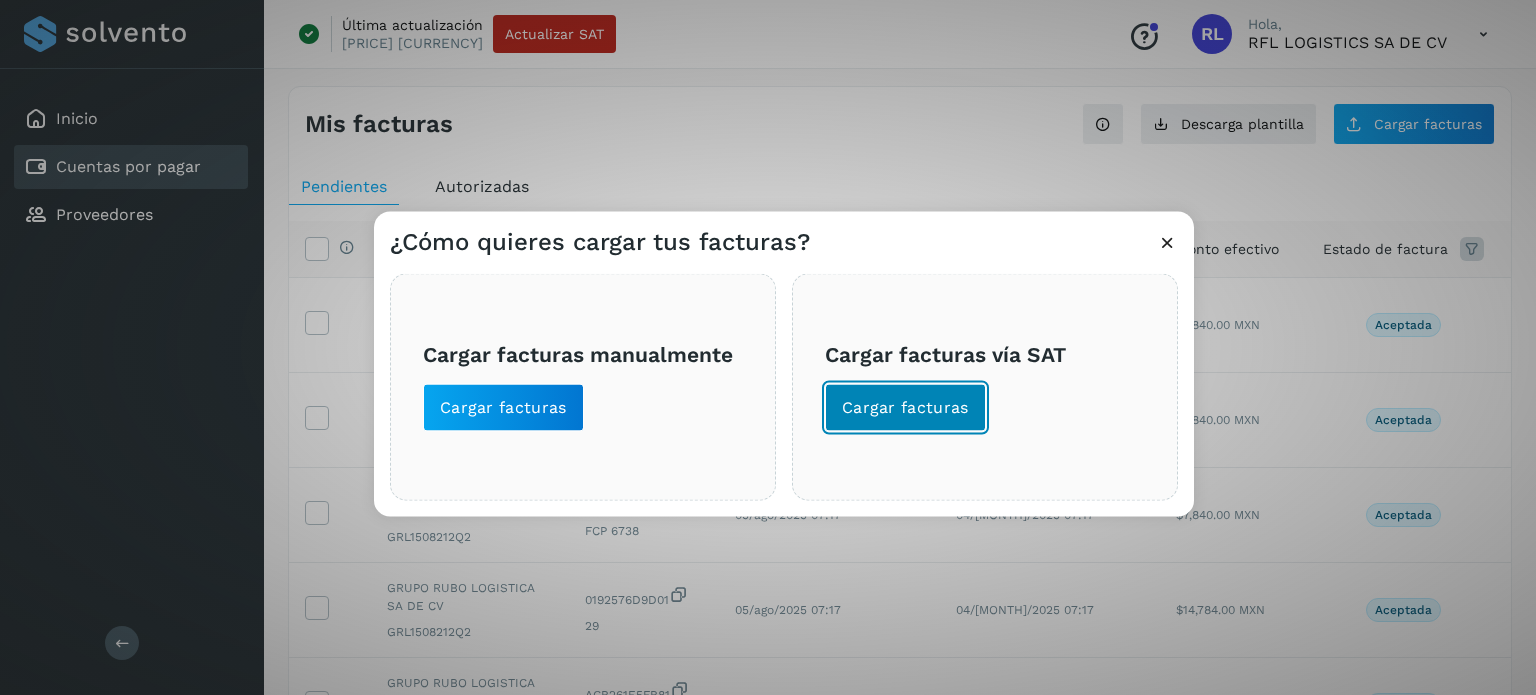 click on "Cargar facturas" 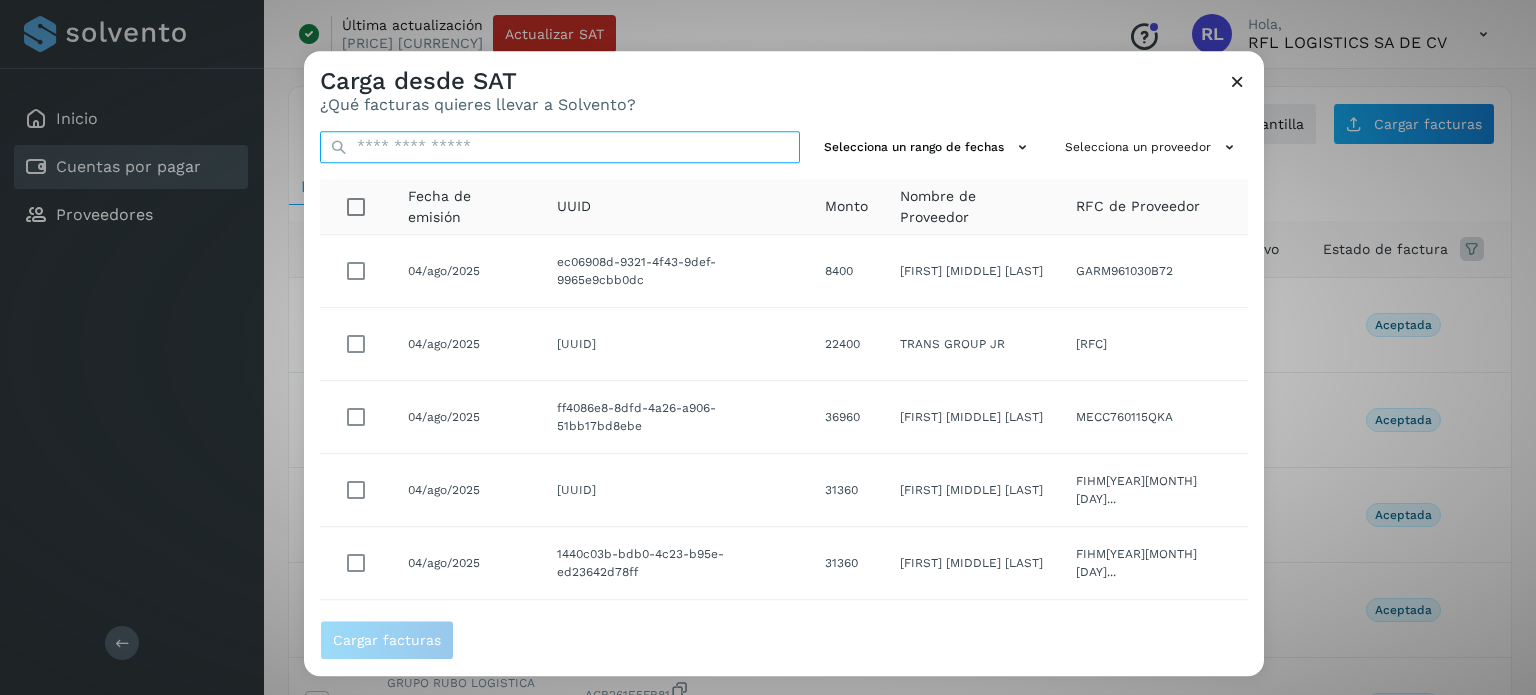 click at bounding box center [560, 147] 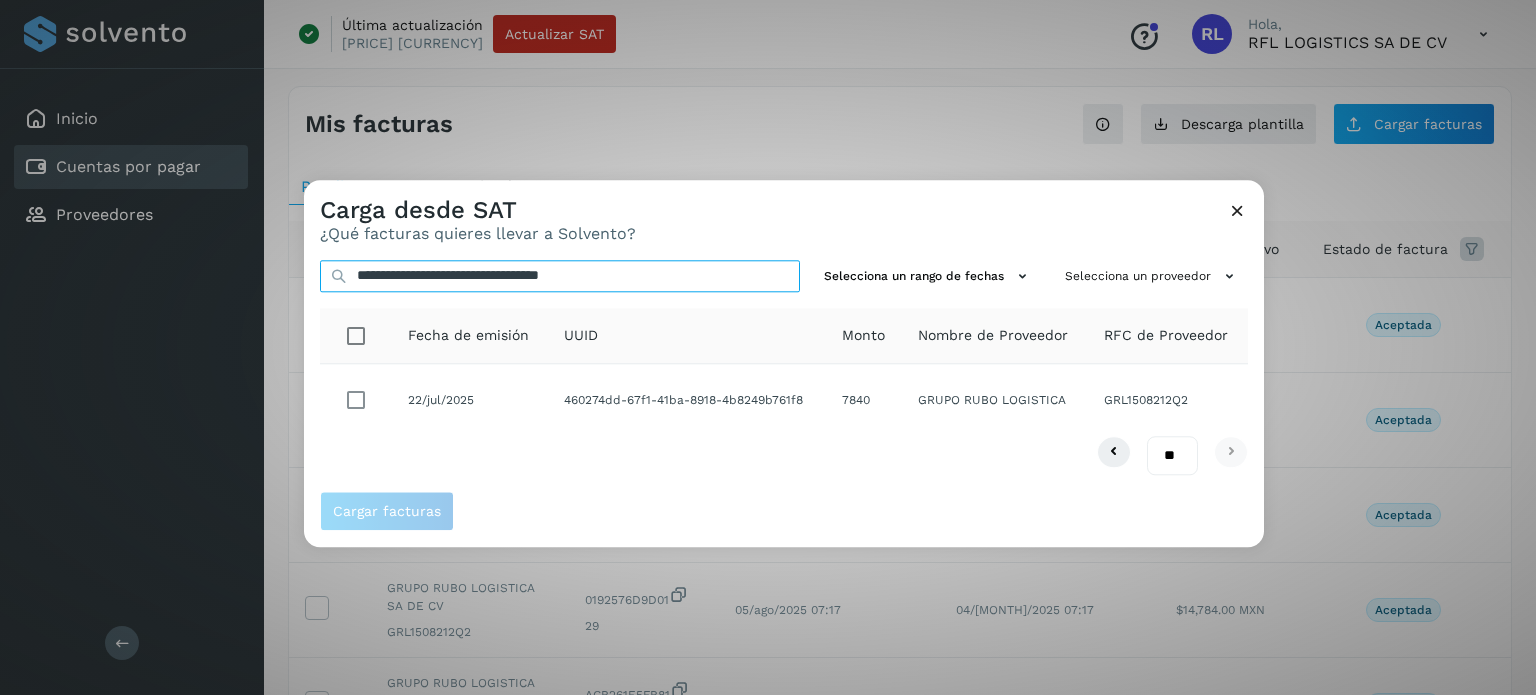 type on "**********" 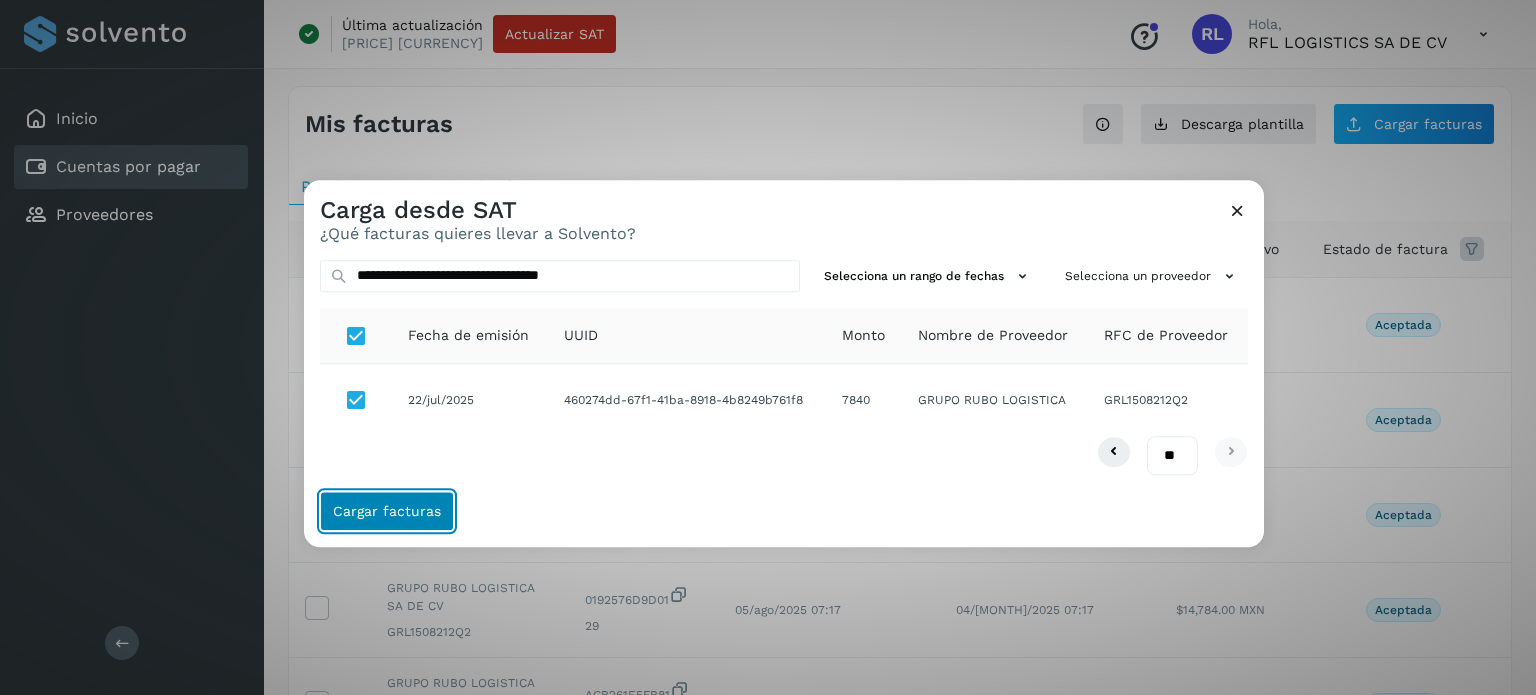 click on "Cargar facturas" 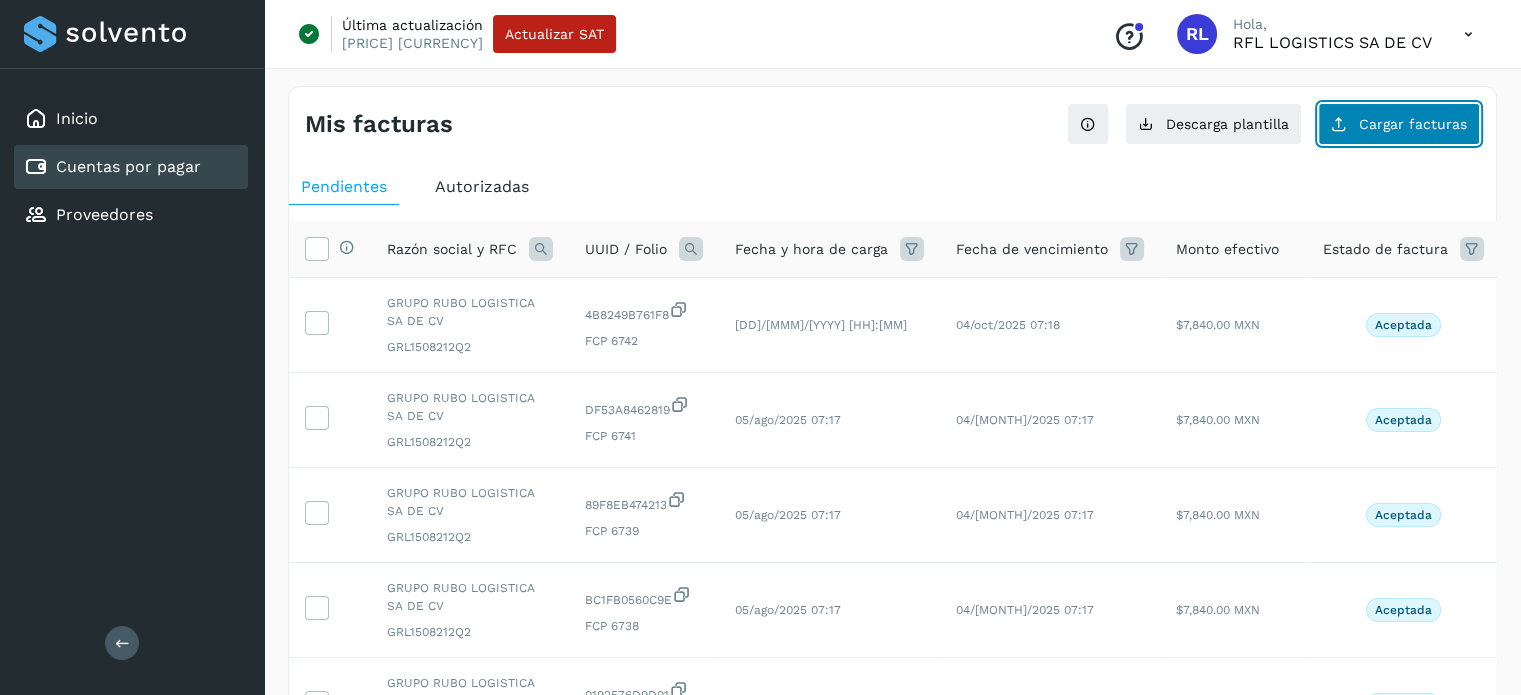click on "Cargar facturas" 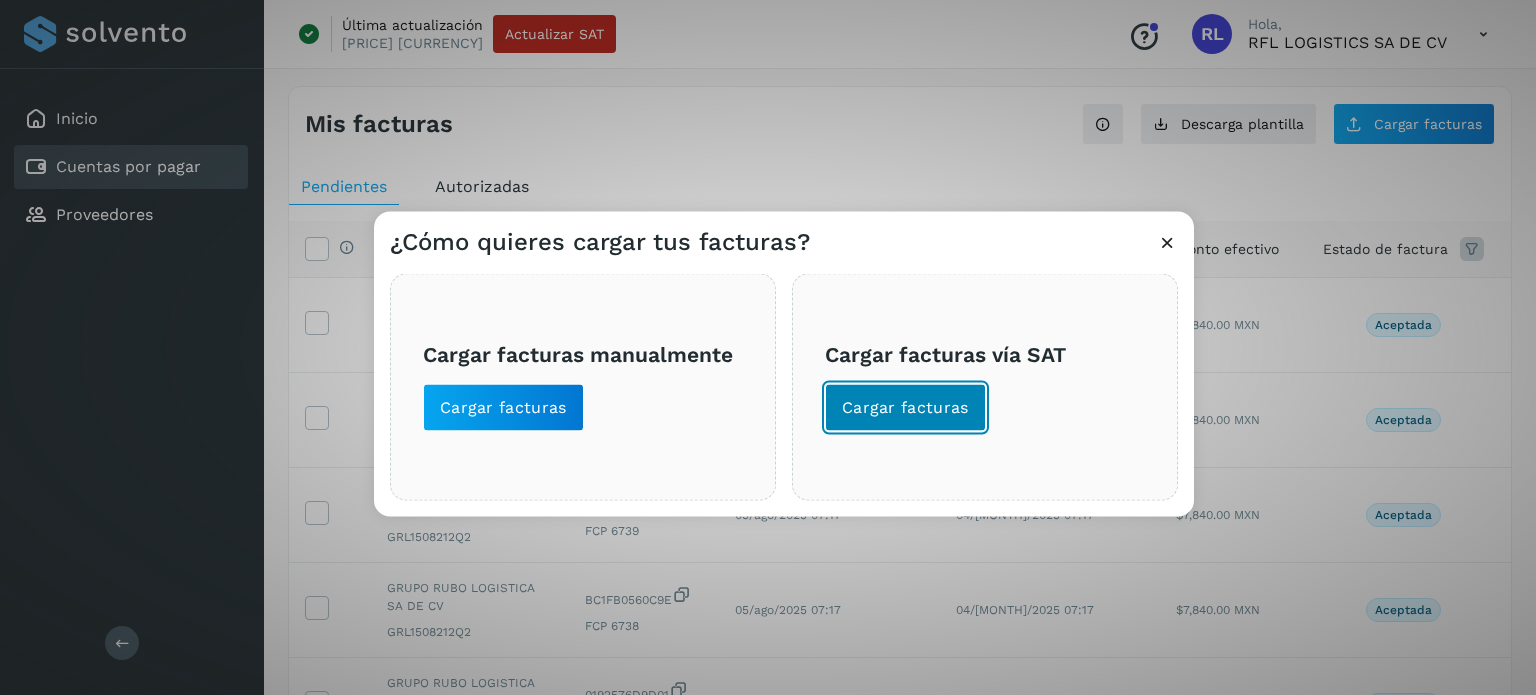 click on "Cargar facturas" 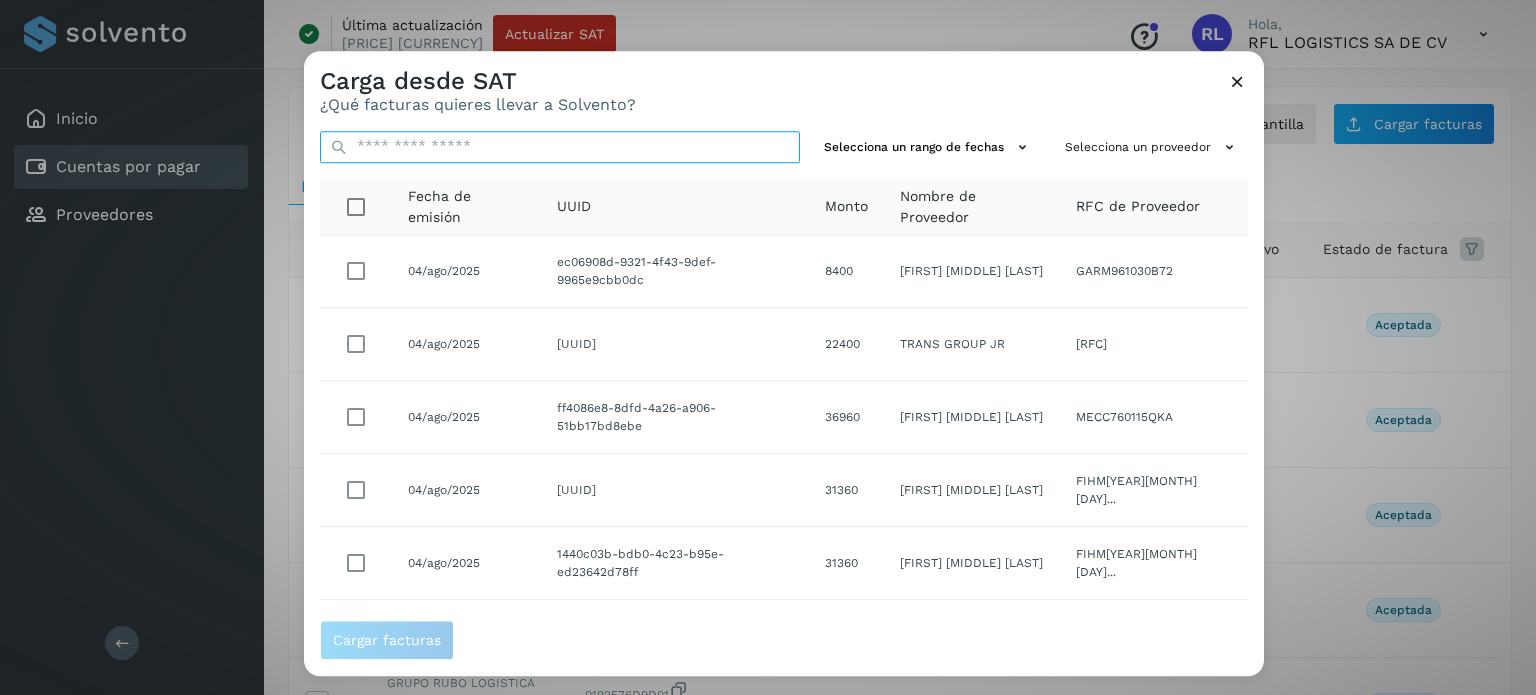 click at bounding box center (560, 147) 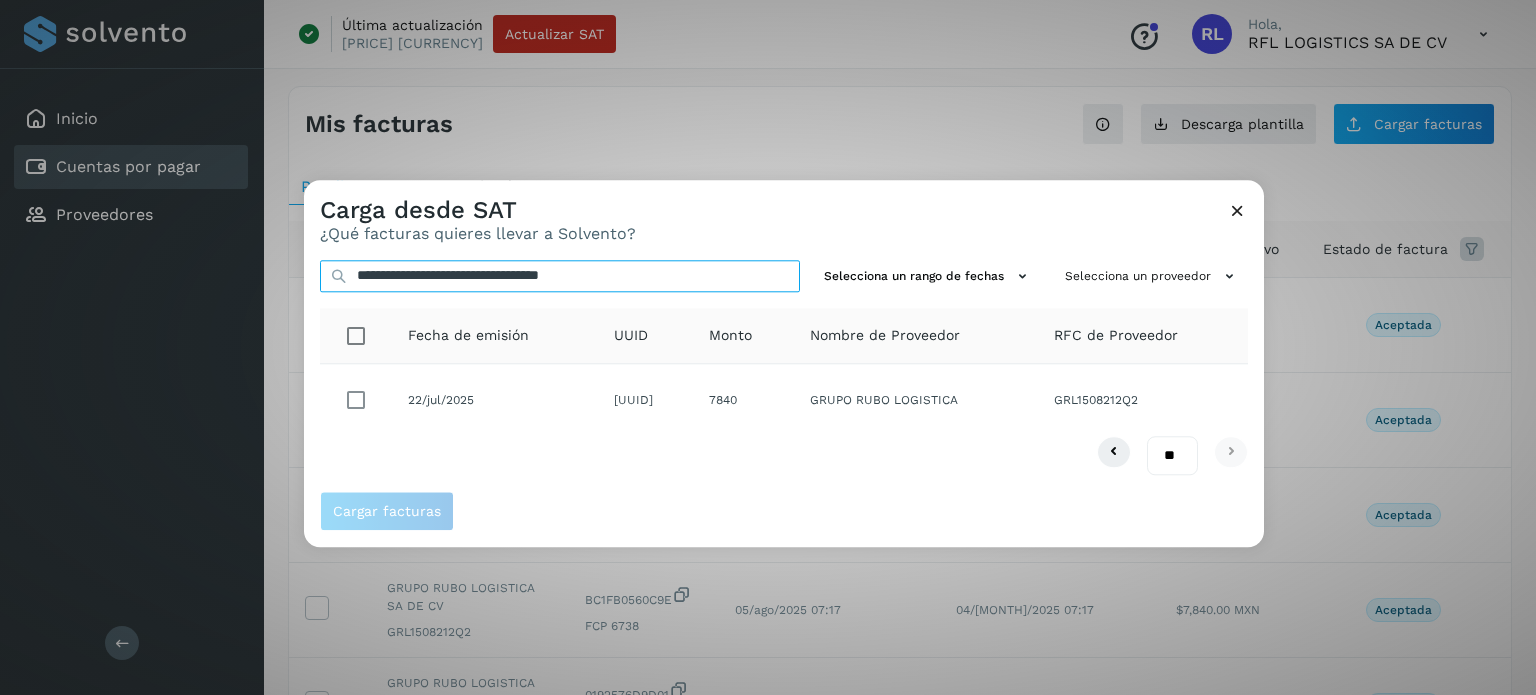 type on "**********" 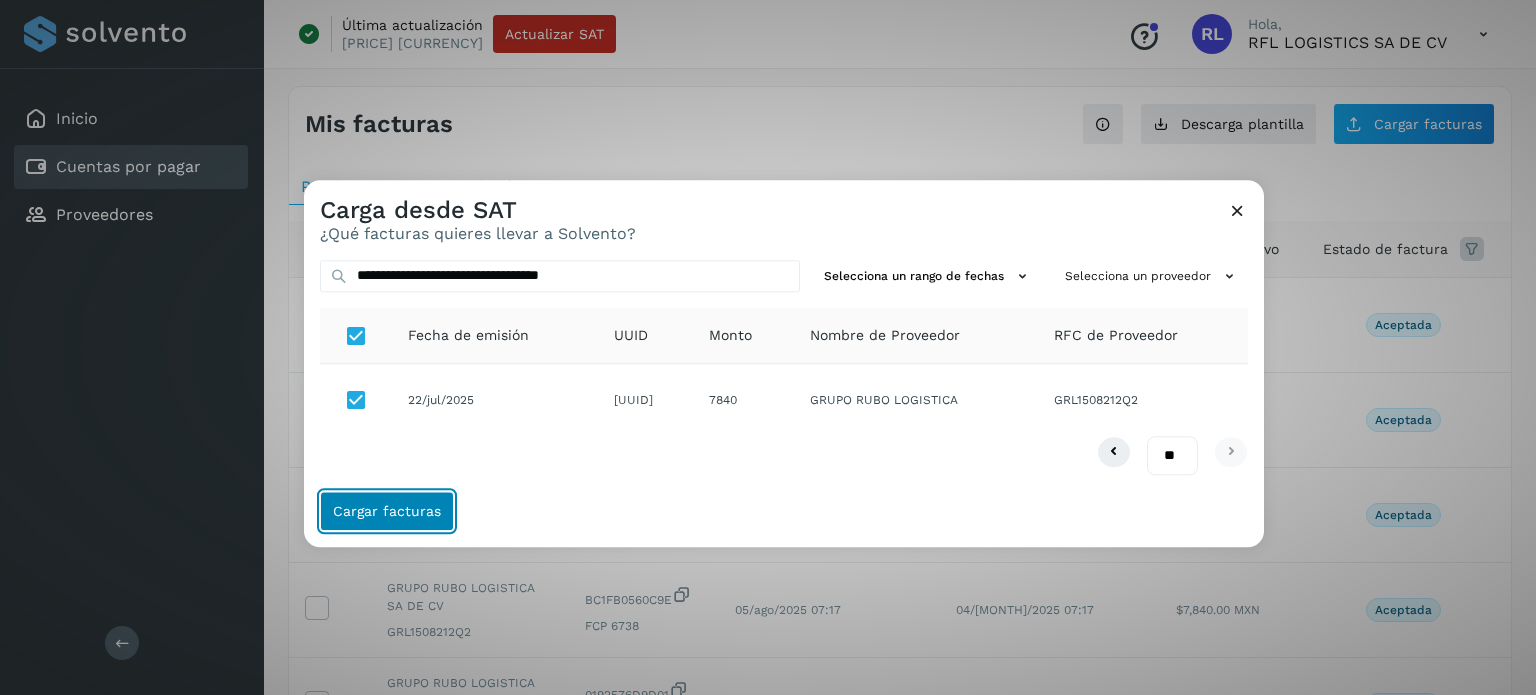 click on "Cargar facturas" 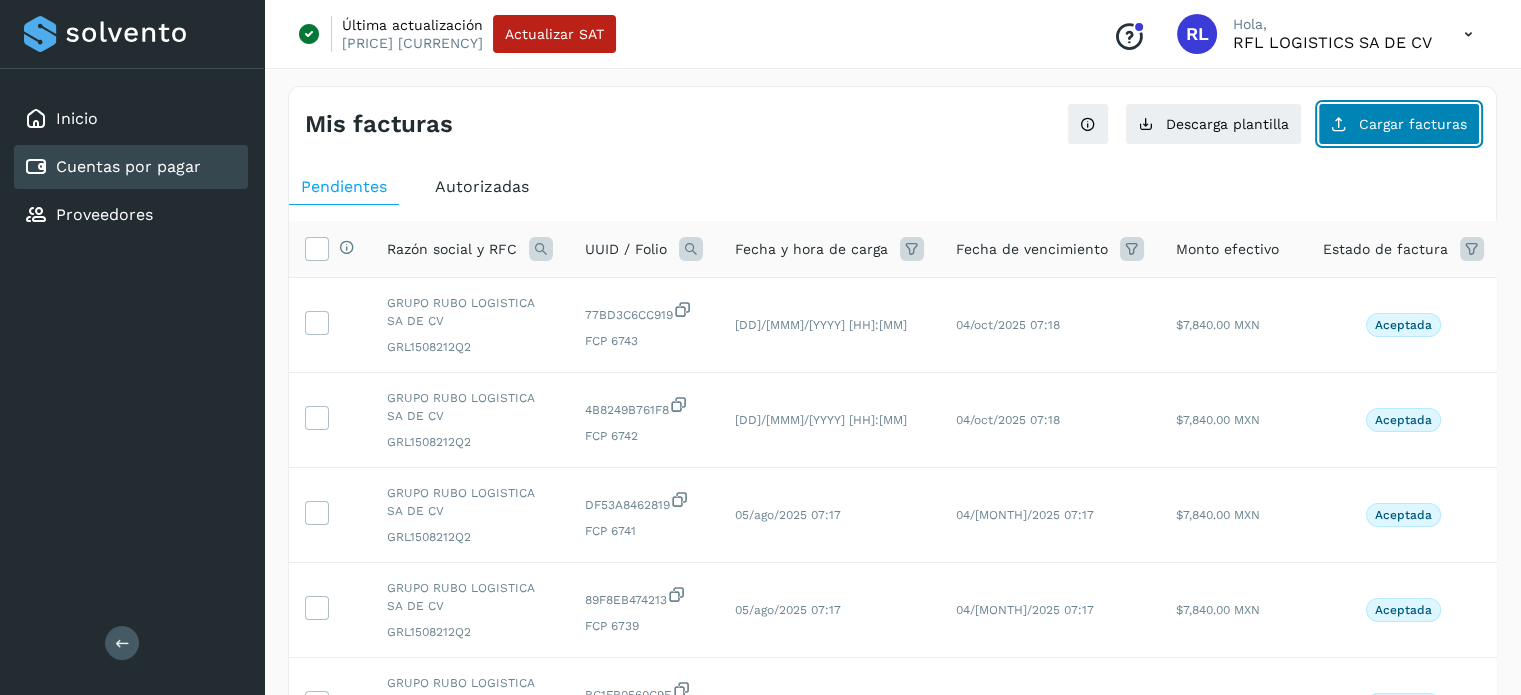 click on "Cargar facturas" 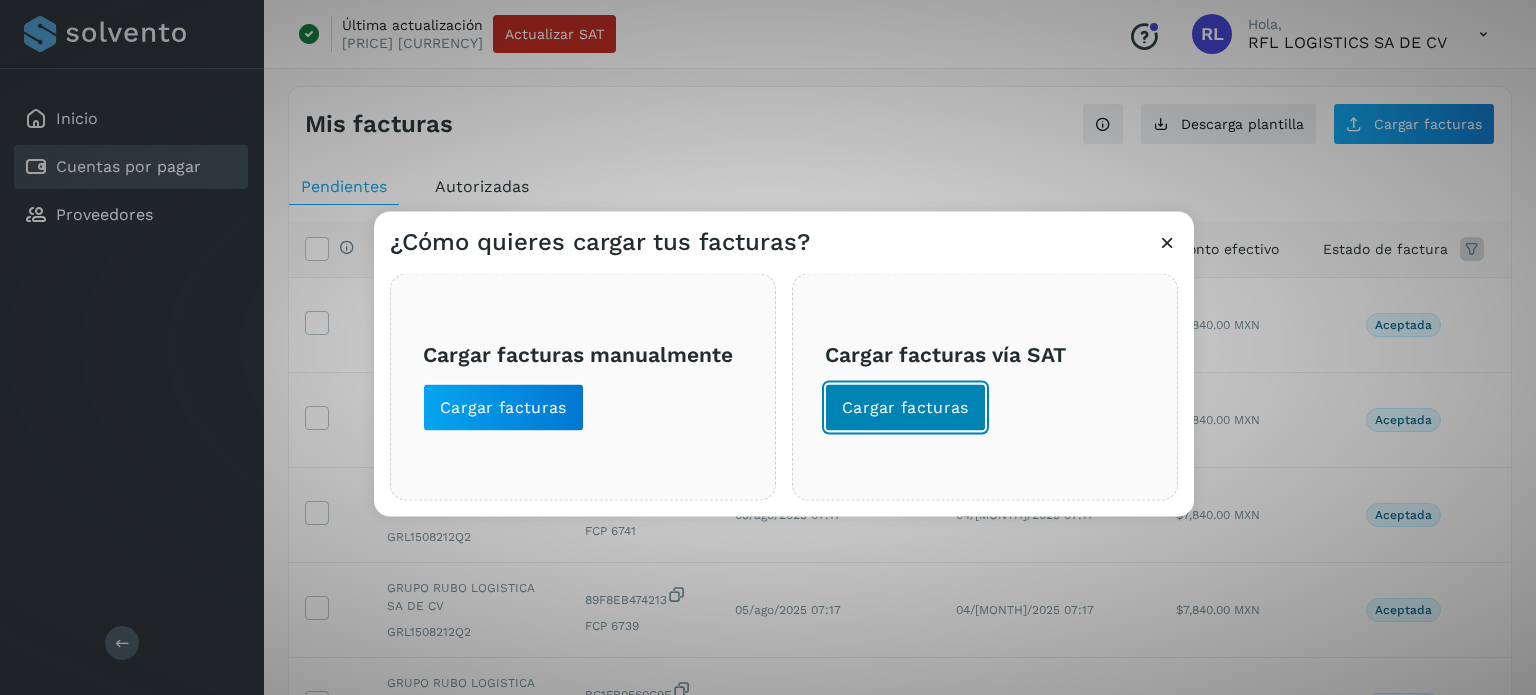 click on "Cargar facturas" 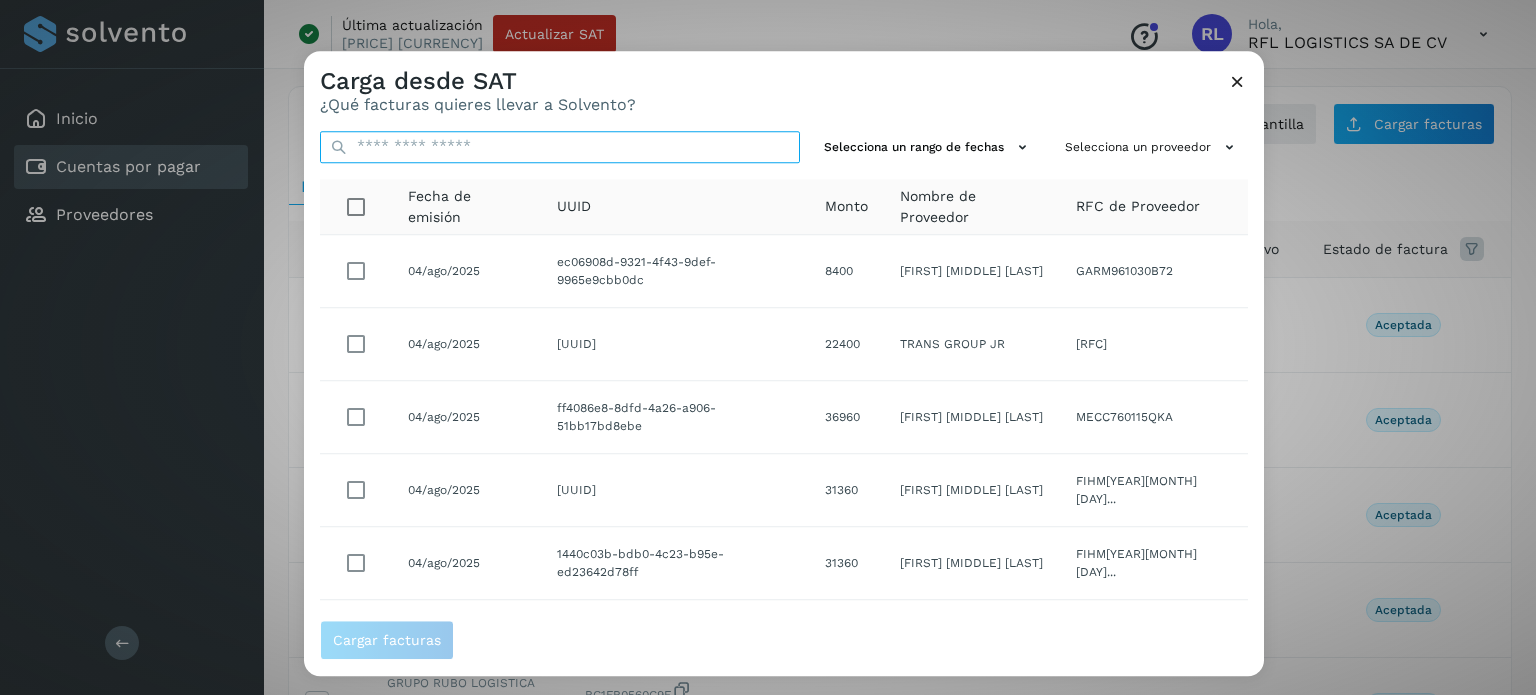 click at bounding box center (560, 147) 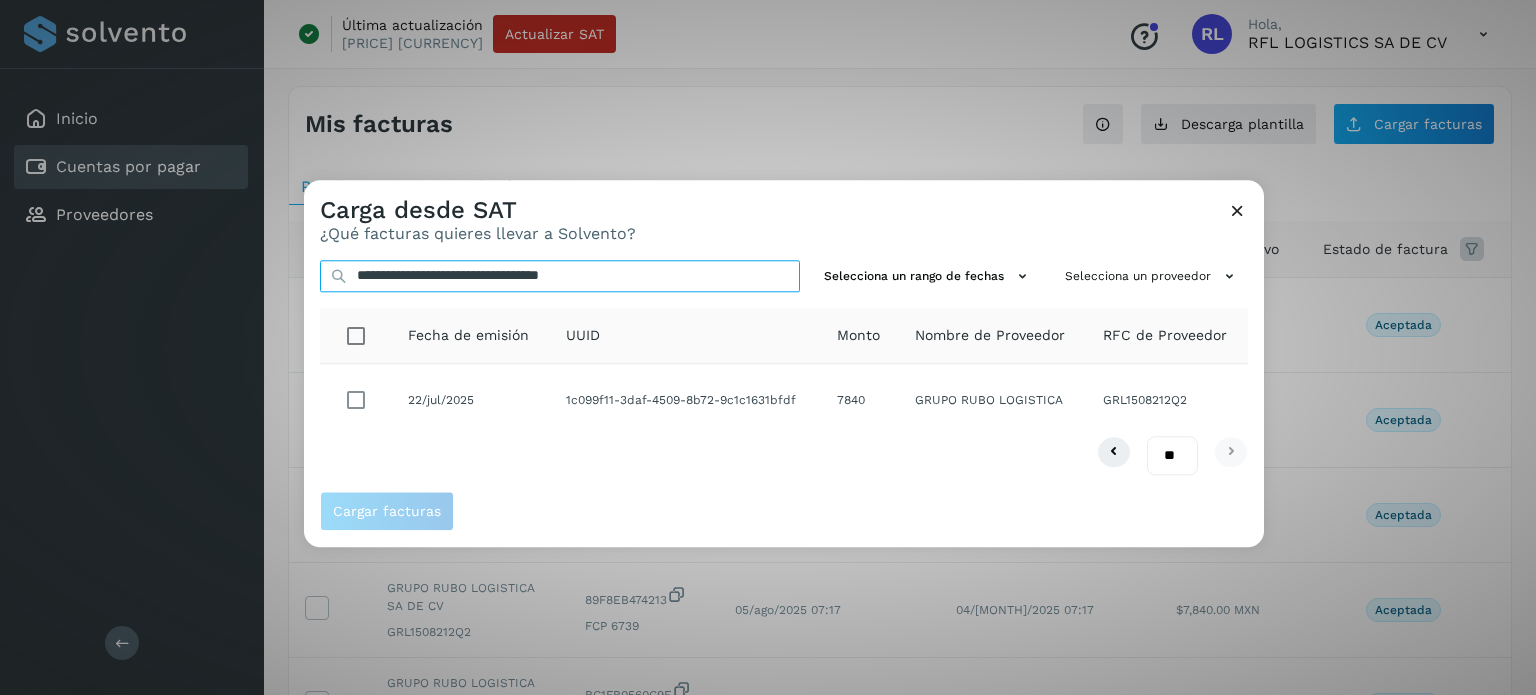type on "**********" 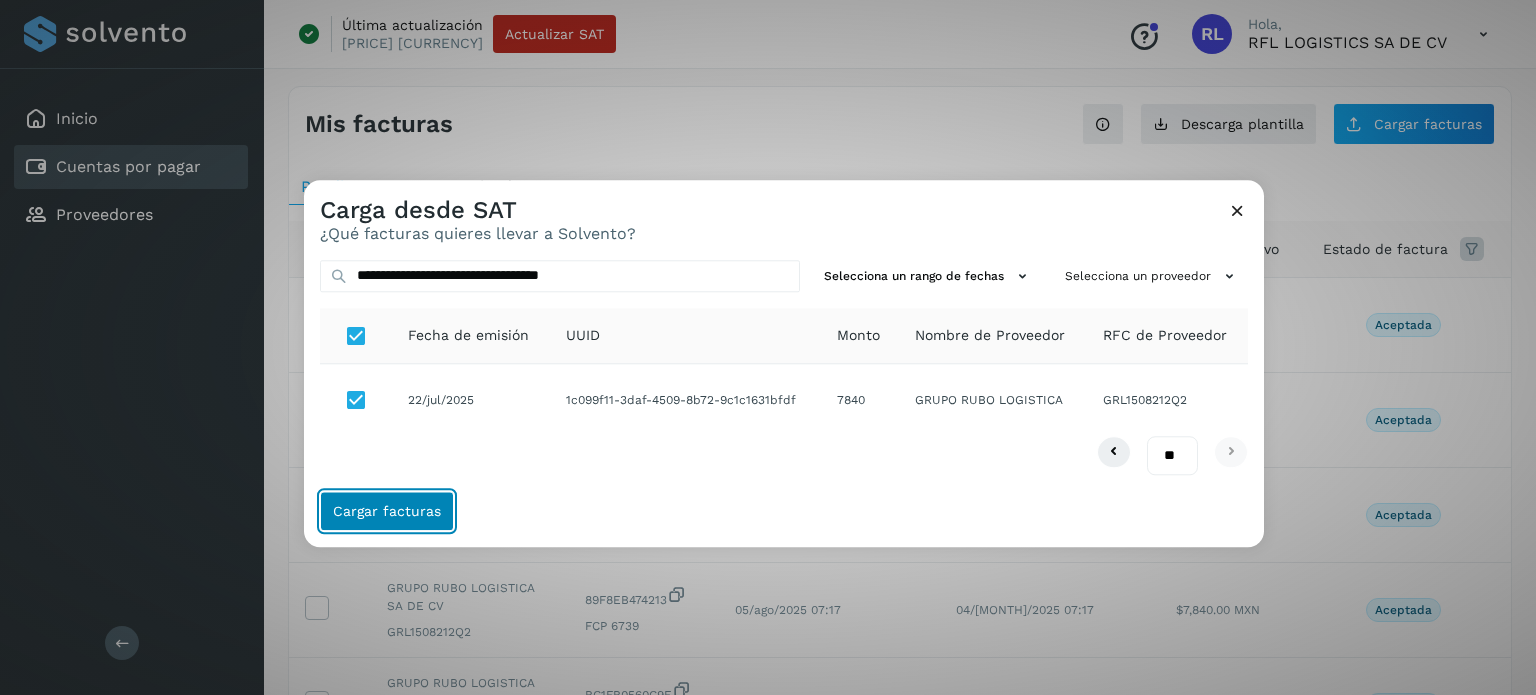 click on "Cargar facturas" 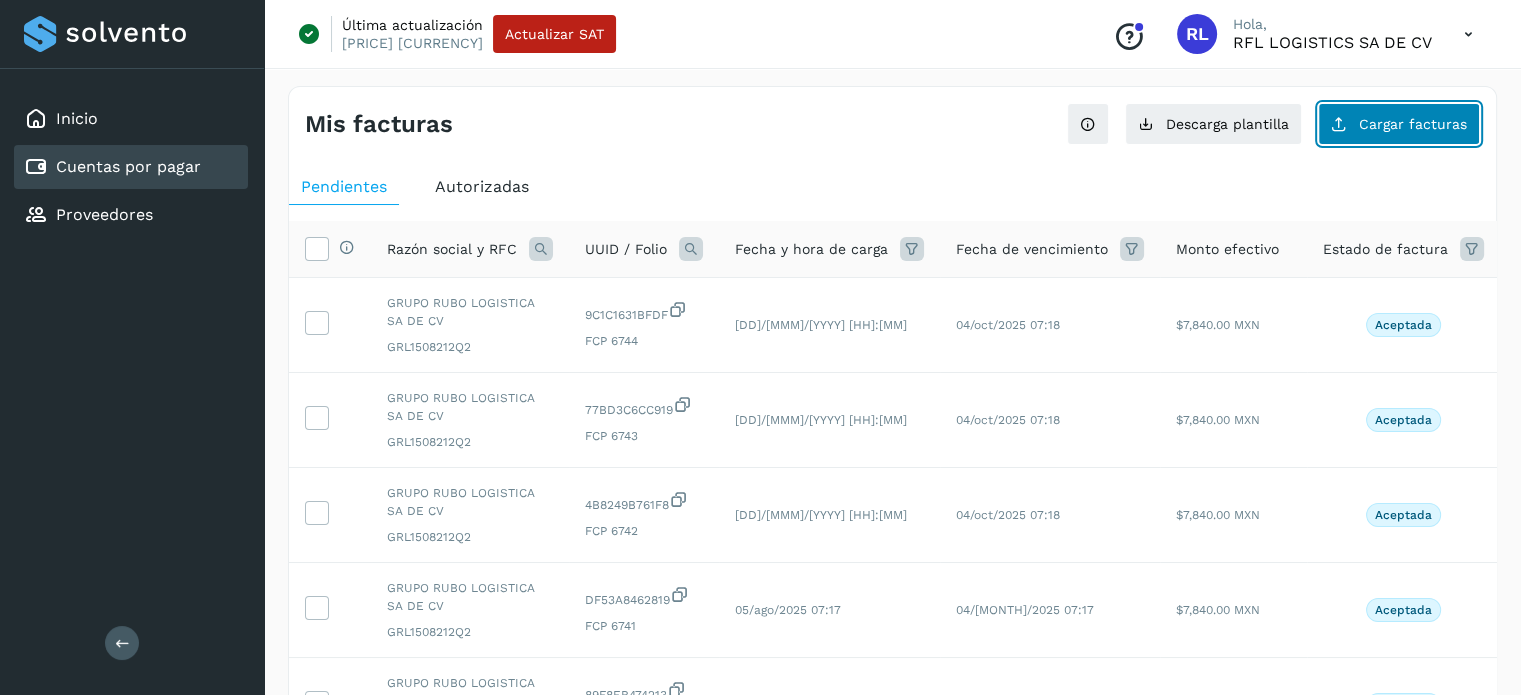 click on "Cargar facturas" 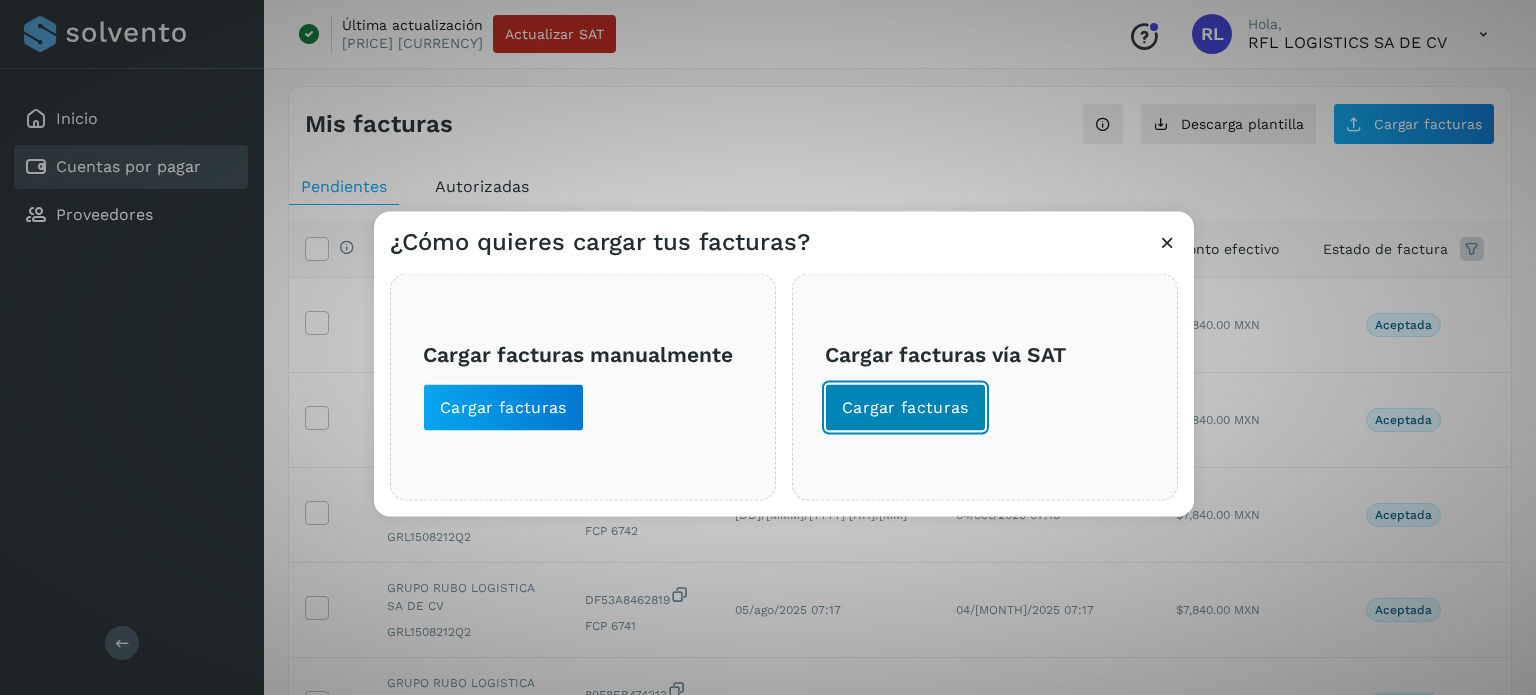 click on "Cargar facturas" 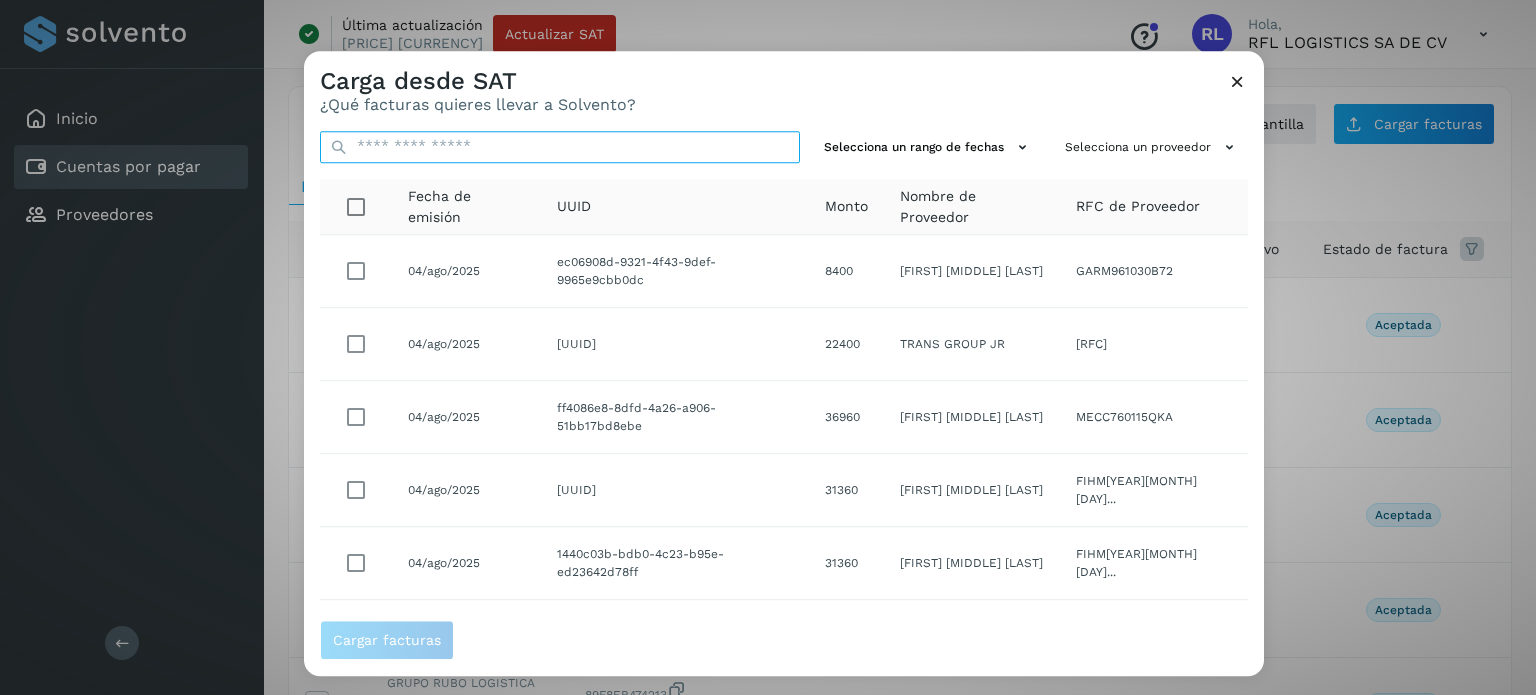 click at bounding box center [560, 147] 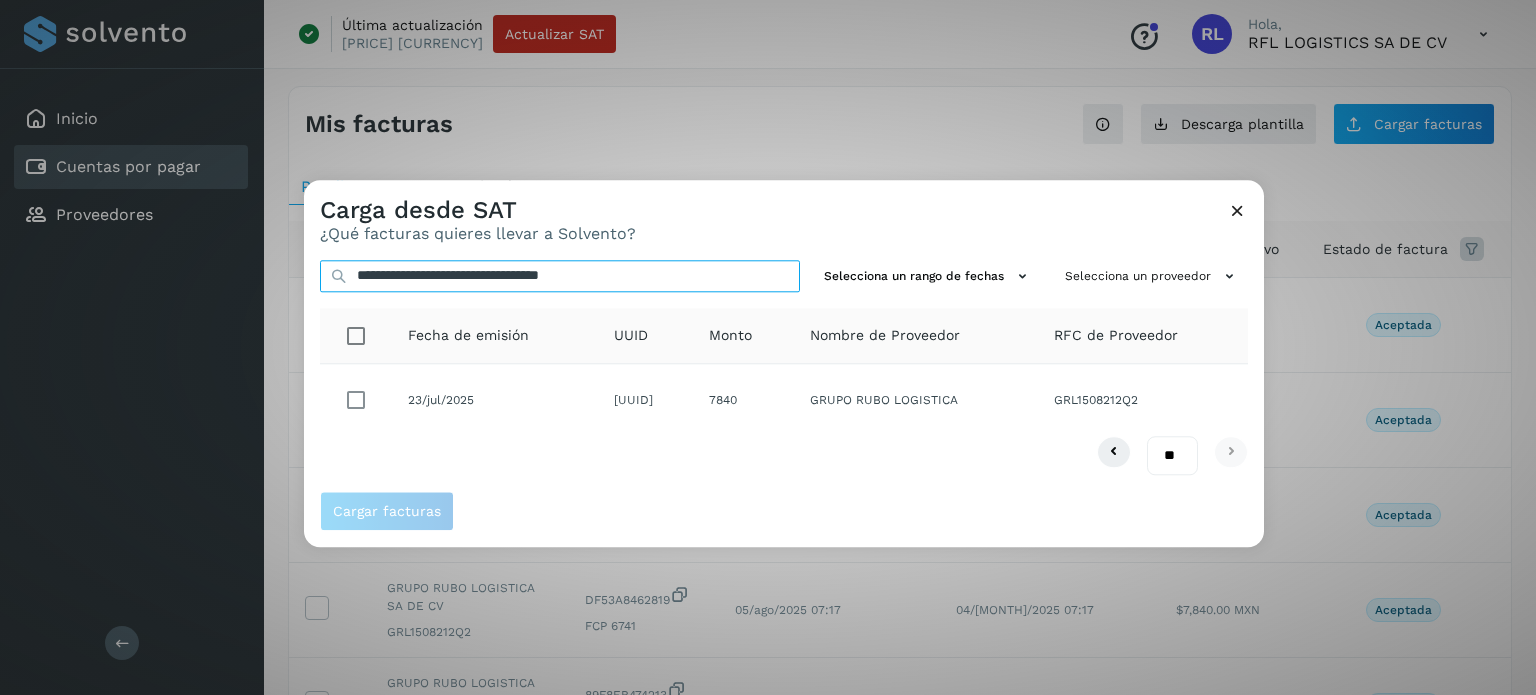 type on "**********" 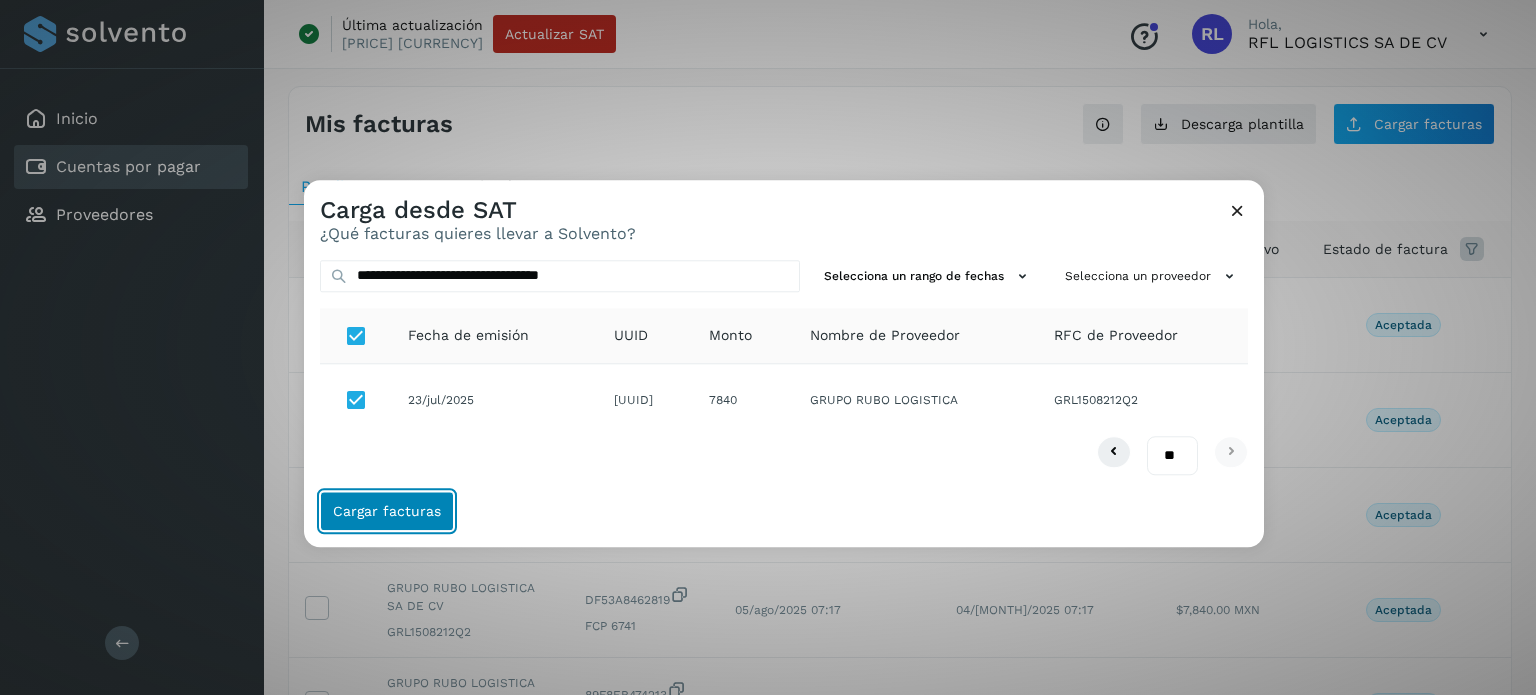 click on "Cargar facturas" at bounding box center [387, 511] 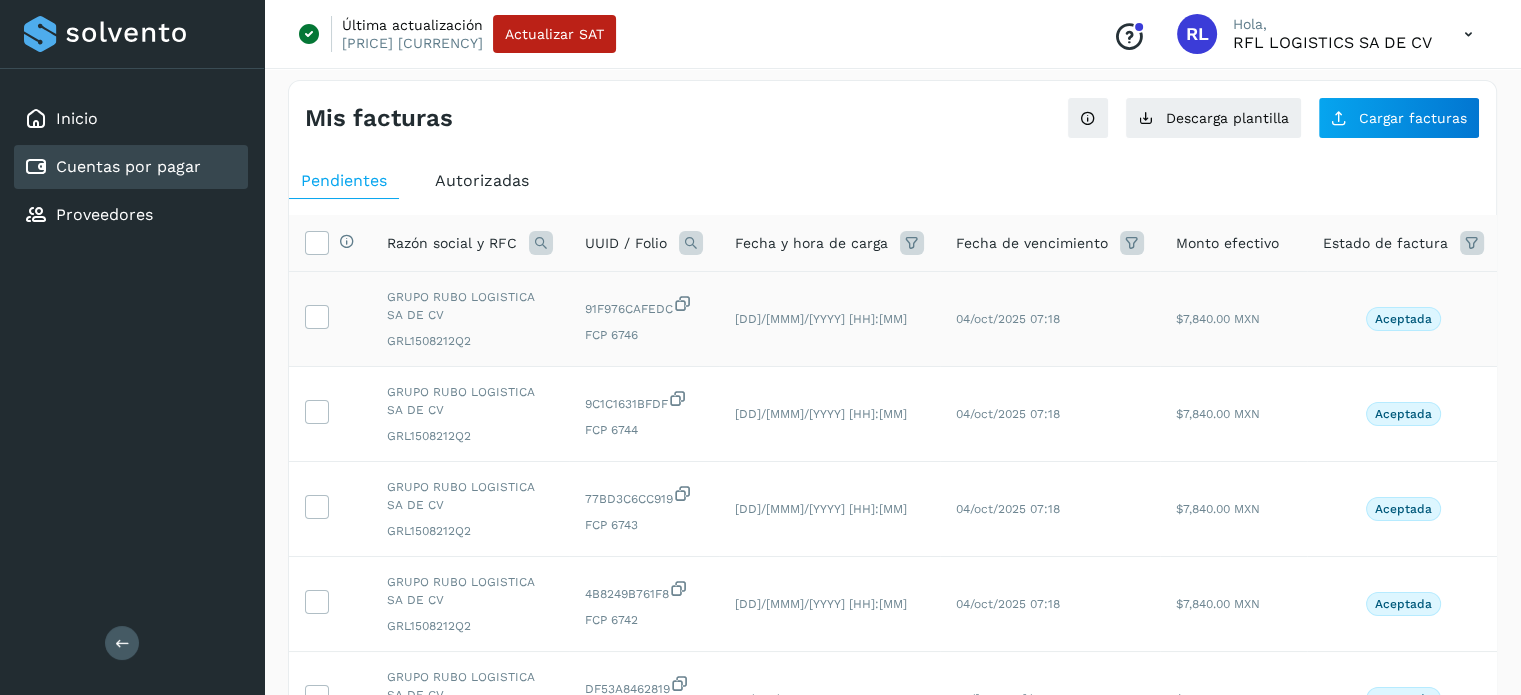 scroll, scrollTop: 0, scrollLeft: 0, axis: both 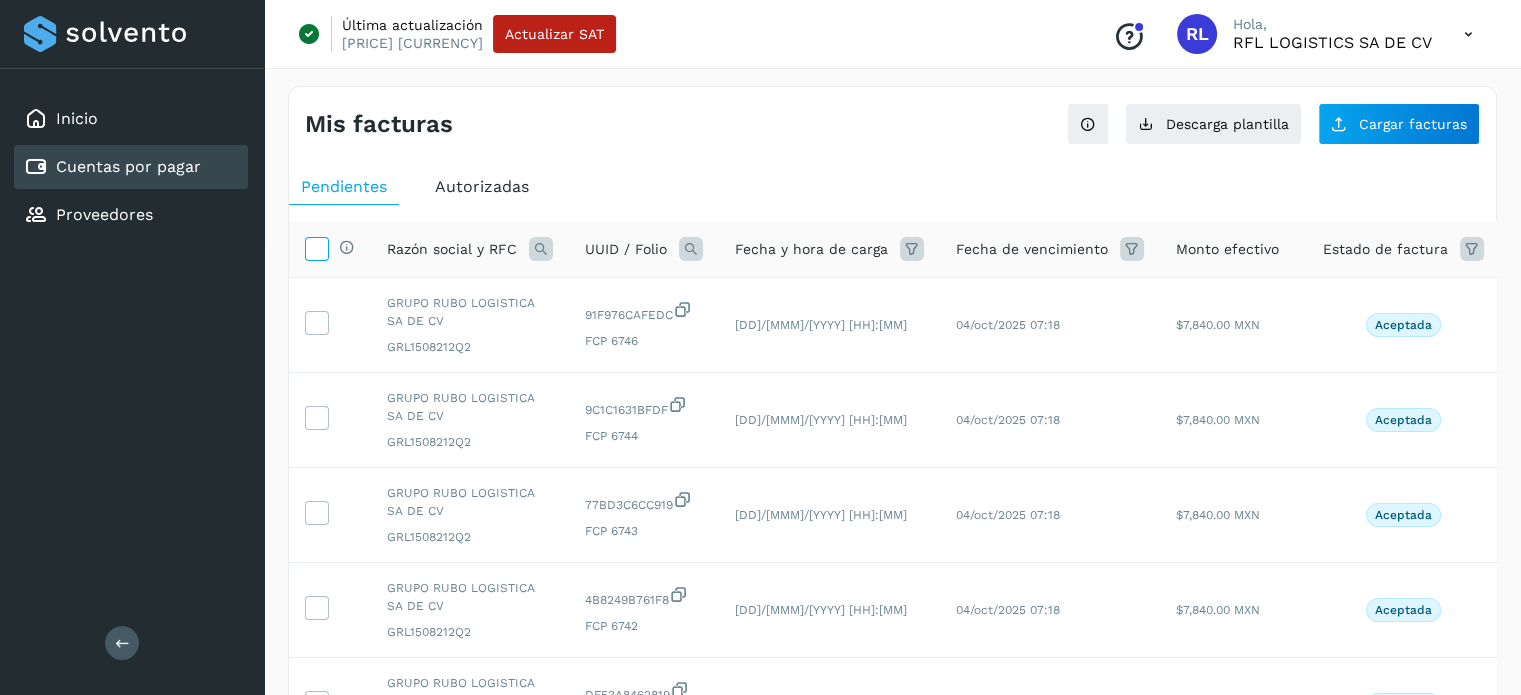 click at bounding box center [317, 249] 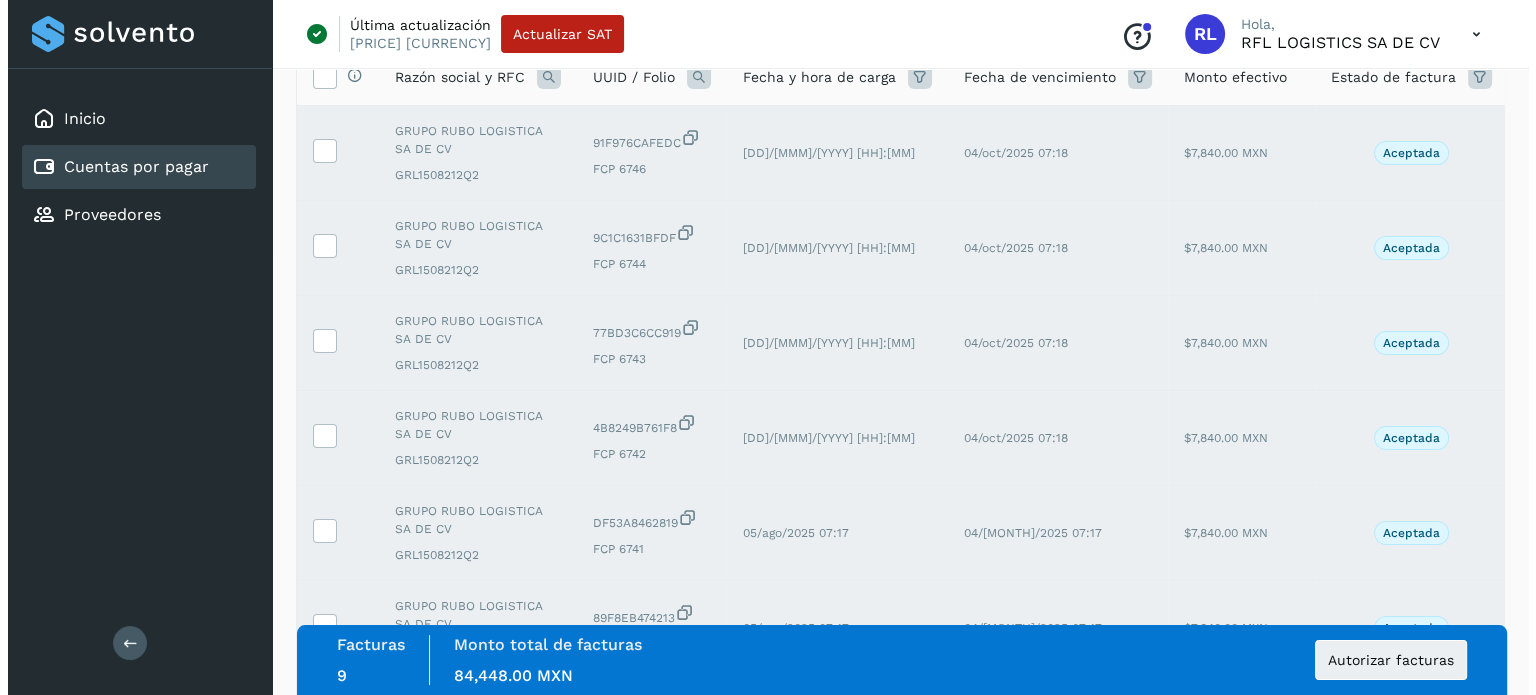 scroll, scrollTop: 200, scrollLeft: 0, axis: vertical 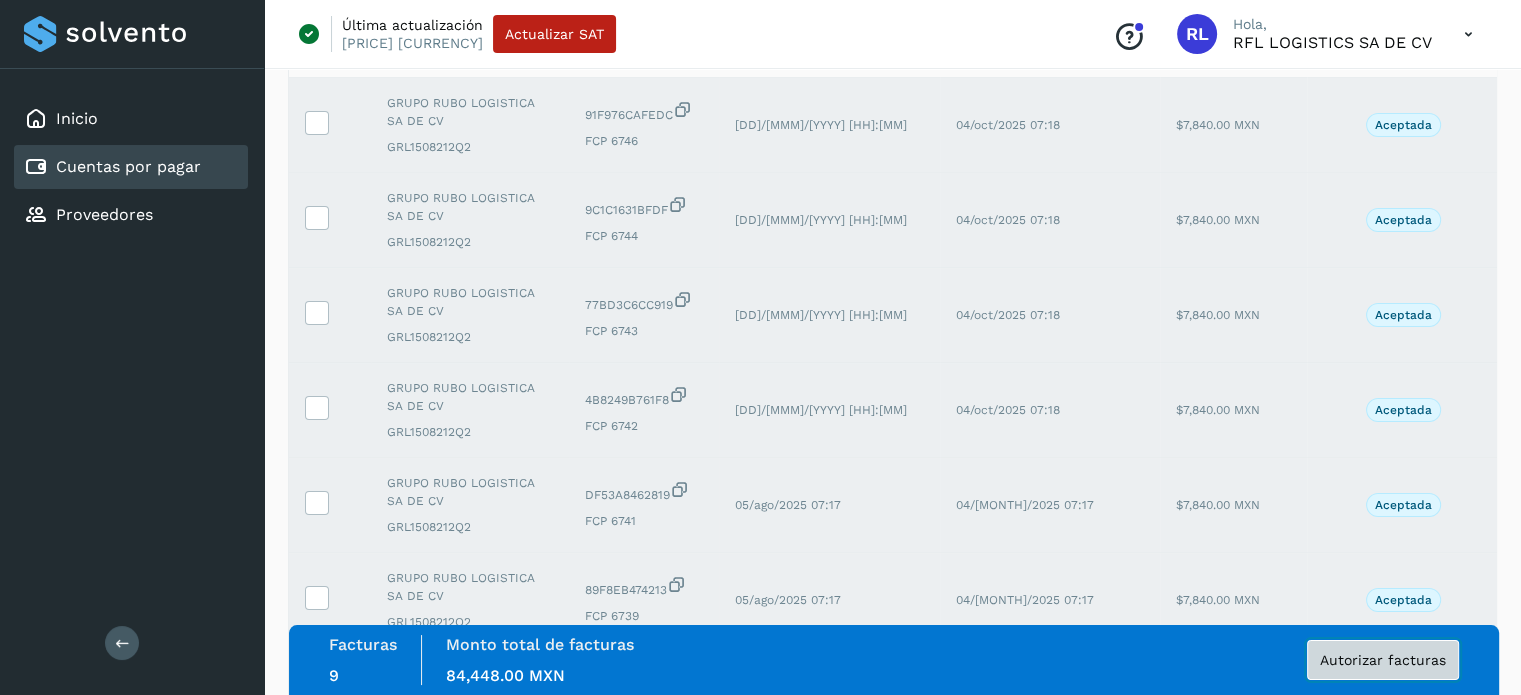 click on "Autorizar facturas" 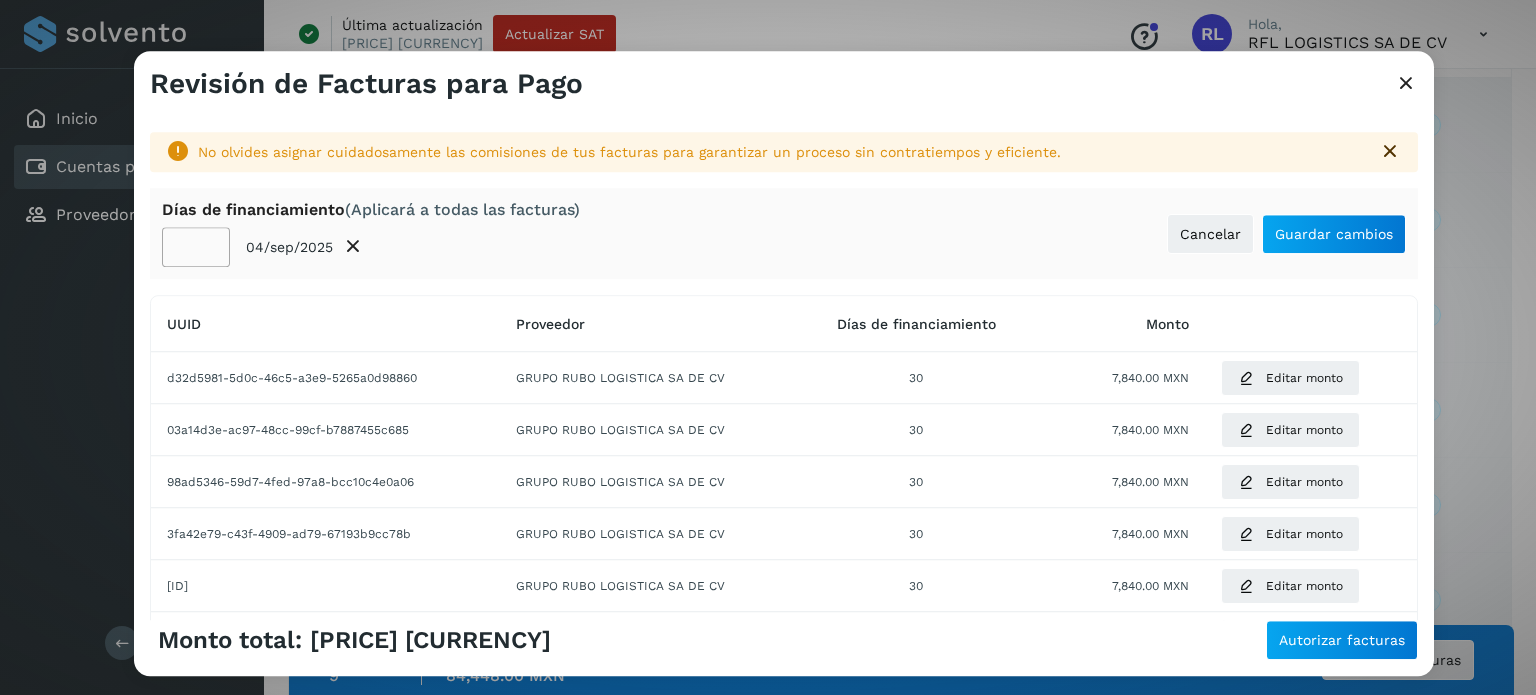 click on "**" 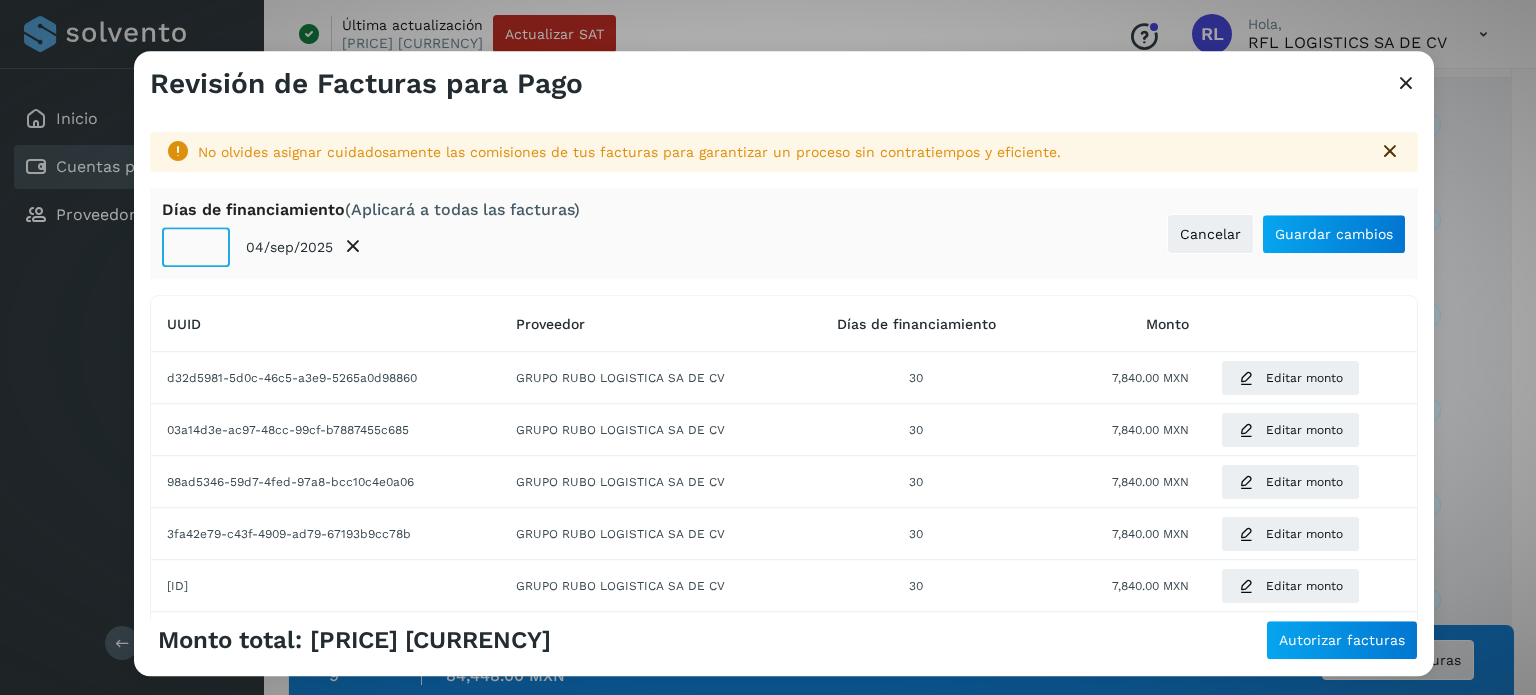 click on "**" 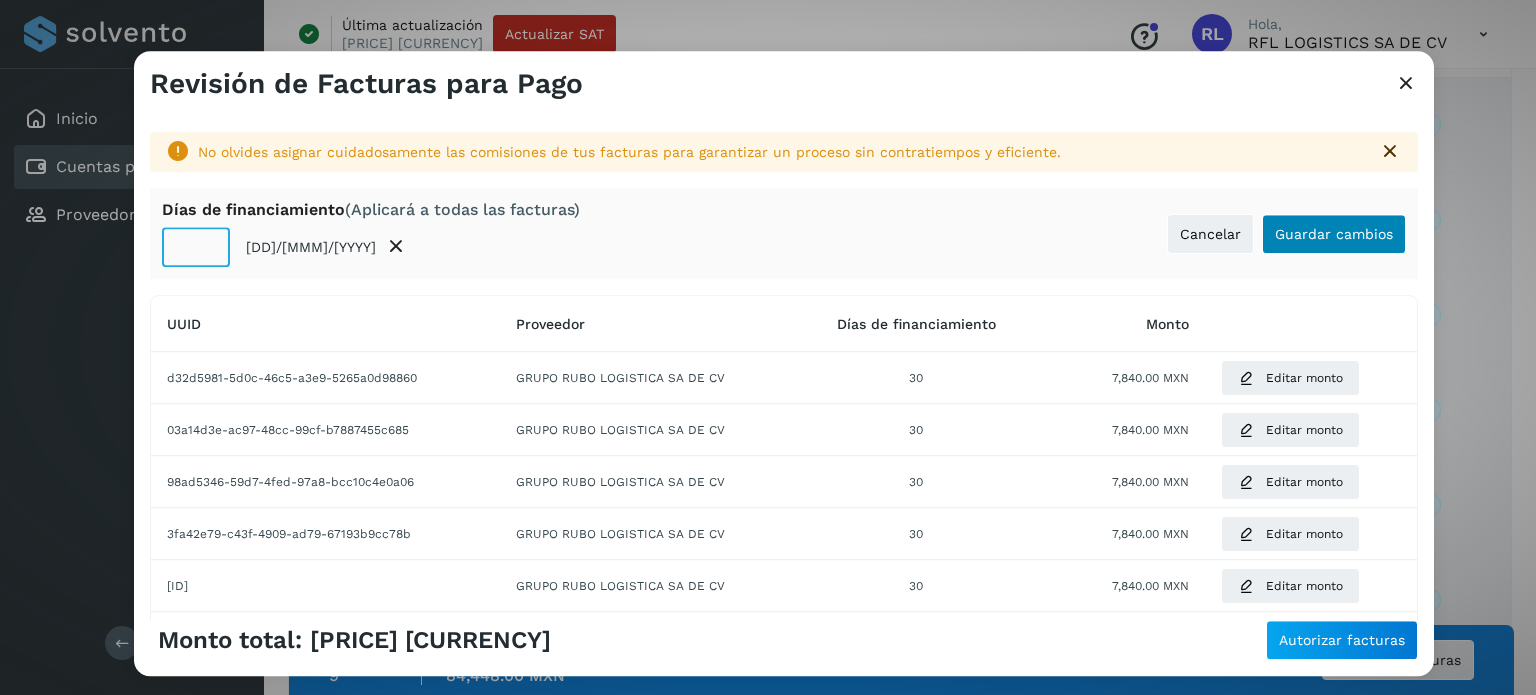 type on "**" 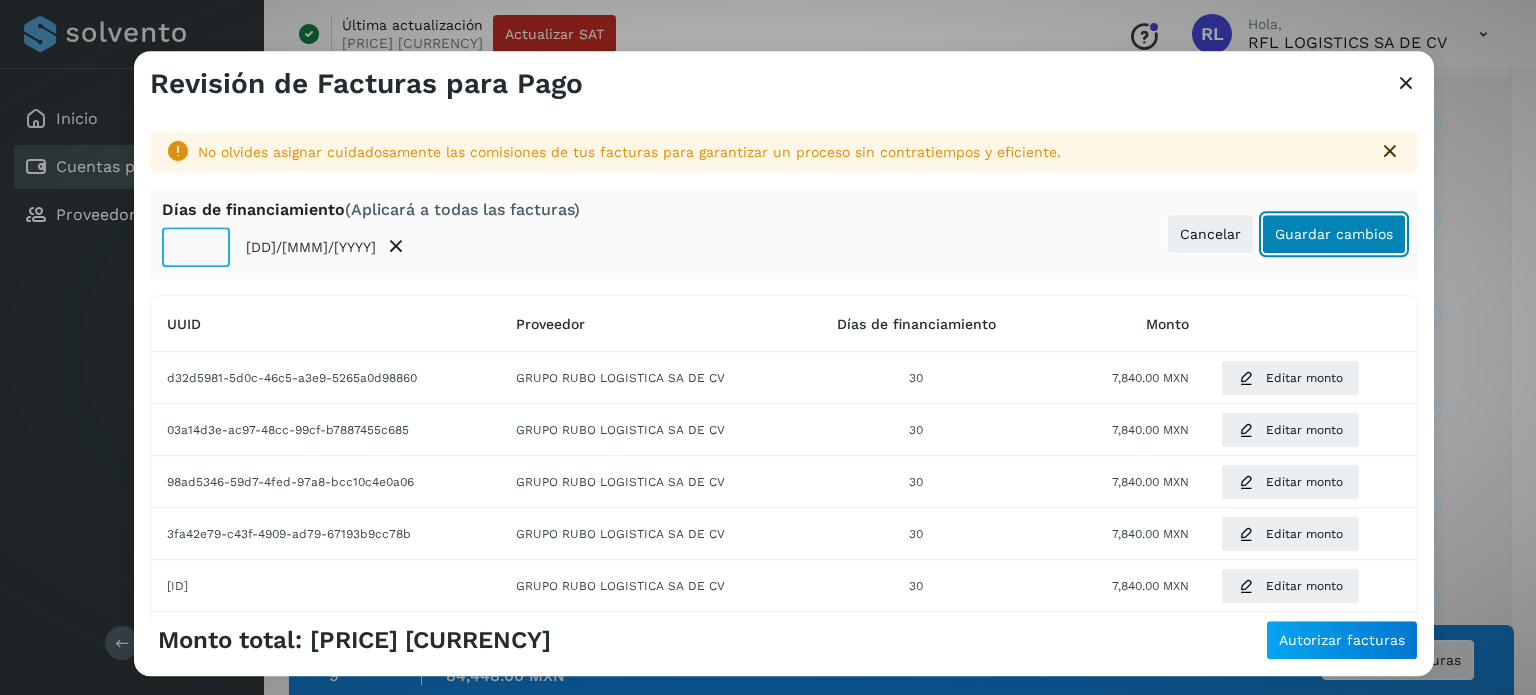 click on "Guardar cambios" 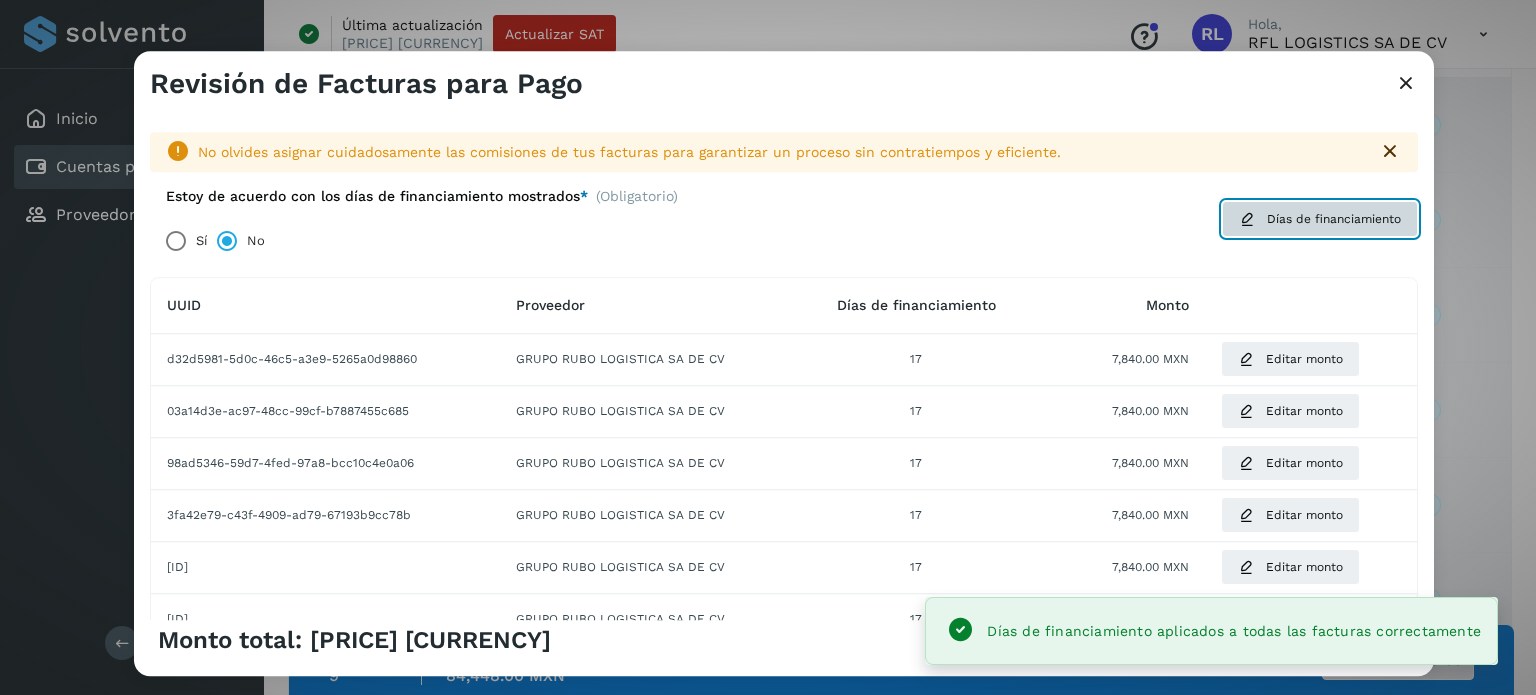 click on "Días de financiamiento" 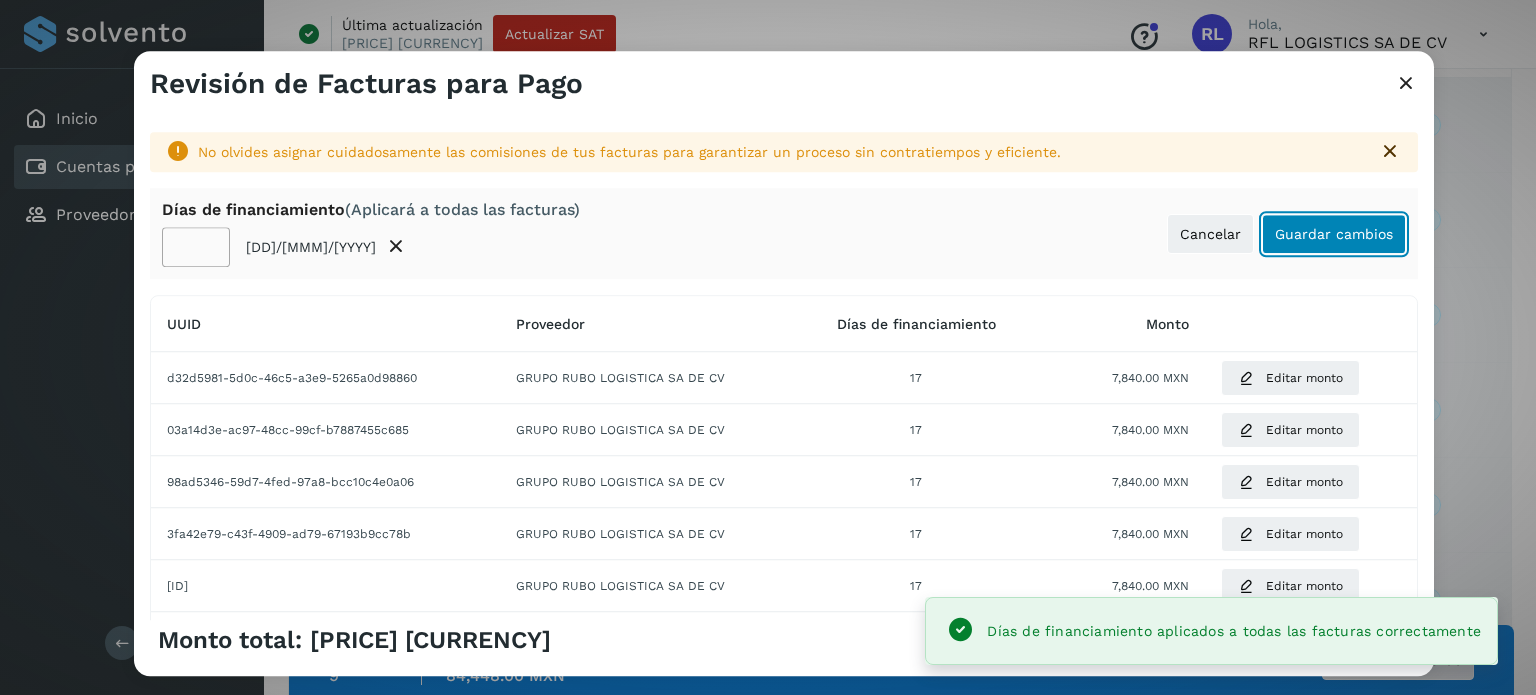 click on "Guardar cambios" 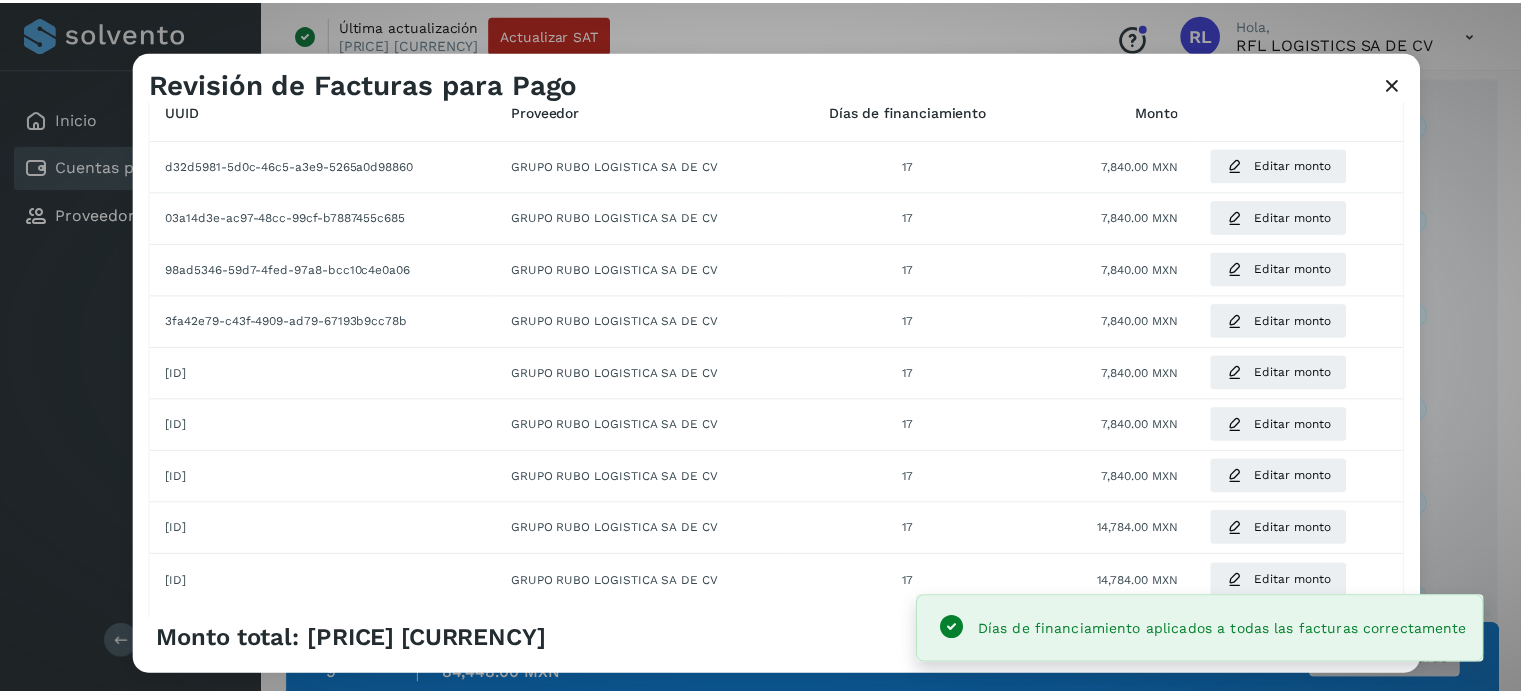 scroll, scrollTop: 340, scrollLeft: 0, axis: vertical 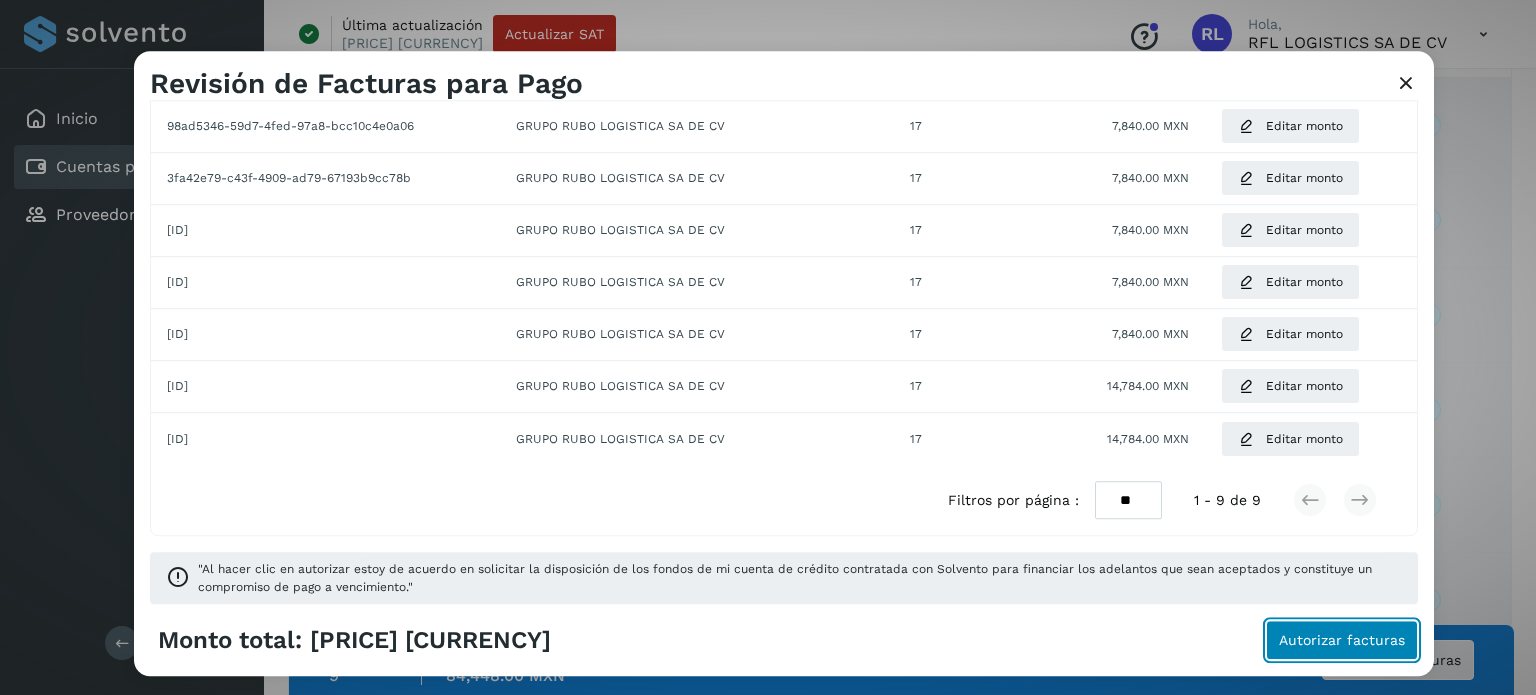 click on "Autorizar facturas" 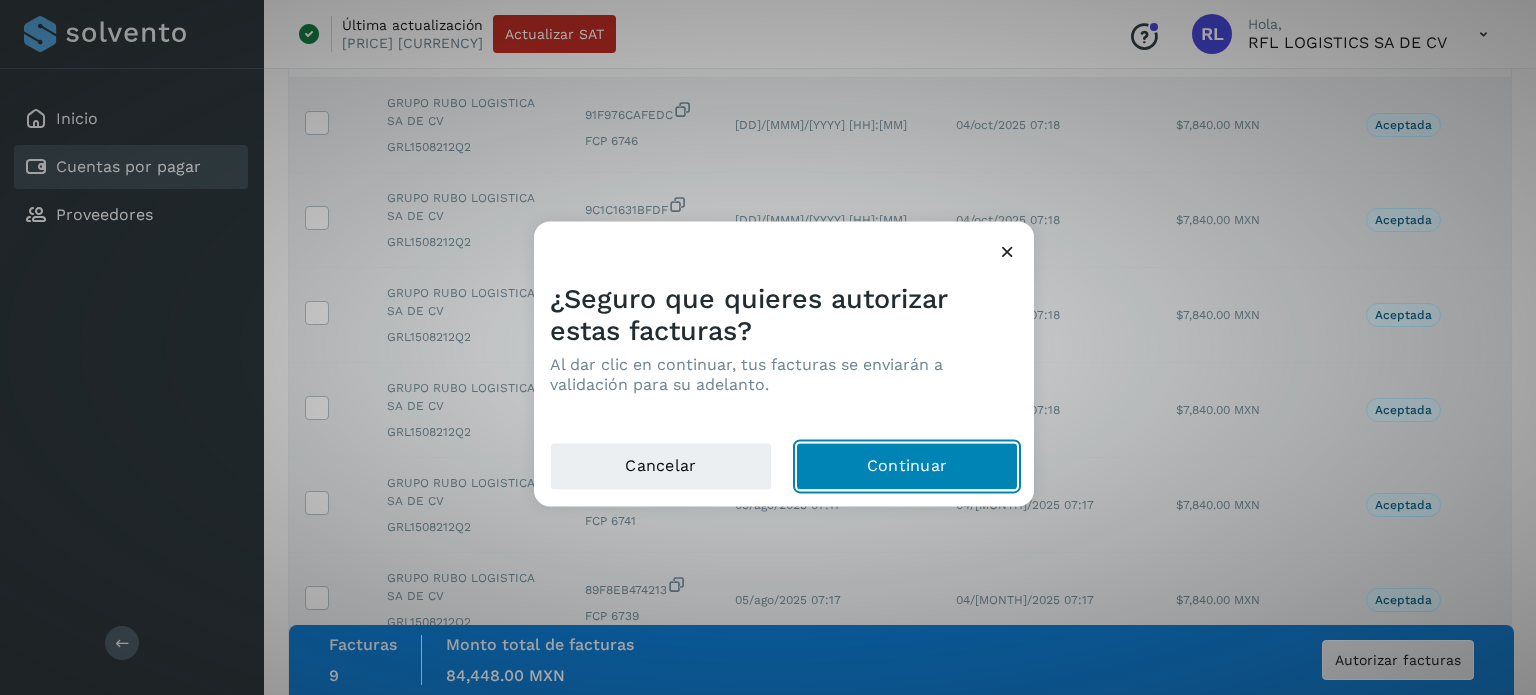 click on "Continuar" 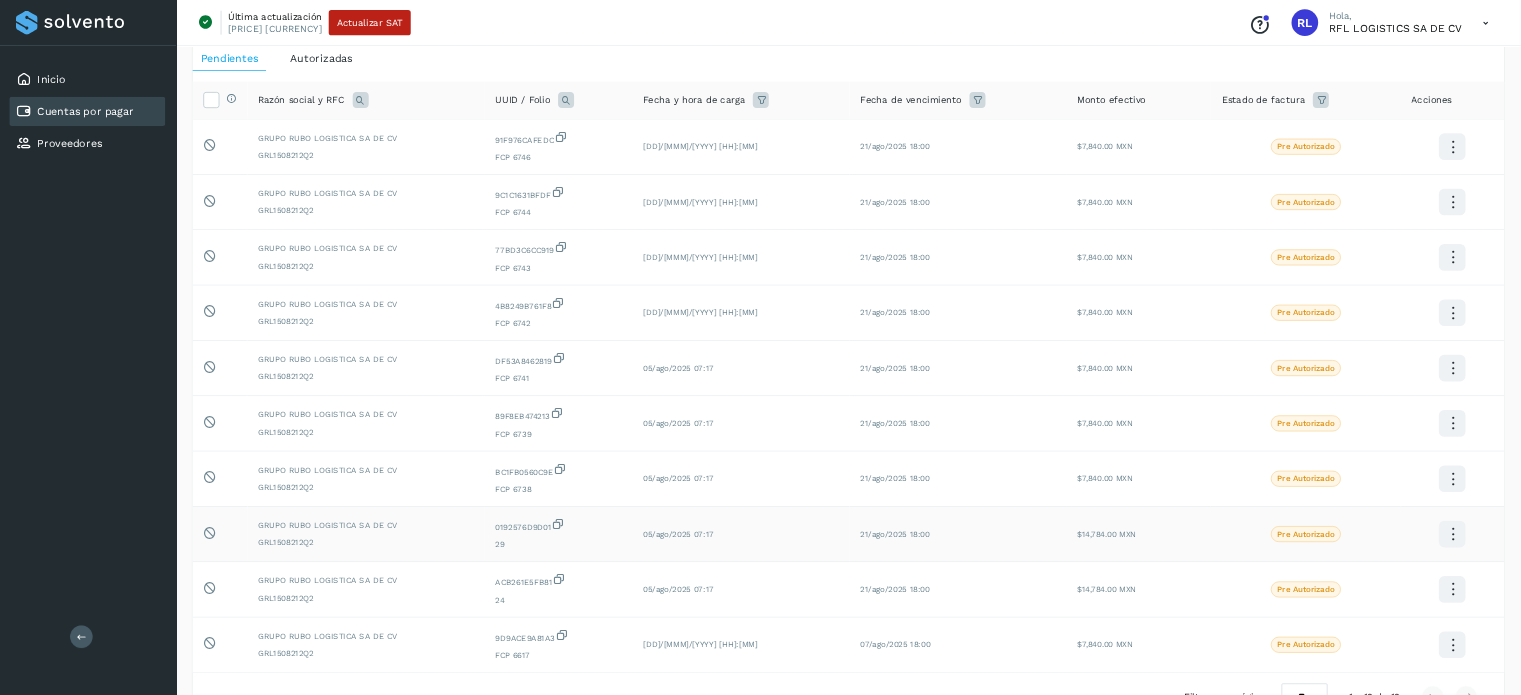 scroll, scrollTop: 0, scrollLeft: 0, axis: both 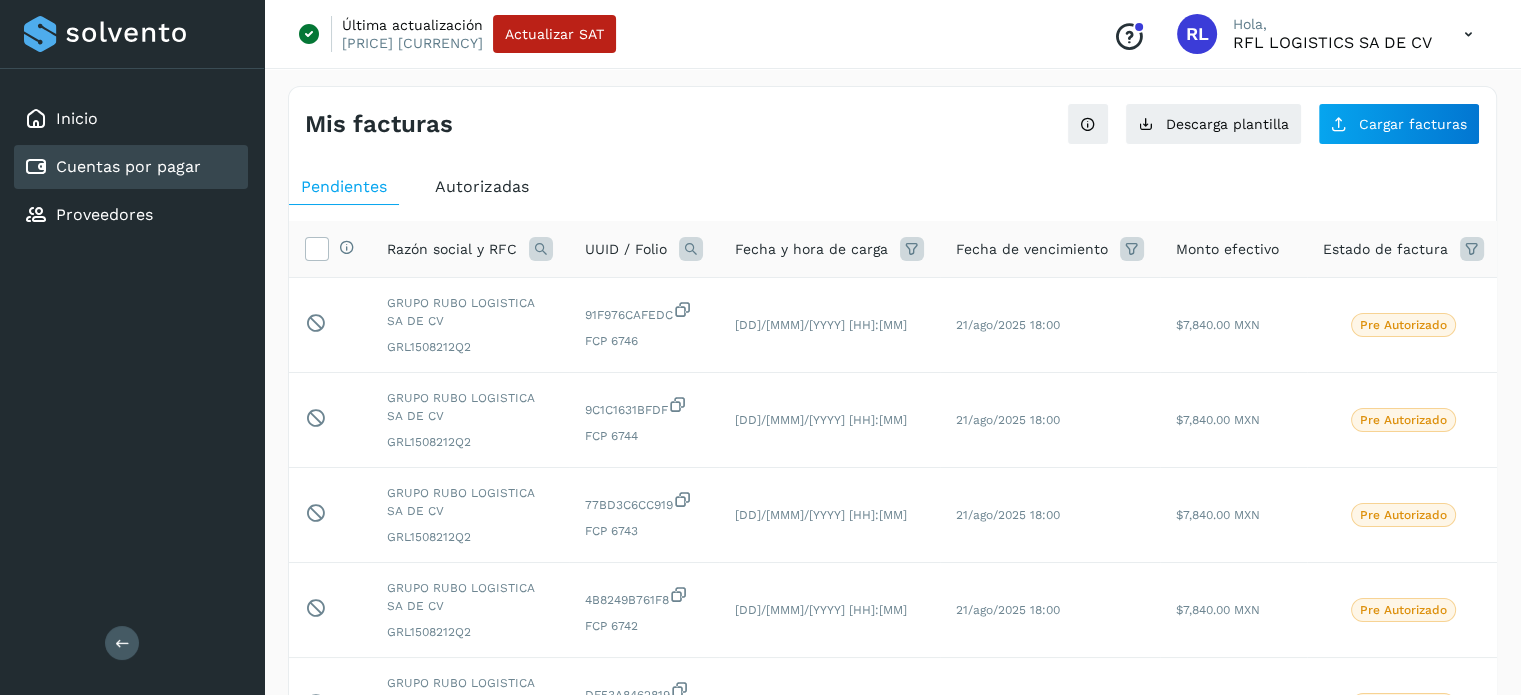 drag, startPoint x: 2676, startPoint y: 20, endPoint x: 935, endPoint y: 146, distance: 1745.5535 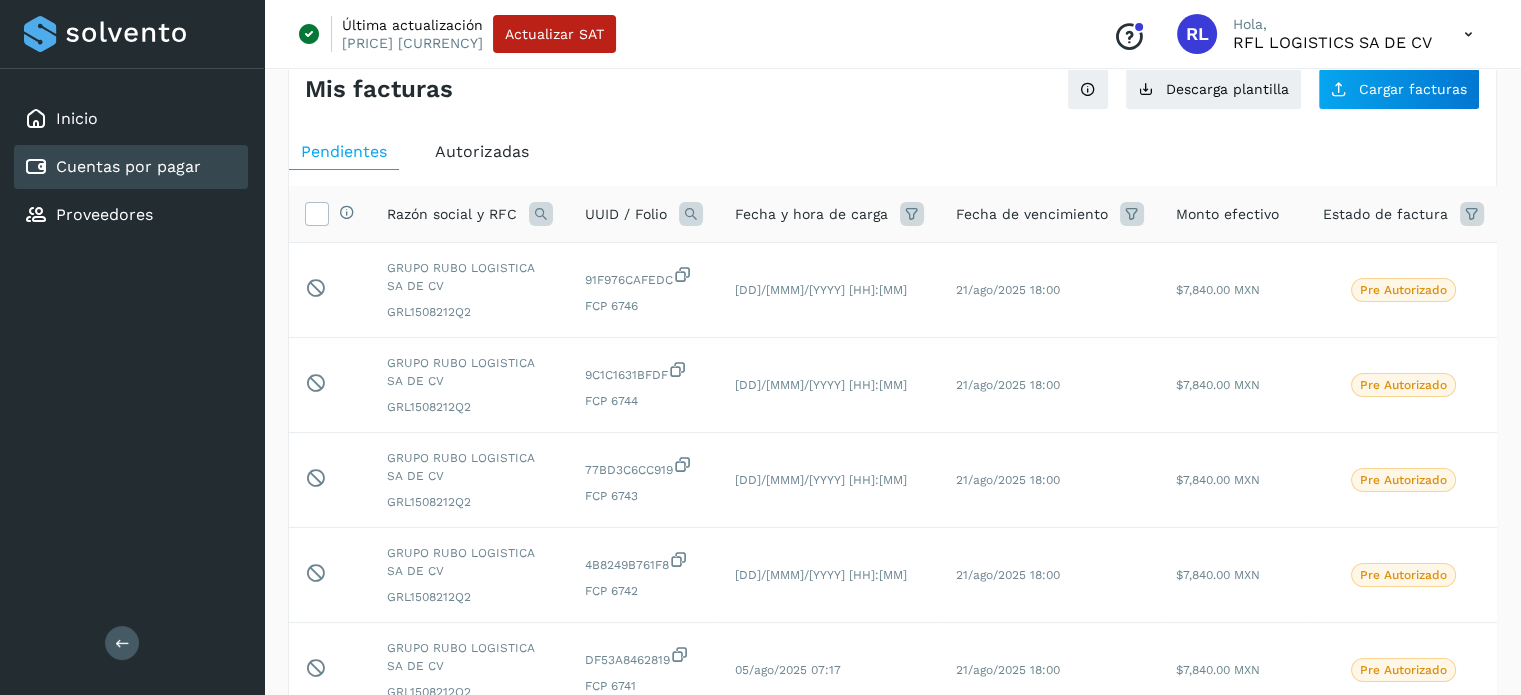 scroll, scrollTop: 0, scrollLeft: 0, axis: both 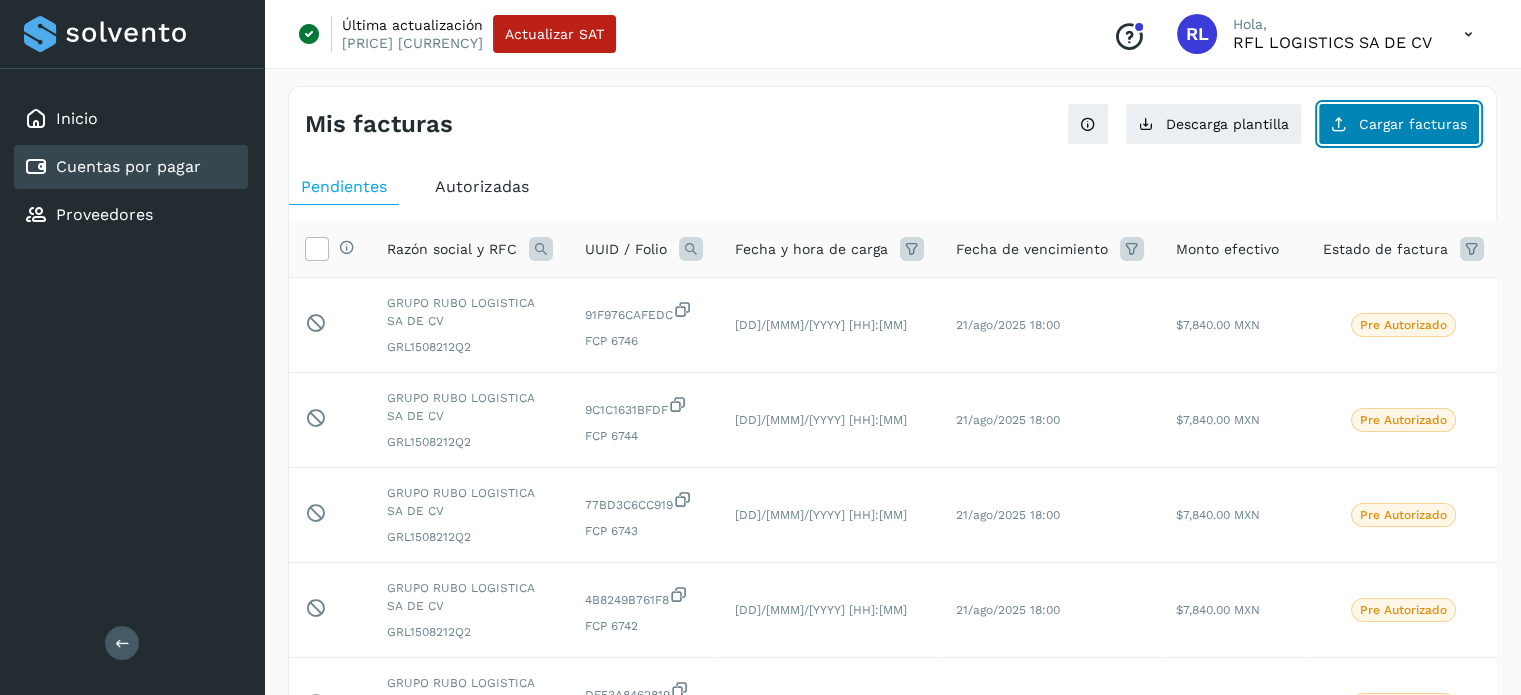 click on "Cargar facturas" 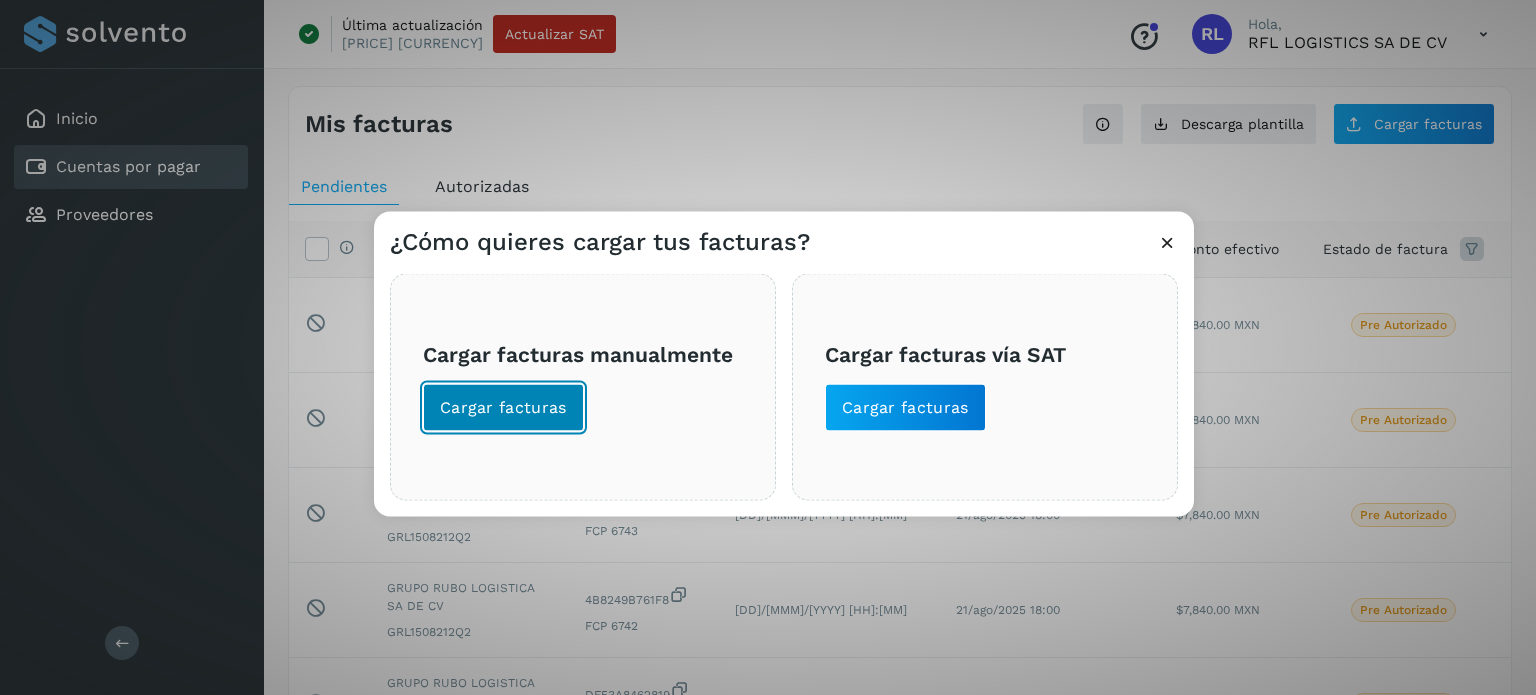 click on "Cargar facturas" at bounding box center [503, 407] 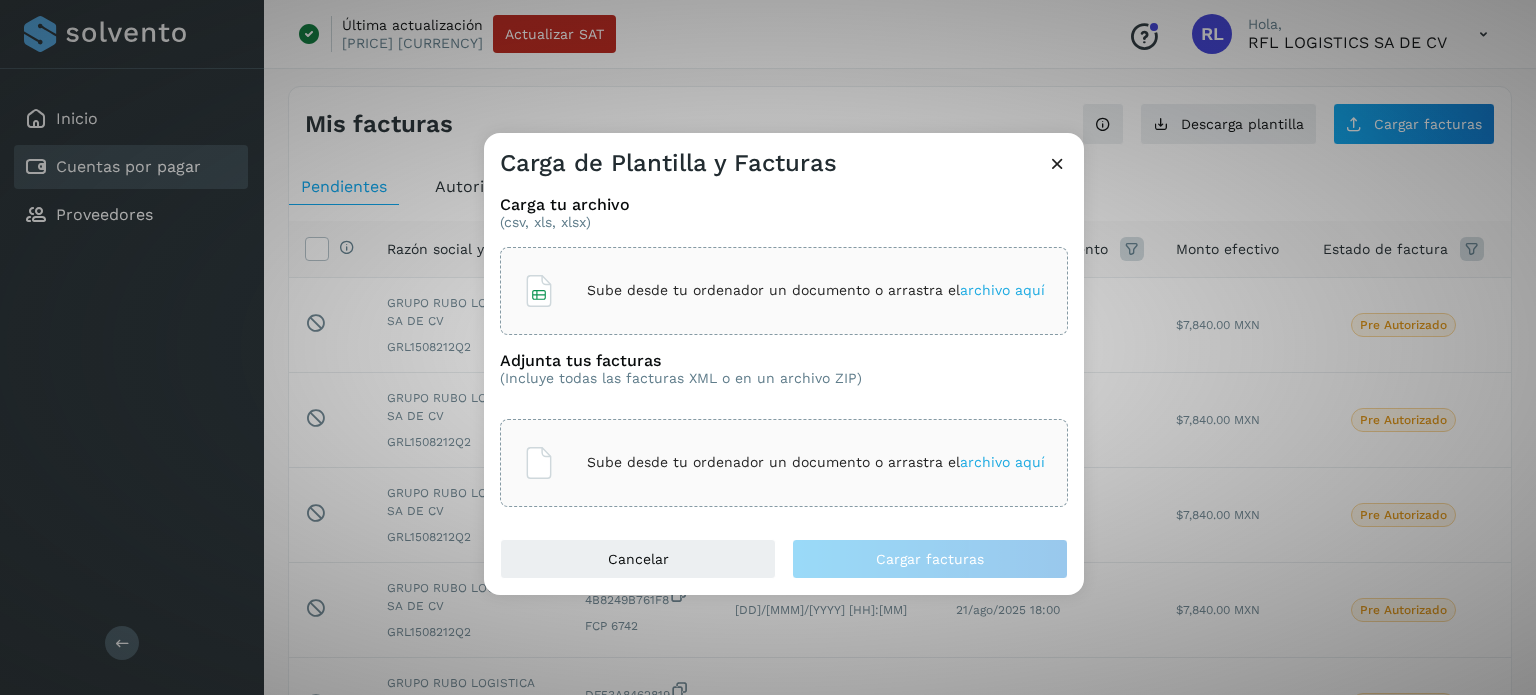 click on "Sube desde tu ordenador un documento o arrastra el  archivo aquí" 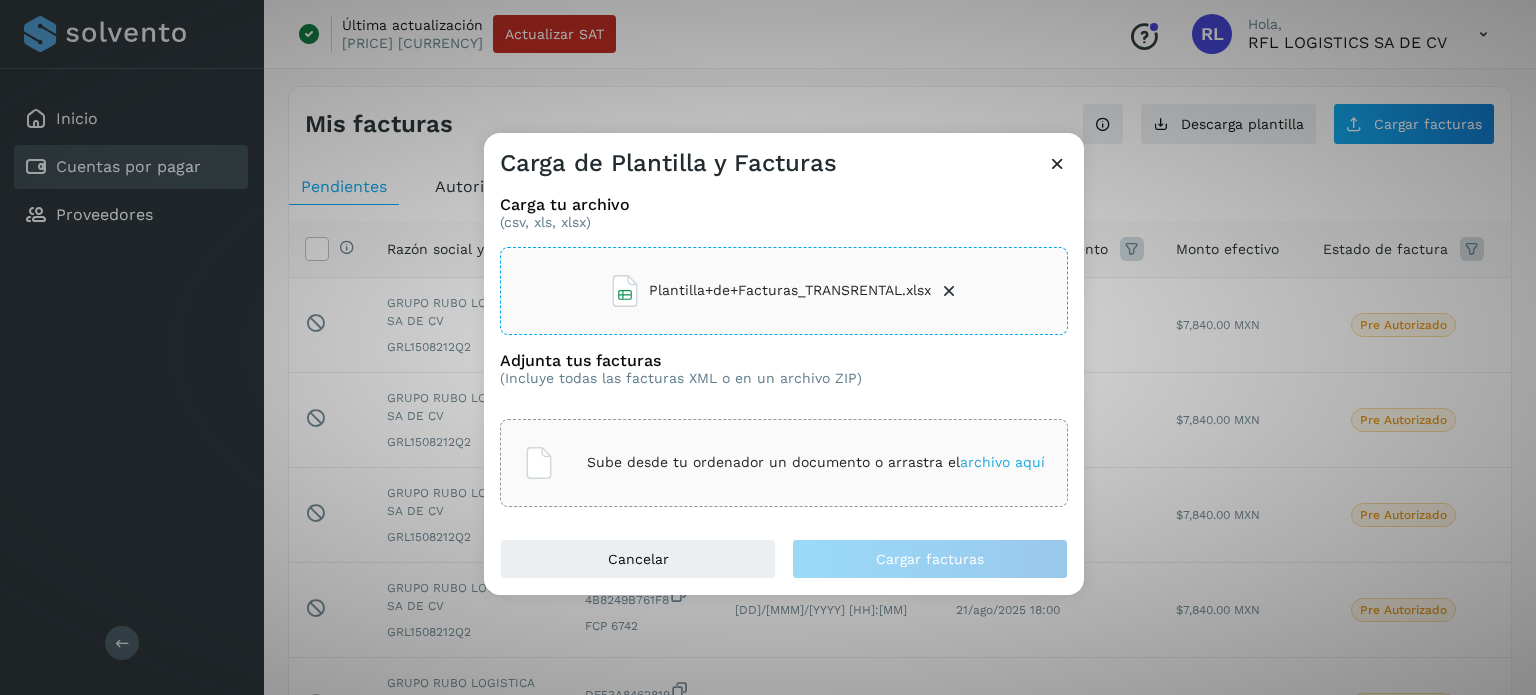click on "Sube desde tu ordenador un documento o arrastra el  archivo aquí" at bounding box center [816, 462] 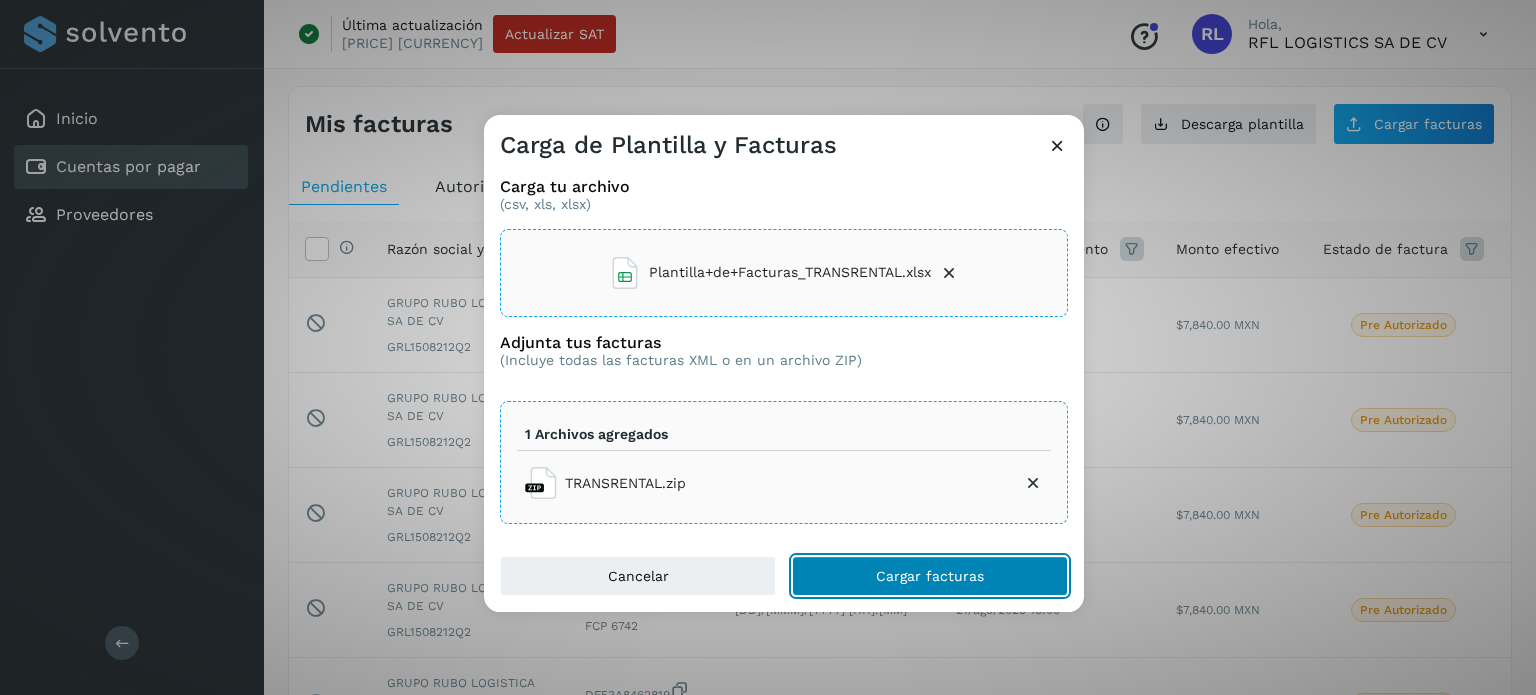 click on "Cargar facturas" 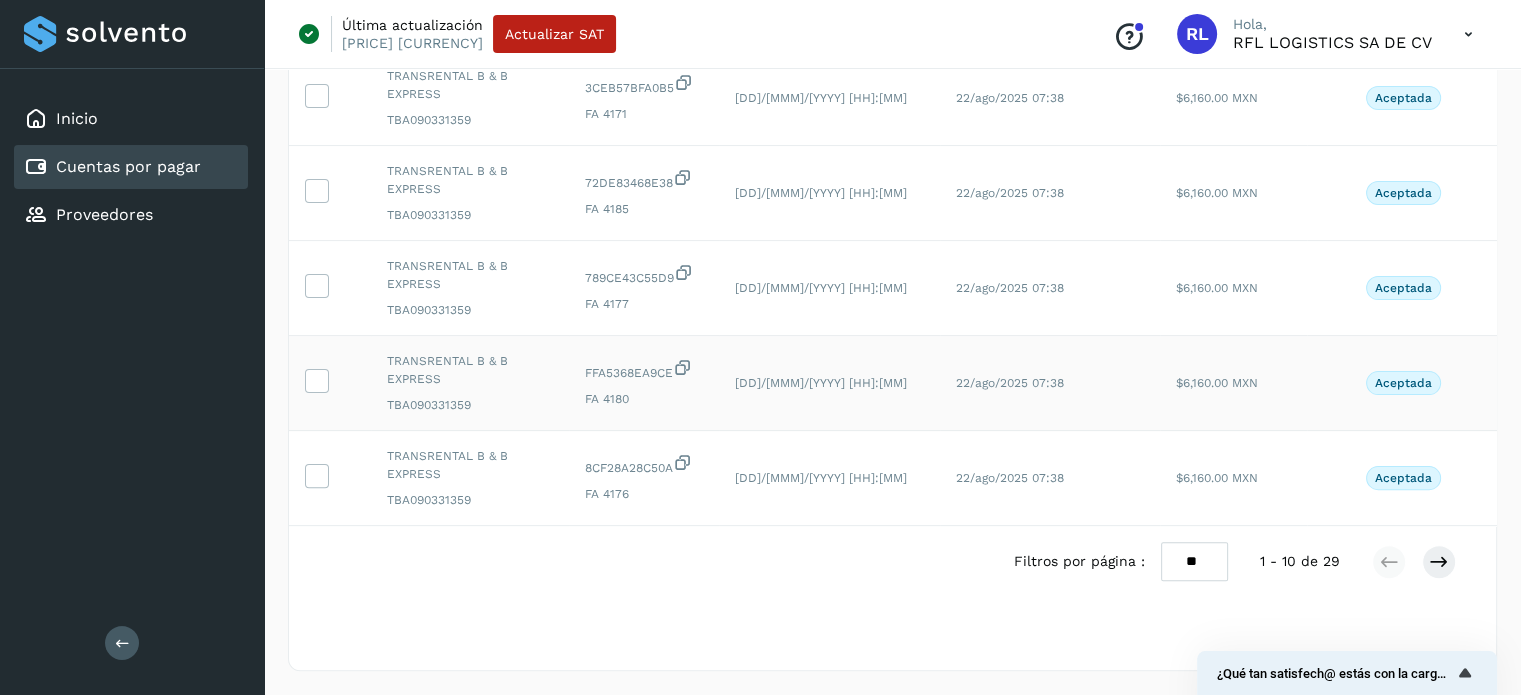 scroll, scrollTop: 714, scrollLeft: 0, axis: vertical 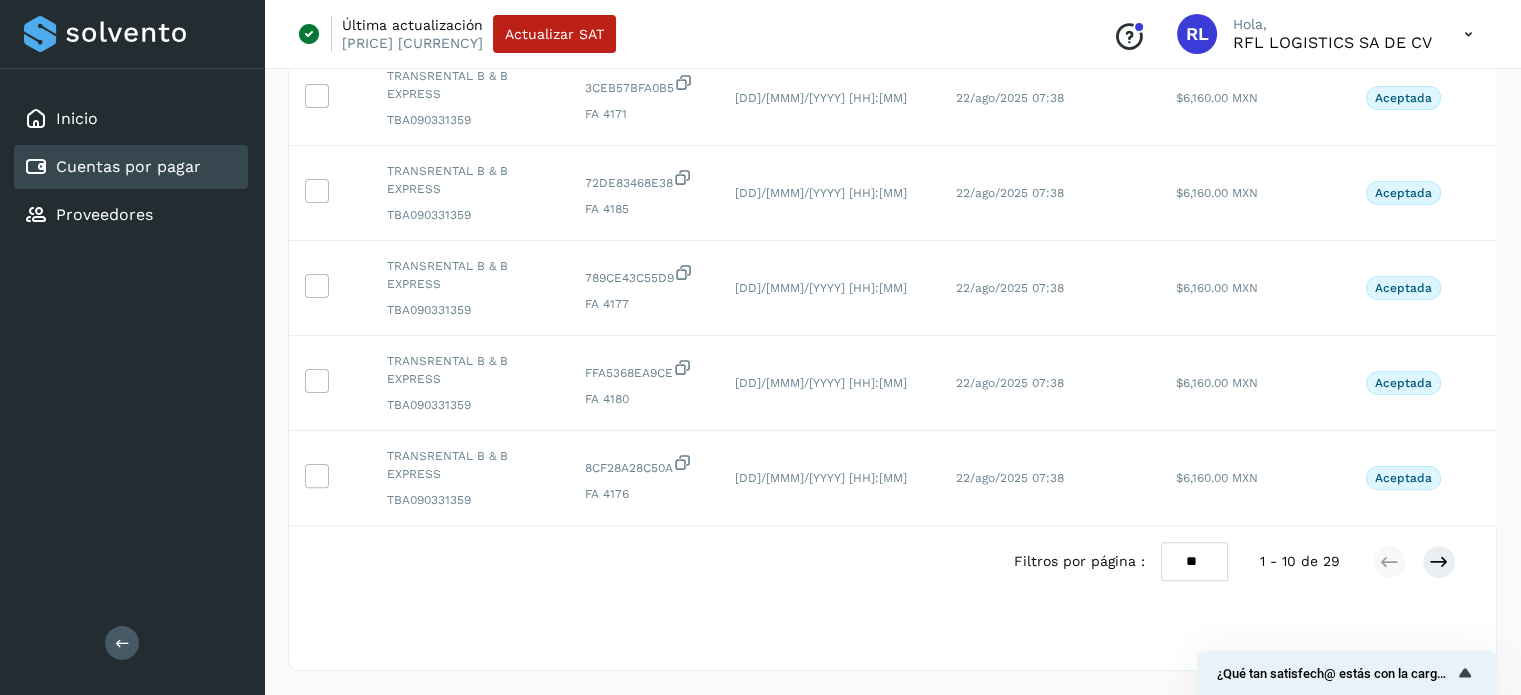 click on "** ** **" at bounding box center (1194, 561) 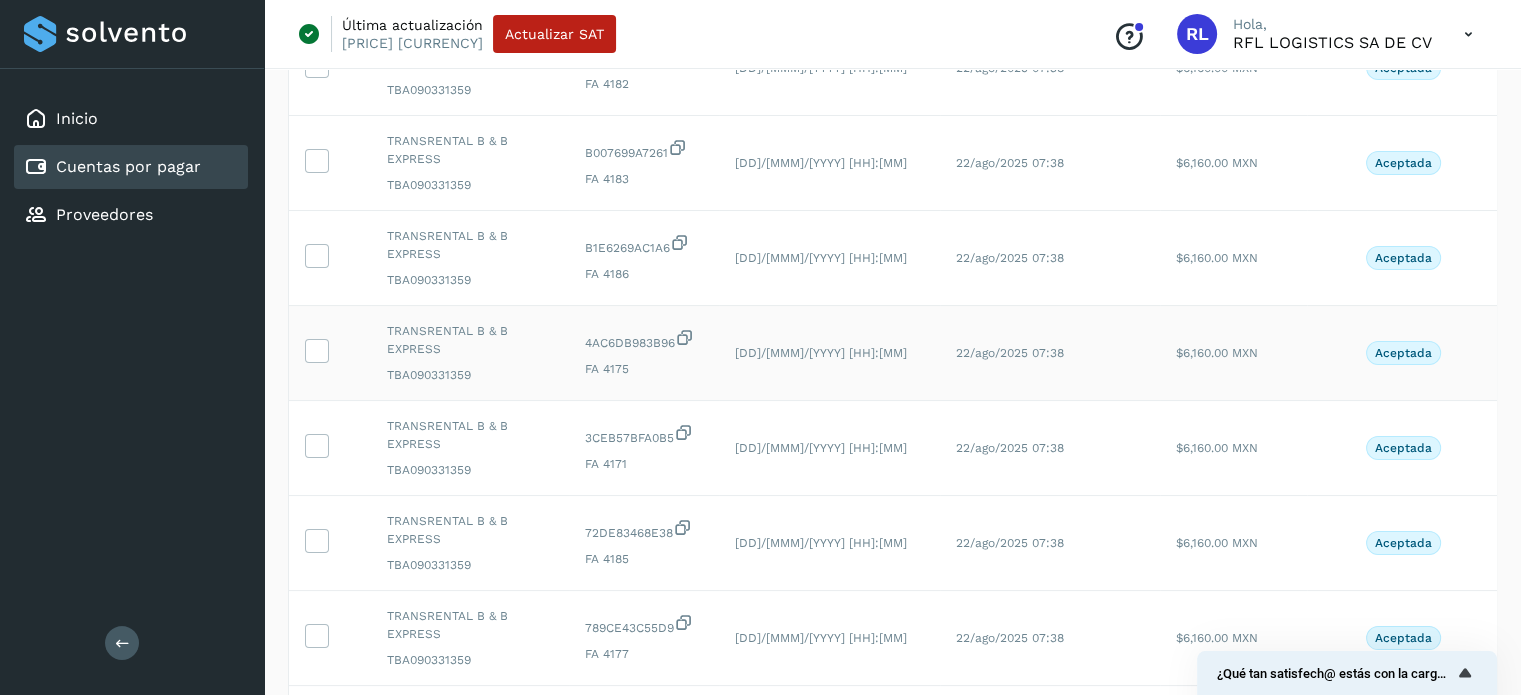 scroll, scrollTop: 0, scrollLeft: 0, axis: both 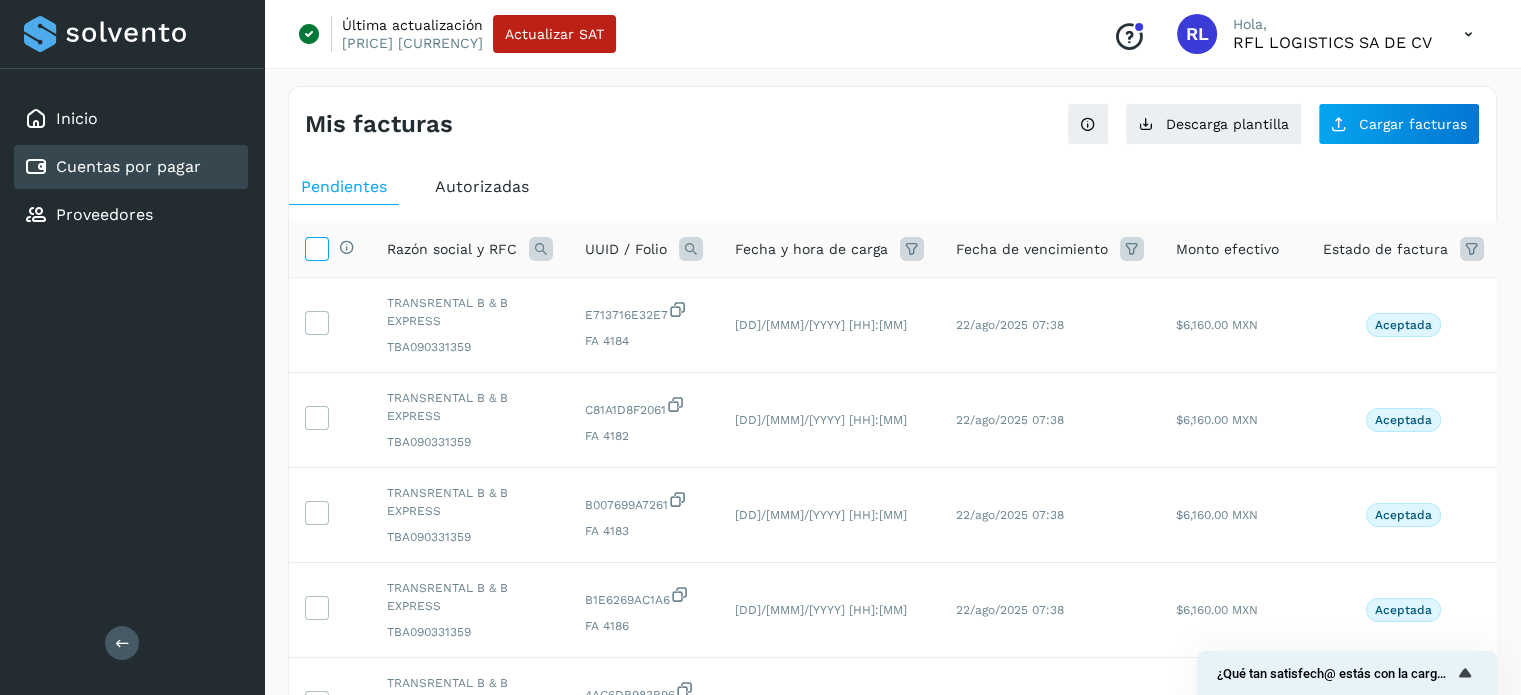 click at bounding box center [316, 247] 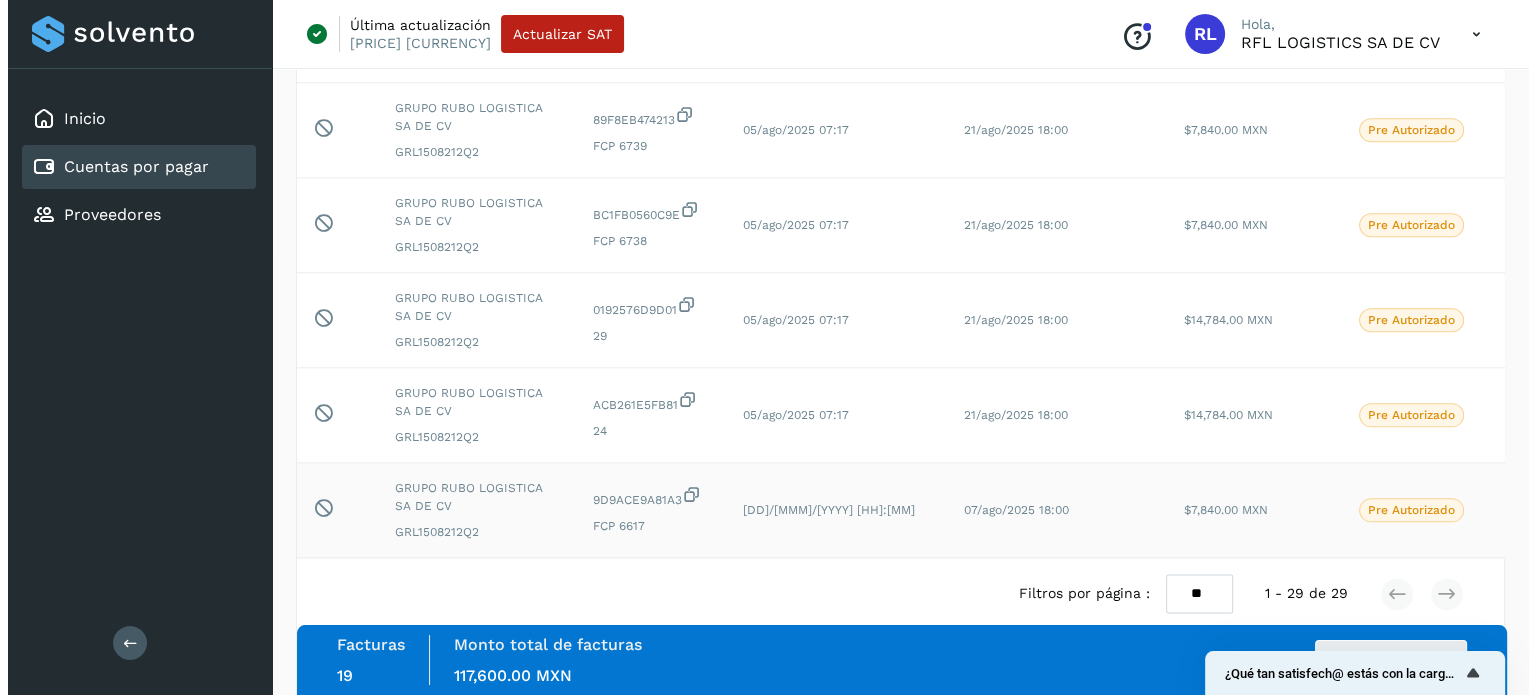 scroll, scrollTop: 2515, scrollLeft: 0, axis: vertical 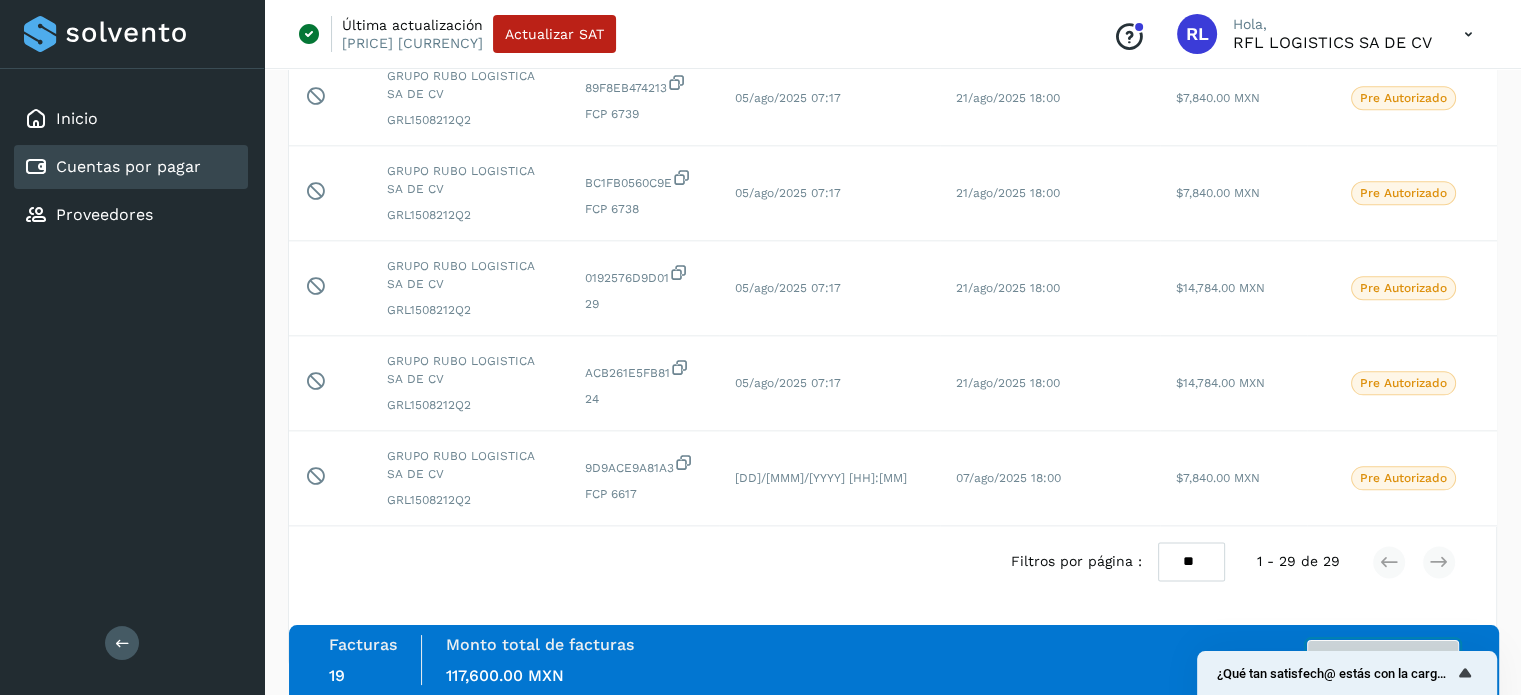click on "Autorizar facturas" at bounding box center [1383, 660] 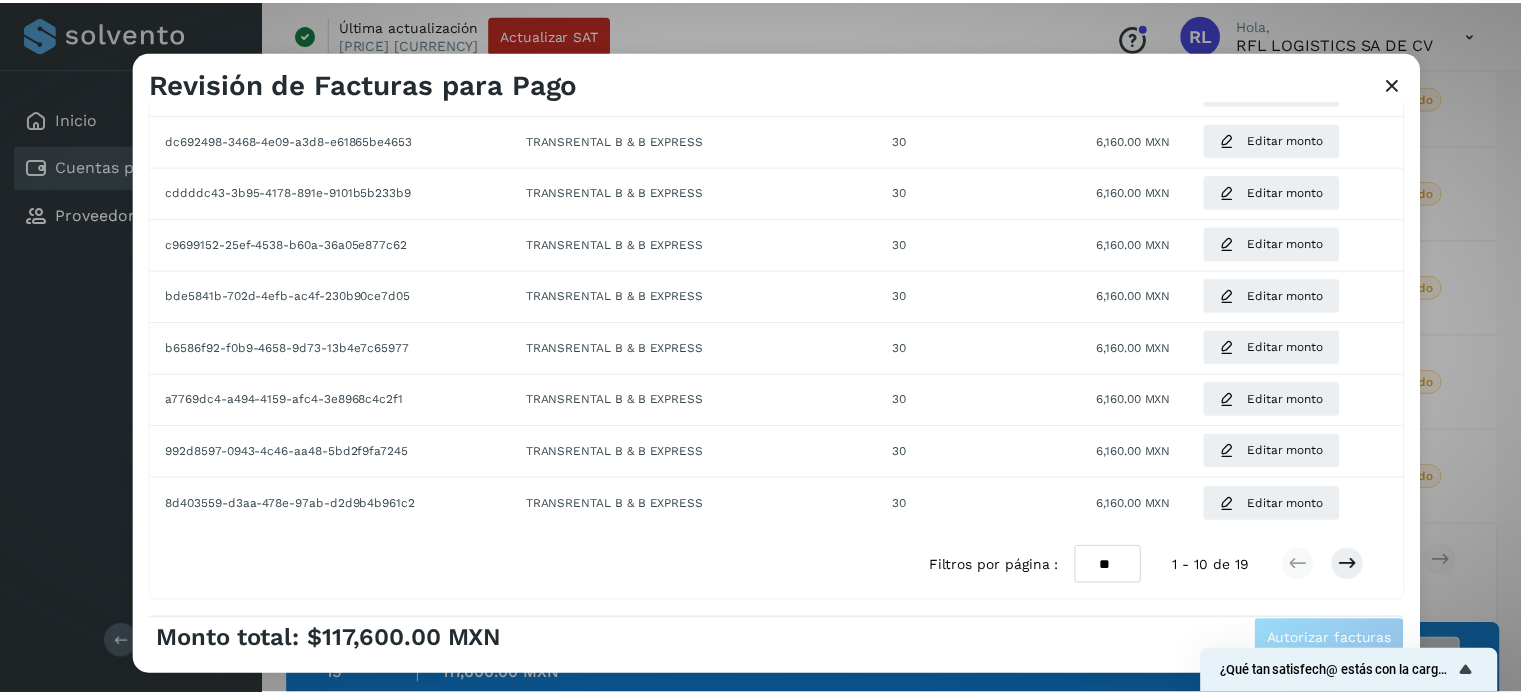 scroll, scrollTop: 388, scrollLeft: 0, axis: vertical 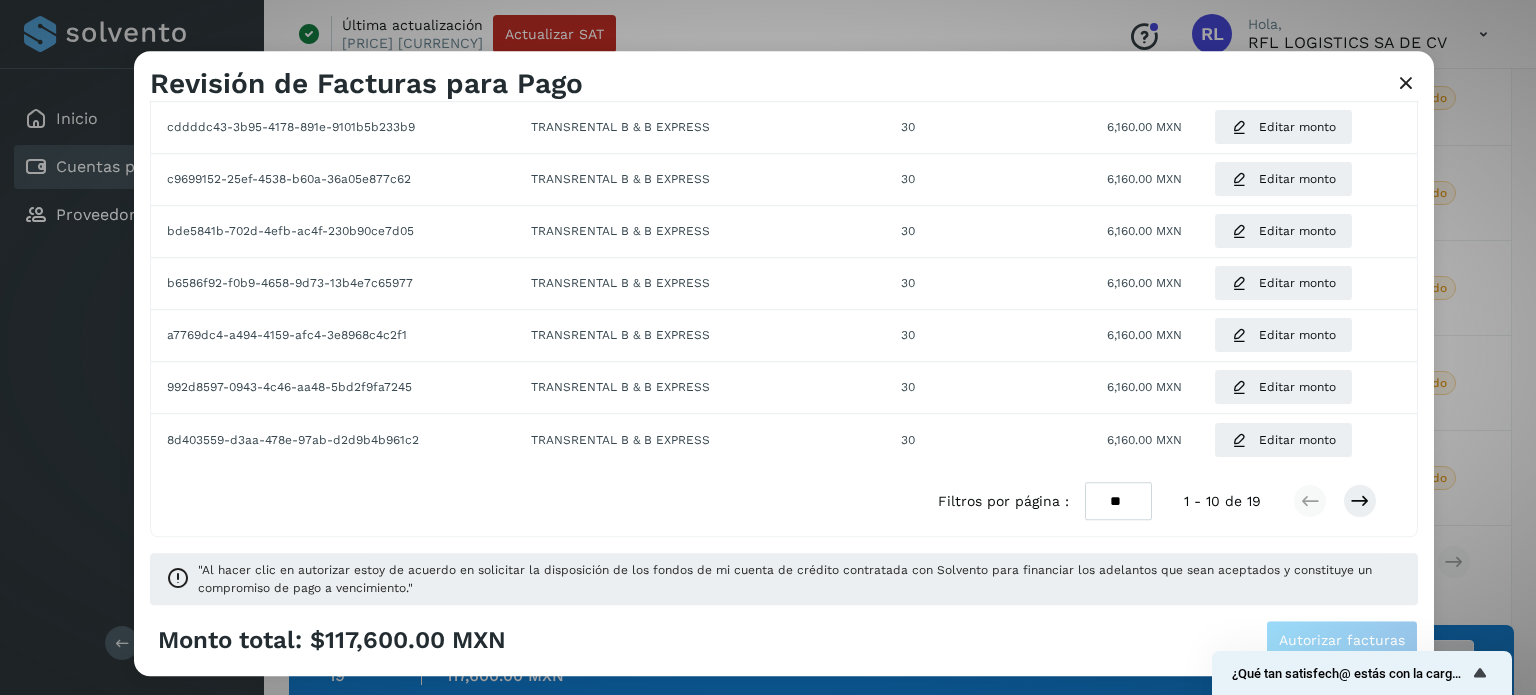 click at bounding box center [1406, 84] 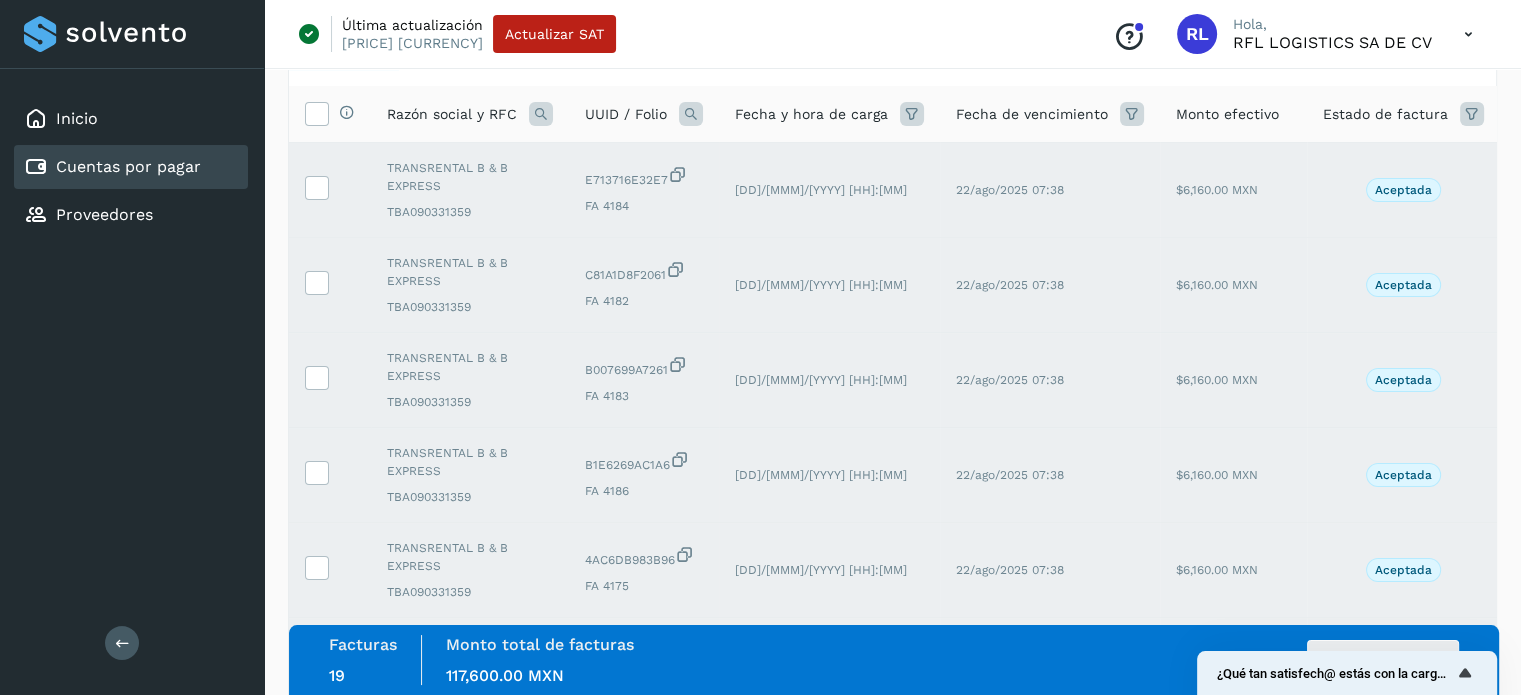 scroll, scrollTop: 0, scrollLeft: 0, axis: both 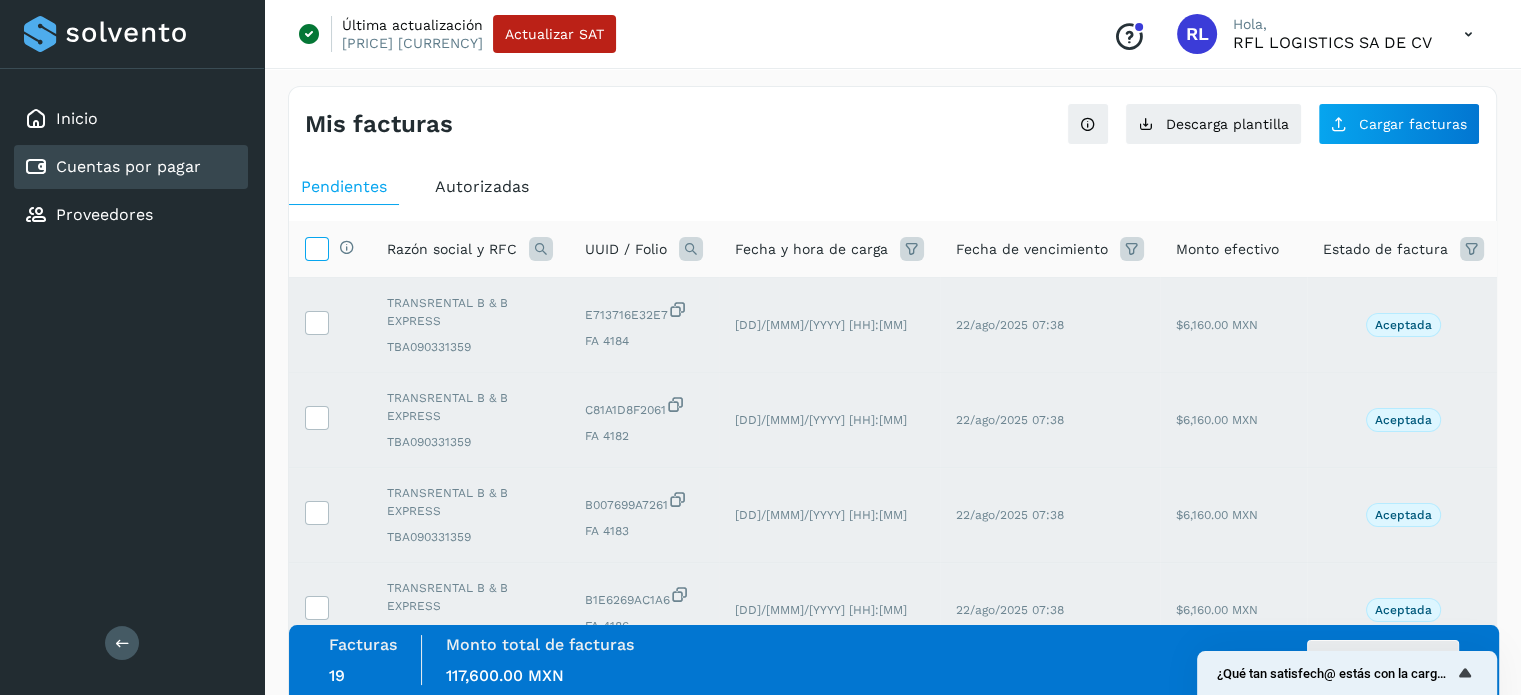 click at bounding box center [316, 247] 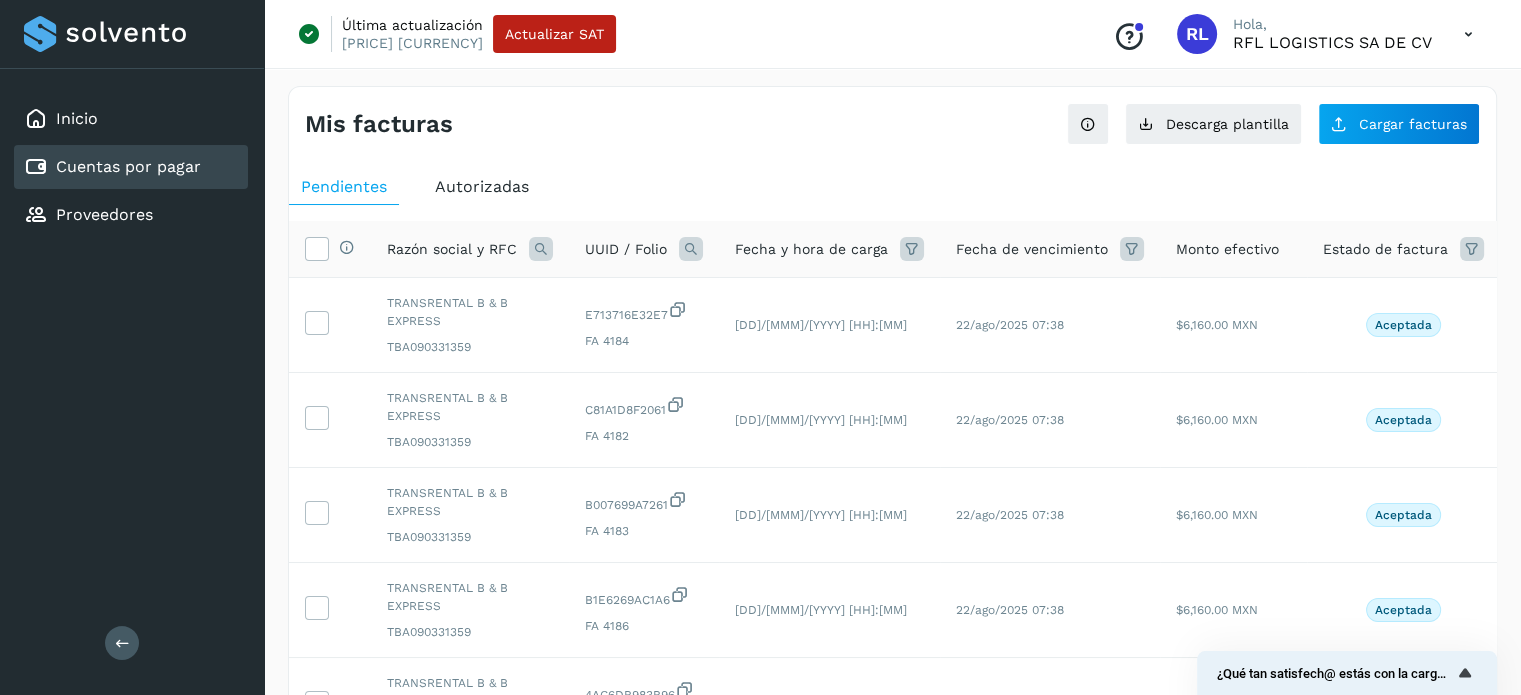 click on "Autorizadas" at bounding box center (482, 186) 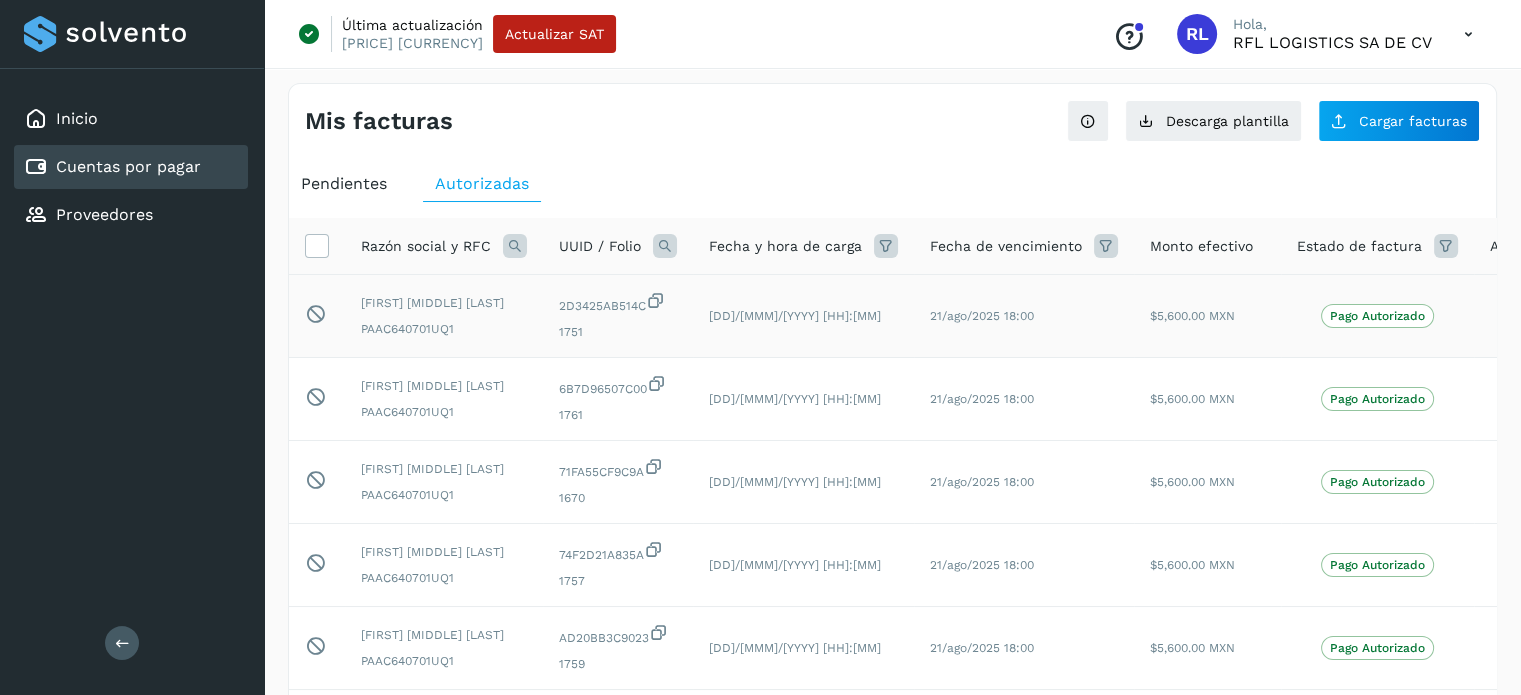 scroll, scrollTop: 0, scrollLeft: 0, axis: both 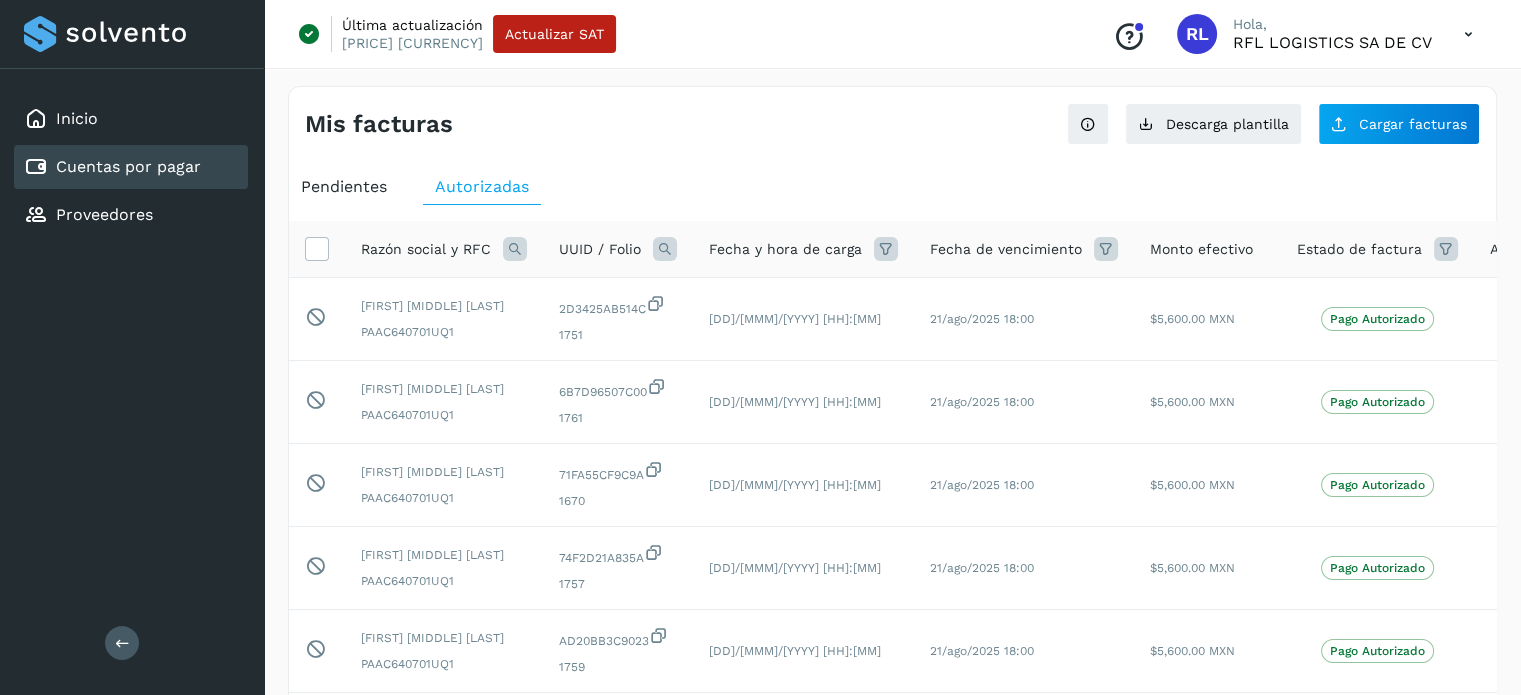 click on "Pendientes" at bounding box center [344, 186] 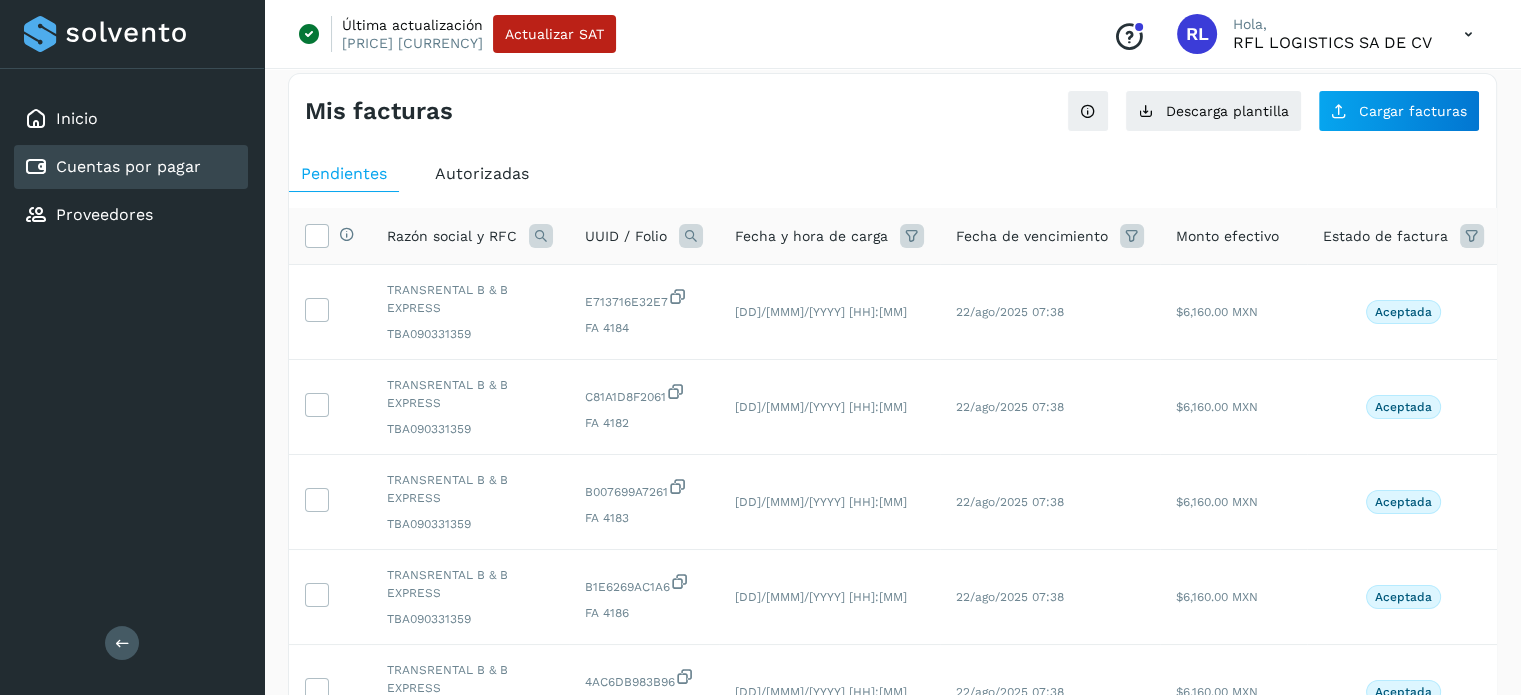 scroll, scrollTop: 0, scrollLeft: 0, axis: both 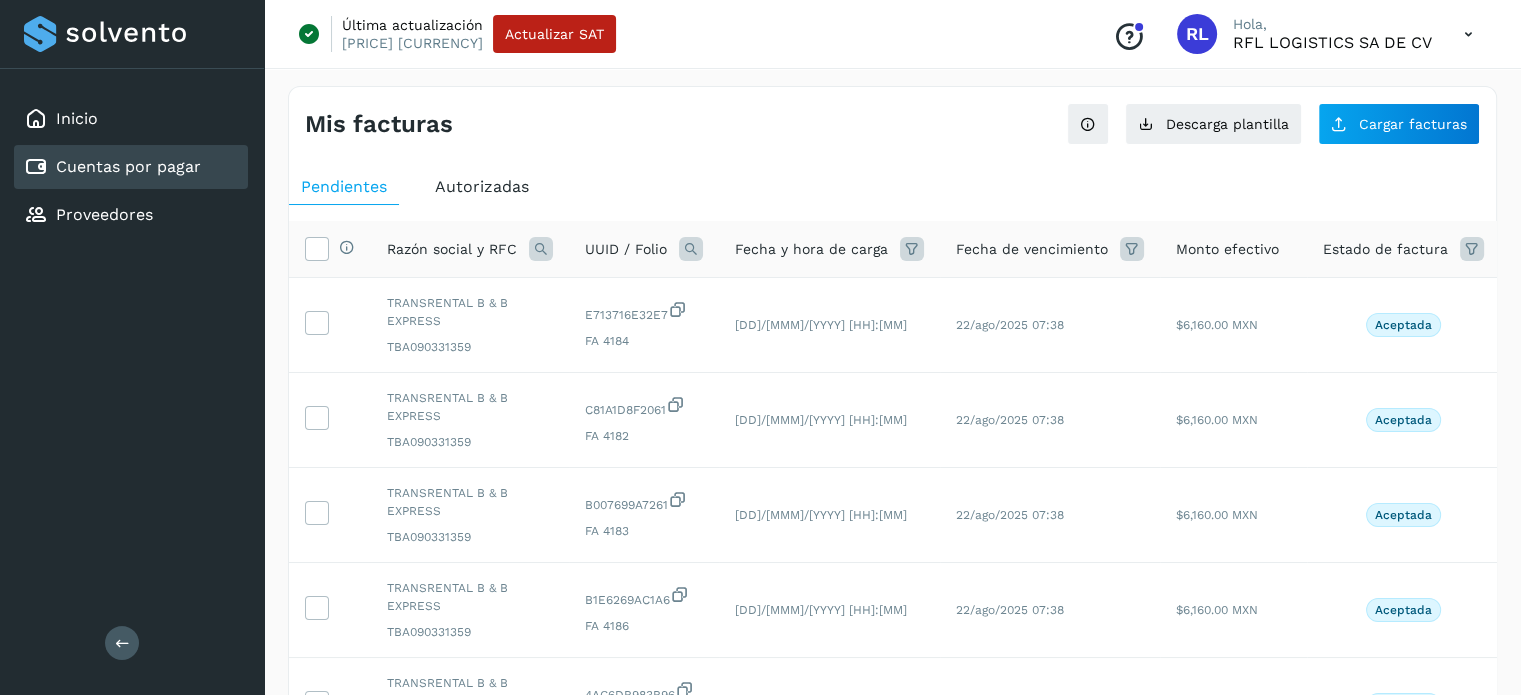 click at bounding box center (1472, 249) 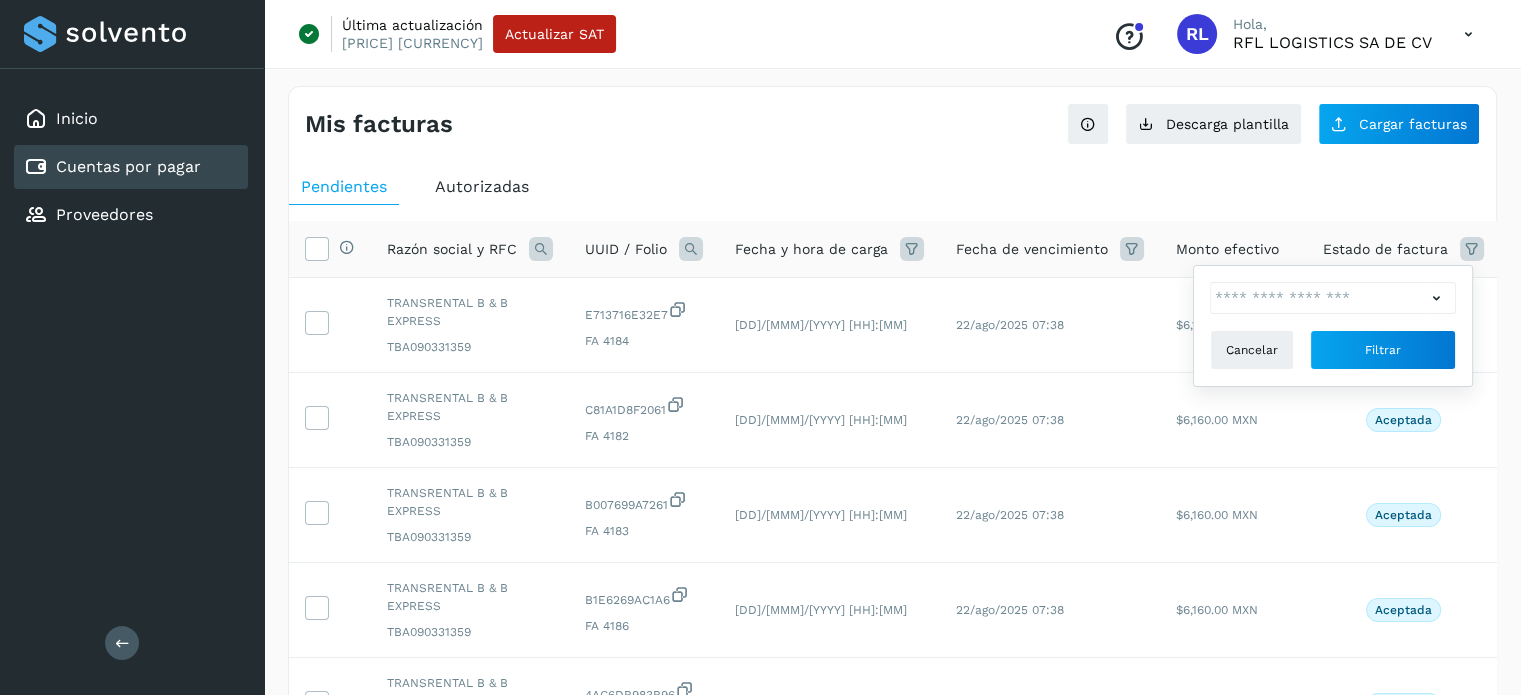 click 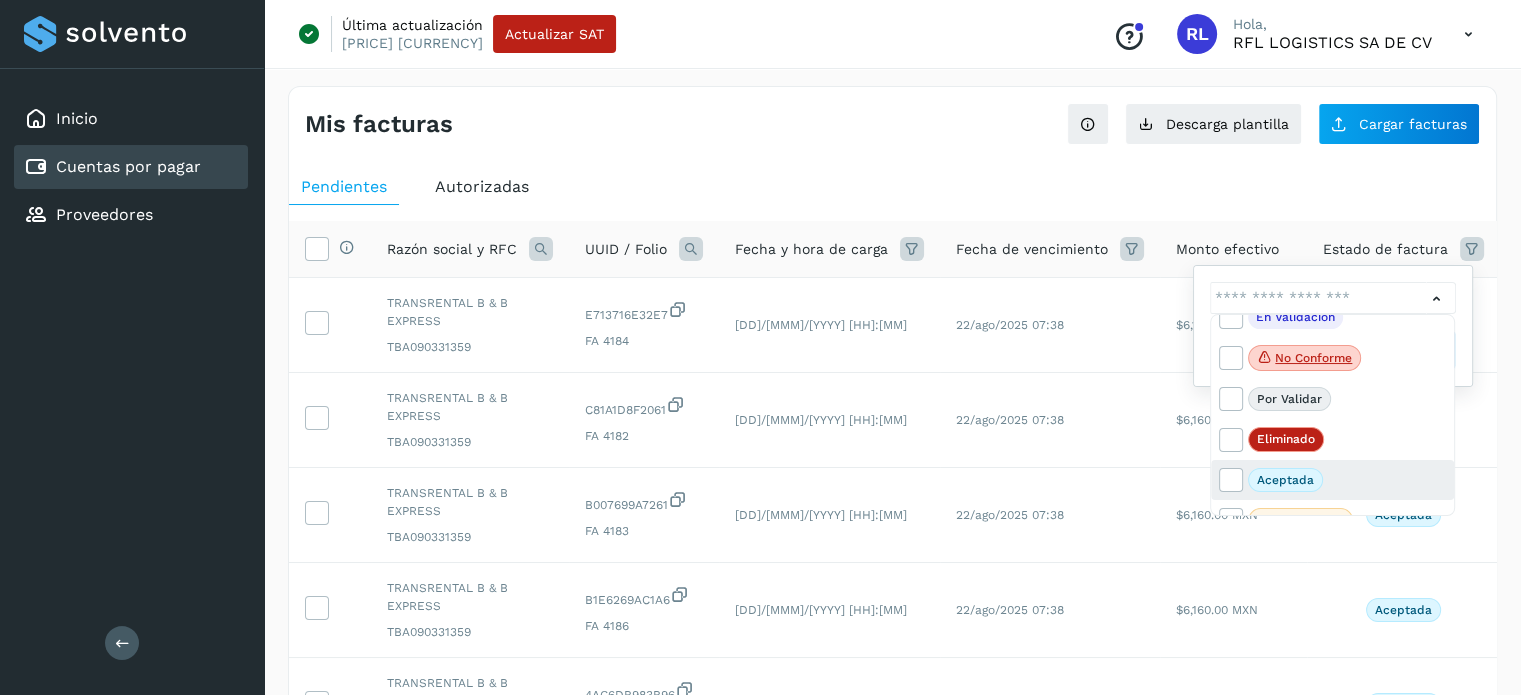 scroll, scrollTop: 41, scrollLeft: 0, axis: vertical 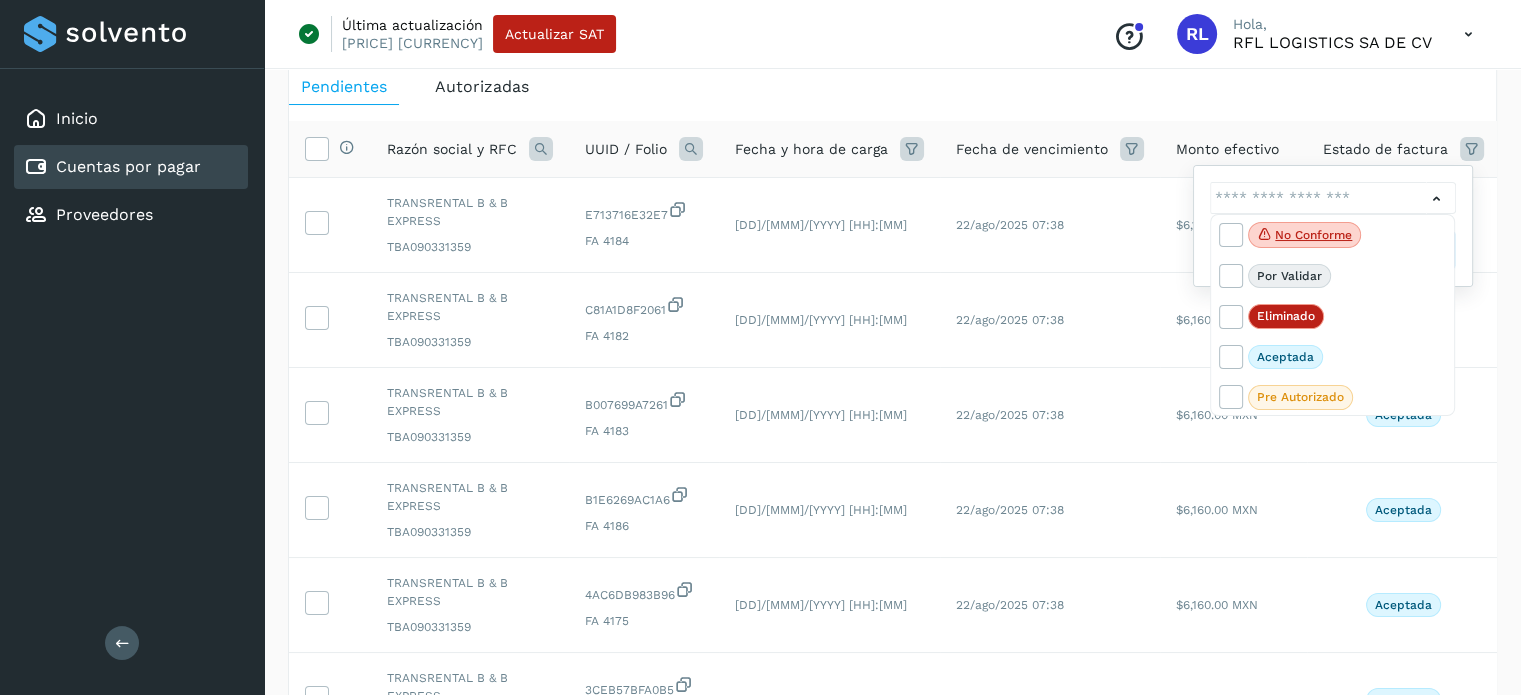 click at bounding box center [760, 347] 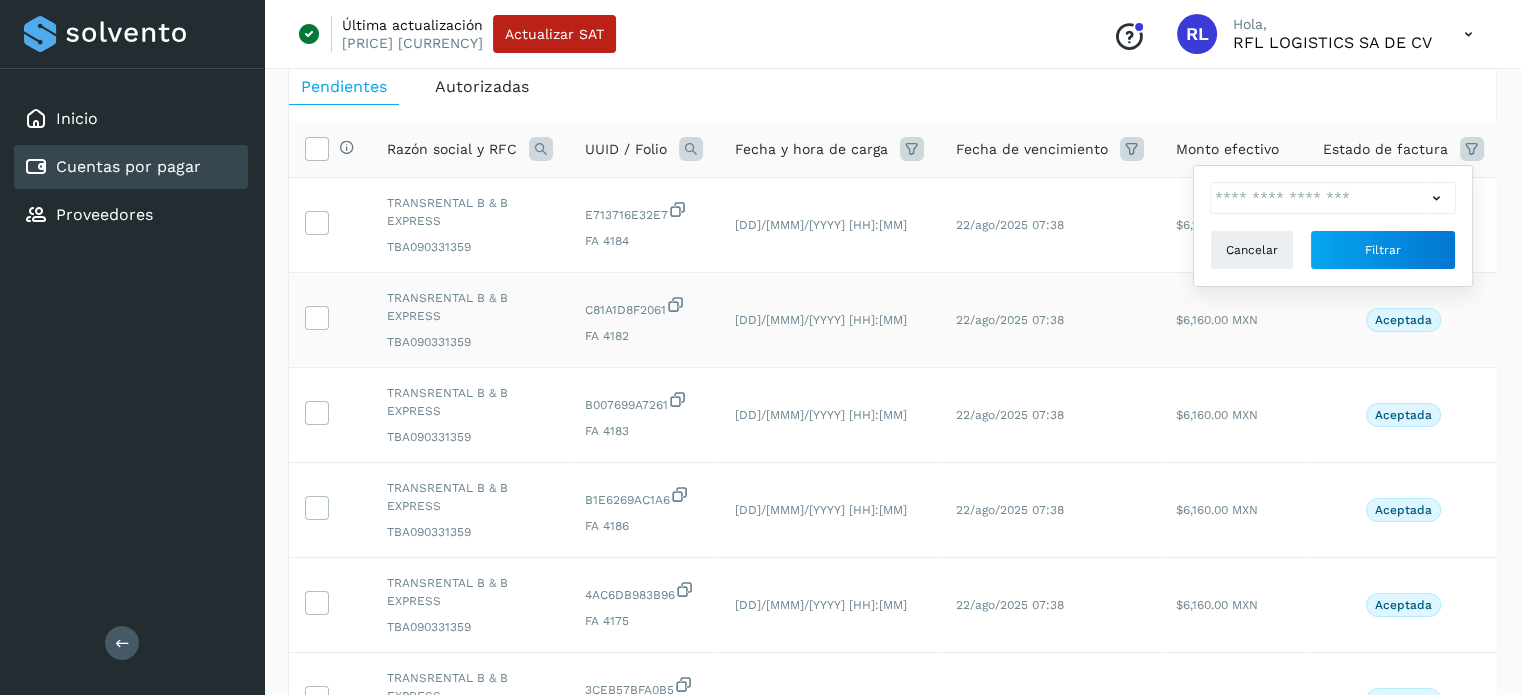 click 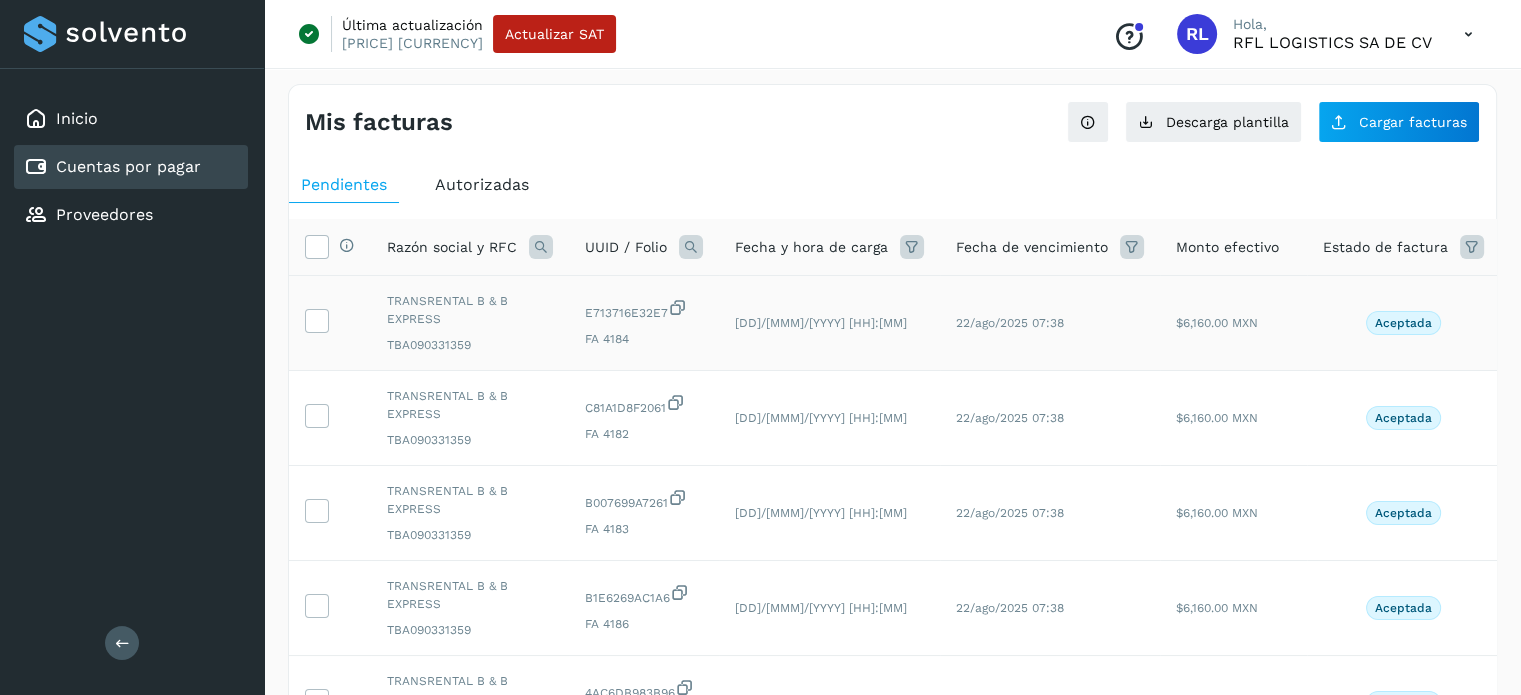 scroll, scrollTop: 0, scrollLeft: 0, axis: both 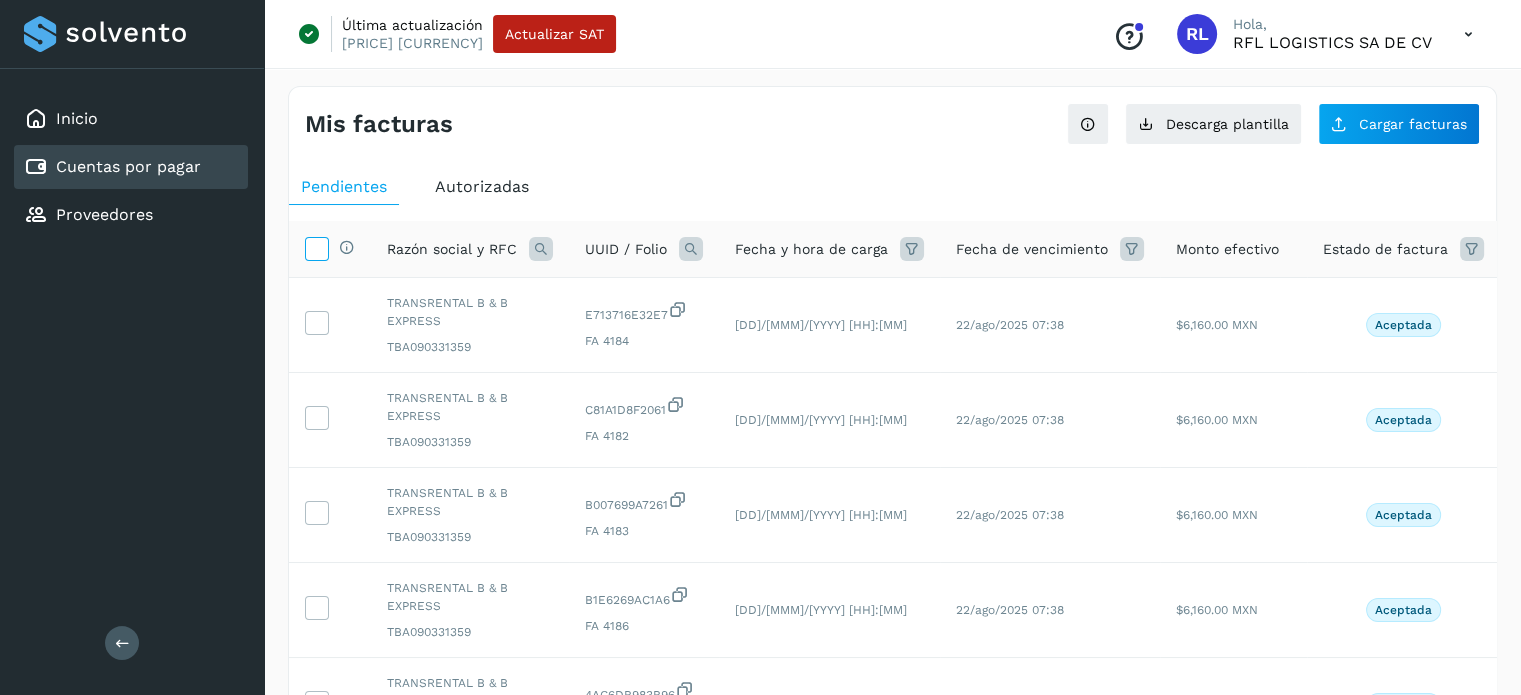 click at bounding box center (316, 247) 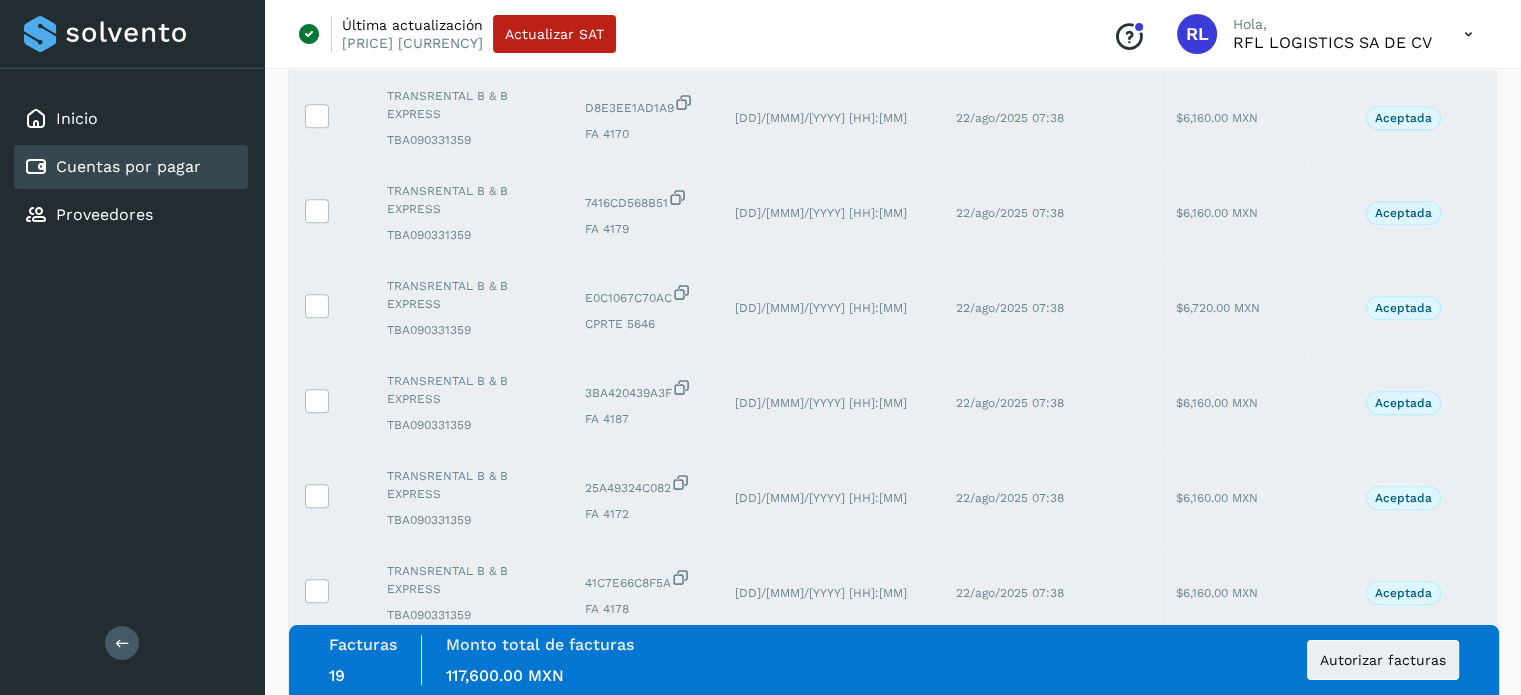 scroll, scrollTop: 1500, scrollLeft: 0, axis: vertical 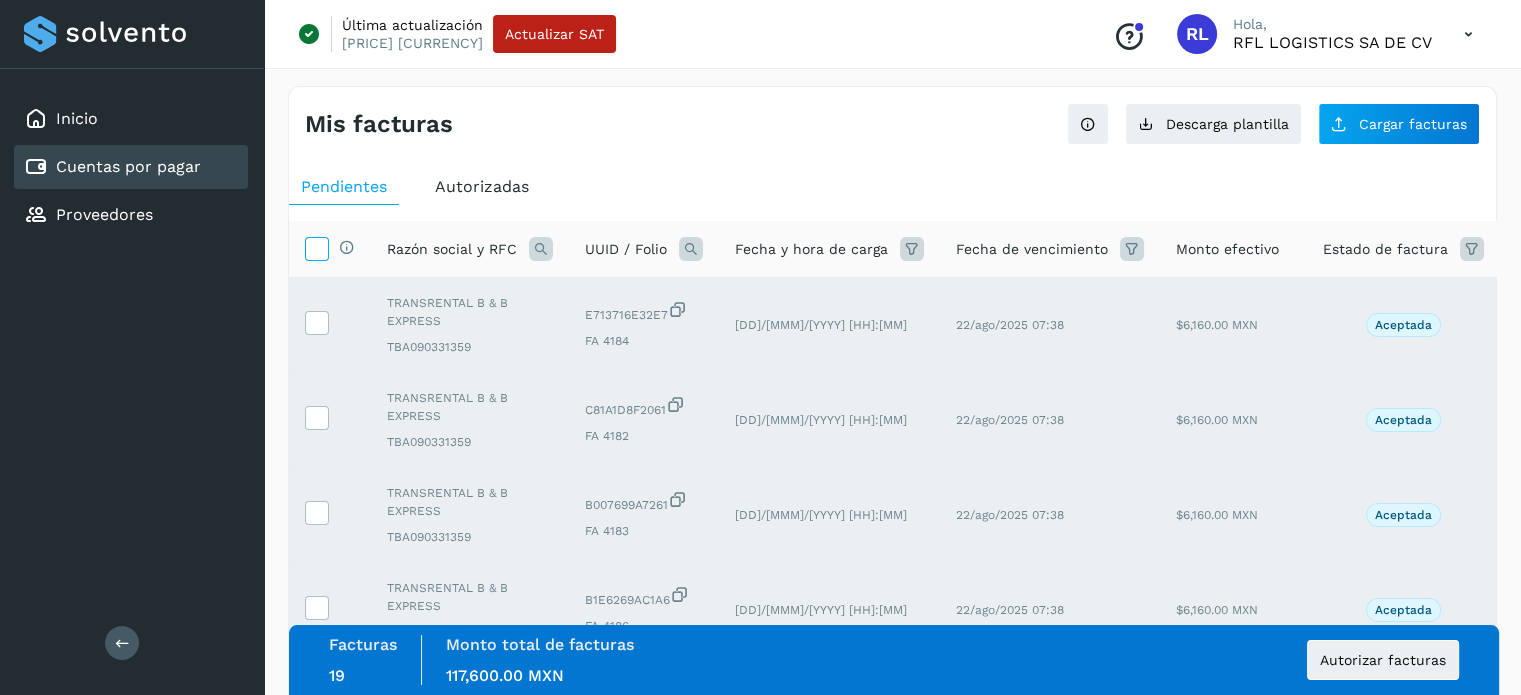 click at bounding box center (316, 247) 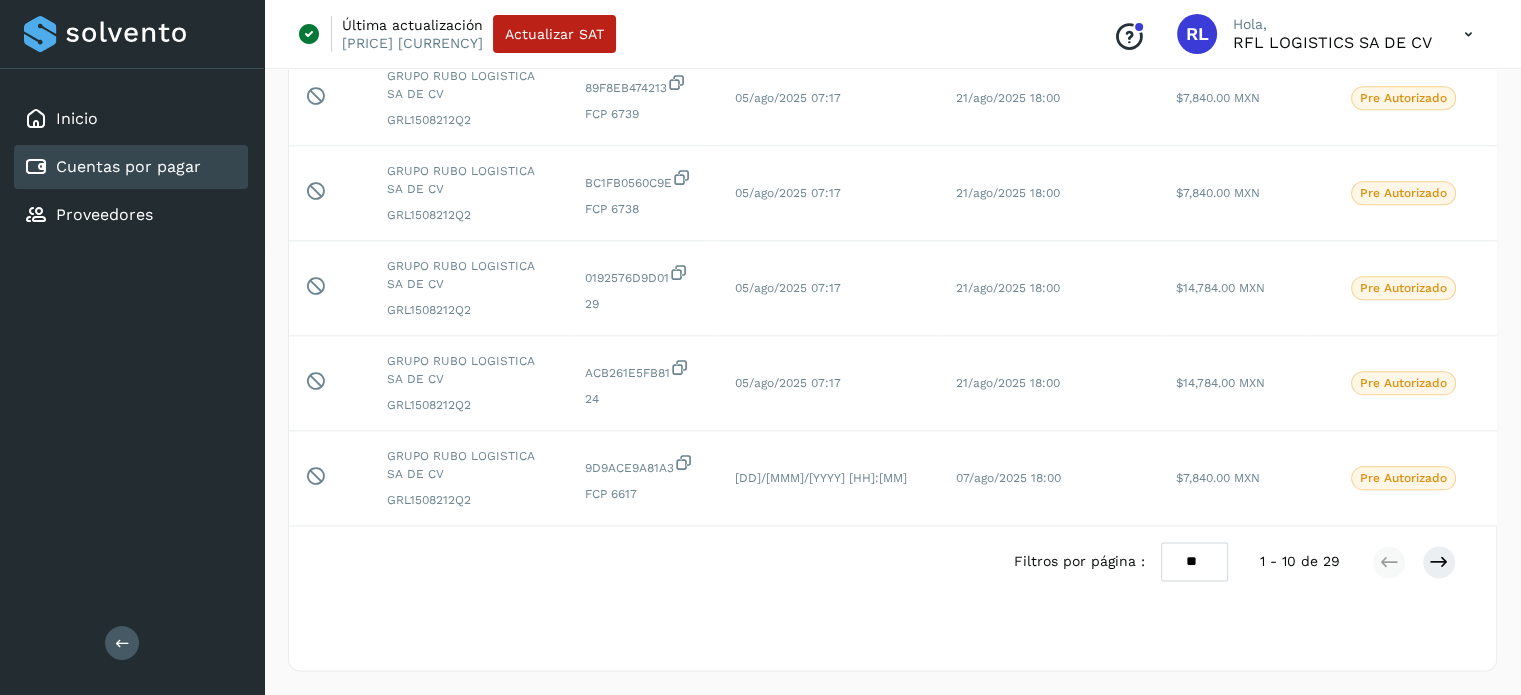 scroll, scrollTop: 2515, scrollLeft: 0, axis: vertical 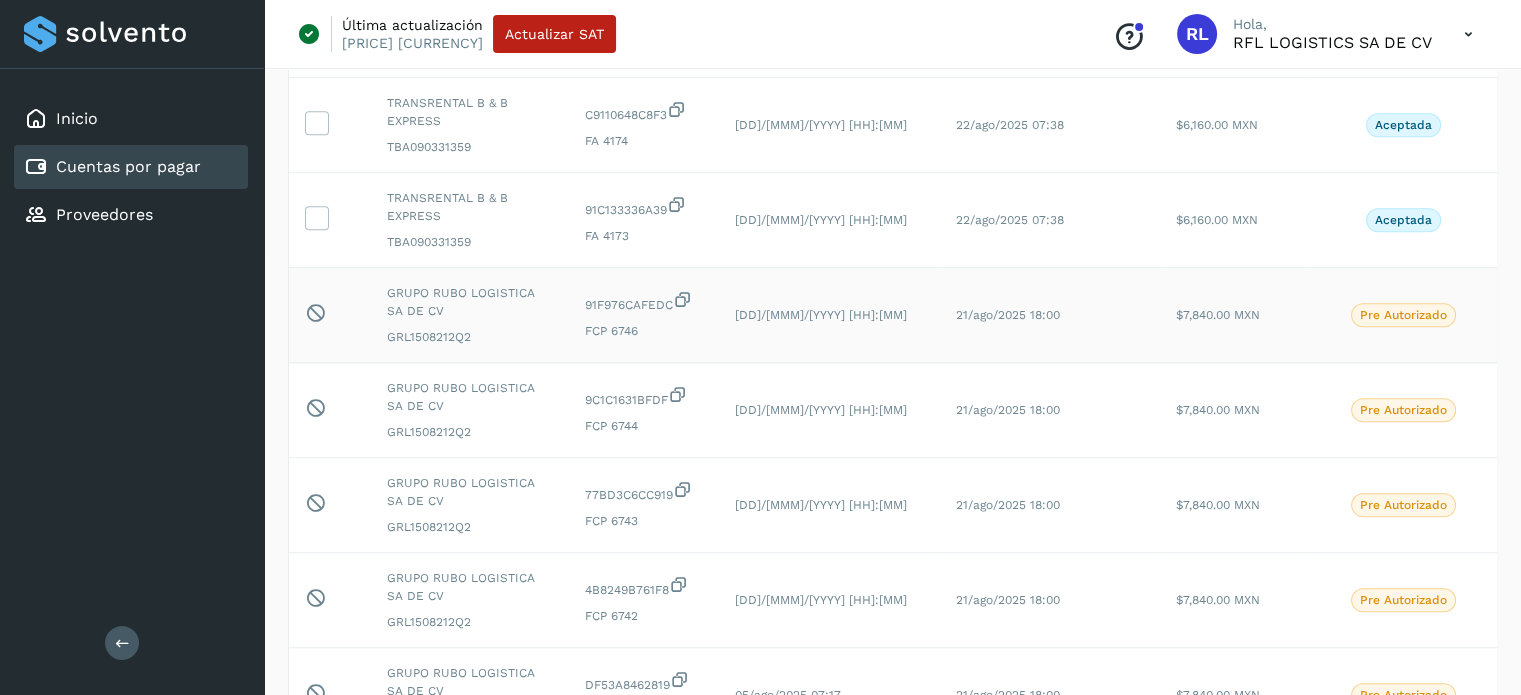 click on "[NAME] GRL1508212Q2" 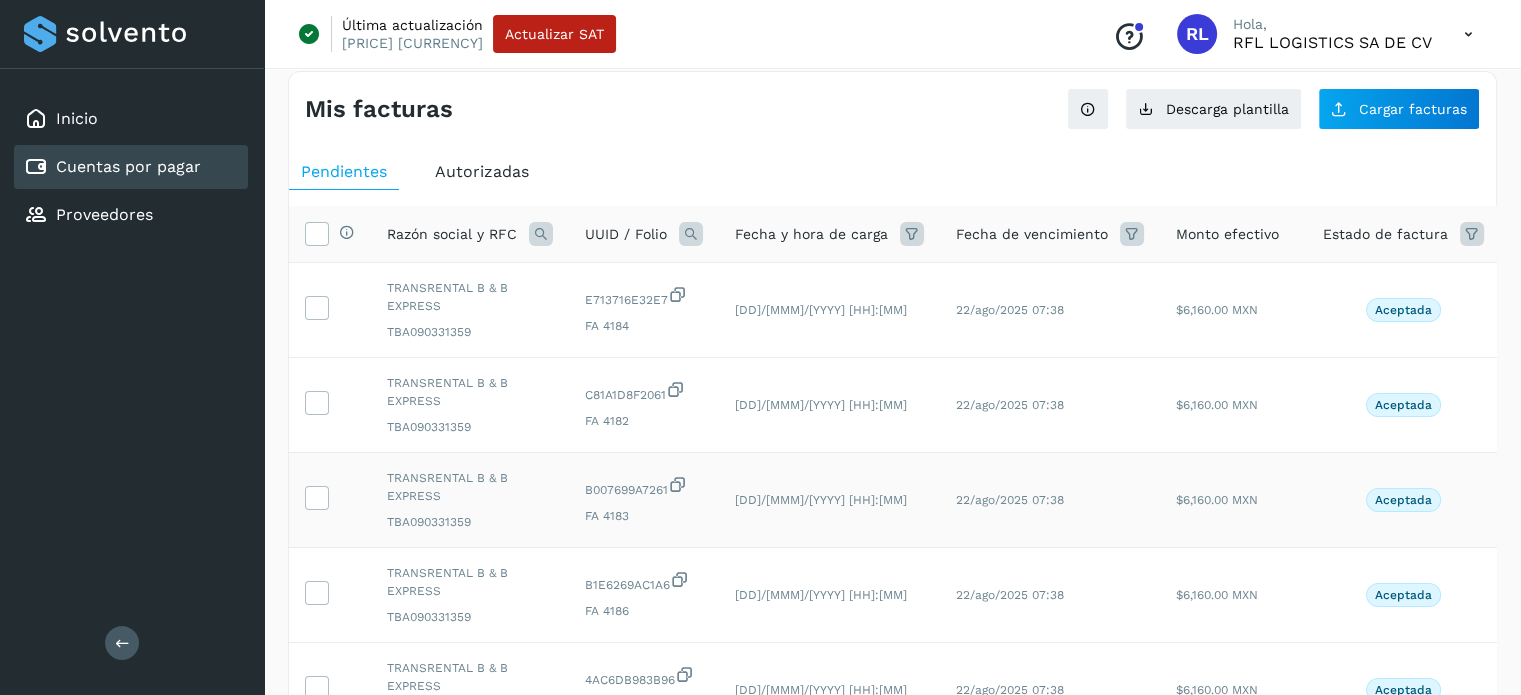 scroll, scrollTop: 0, scrollLeft: 0, axis: both 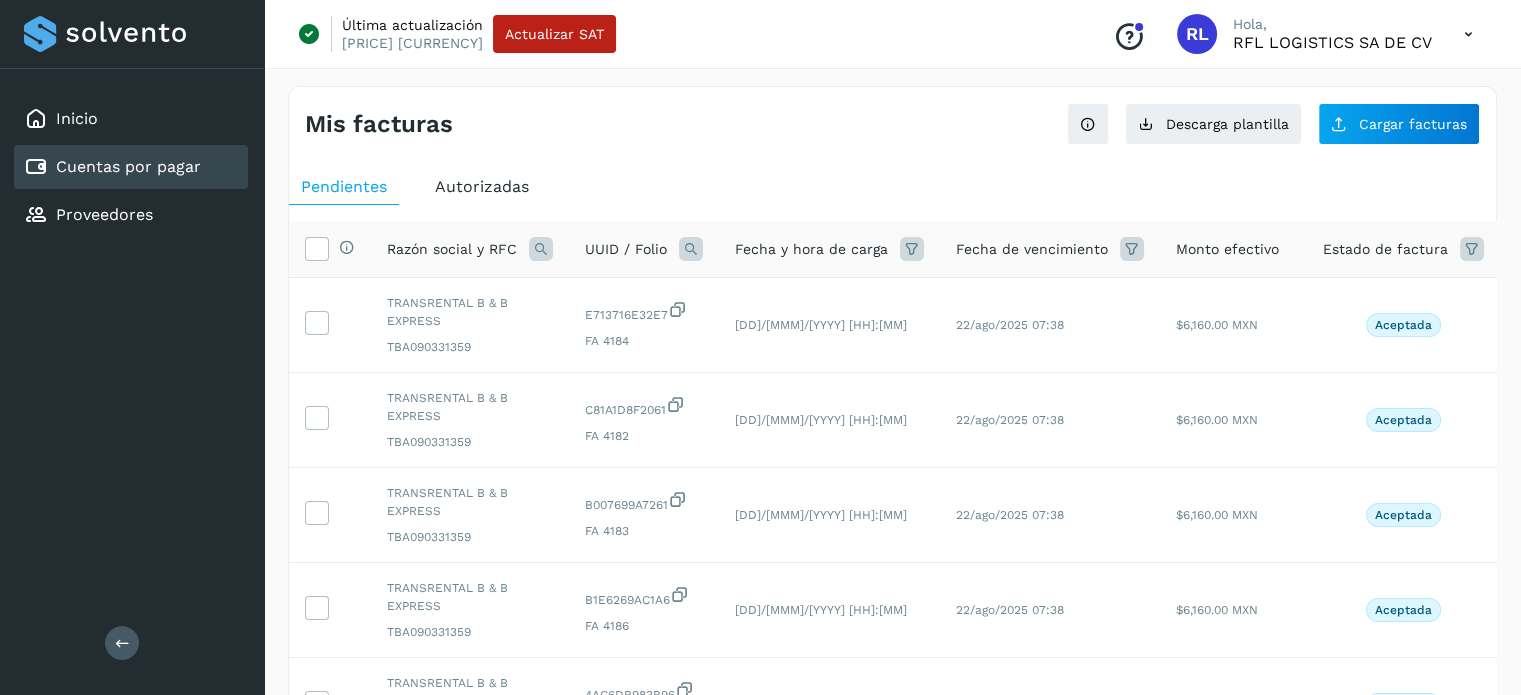 click at bounding box center [1132, 249] 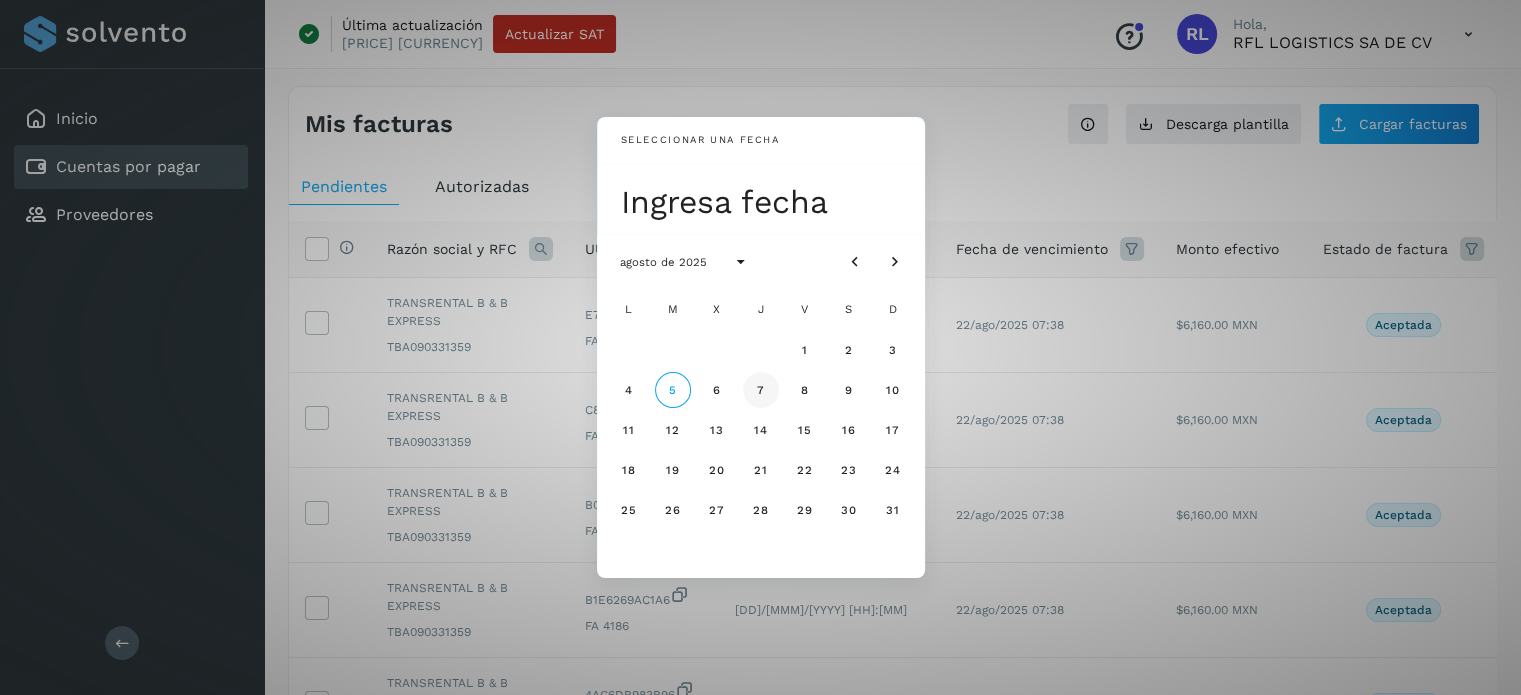 click on "7" 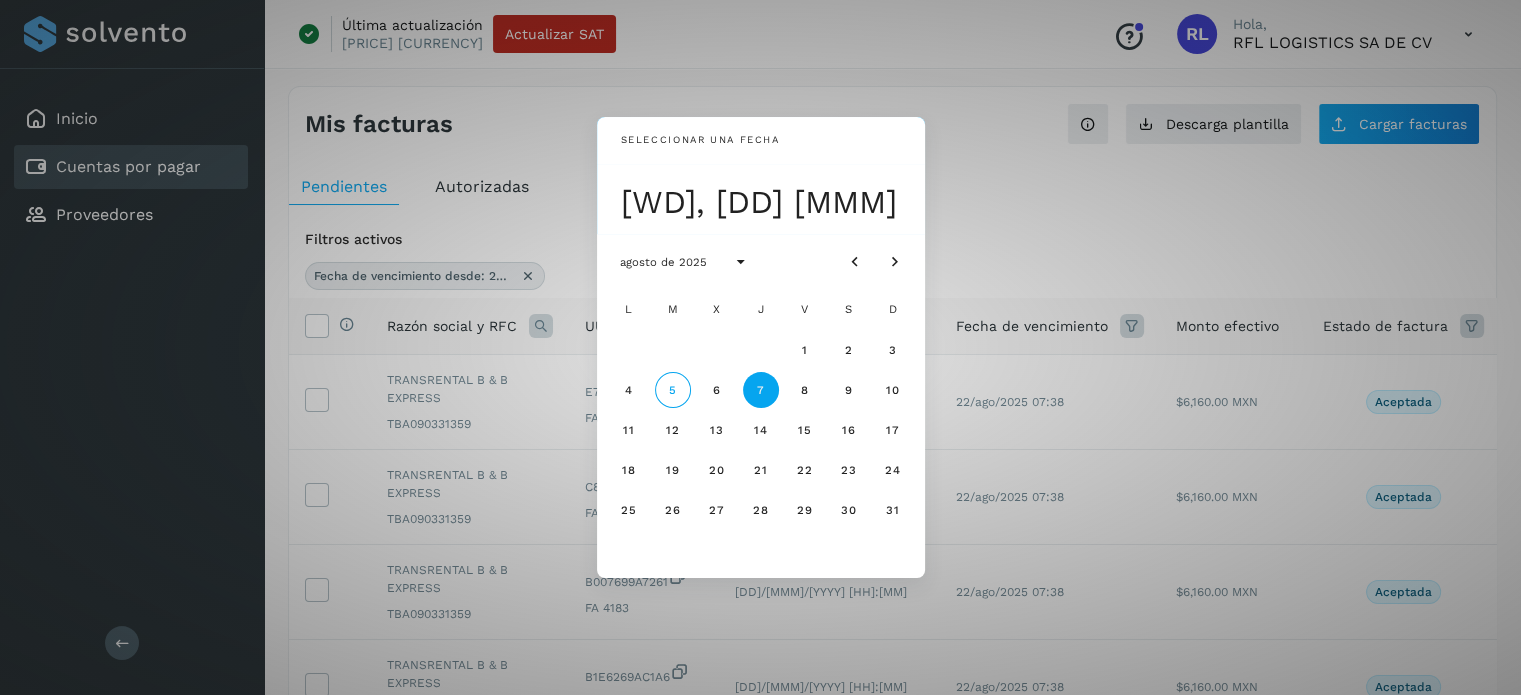 click on "Seleccionar una fecha jue, 7 ago agosto de 2025 L M X J V S D 1 2 3 4 5 6 7 8 9 10 11 12 13 14 15 16 17 18 19 20 21 22 23 24 25 26 27 28 29 30 31" at bounding box center [760, 347] 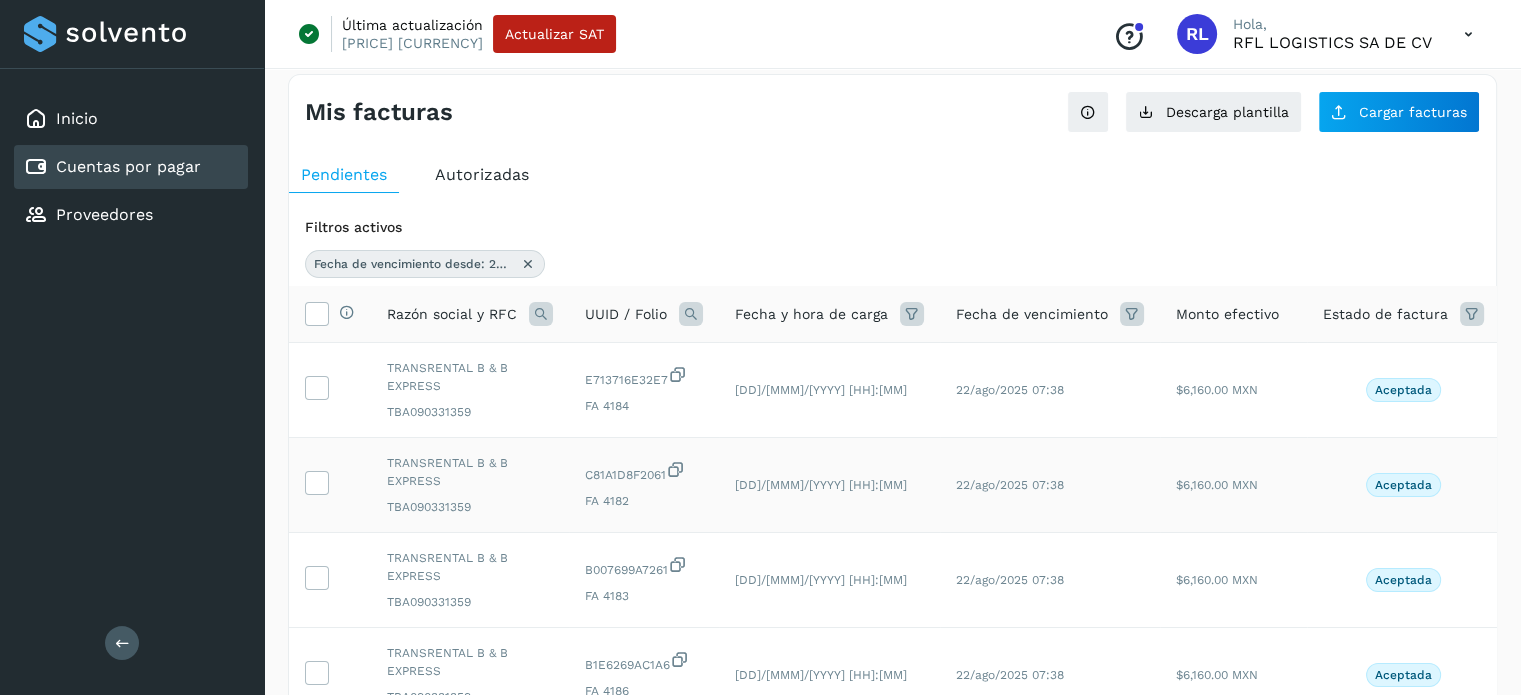 scroll, scrollTop: 0, scrollLeft: 0, axis: both 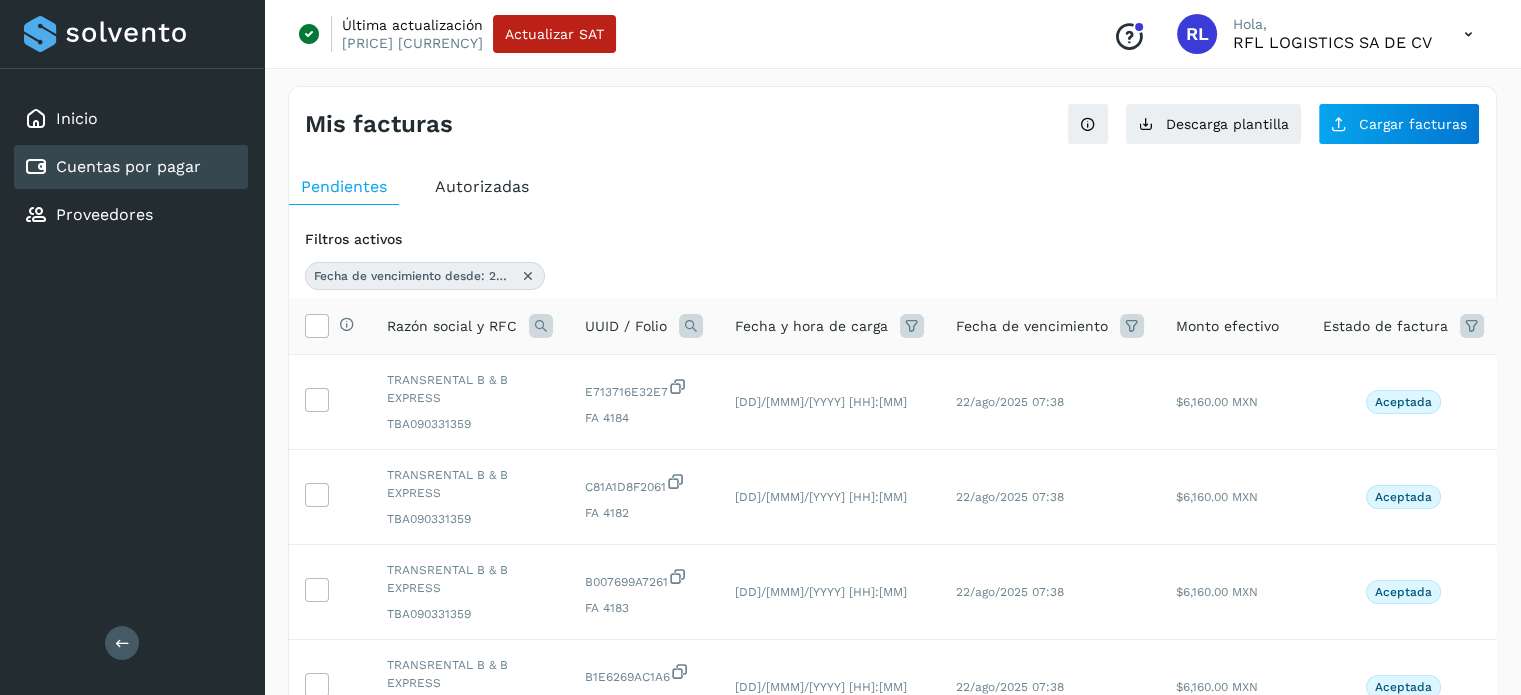 click at bounding box center [1132, 326] 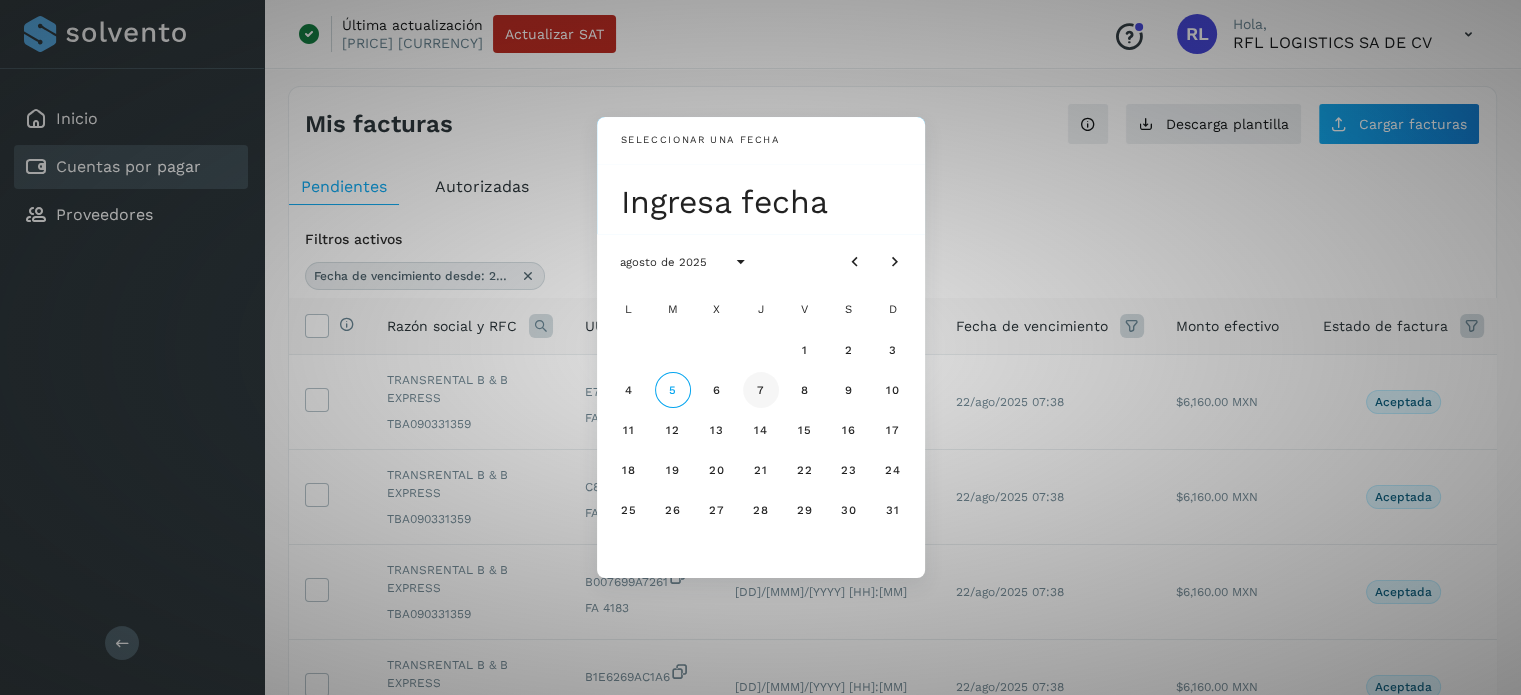 click on "7" at bounding box center [761, 390] 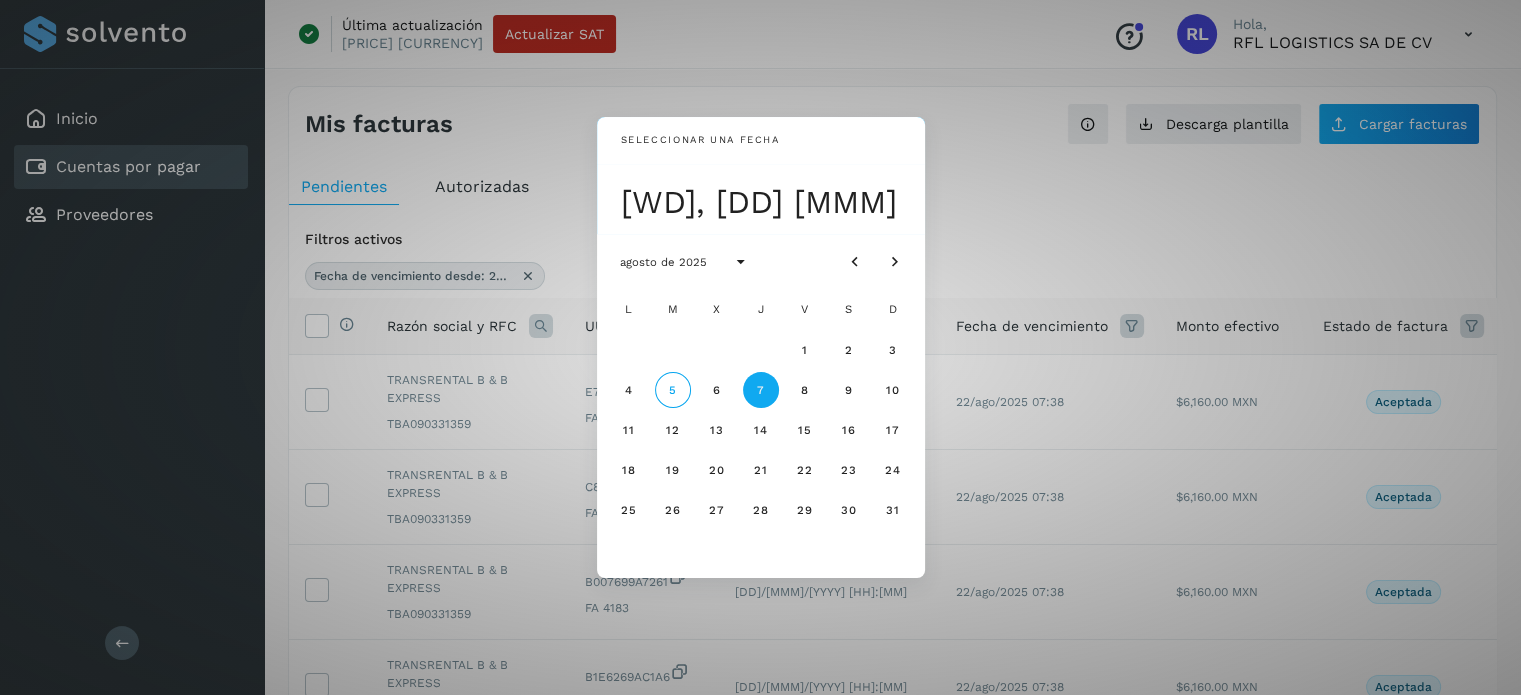click on "7" 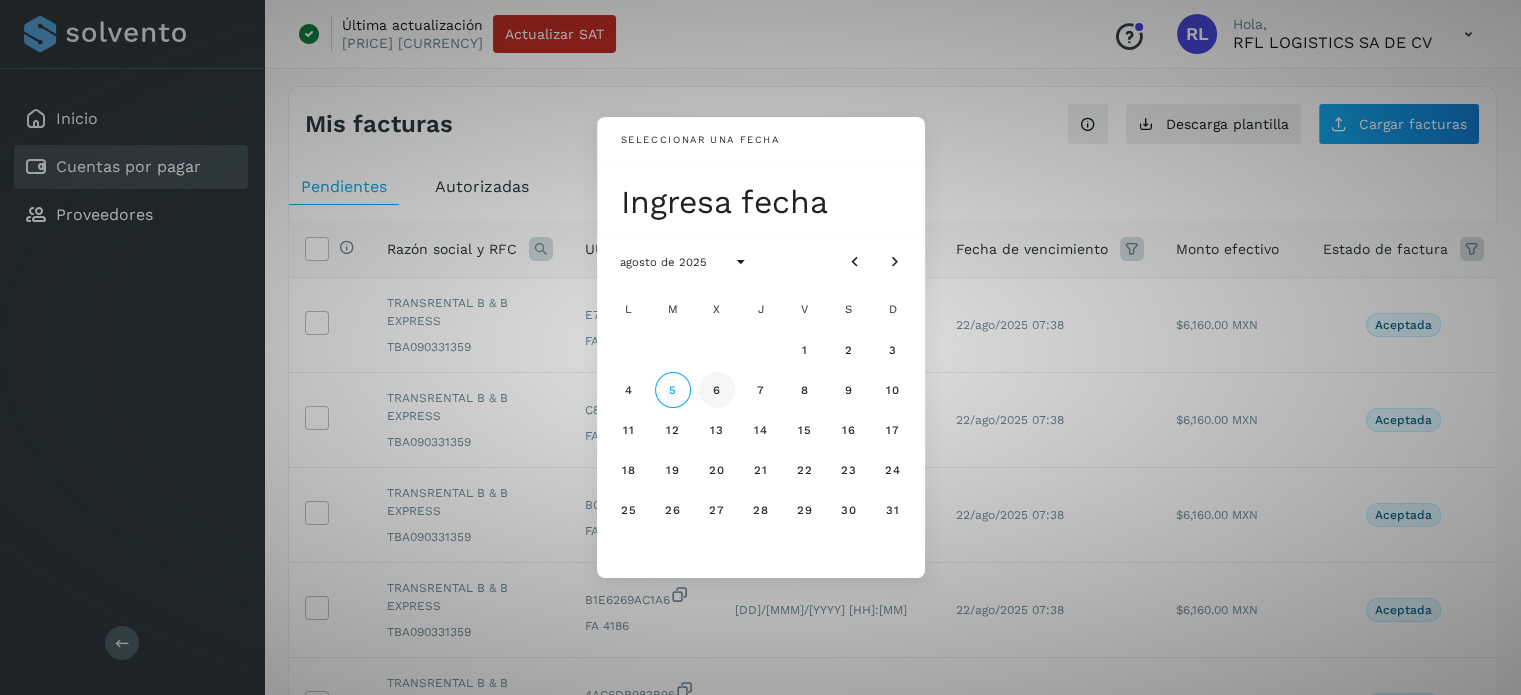 click on "6" at bounding box center (717, 390) 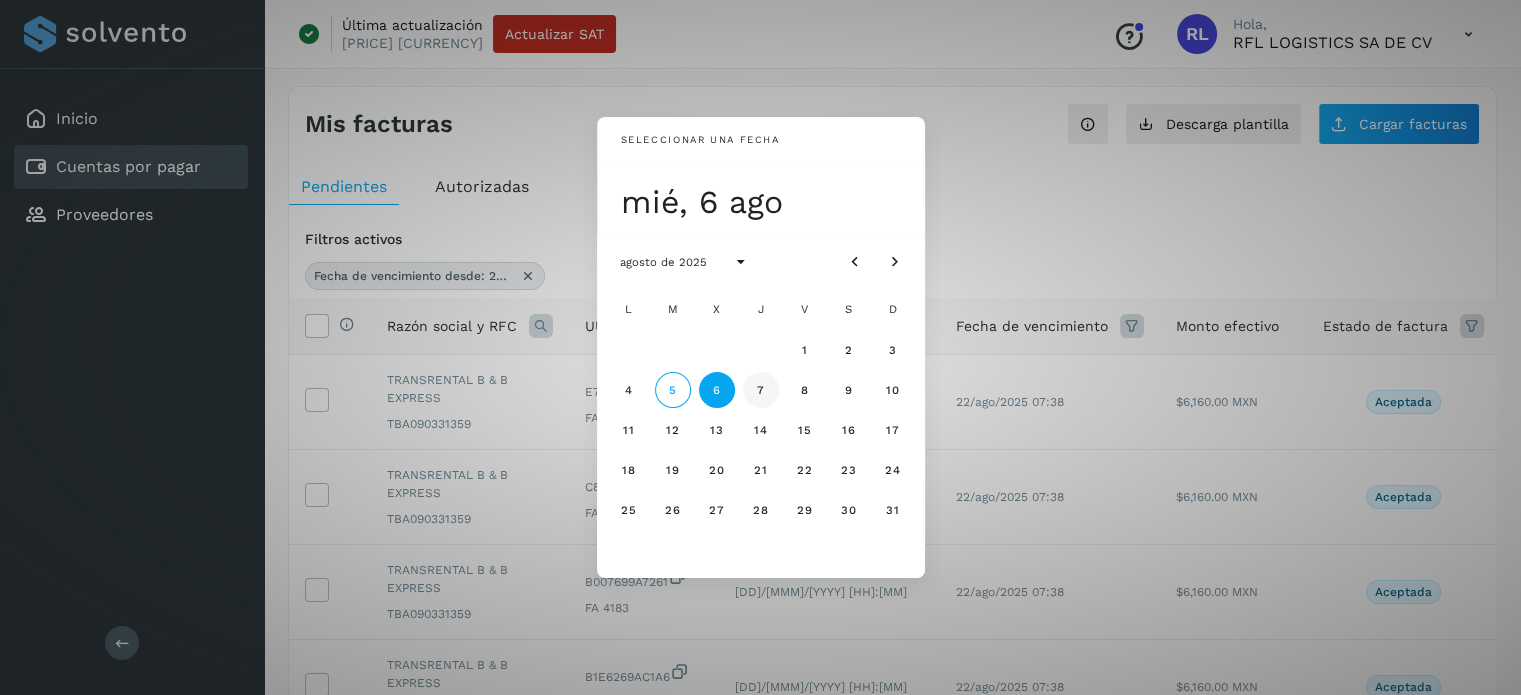 click on "7" 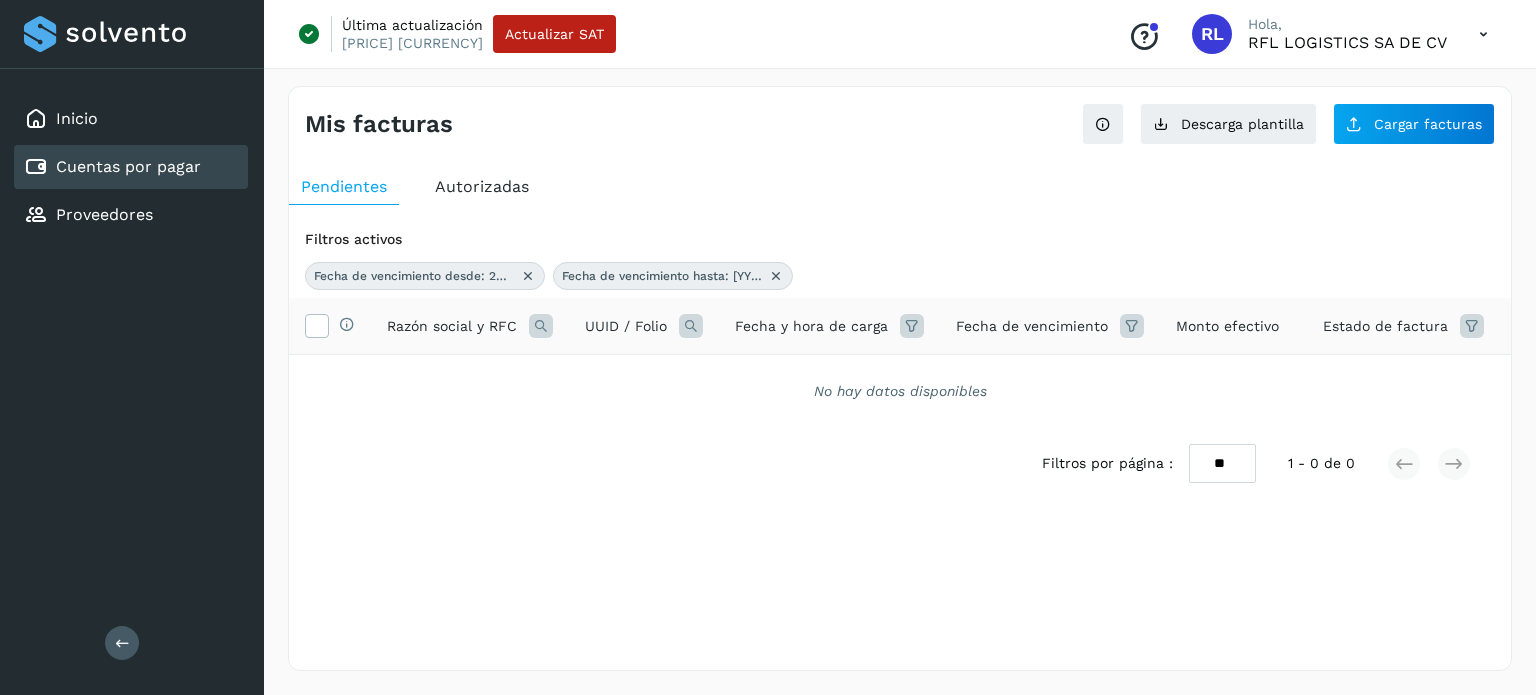 click at bounding box center [528, 276] 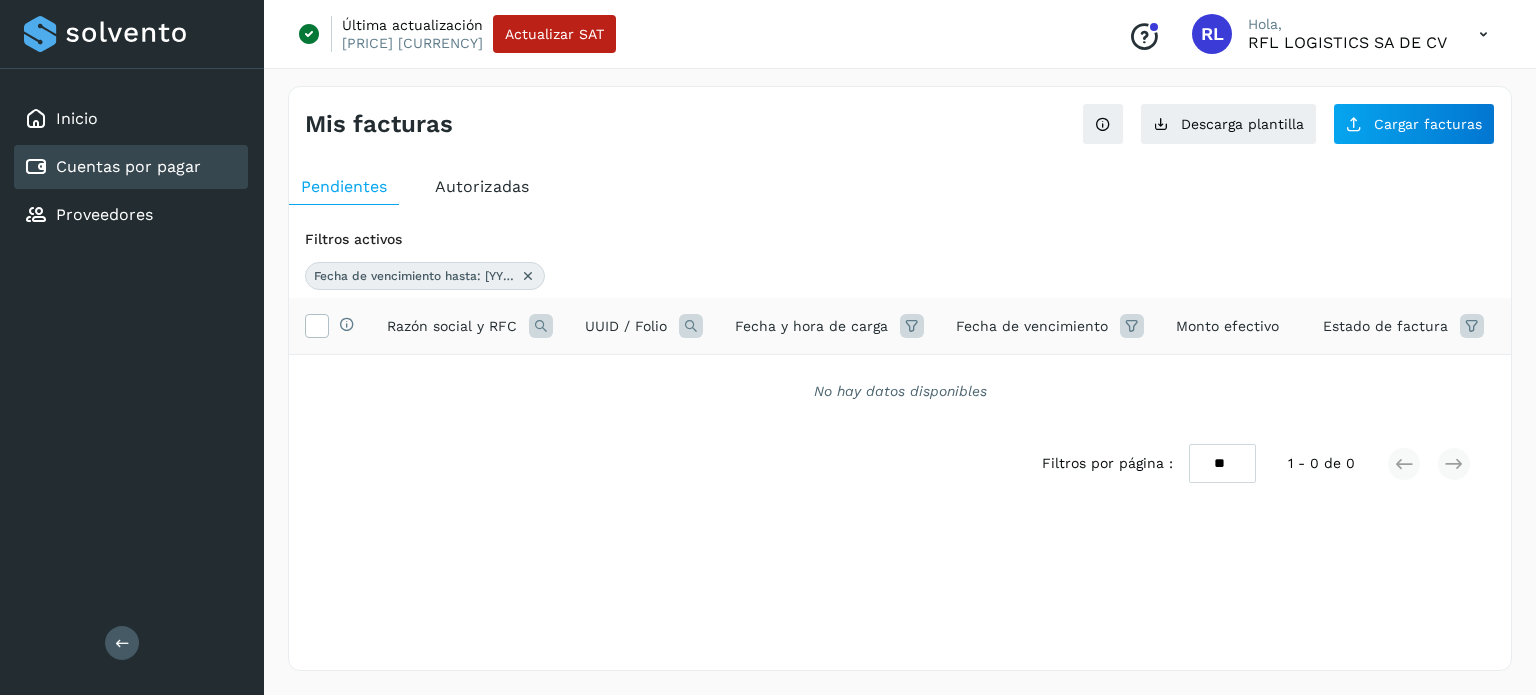 click at bounding box center [528, 276] 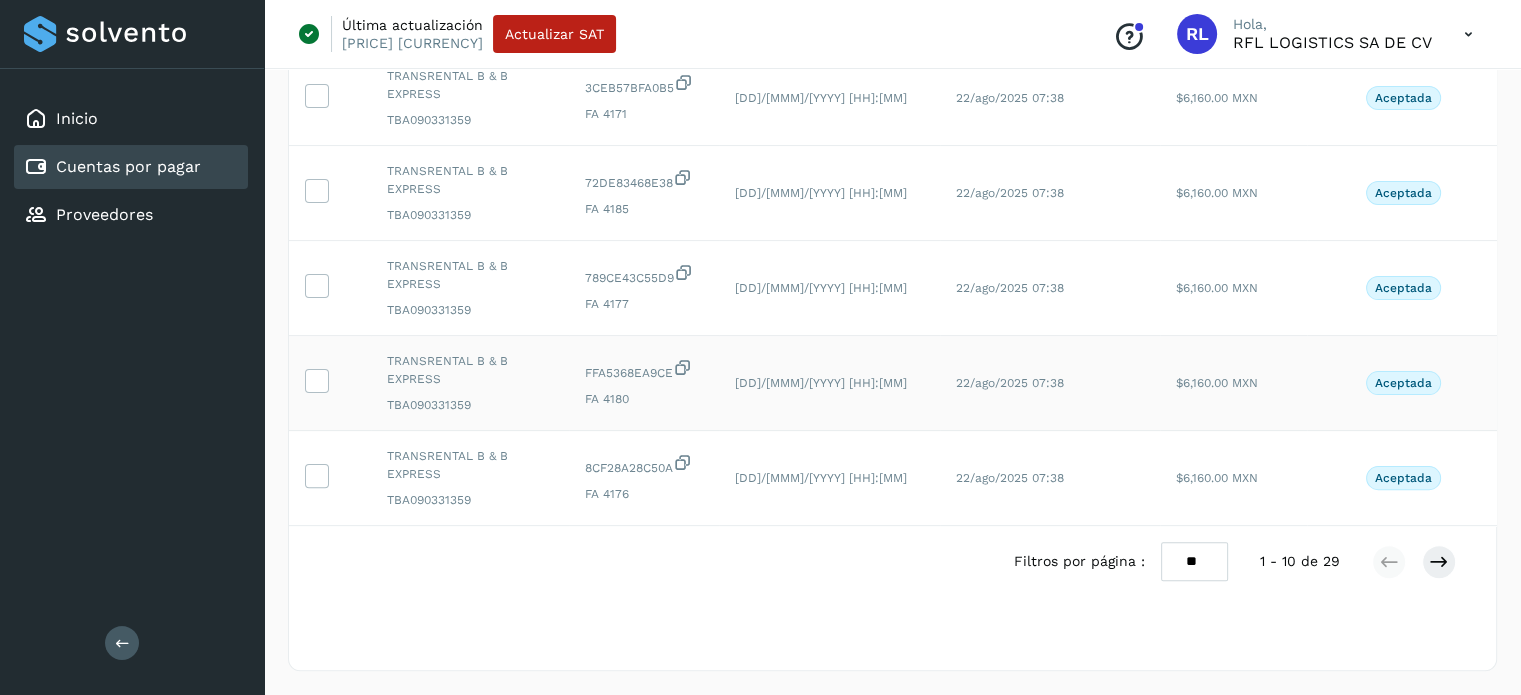 scroll, scrollTop: 714, scrollLeft: 0, axis: vertical 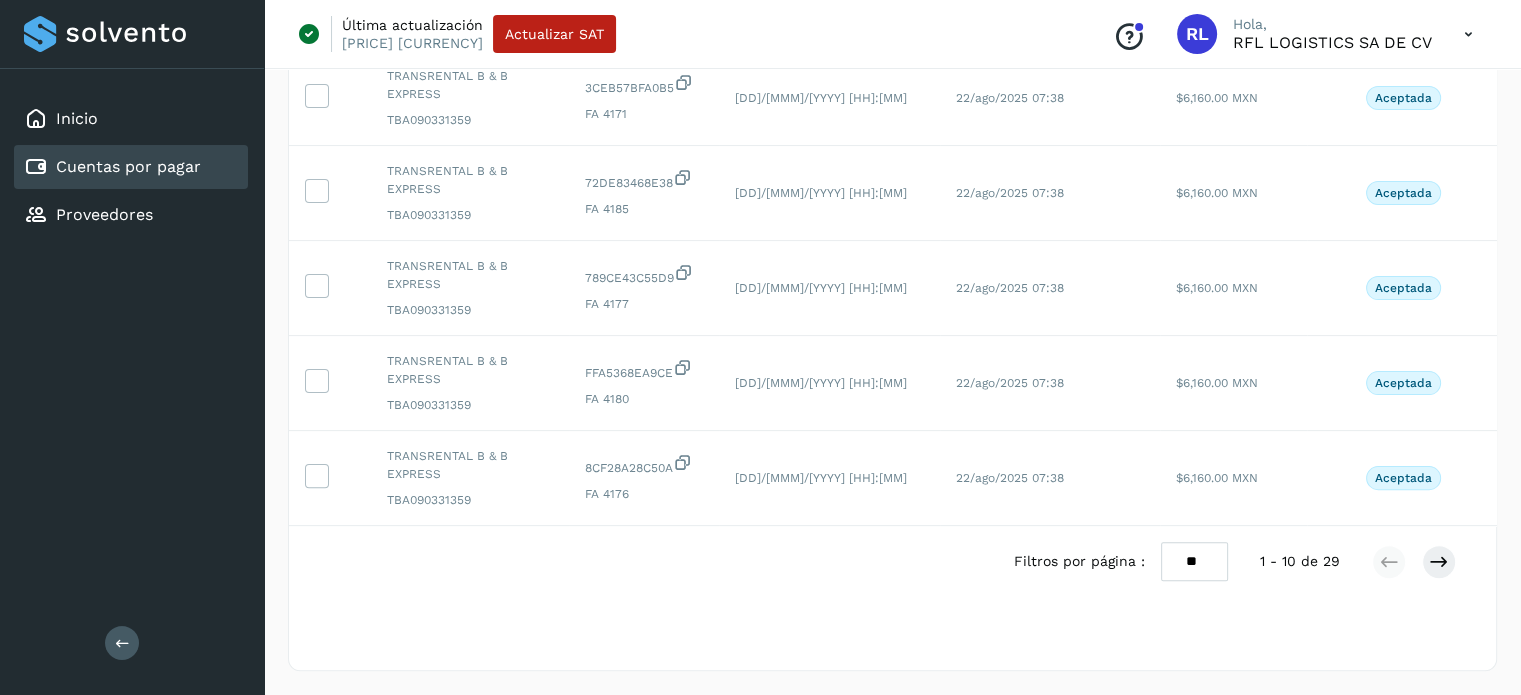 click on "** ** **" at bounding box center [1194, 561] 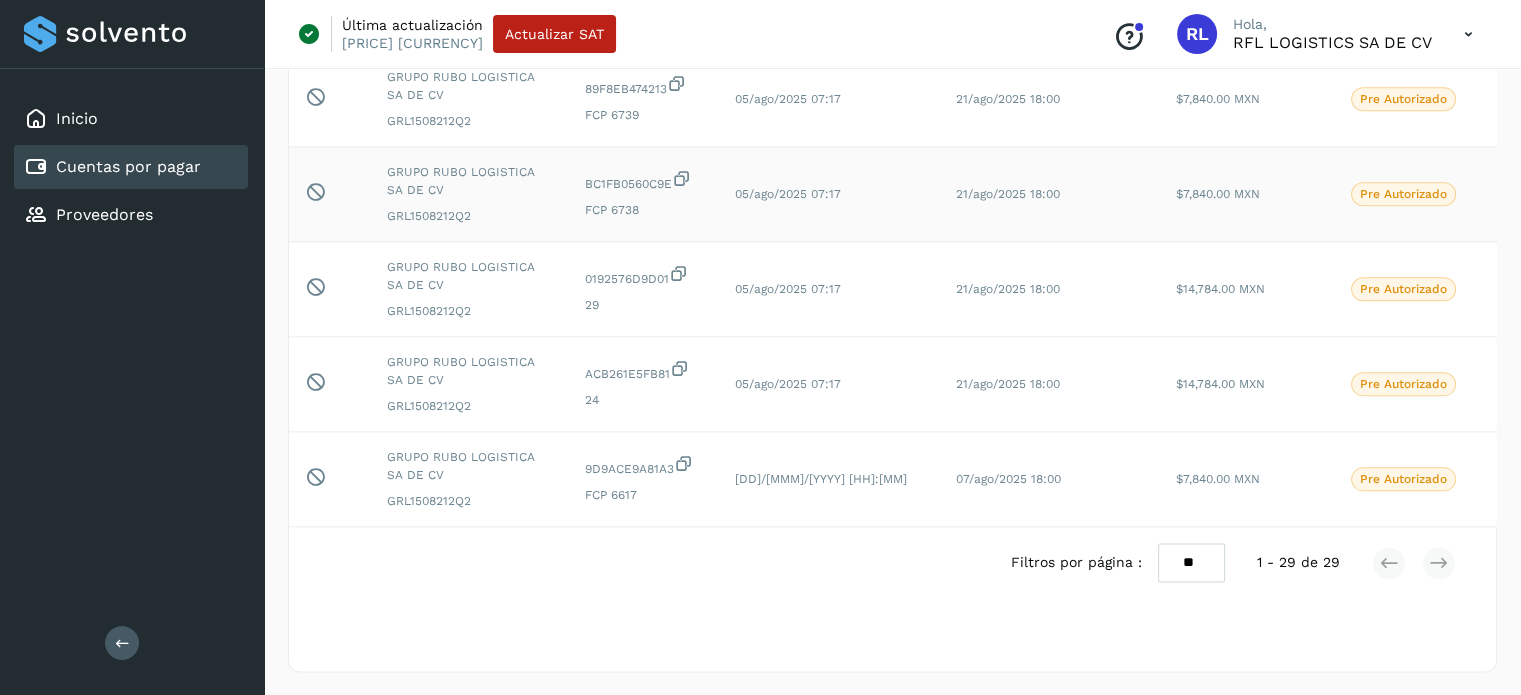 scroll, scrollTop: 2515, scrollLeft: 0, axis: vertical 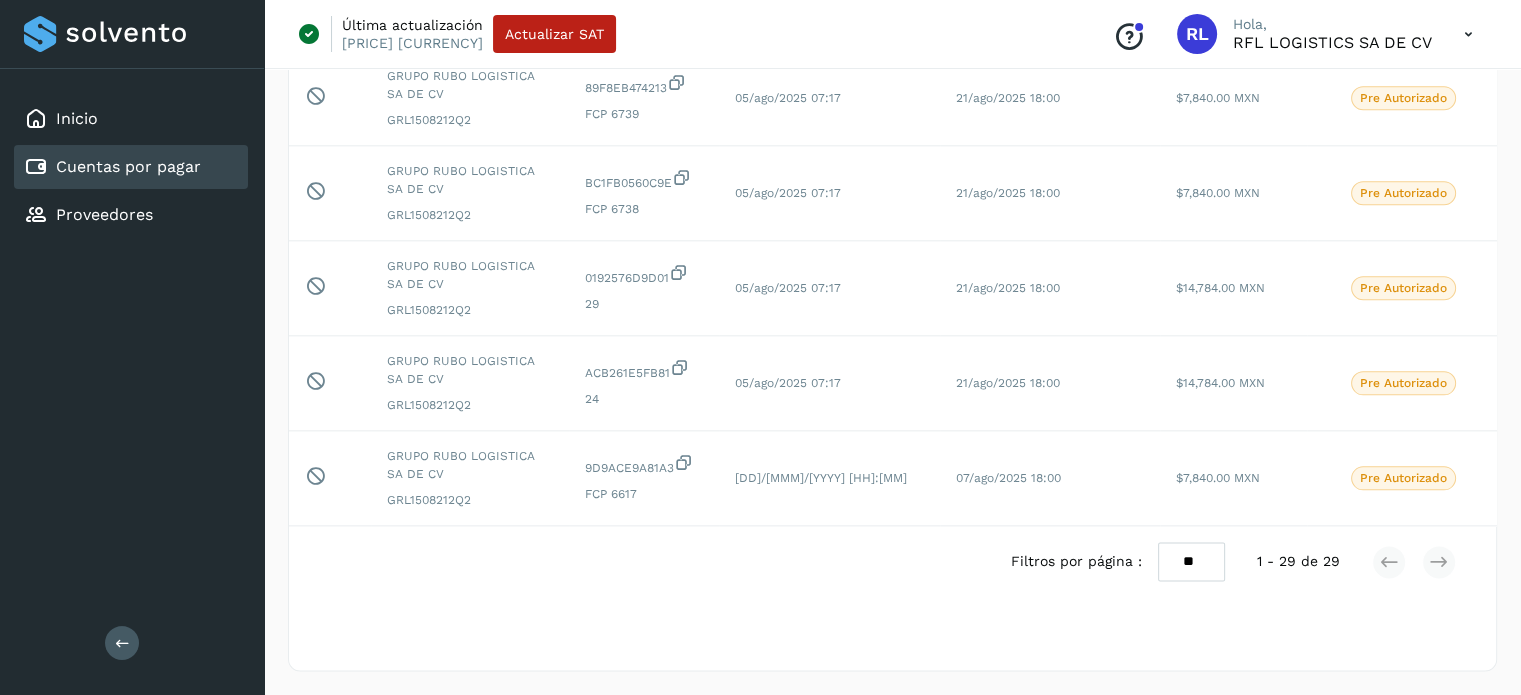 click on "Filtros por página : ** ** ** 1 - 29 de 29" at bounding box center [892, 561] 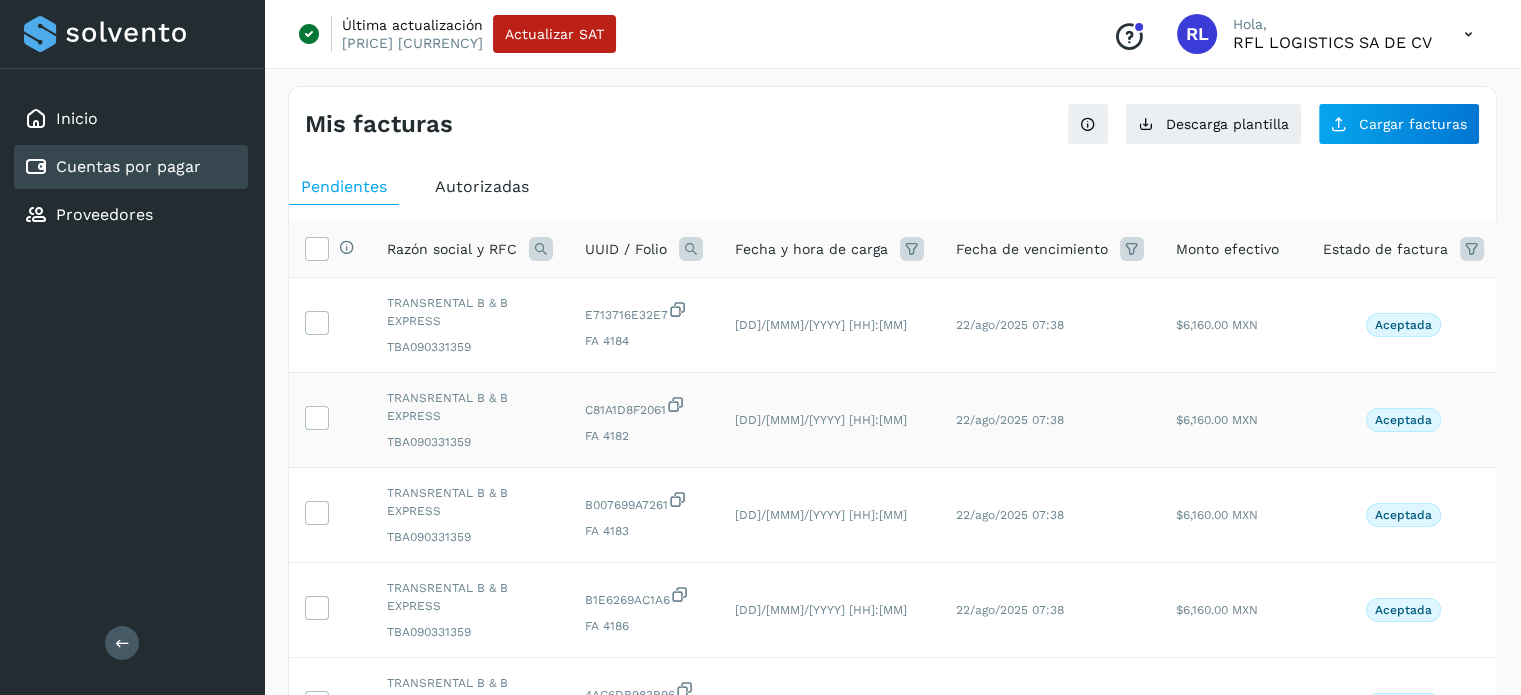 scroll, scrollTop: 0, scrollLeft: 0, axis: both 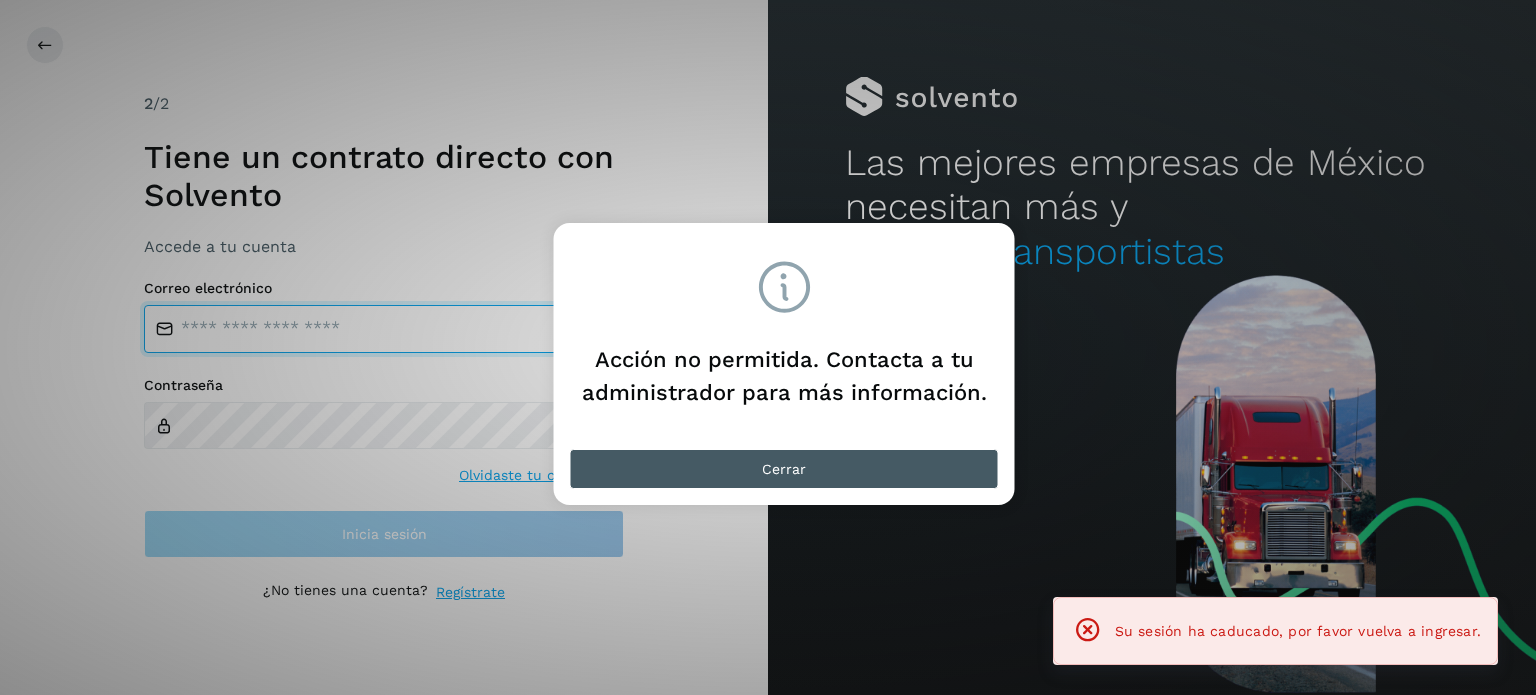 type on "**********" 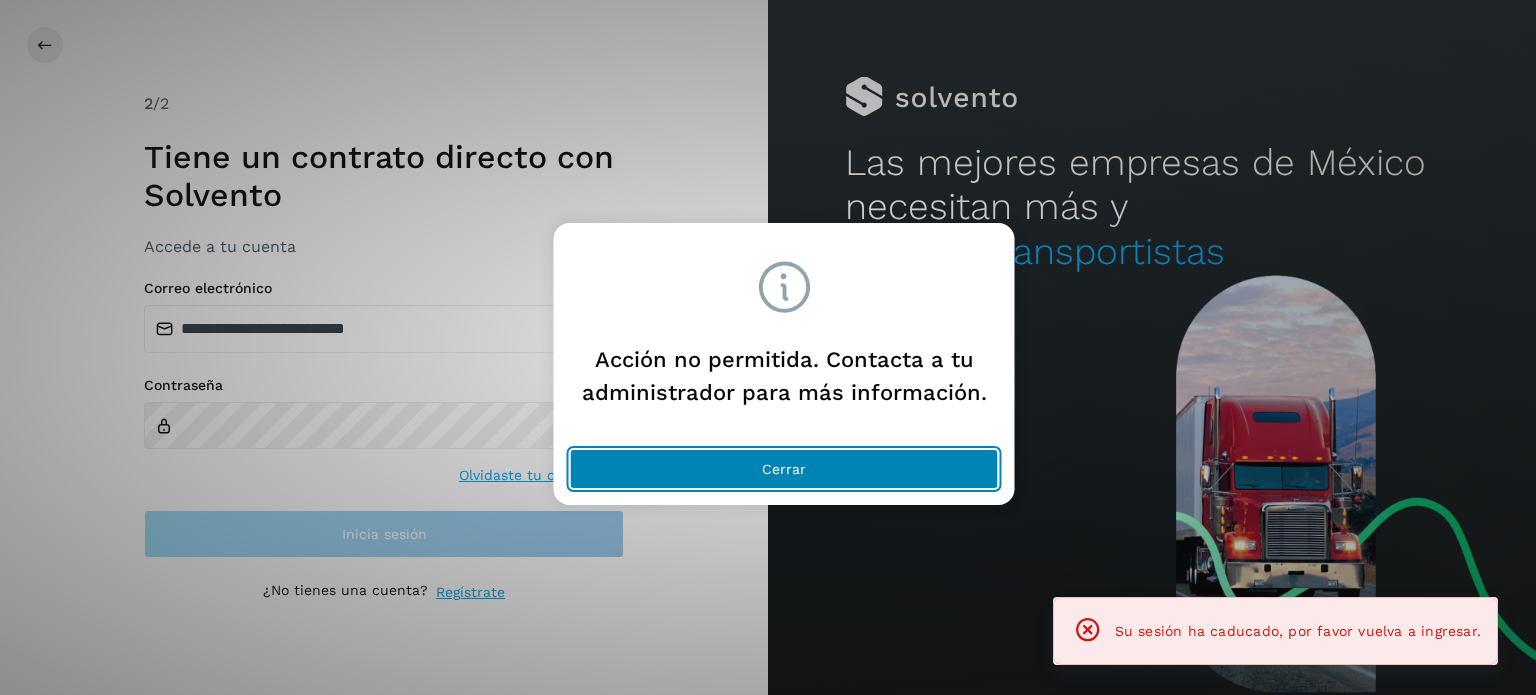 click on "Cerrar" 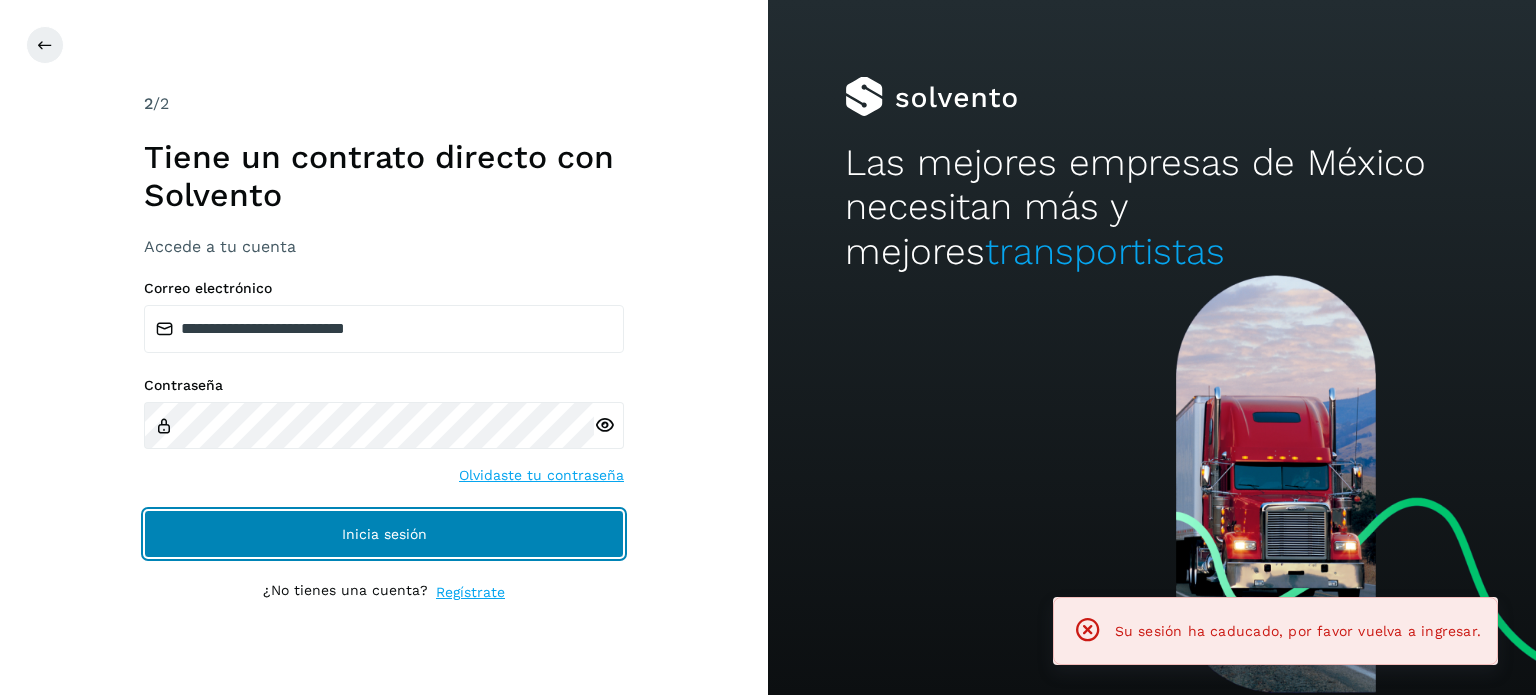 click on "Inicia sesión" at bounding box center [384, 534] 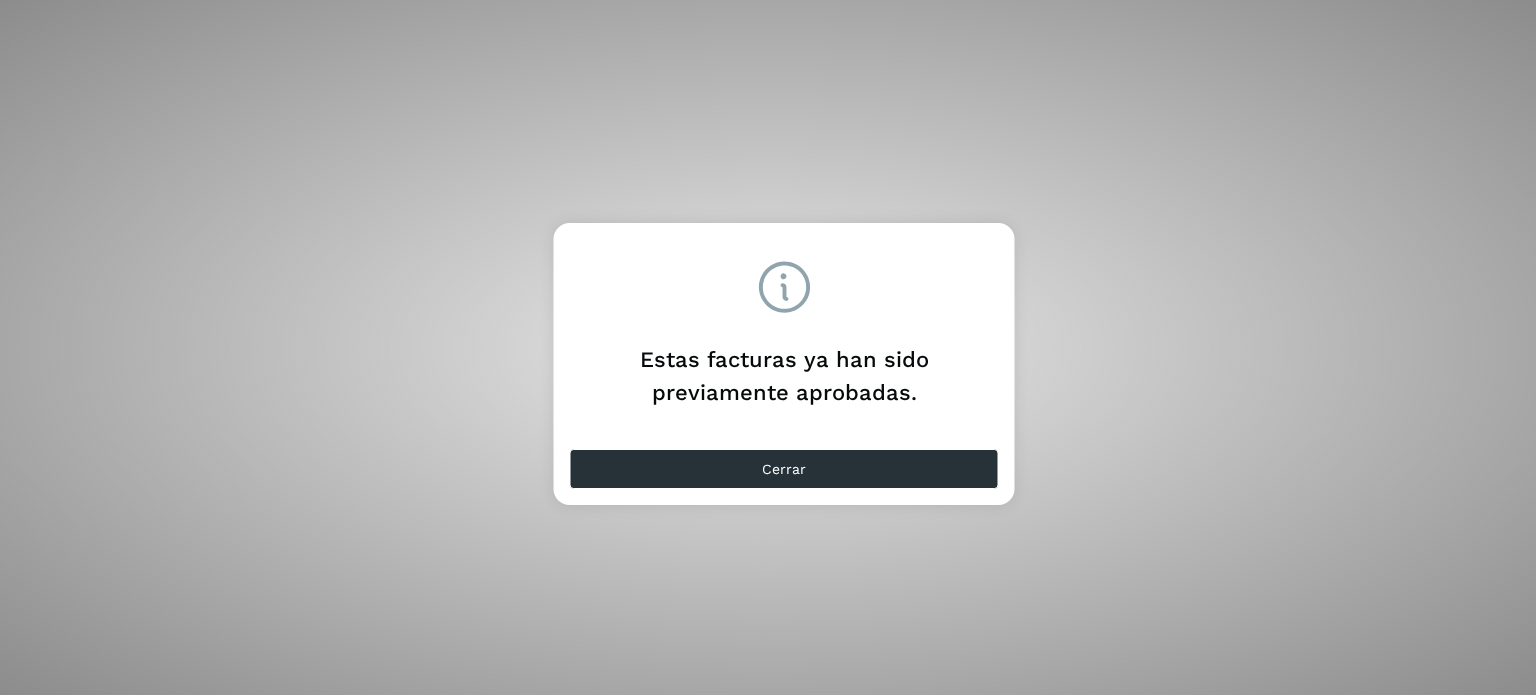 scroll, scrollTop: 0, scrollLeft: 0, axis: both 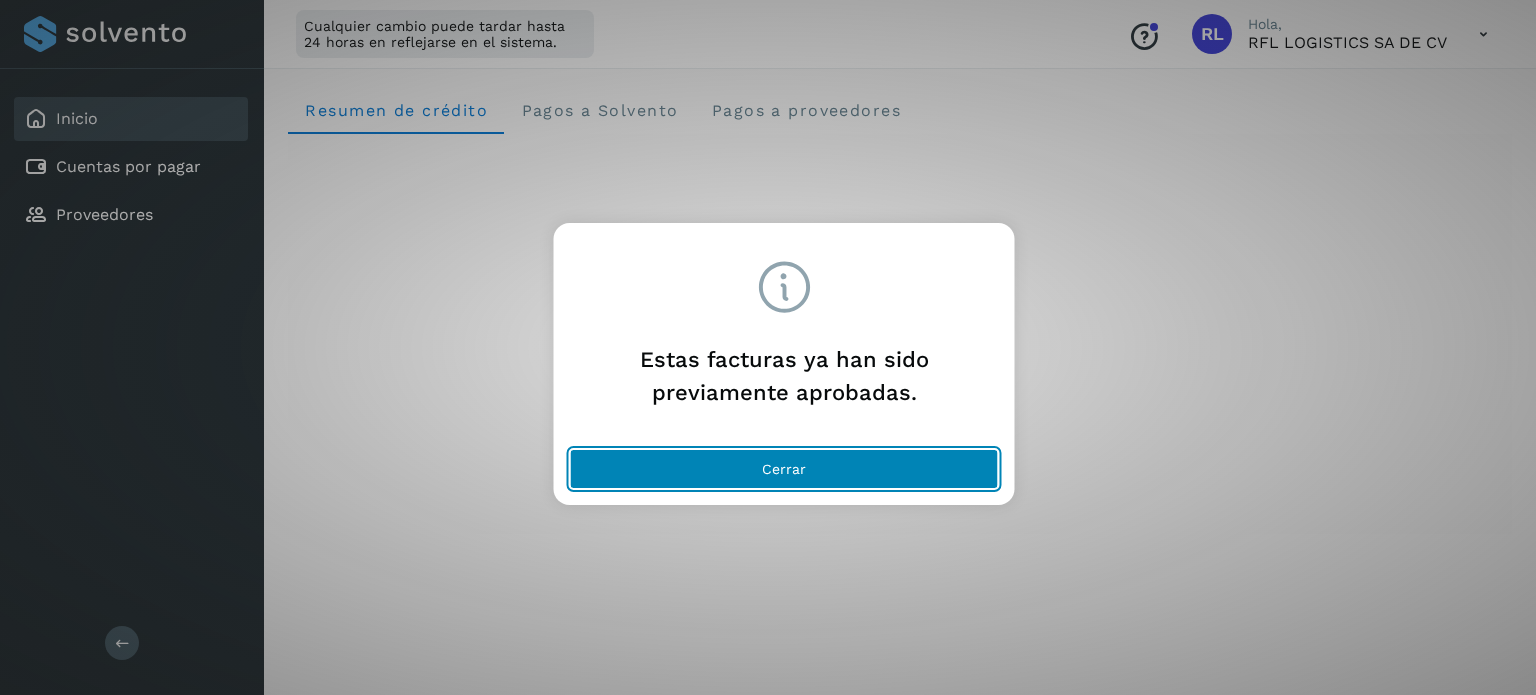 click on "Cerrar" 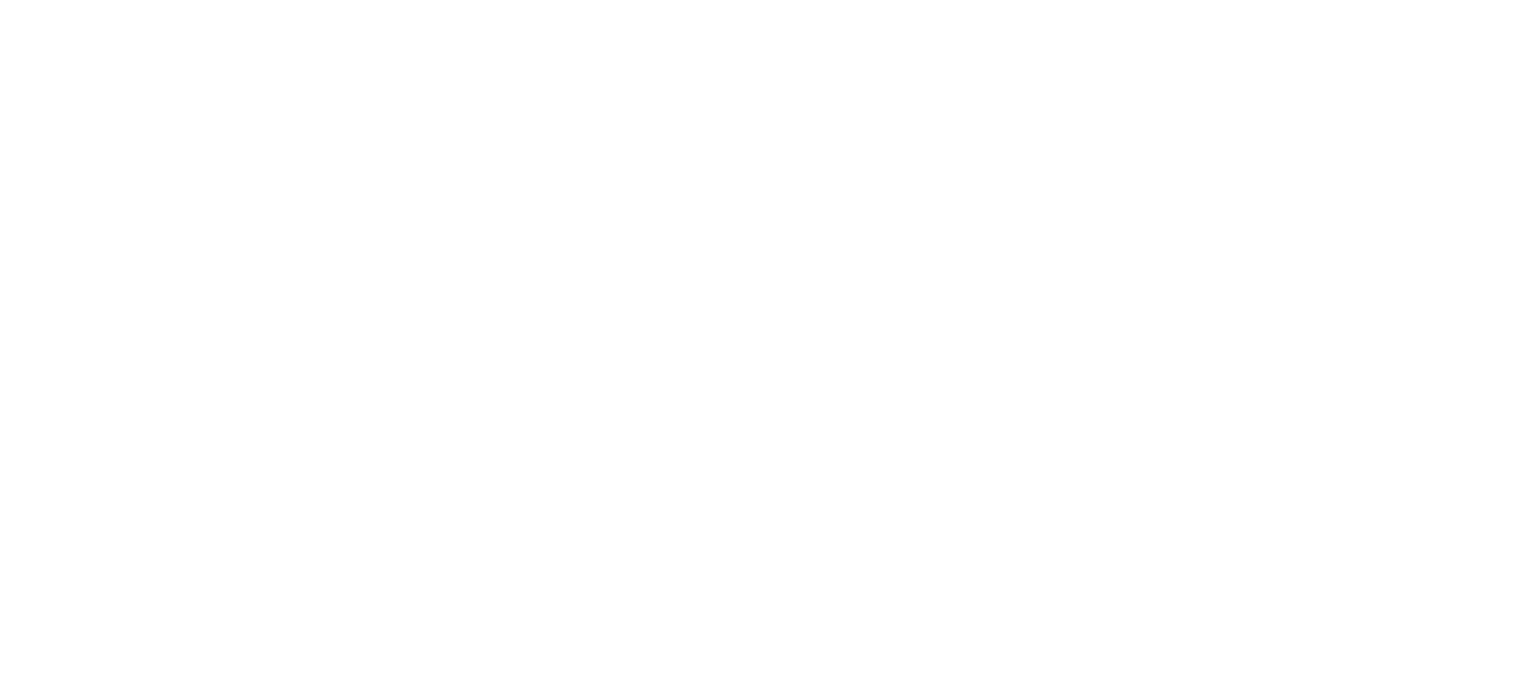 scroll, scrollTop: 0, scrollLeft: 0, axis: both 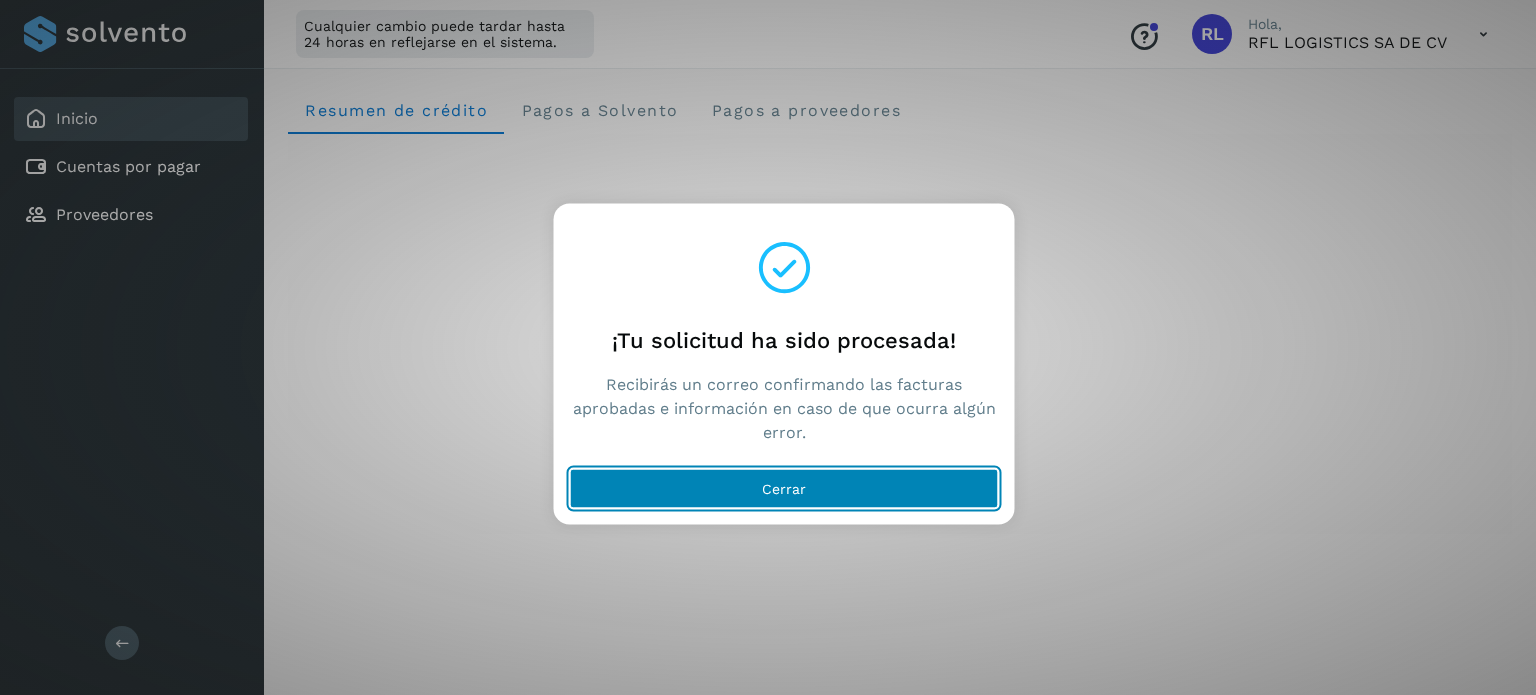 click on "Cerrar" 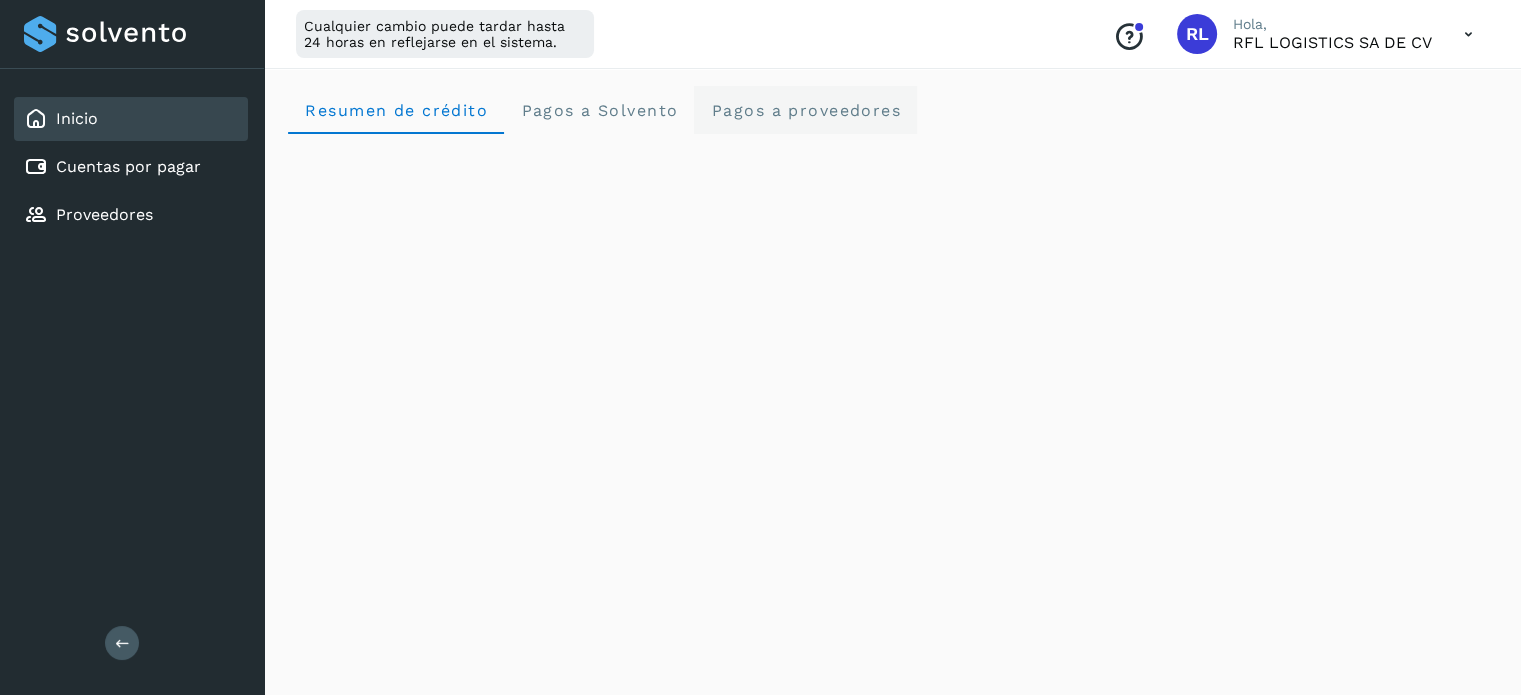 click on "Pagos a proveedores" 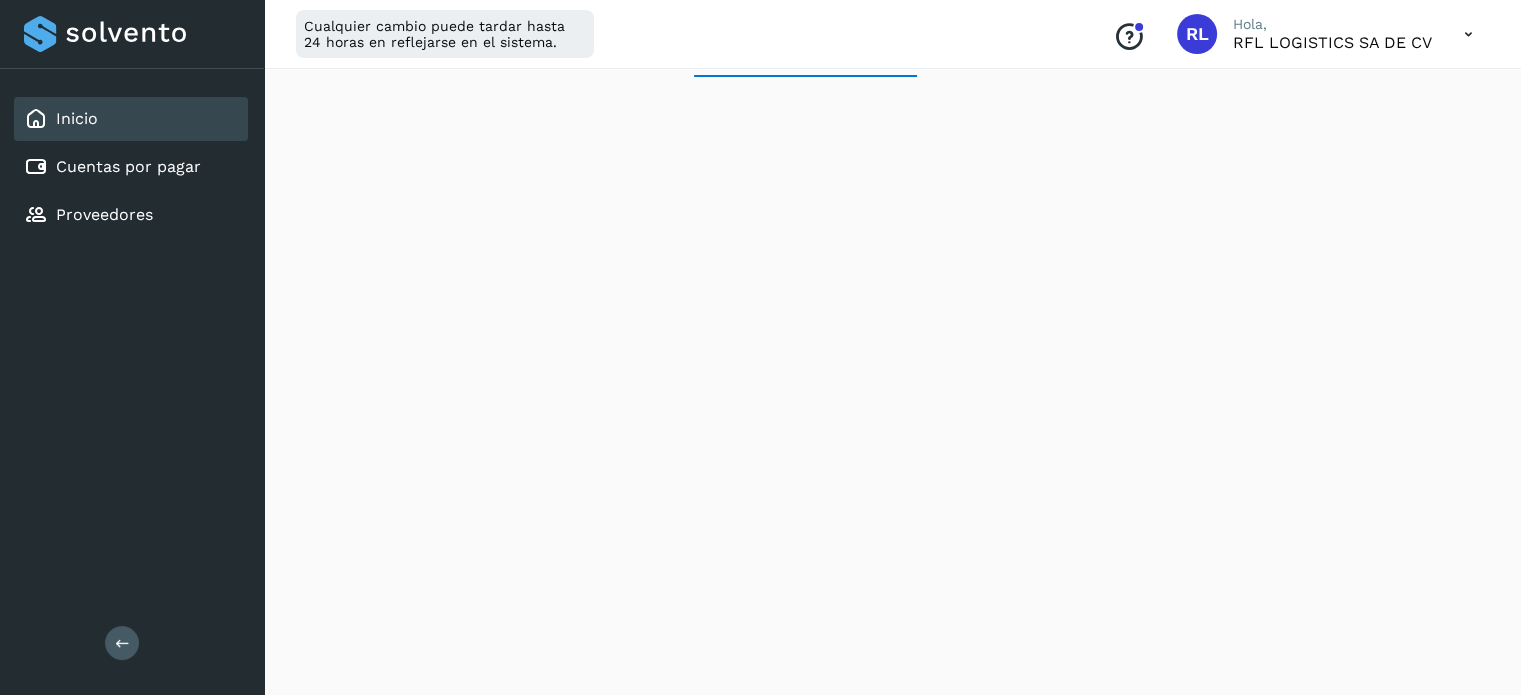 scroll, scrollTop: 0, scrollLeft: 0, axis: both 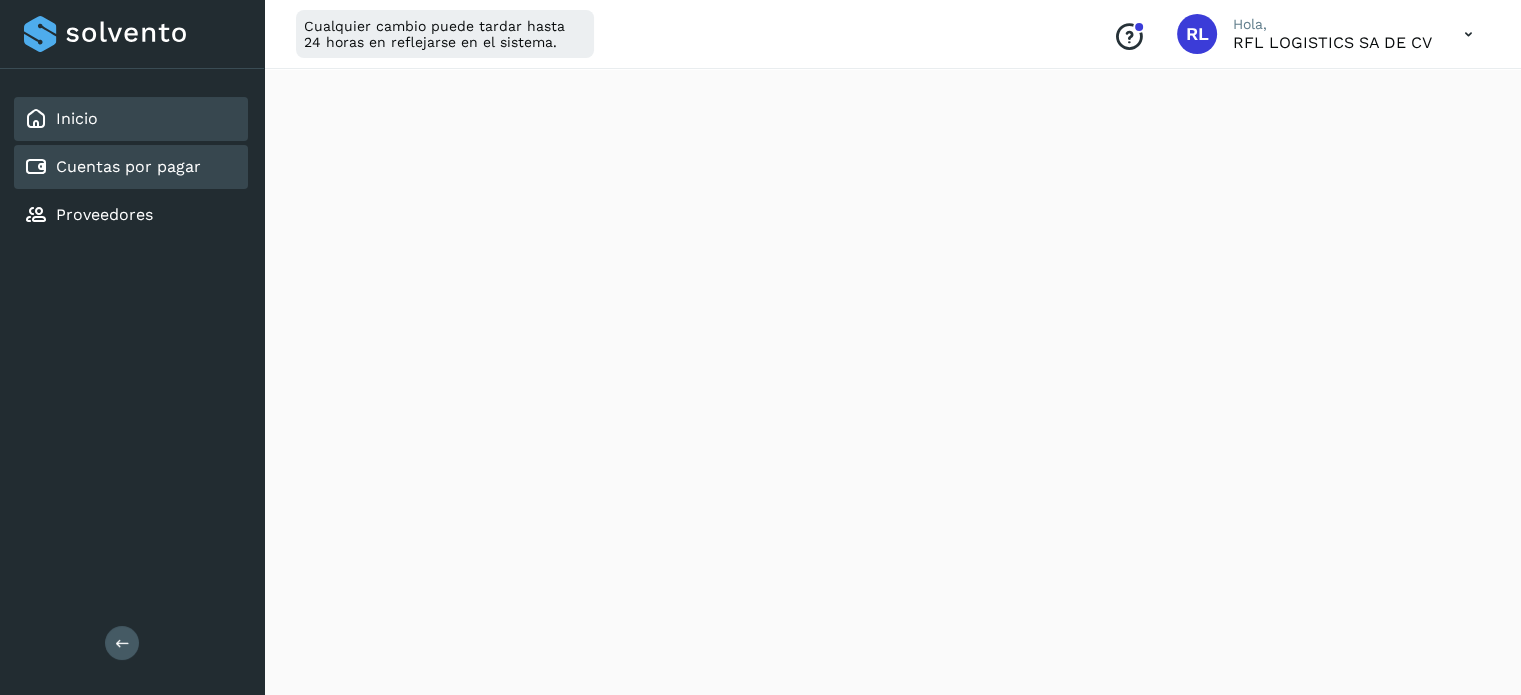 click on "Cuentas por pagar" 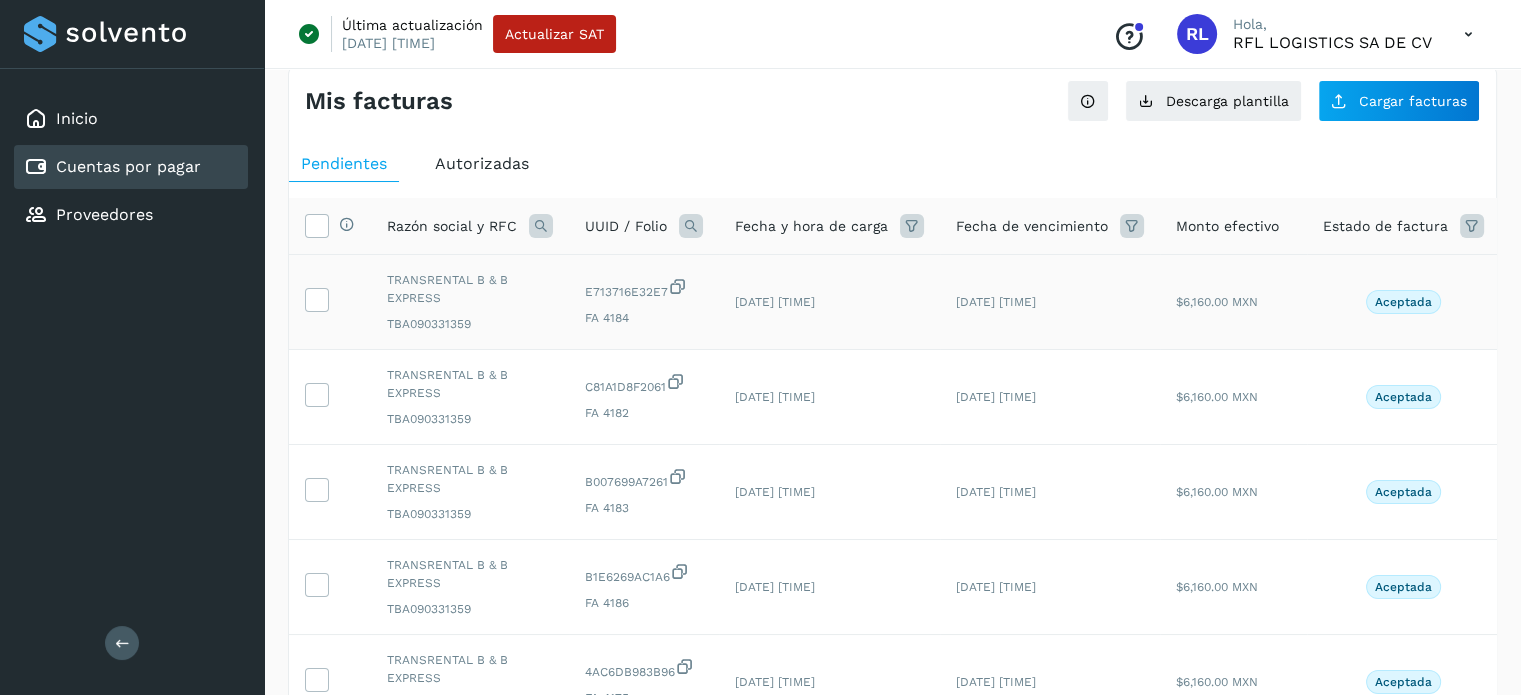 scroll, scrollTop: 0, scrollLeft: 0, axis: both 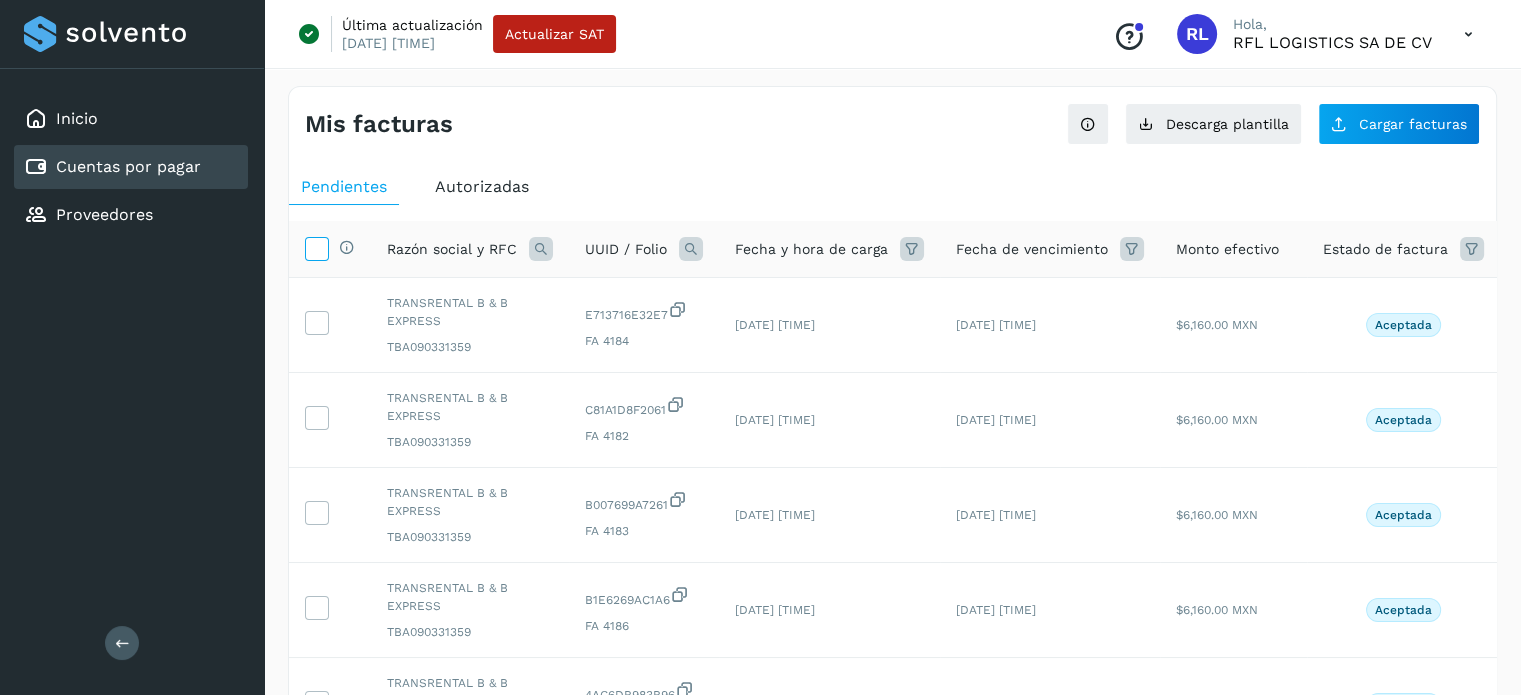 click at bounding box center (316, 247) 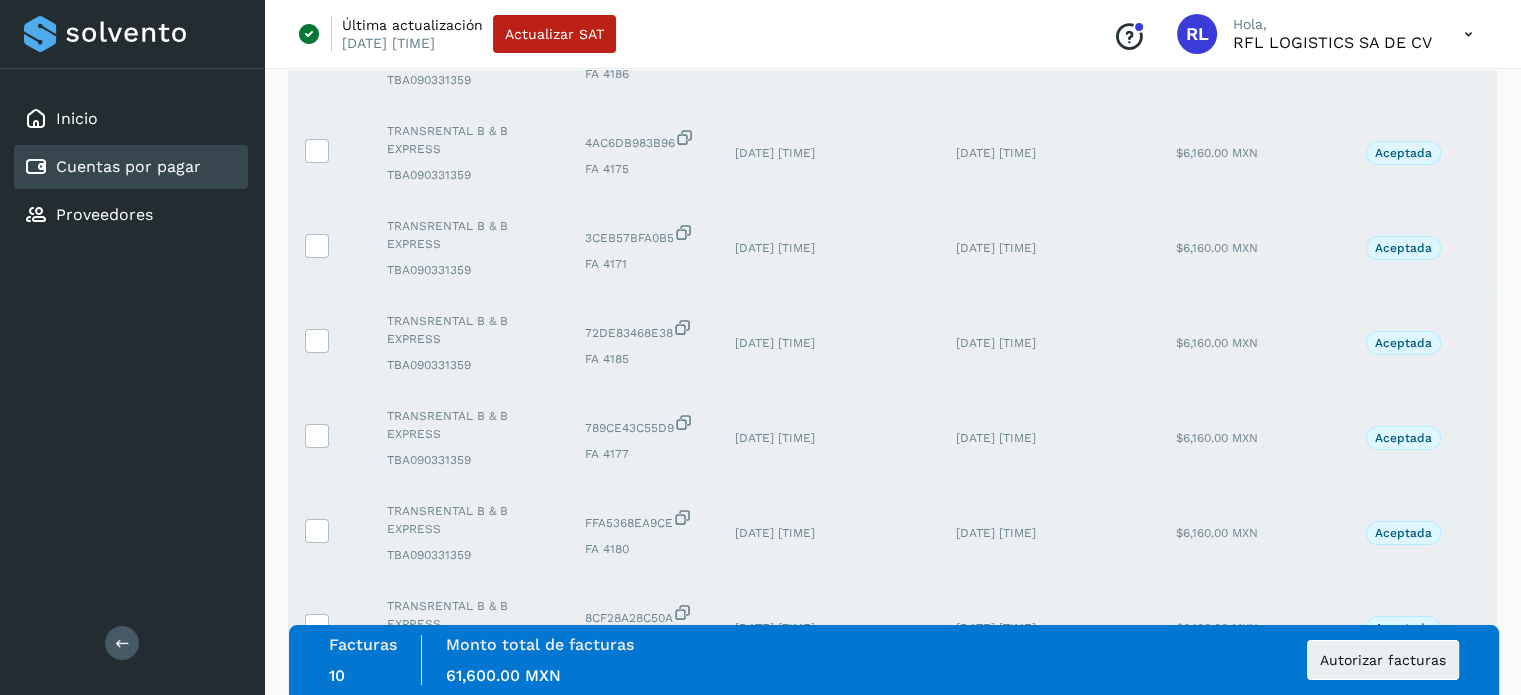 scroll, scrollTop: 714, scrollLeft: 0, axis: vertical 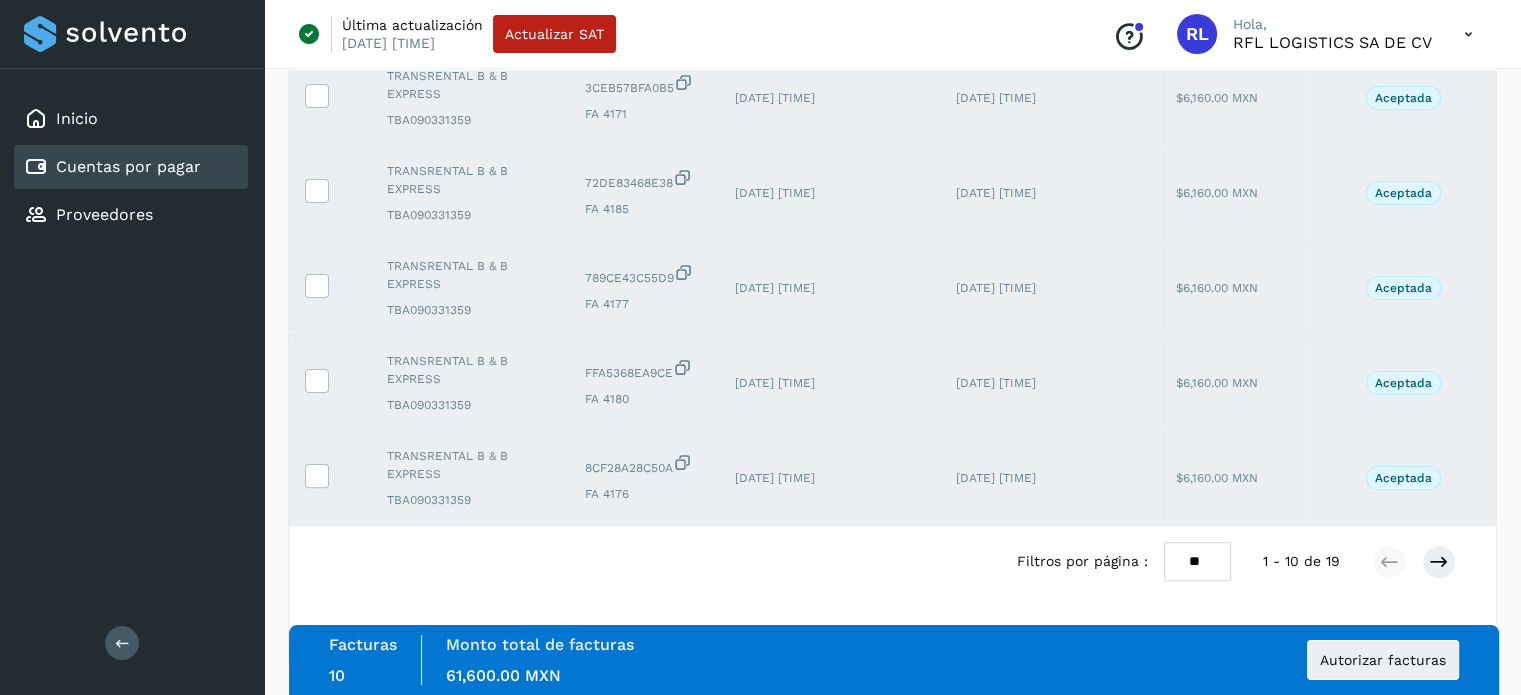 click on "** ** **" at bounding box center [1197, 561] 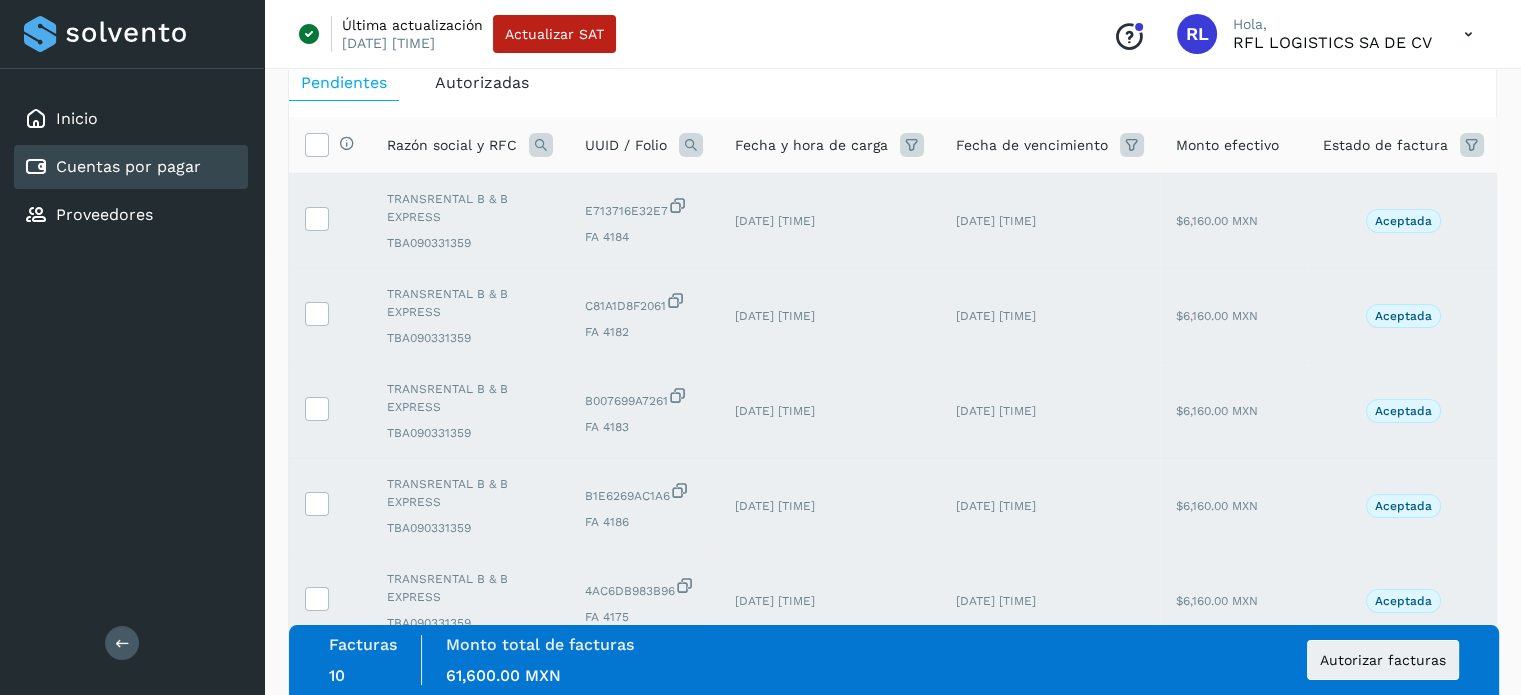 scroll, scrollTop: 0, scrollLeft: 0, axis: both 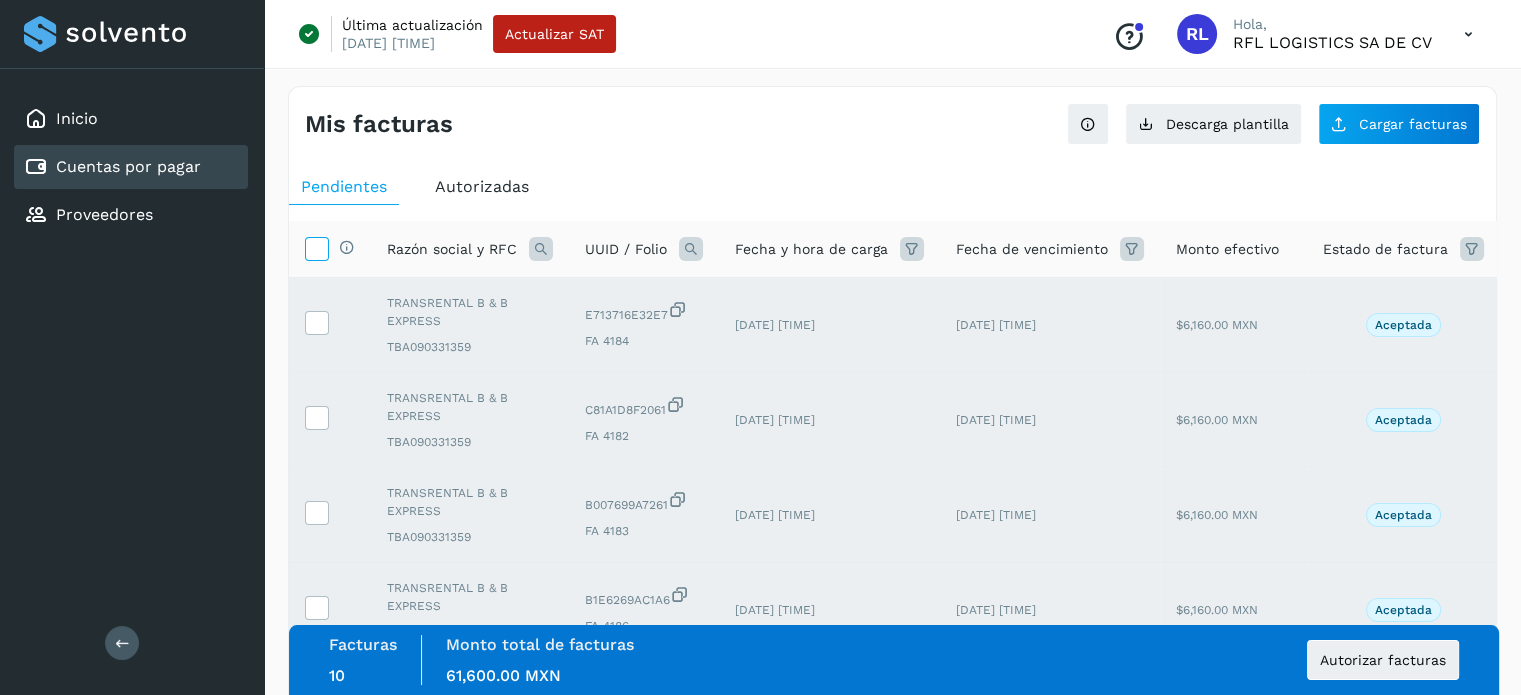 click at bounding box center [316, 247] 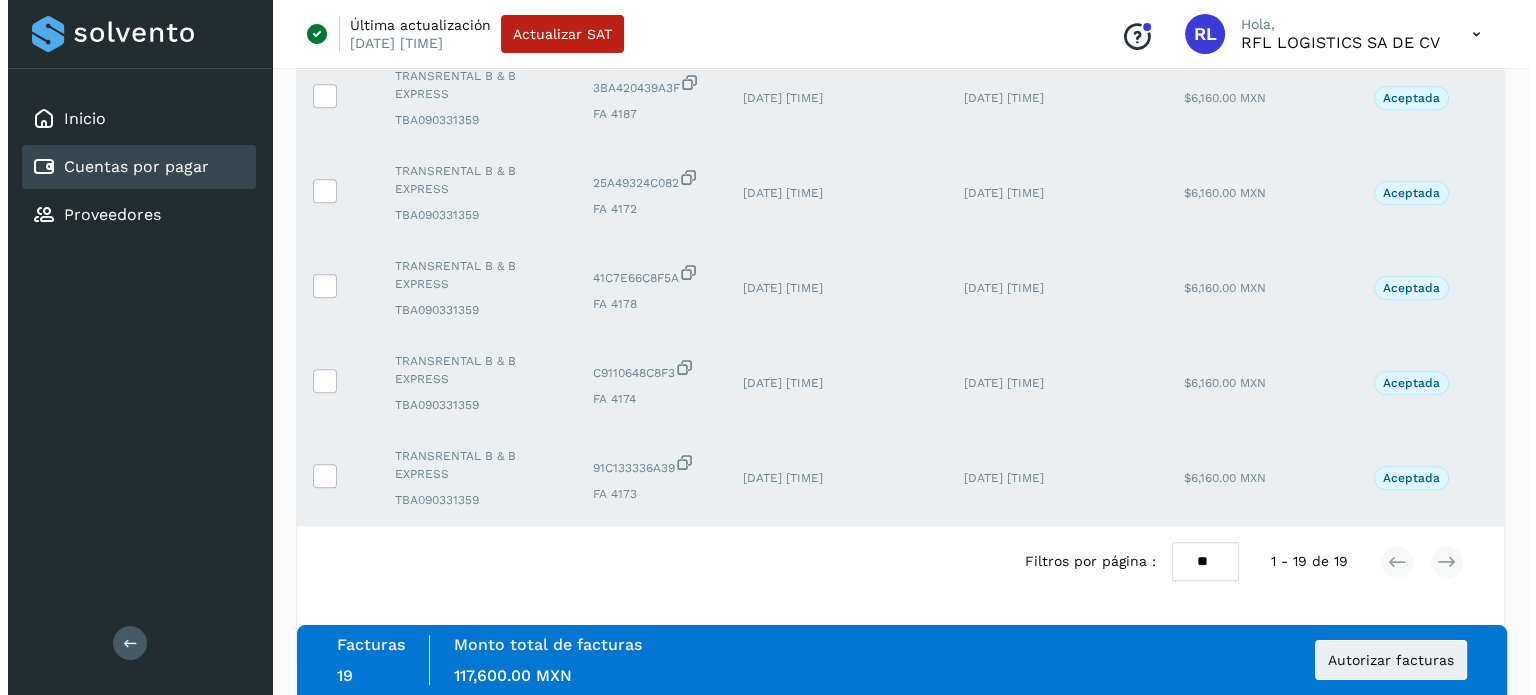 scroll, scrollTop: 1567, scrollLeft: 0, axis: vertical 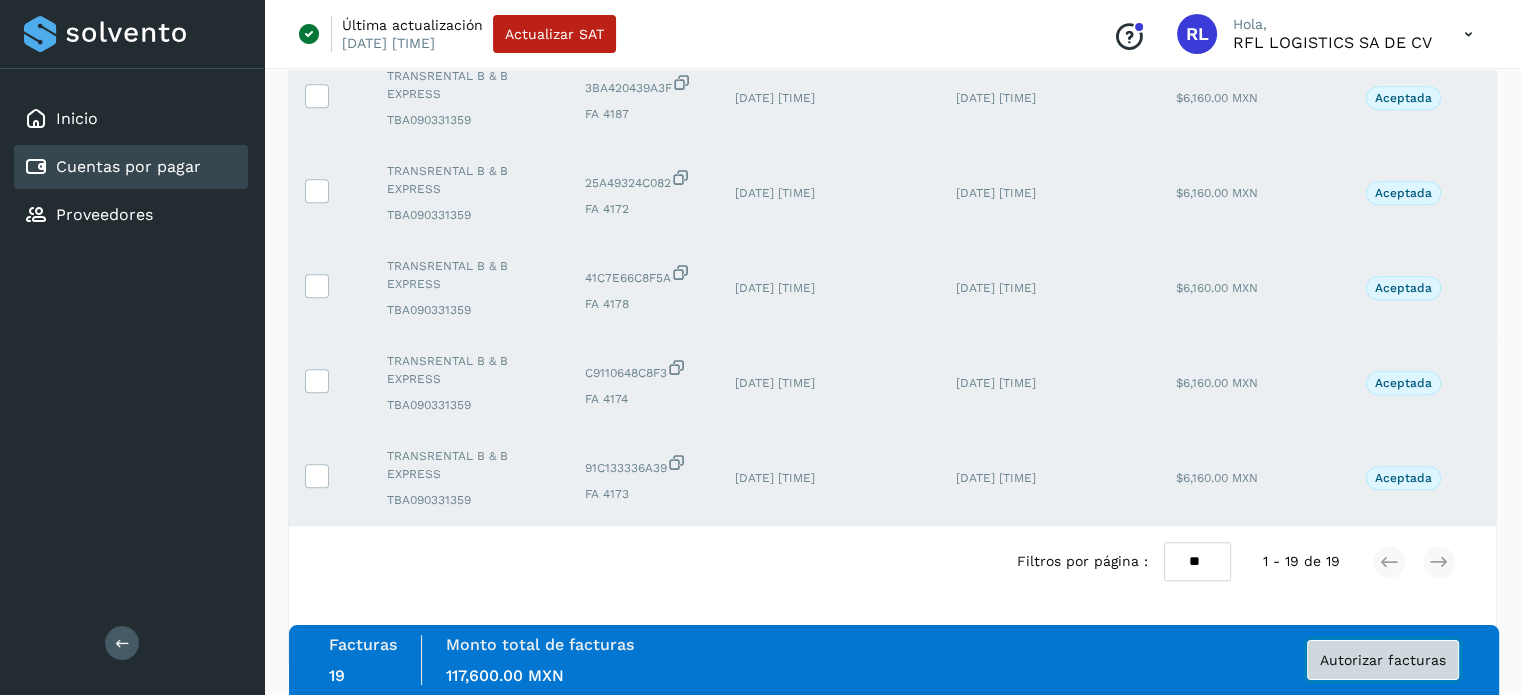 click on "Autorizar facturas" 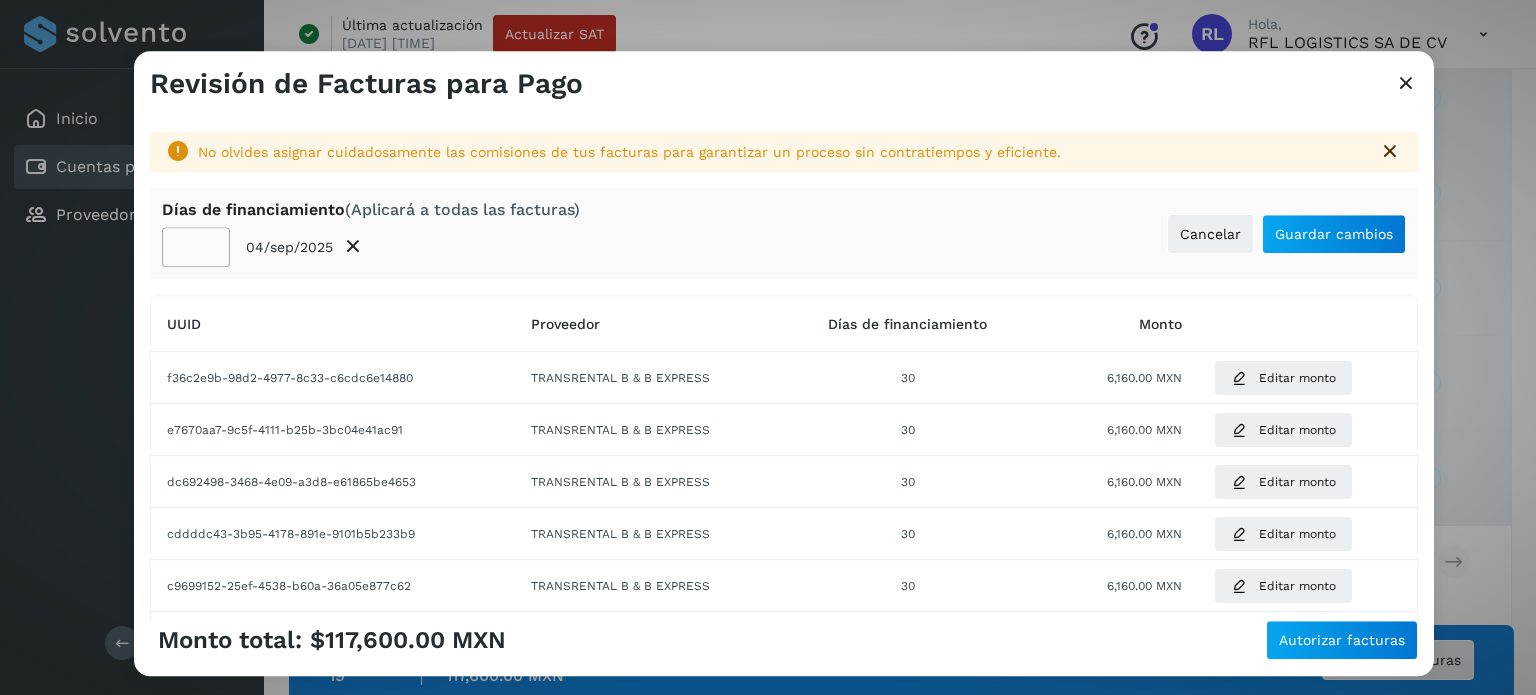 click on "**" 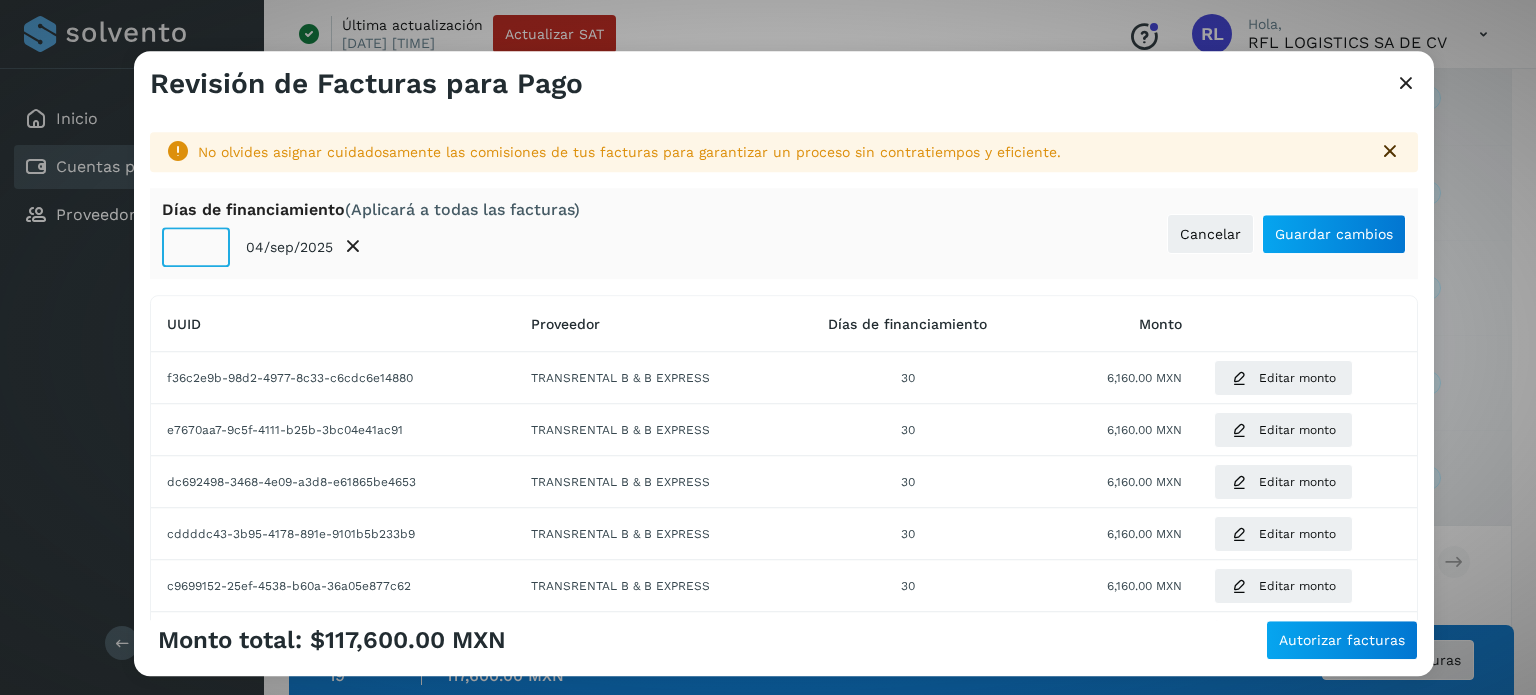 click on "**" 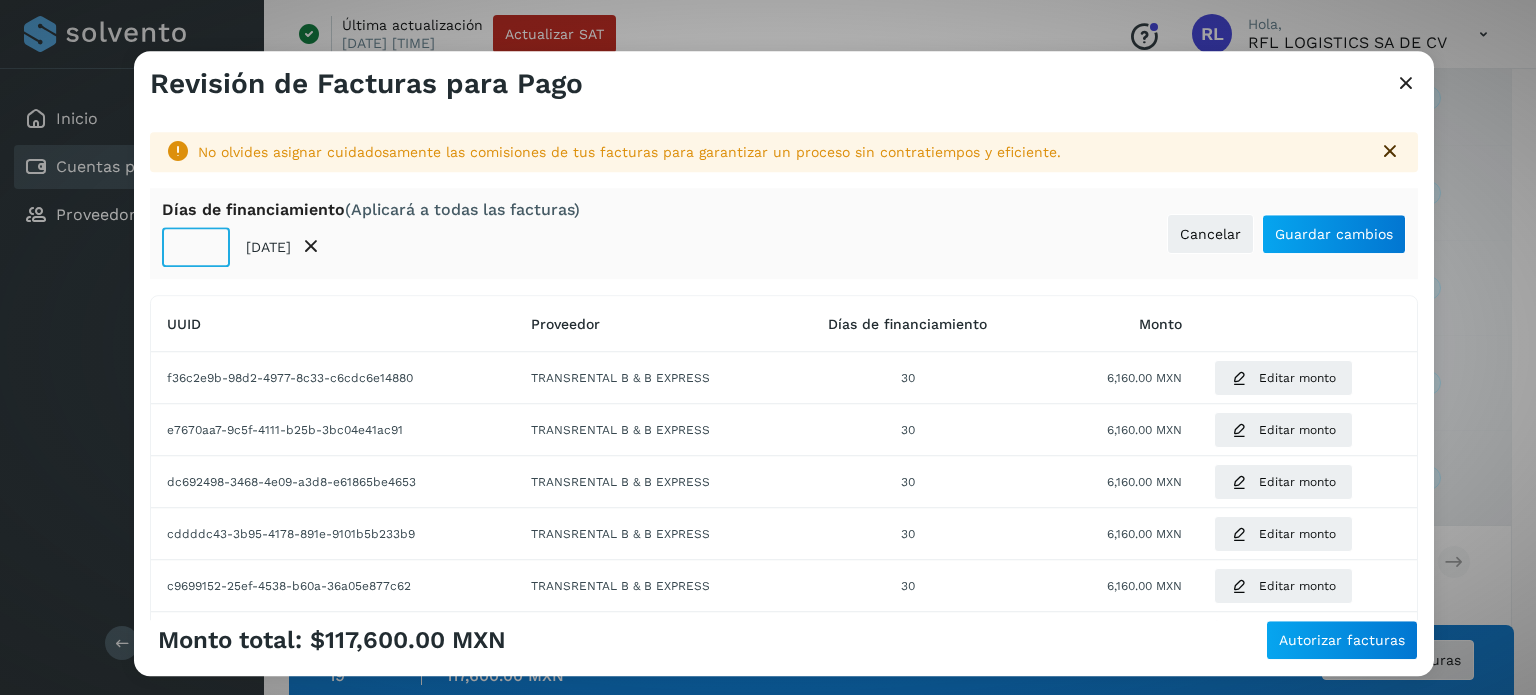 type on "**" 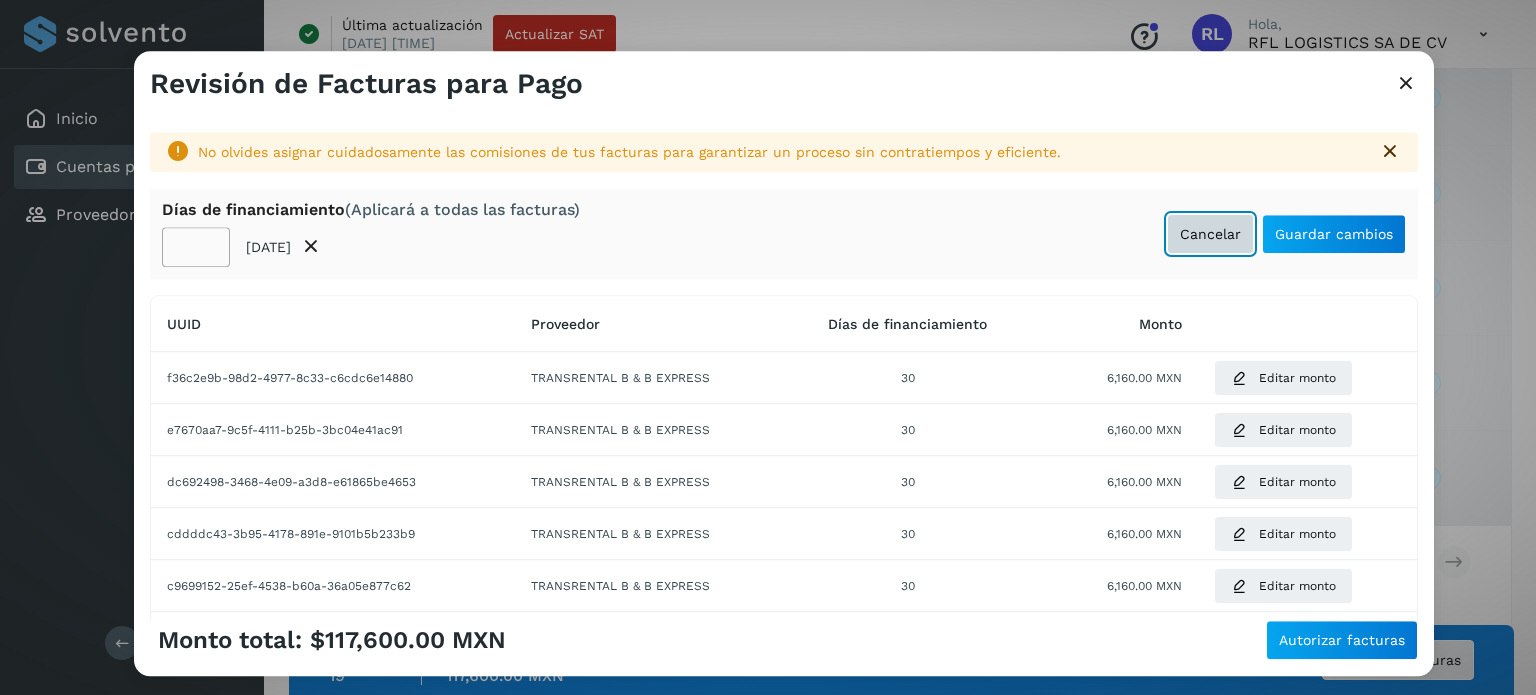 type 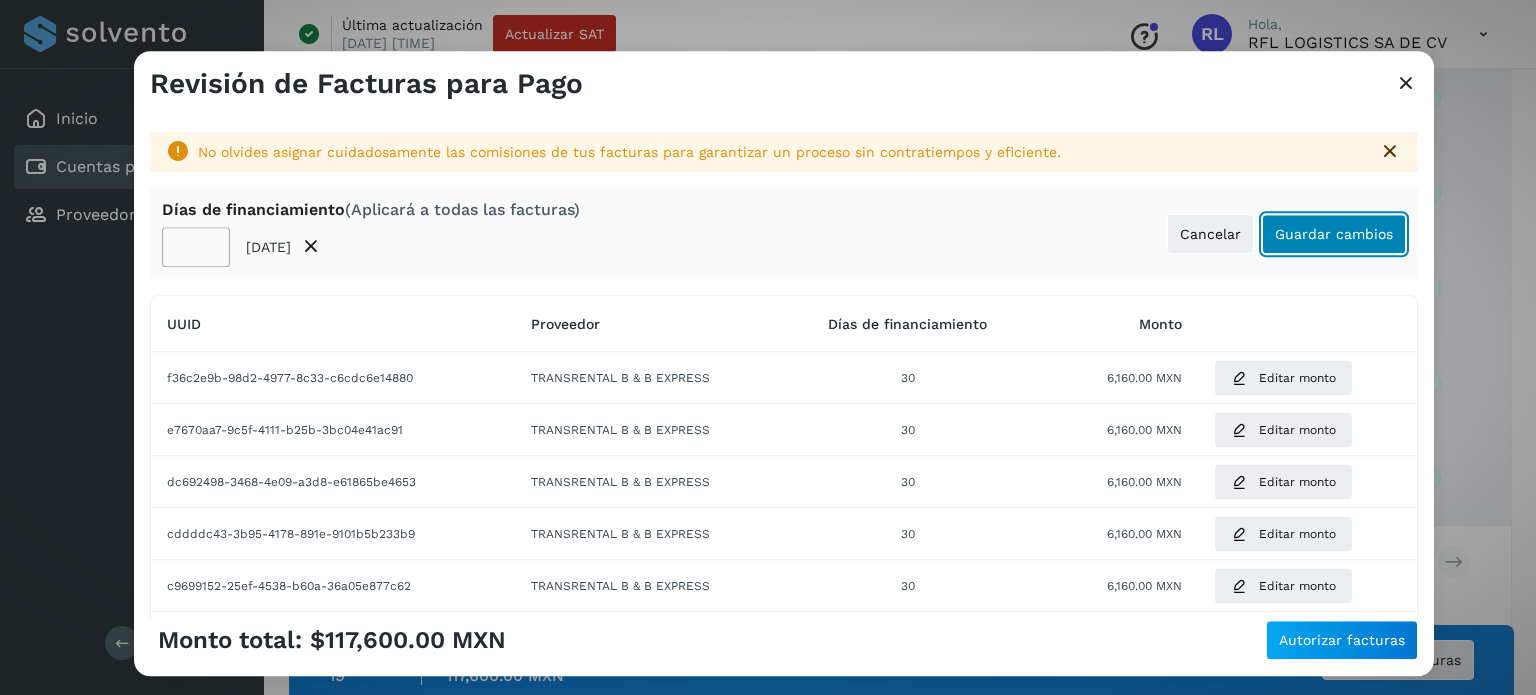 click on "Guardar cambios" 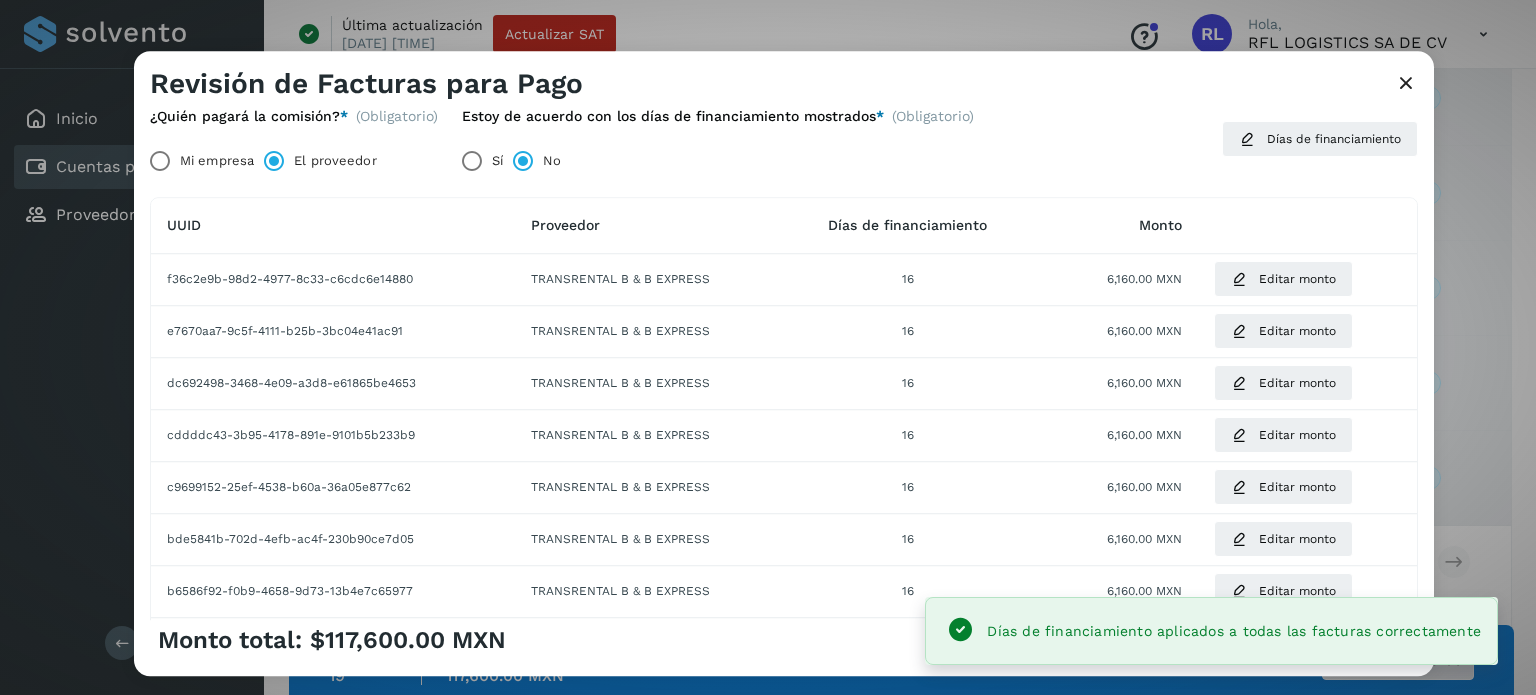 scroll, scrollTop: 392, scrollLeft: 0, axis: vertical 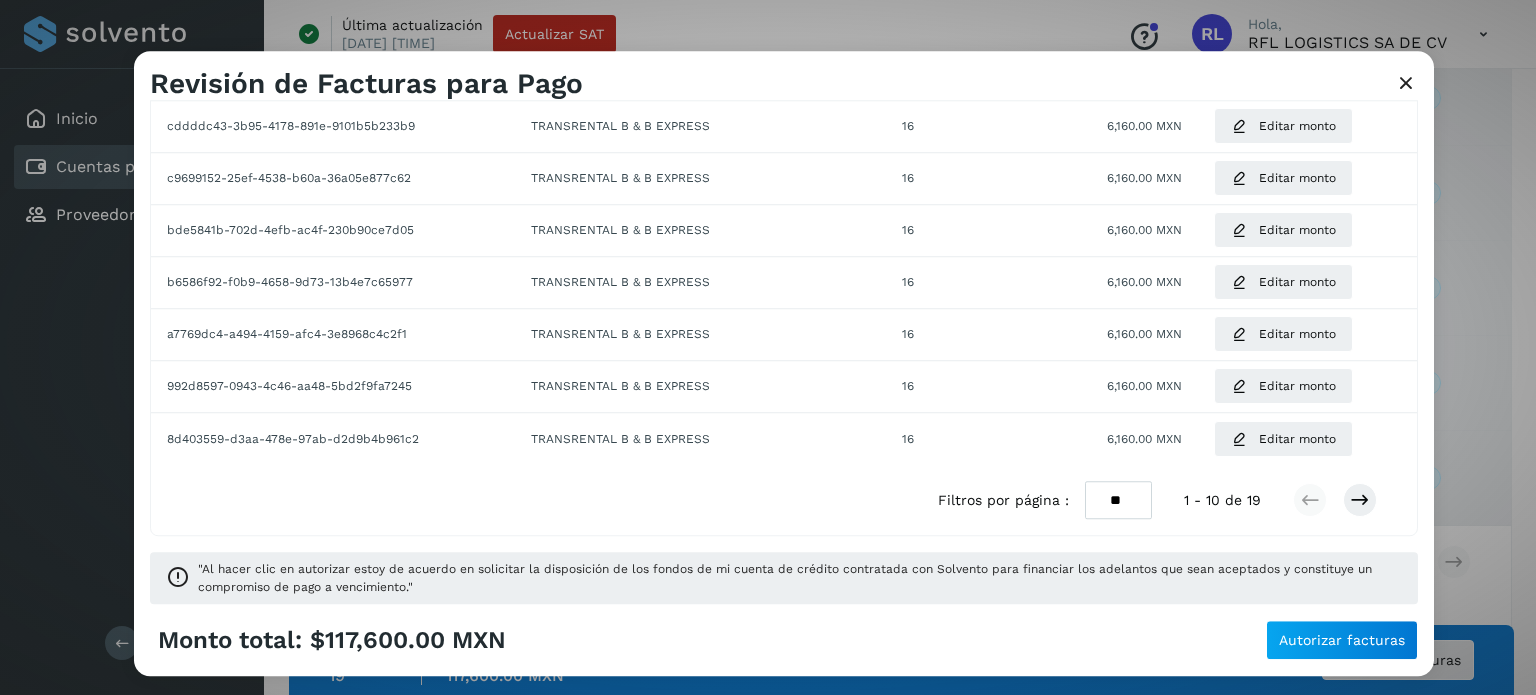 click on "** ** **" at bounding box center [1118, 500] 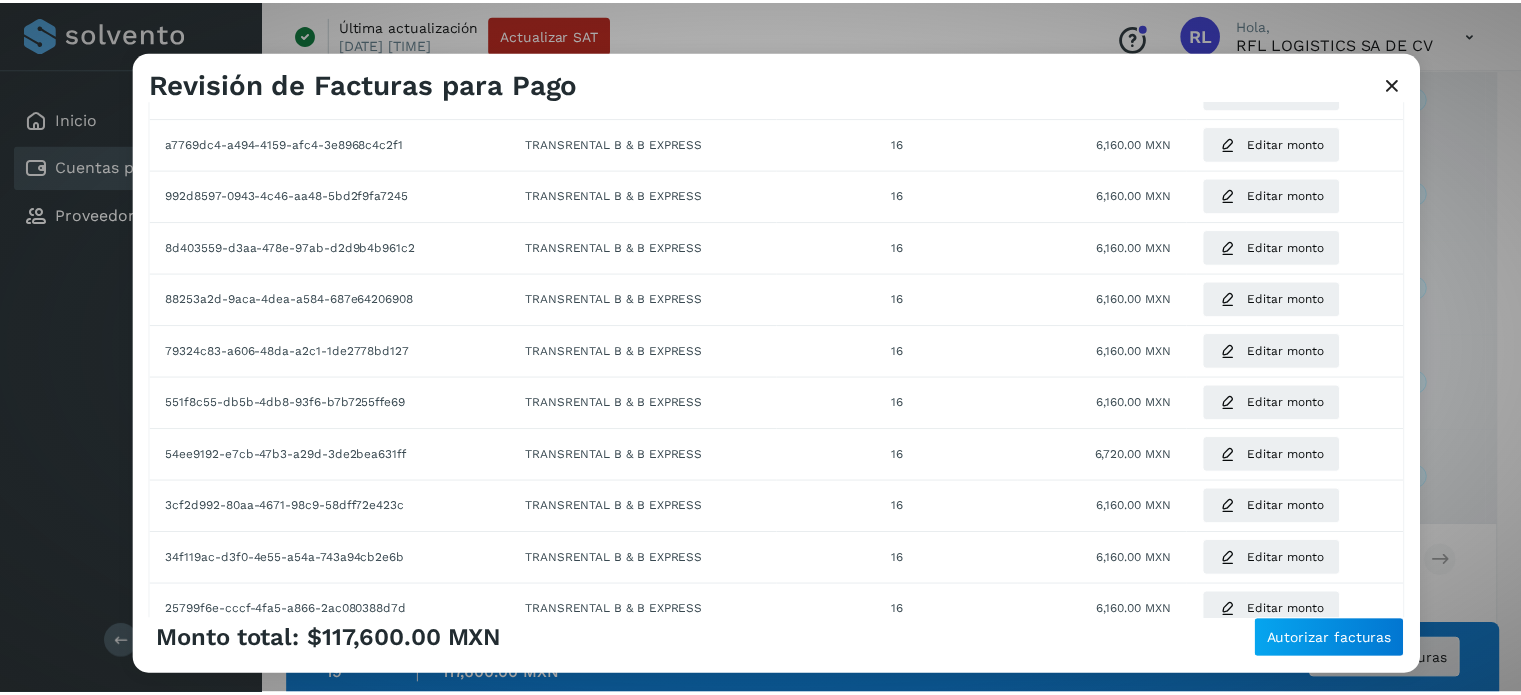 scroll, scrollTop: 860, scrollLeft: 0, axis: vertical 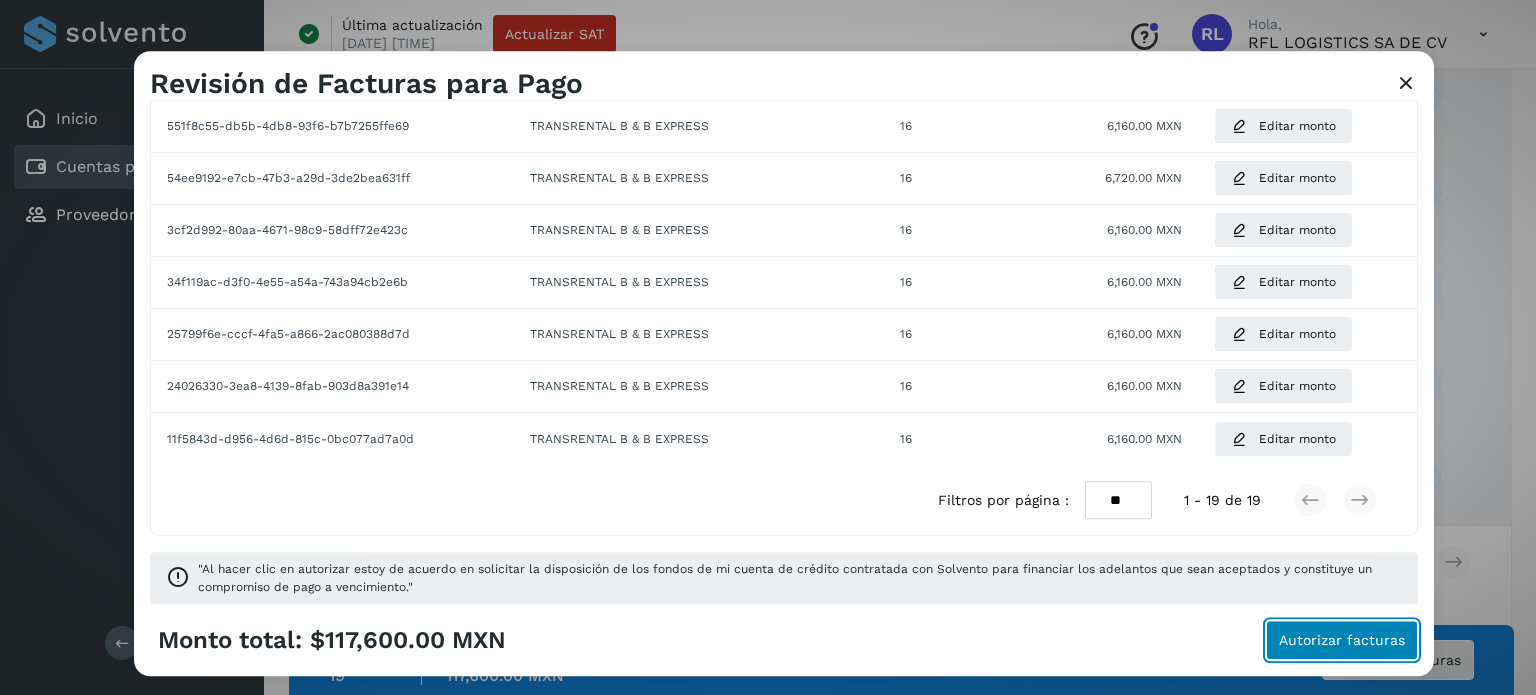 click on "Autorizar facturas" 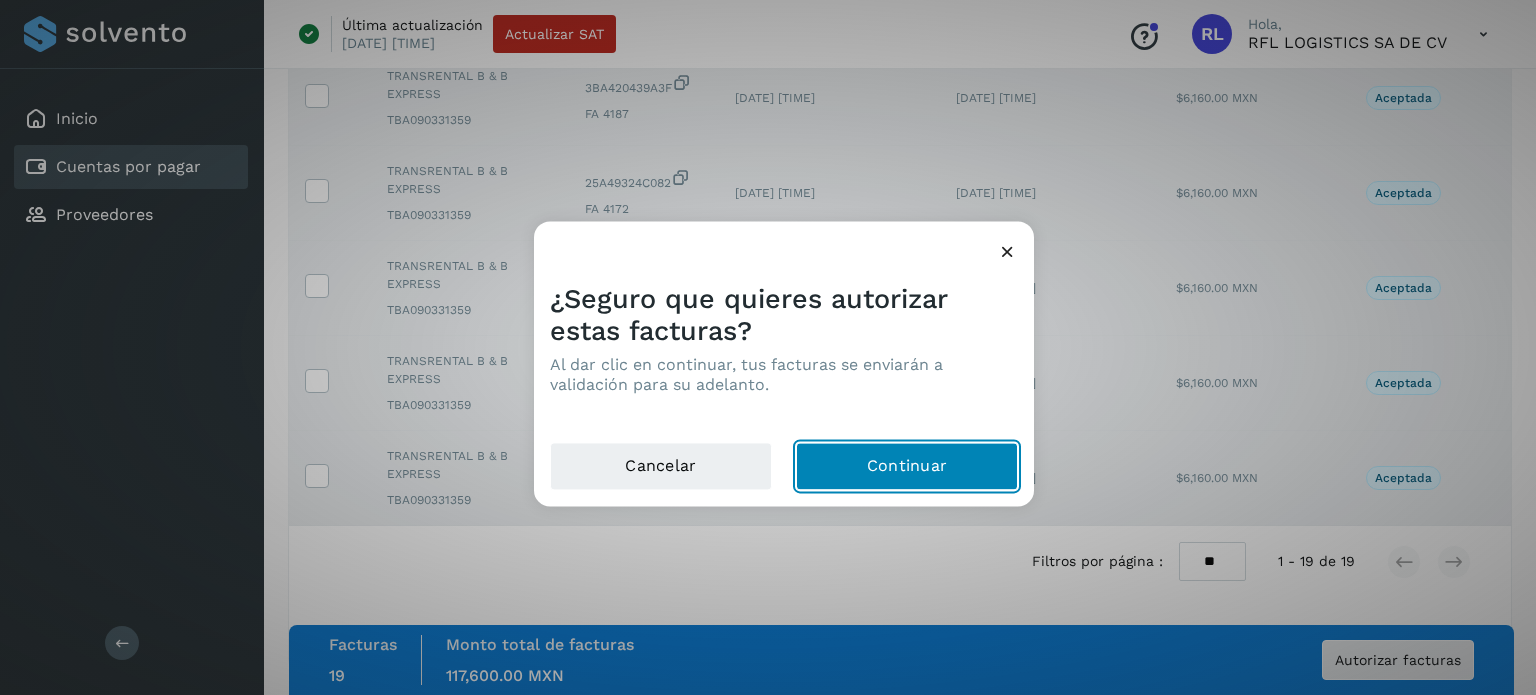 click on "Continuar" 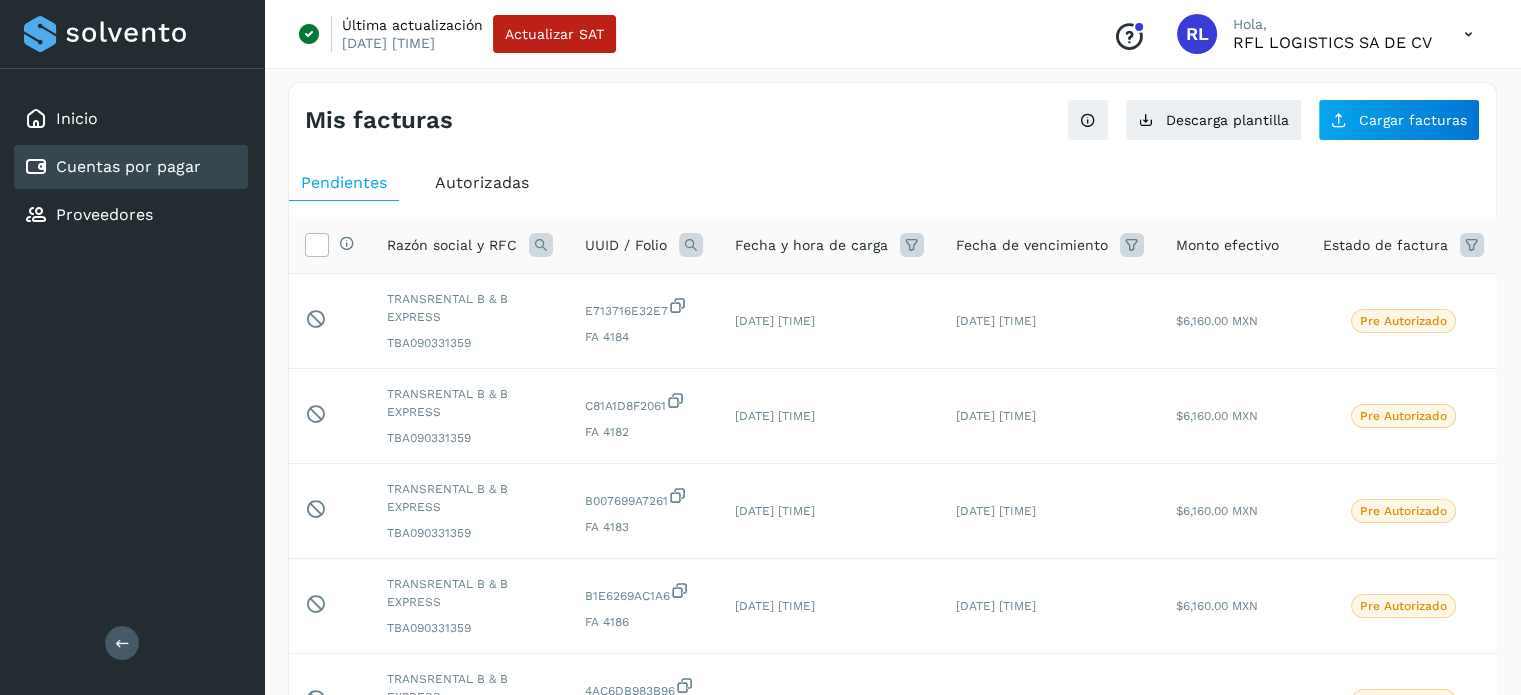 scroll, scrollTop: 0, scrollLeft: 0, axis: both 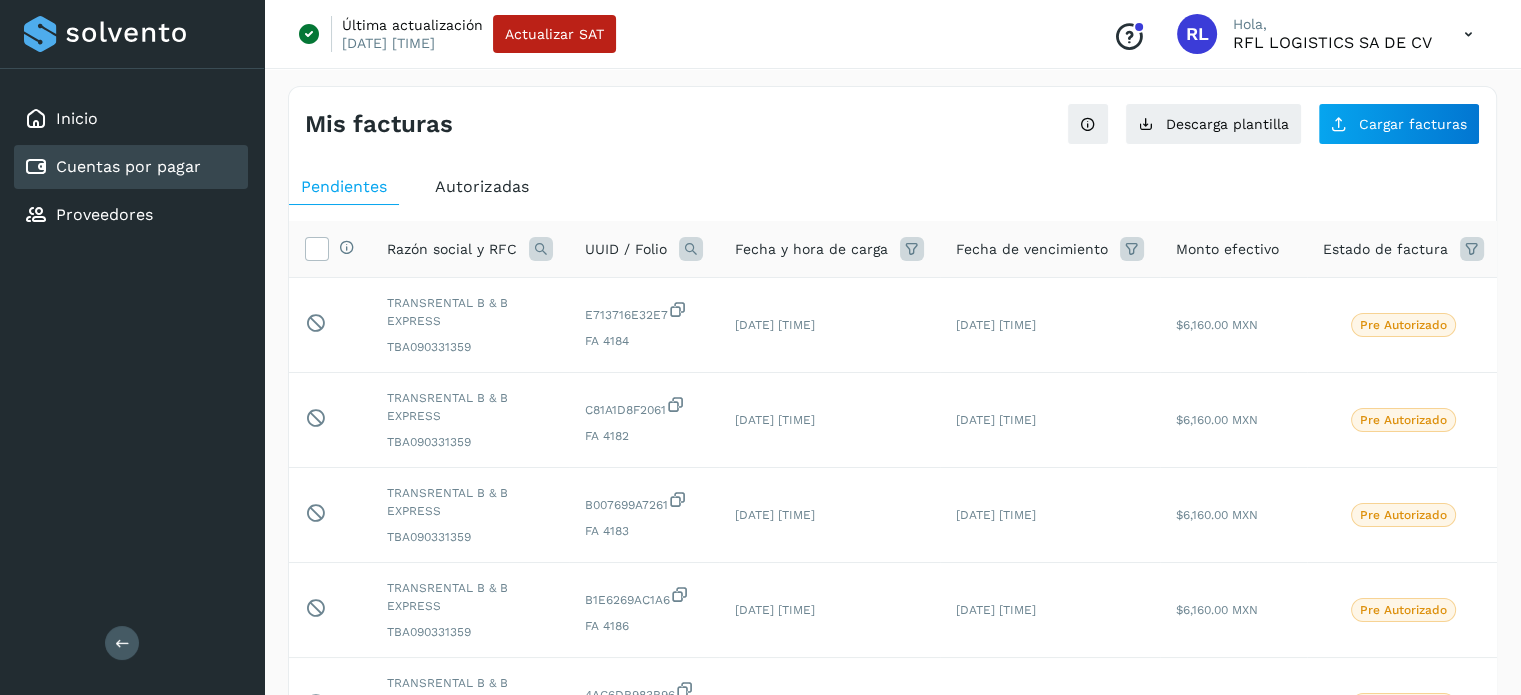 click on "Autorizadas" at bounding box center [482, 186] 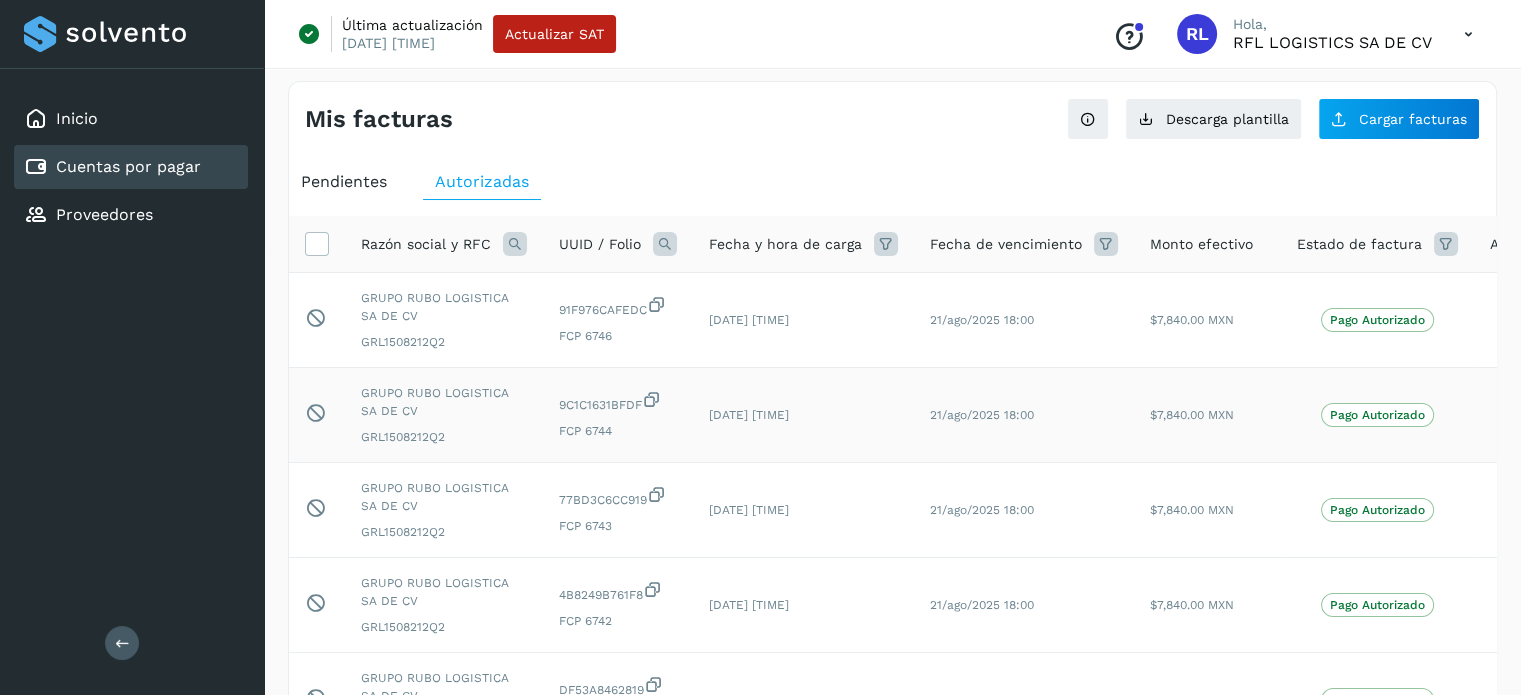 scroll, scrollTop: 0, scrollLeft: 0, axis: both 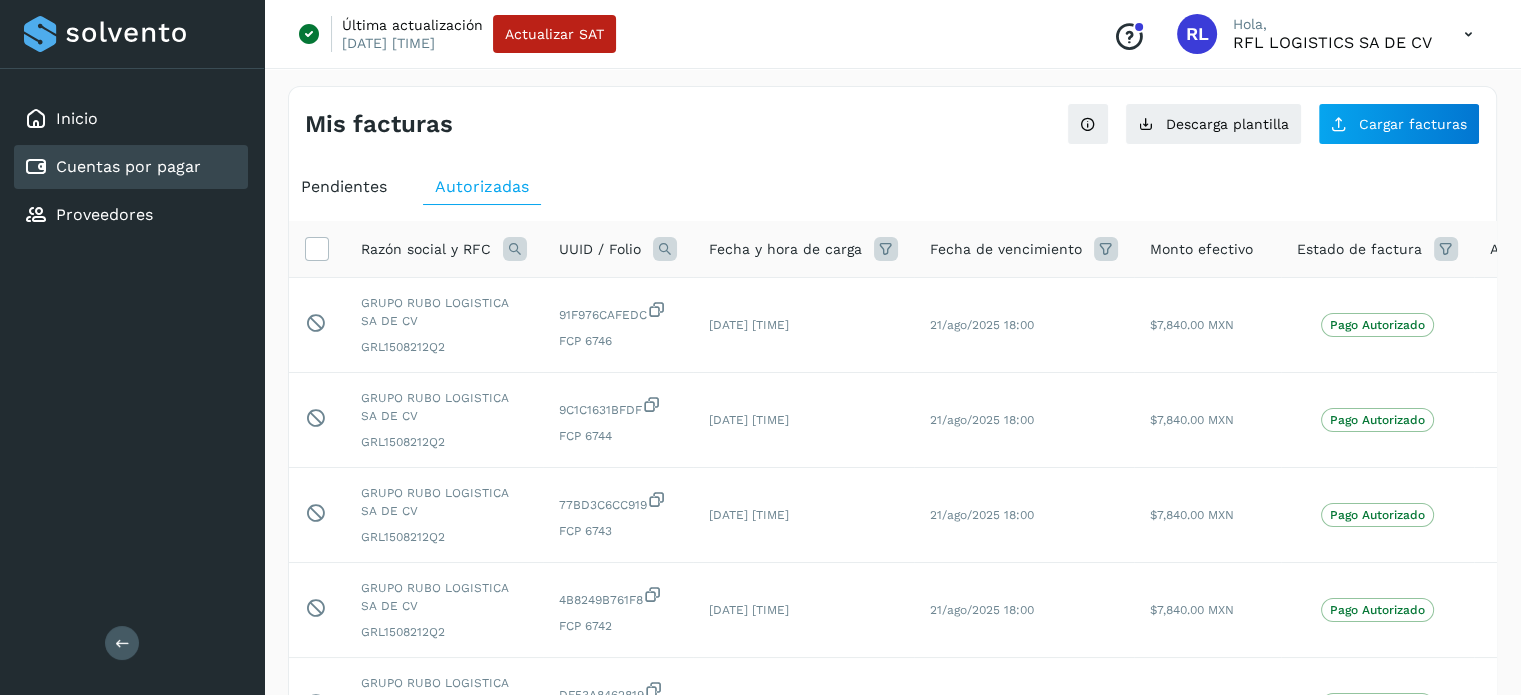 click at bounding box center (515, 249) 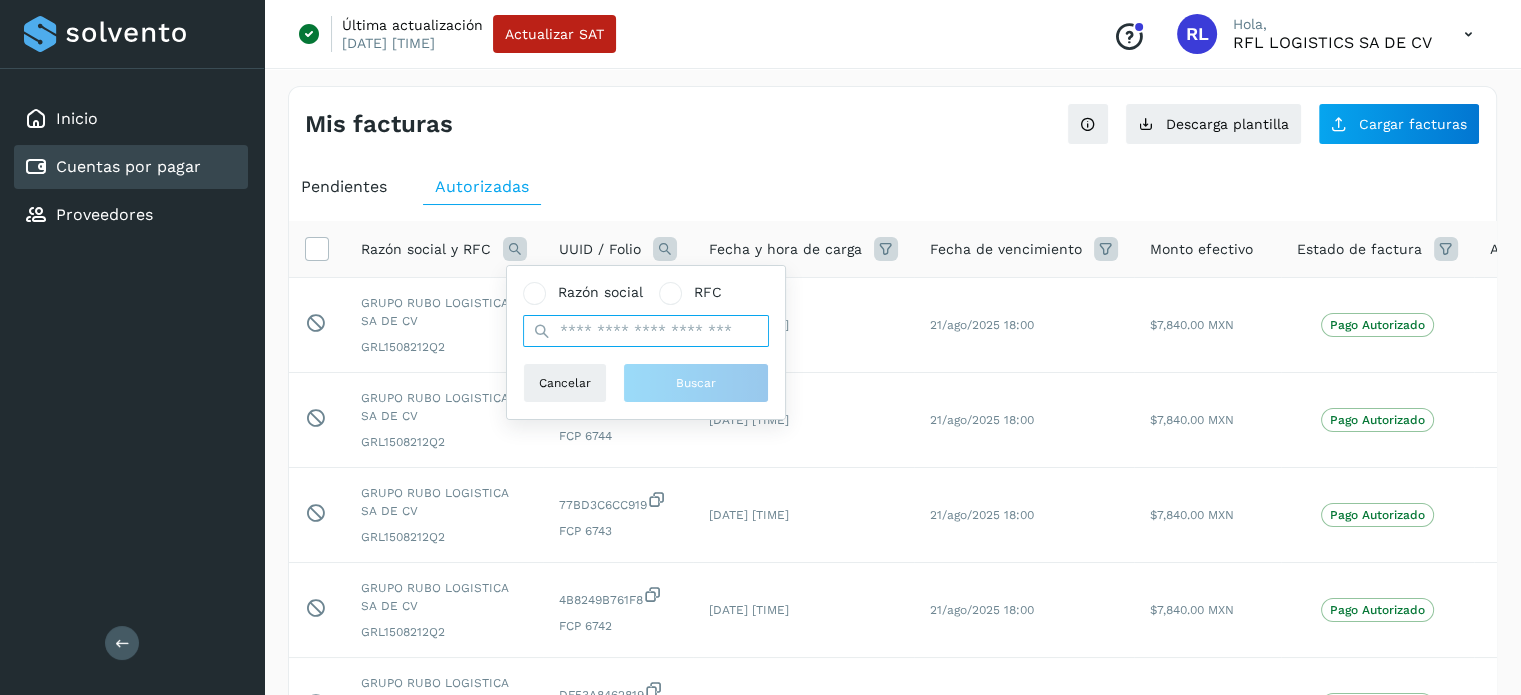 click at bounding box center [646, 331] 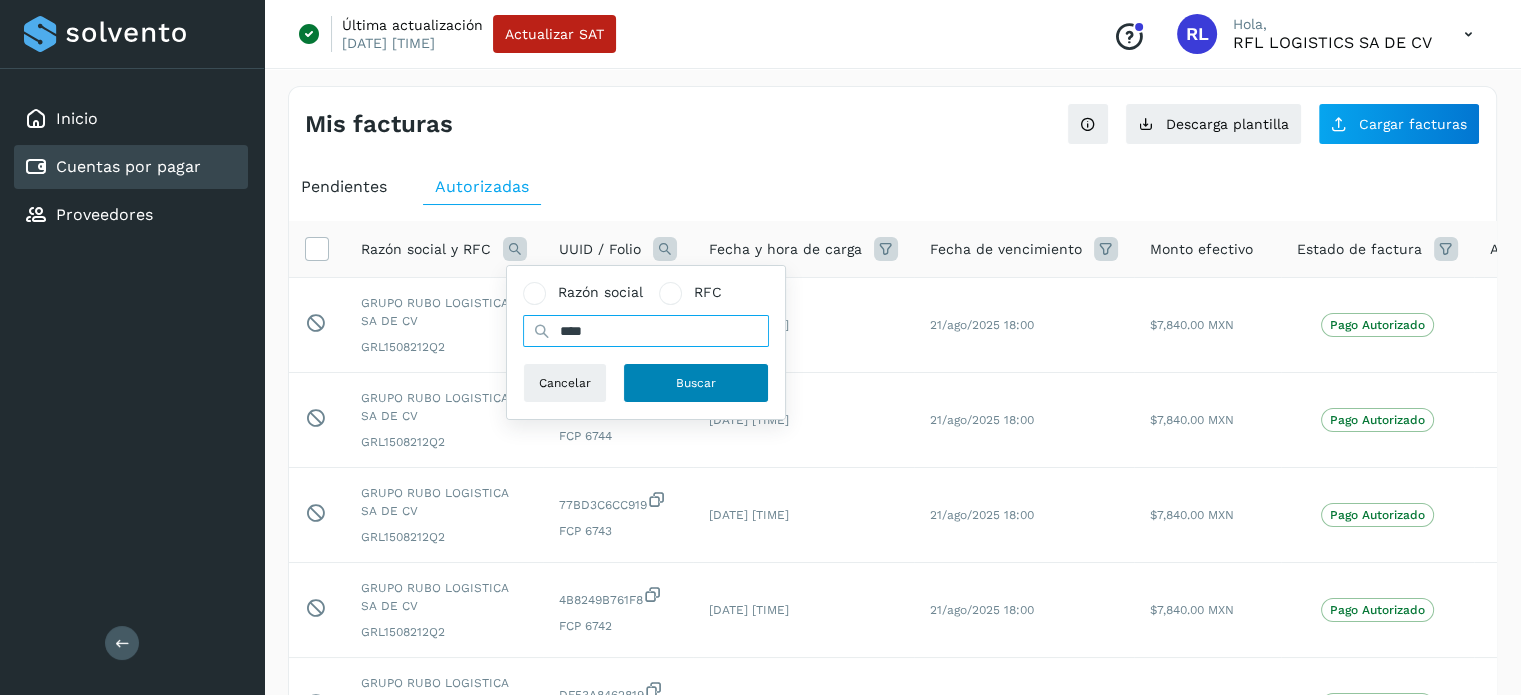 type on "****" 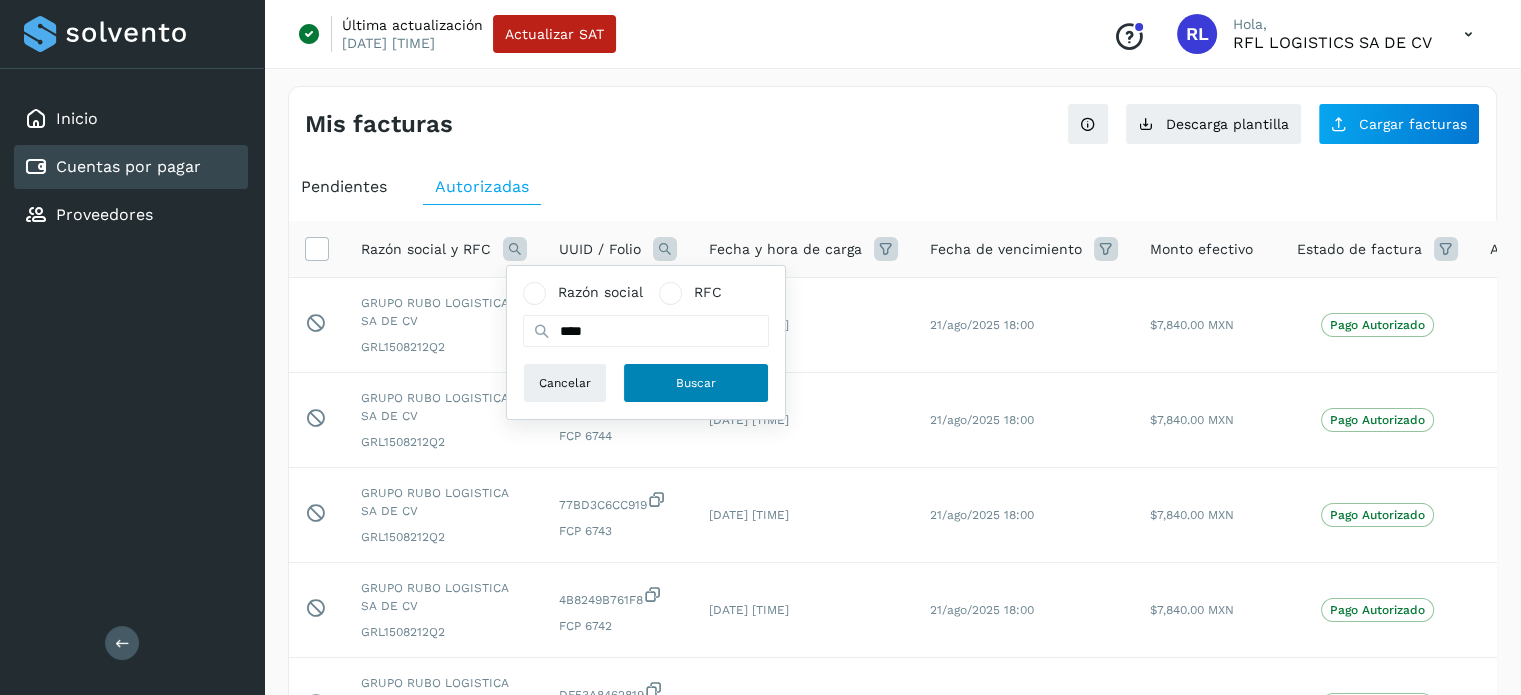 click on "Buscar" at bounding box center [696, 383] 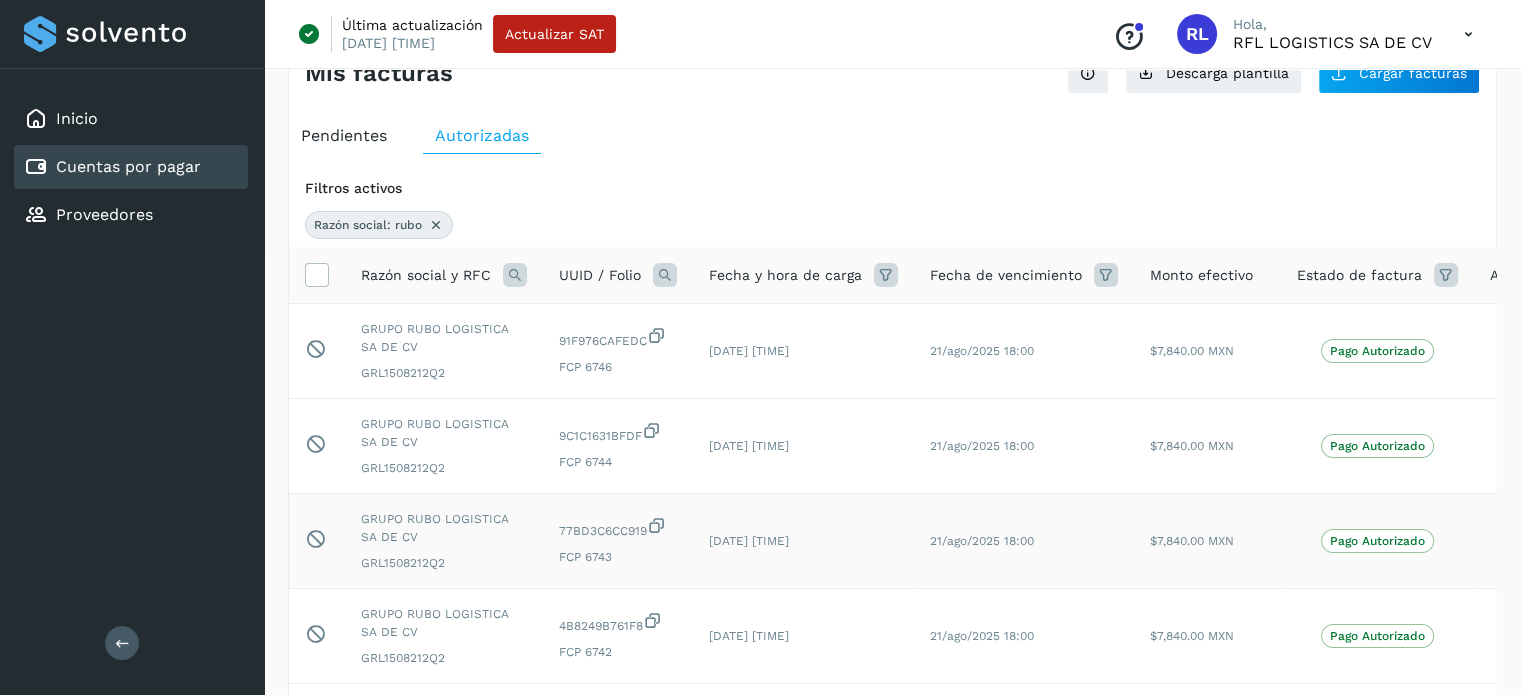 scroll, scrollTop: 0, scrollLeft: 0, axis: both 